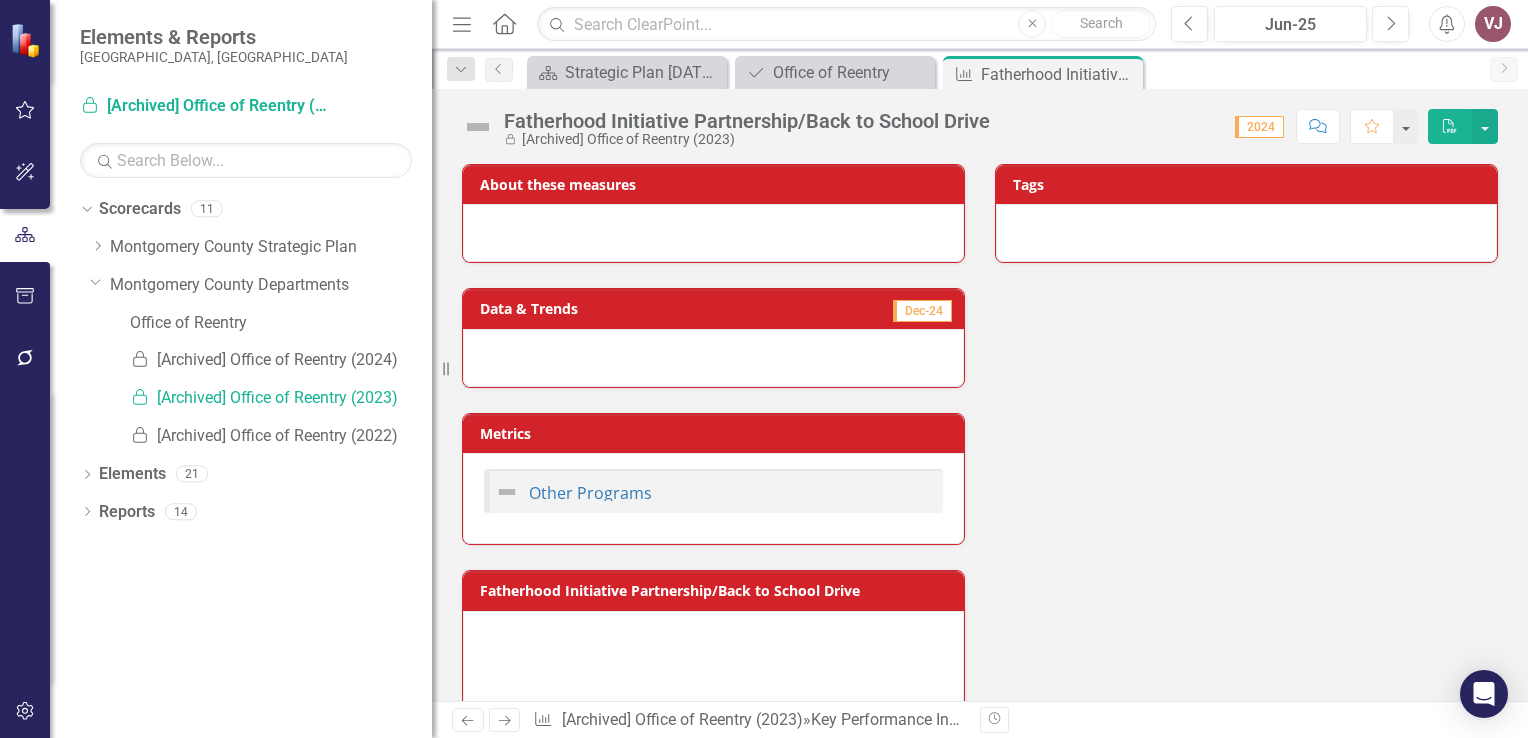scroll, scrollTop: 0, scrollLeft: 0, axis: both 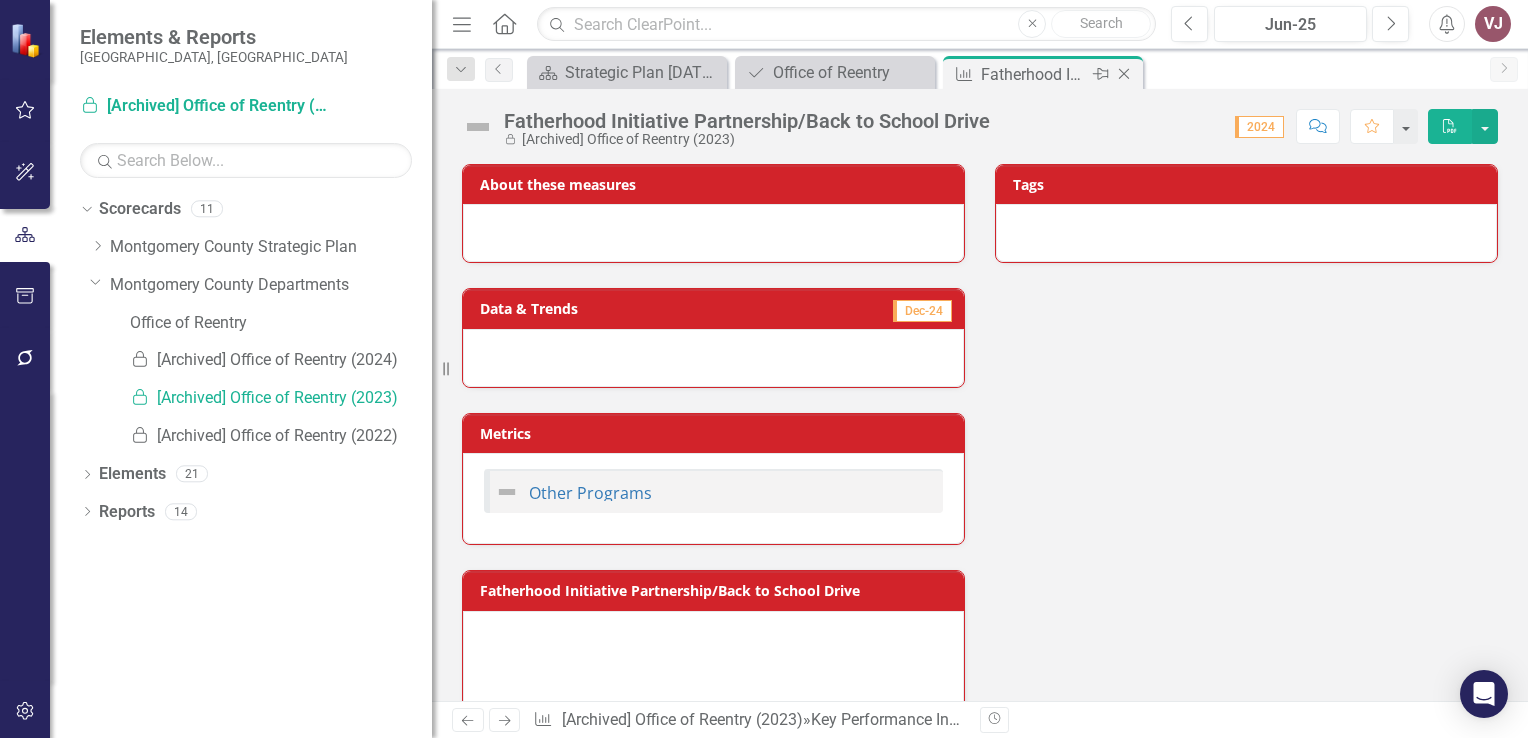 click on "Close" 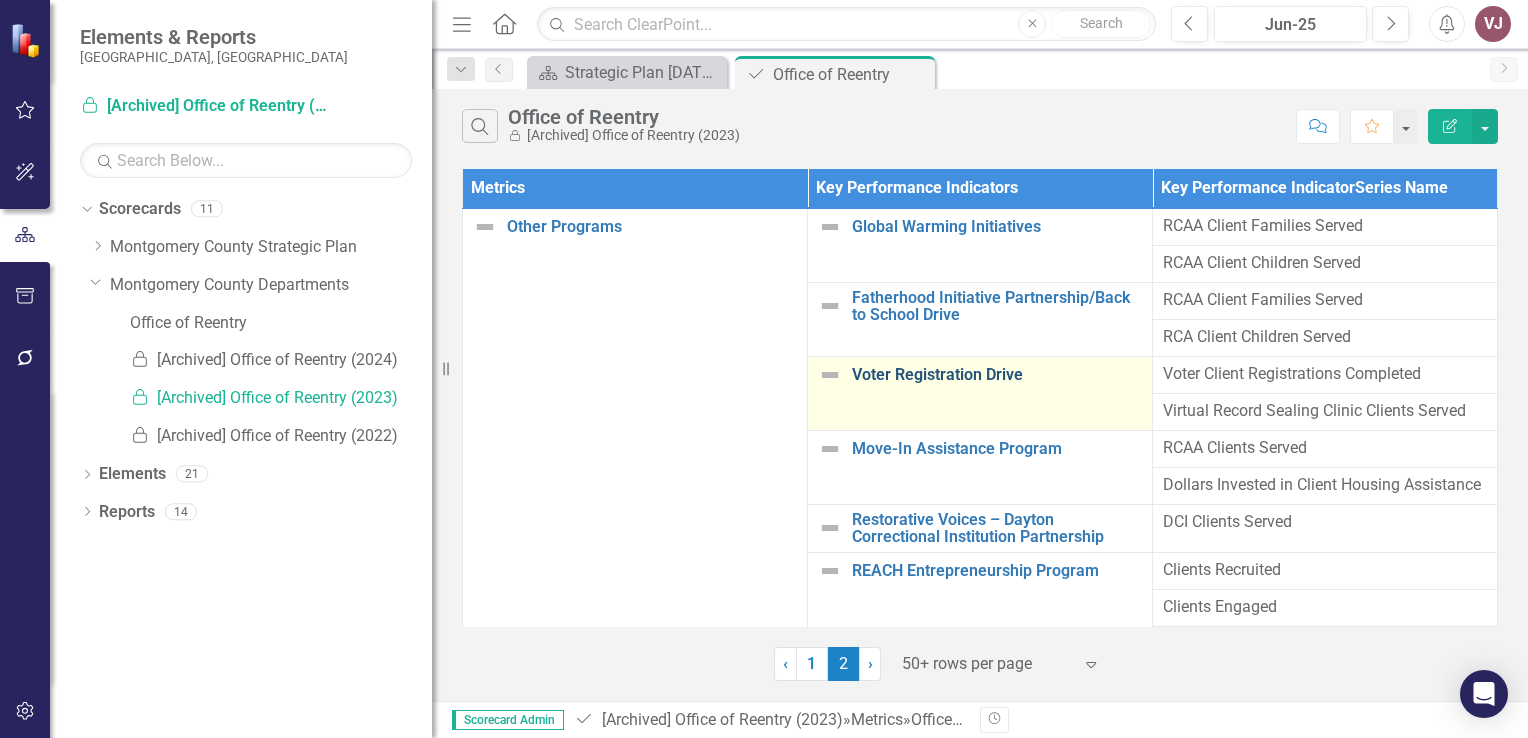 click on "Voter Registration Drive" at bounding box center [997, 375] 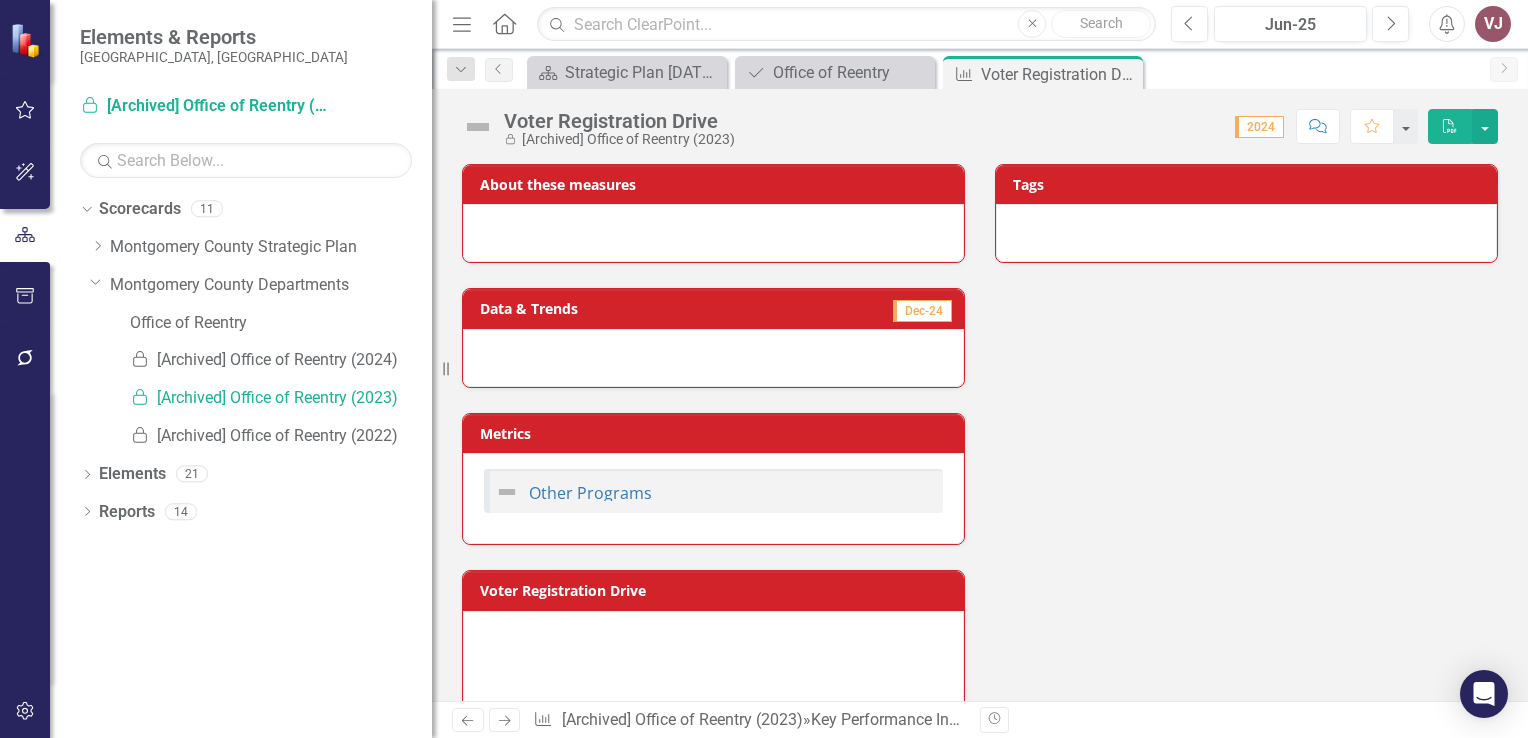 scroll, scrollTop: 0, scrollLeft: 0, axis: both 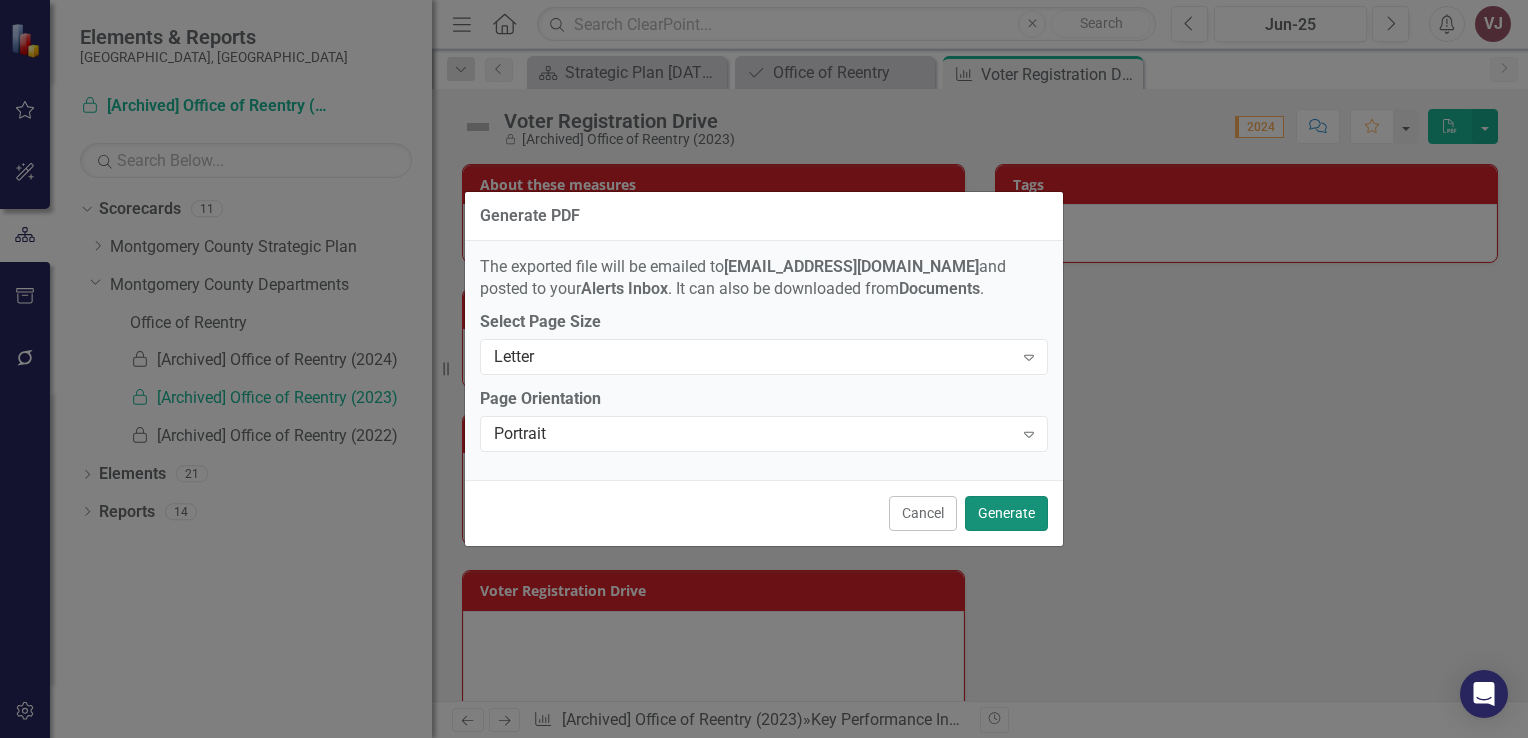 click on "Generate" at bounding box center (1006, 513) 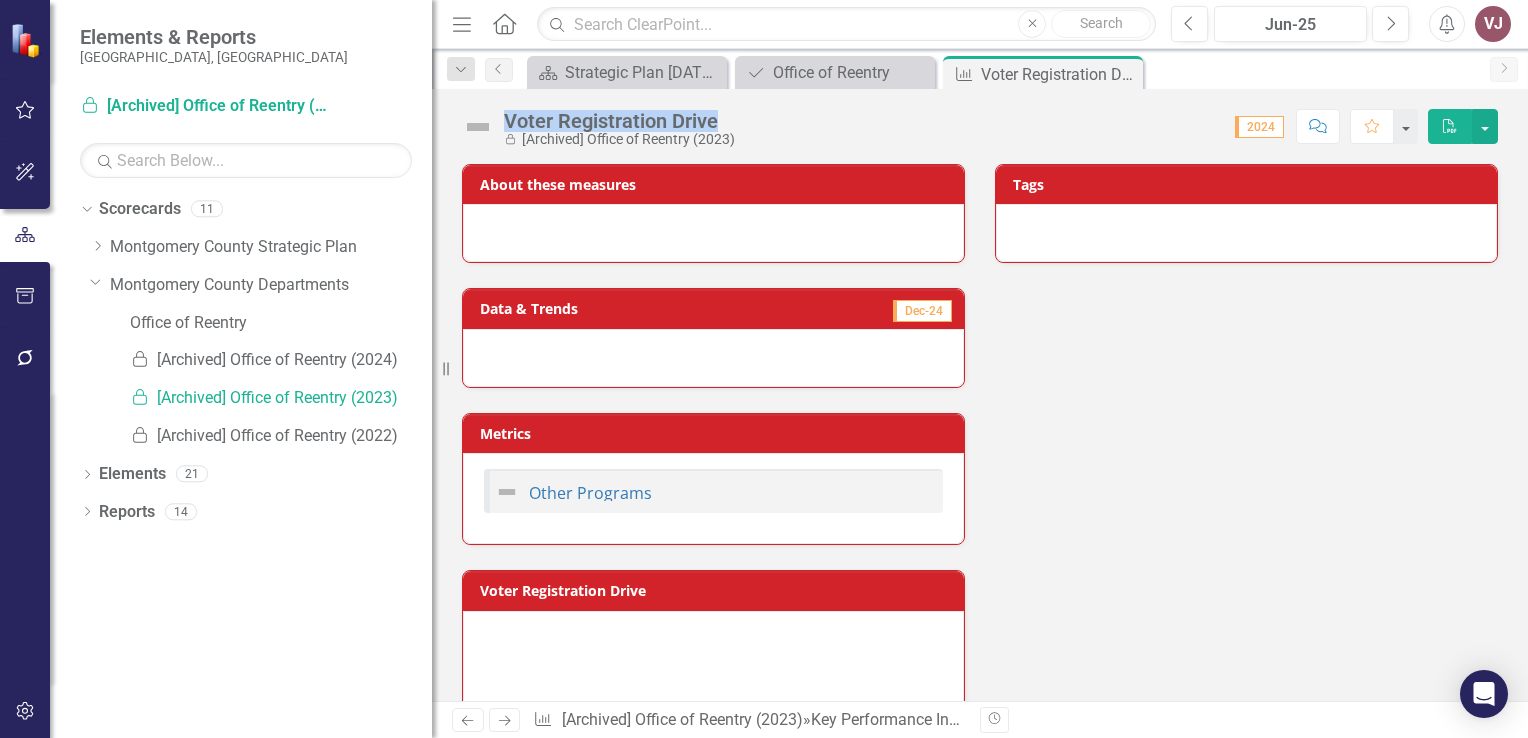 drag, startPoint x: 716, startPoint y: 124, endPoint x: 508, endPoint y: 109, distance: 208.54016 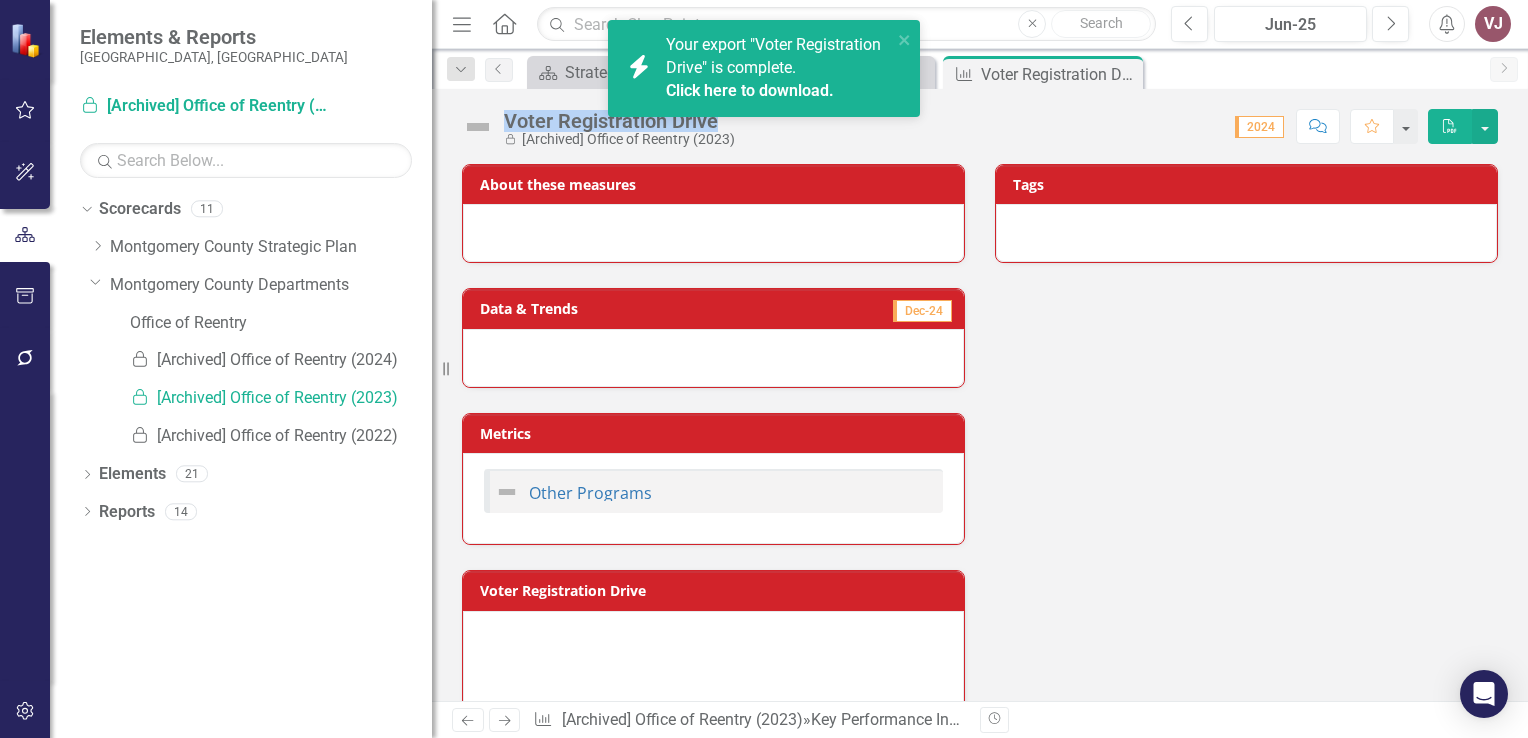 click on "Click here to download." at bounding box center (750, 90) 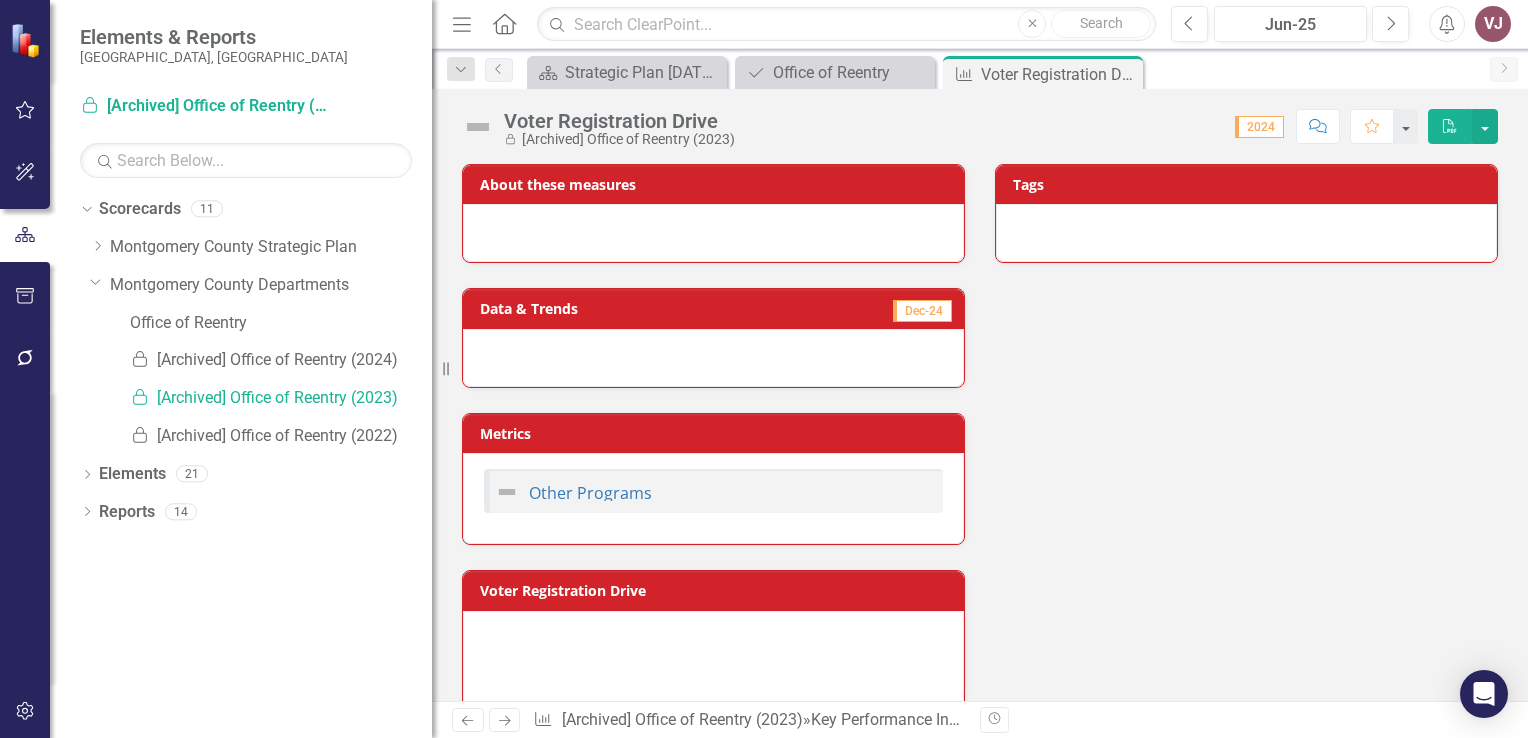 click on "About these measures Data & Trends Dec-24 Metrics Other Programs Voter Registration Drive Chart Empty chart Voter Registration Drive (Chart Type: Column Chart)
Plot Bands
2019
2020
2021
2022
2023
2024 Created with Highcharts 11.4.8 Chart context menu End of interactive chart. Tags" at bounding box center (980, 544) 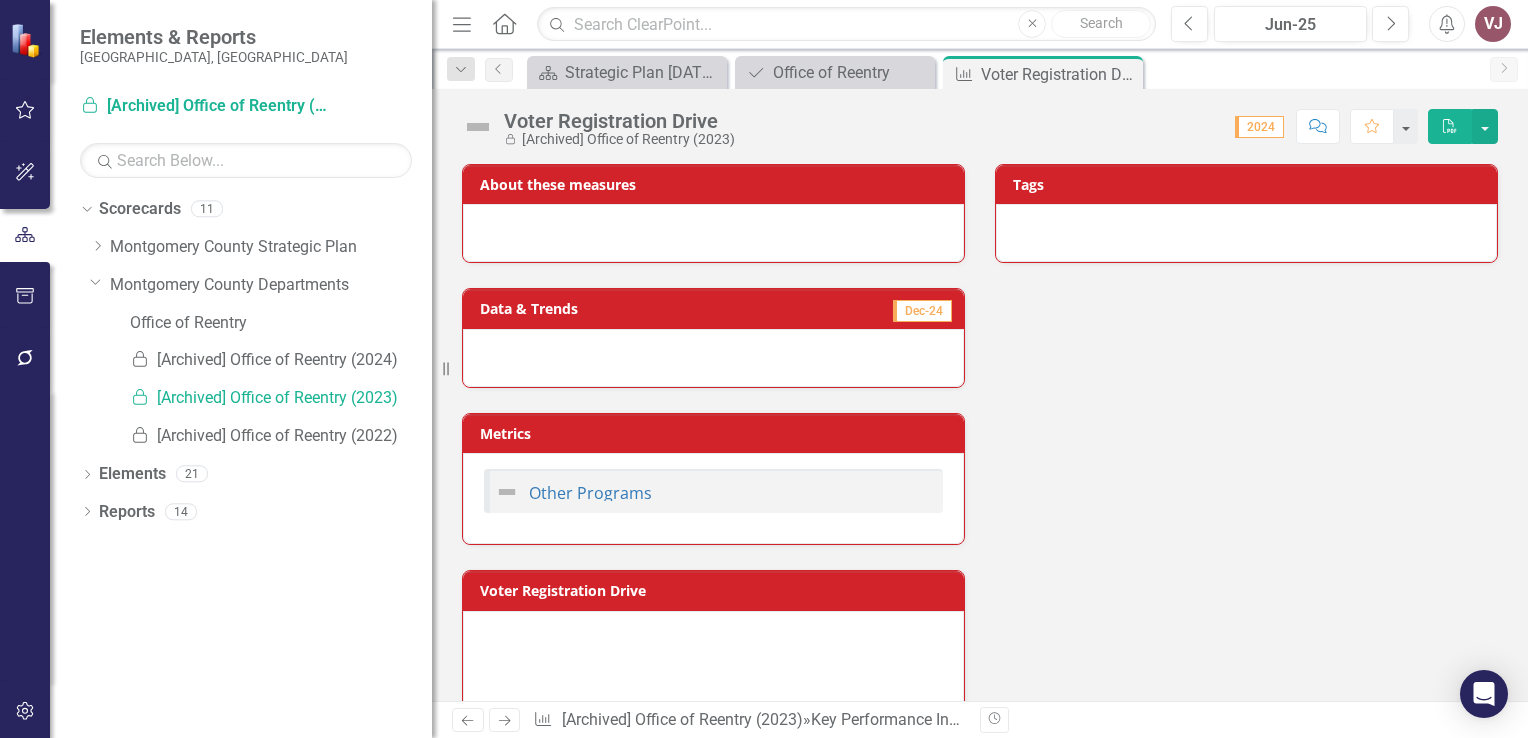 click on "About these measures Data & Trends Dec-24 Metrics Other Programs Voter Registration Drive Chart Empty chart Voter Registration Drive (Chart Type: Column Chart)
Plot Bands
2019
2020
2021
2022
2023
2024 Created with Highcharts 11.4.8 Chart context menu End of interactive chart. Tags" at bounding box center (980, 544) 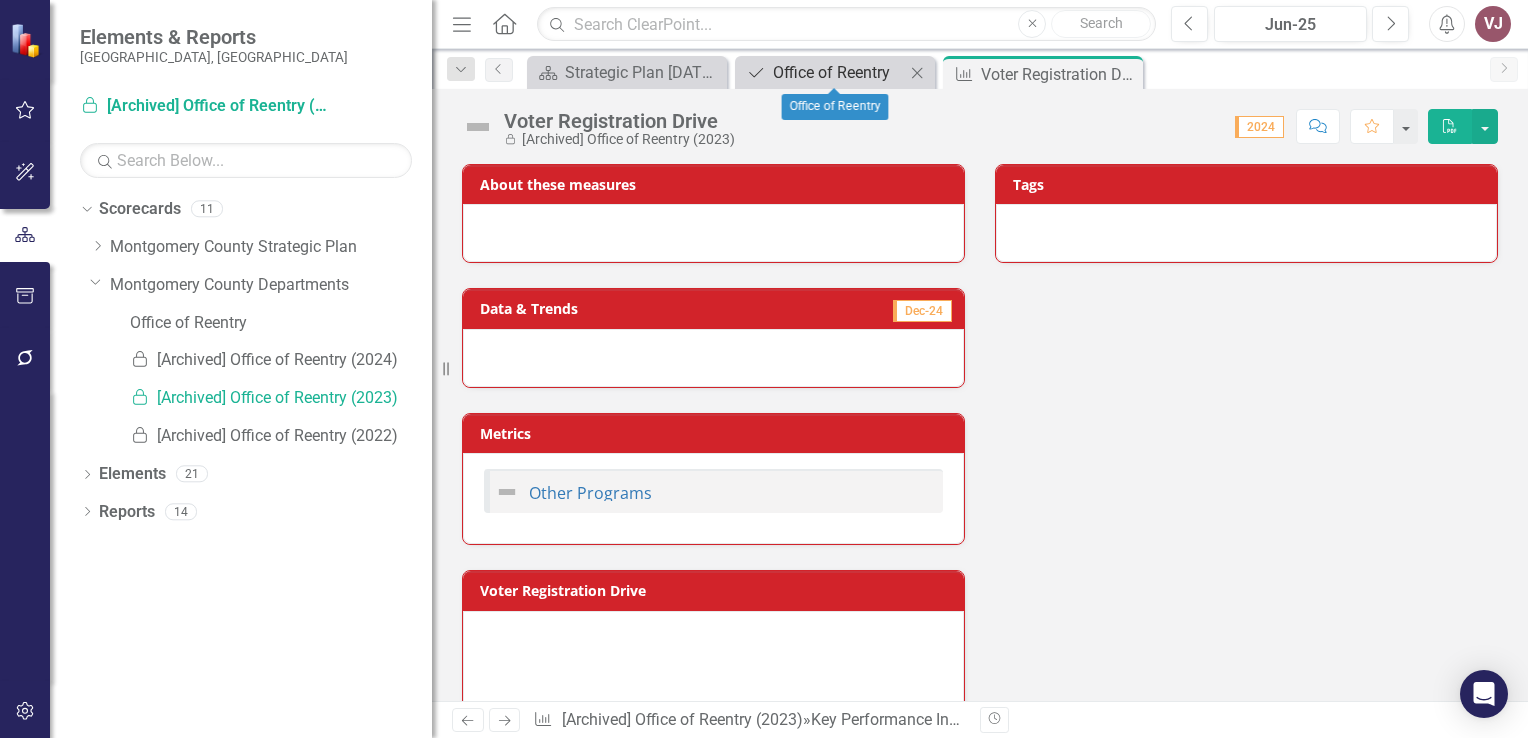 click on "Office of Reentry" at bounding box center (839, 72) 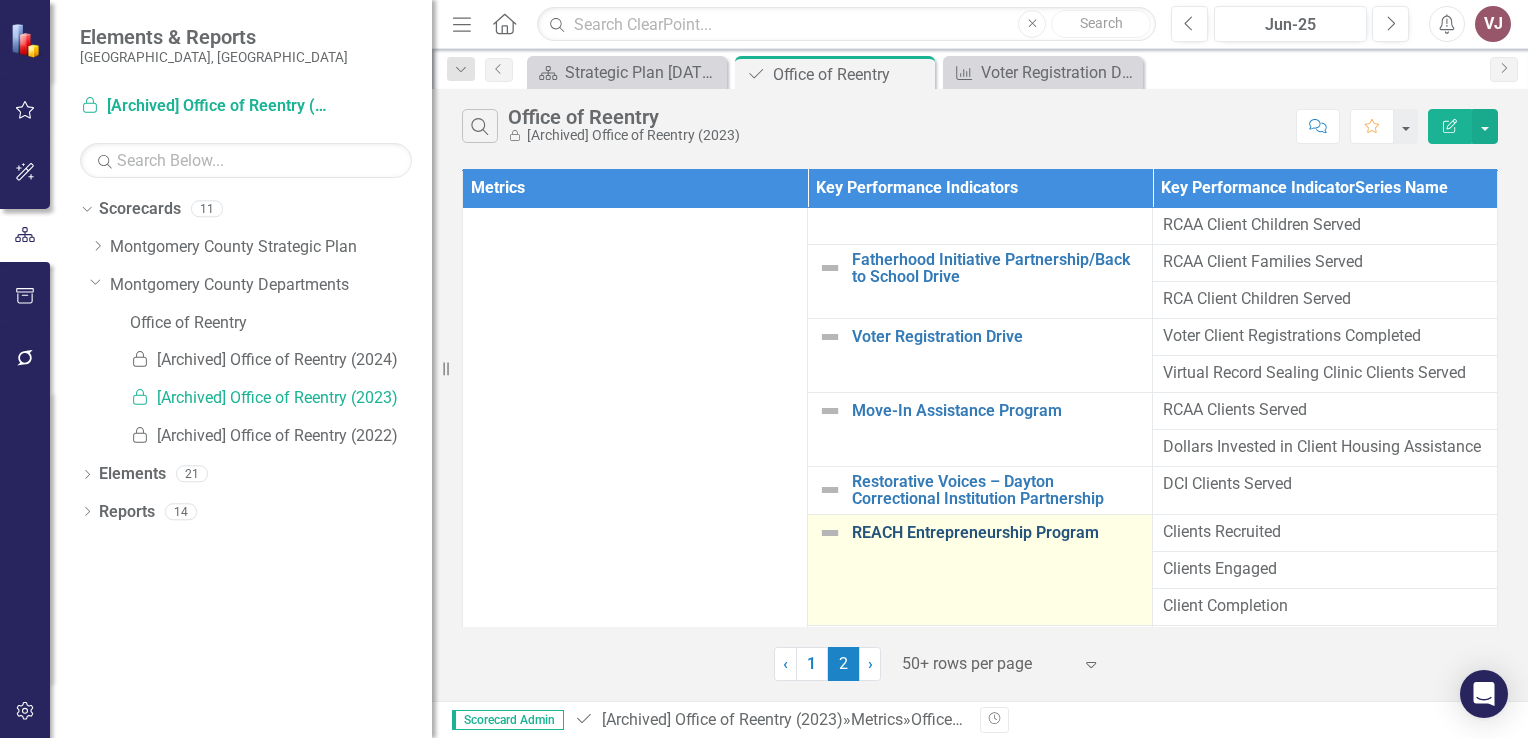 scroll, scrollTop: 5, scrollLeft: 0, axis: vertical 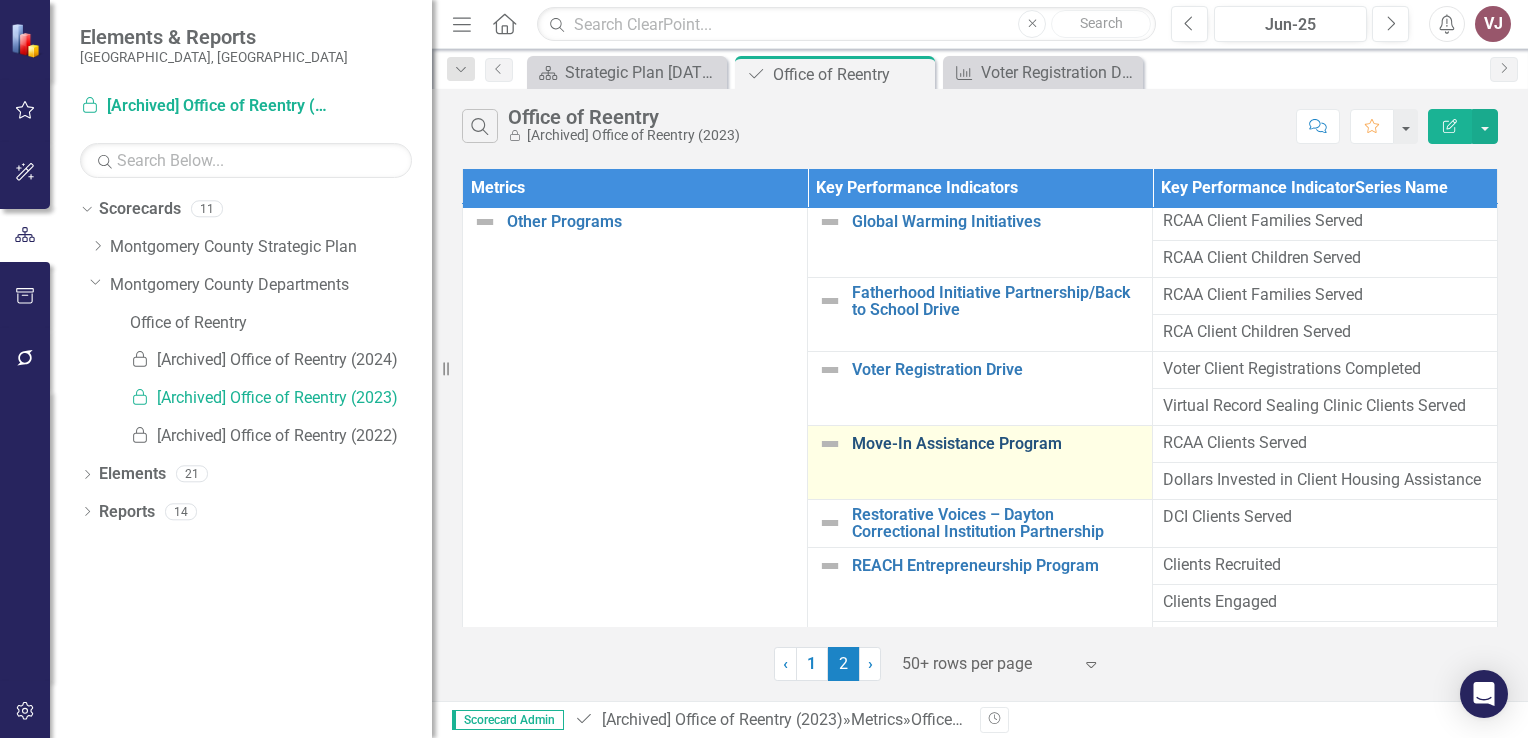 click on "Move-In Assistance Program" at bounding box center (997, 444) 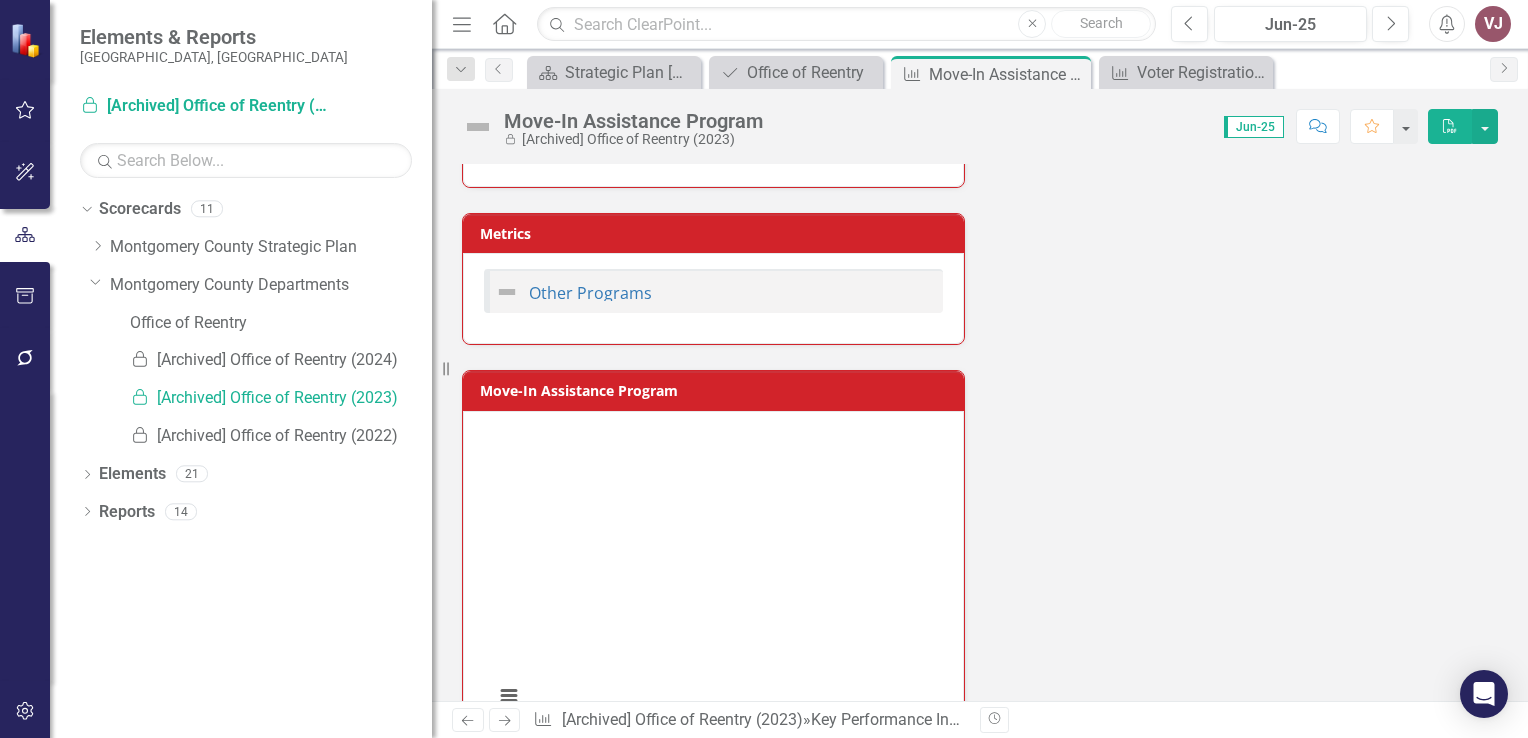 scroll, scrollTop: 0, scrollLeft: 0, axis: both 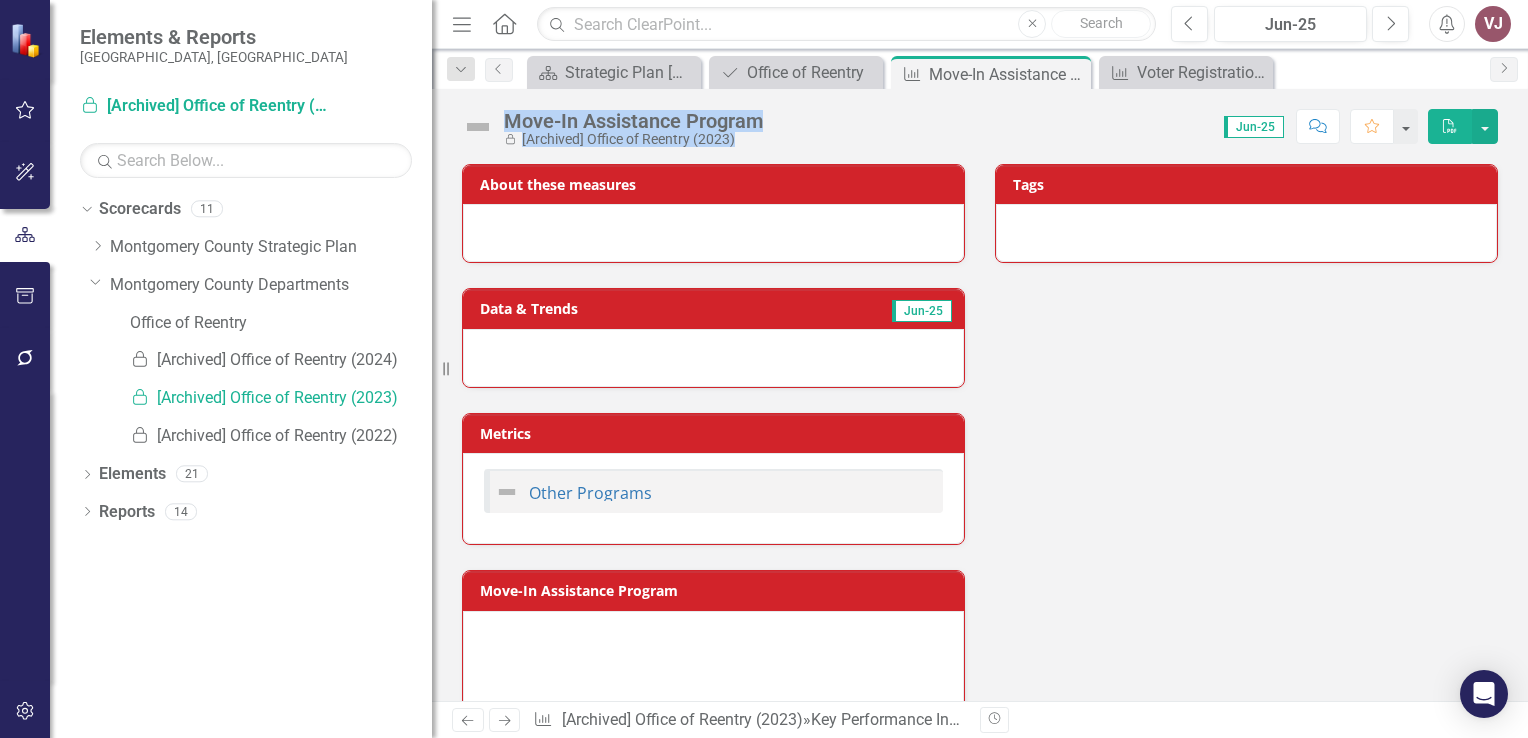 drag, startPoint x: 792, startPoint y: 126, endPoint x: 509, endPoint y: 122, distance: 283.02826 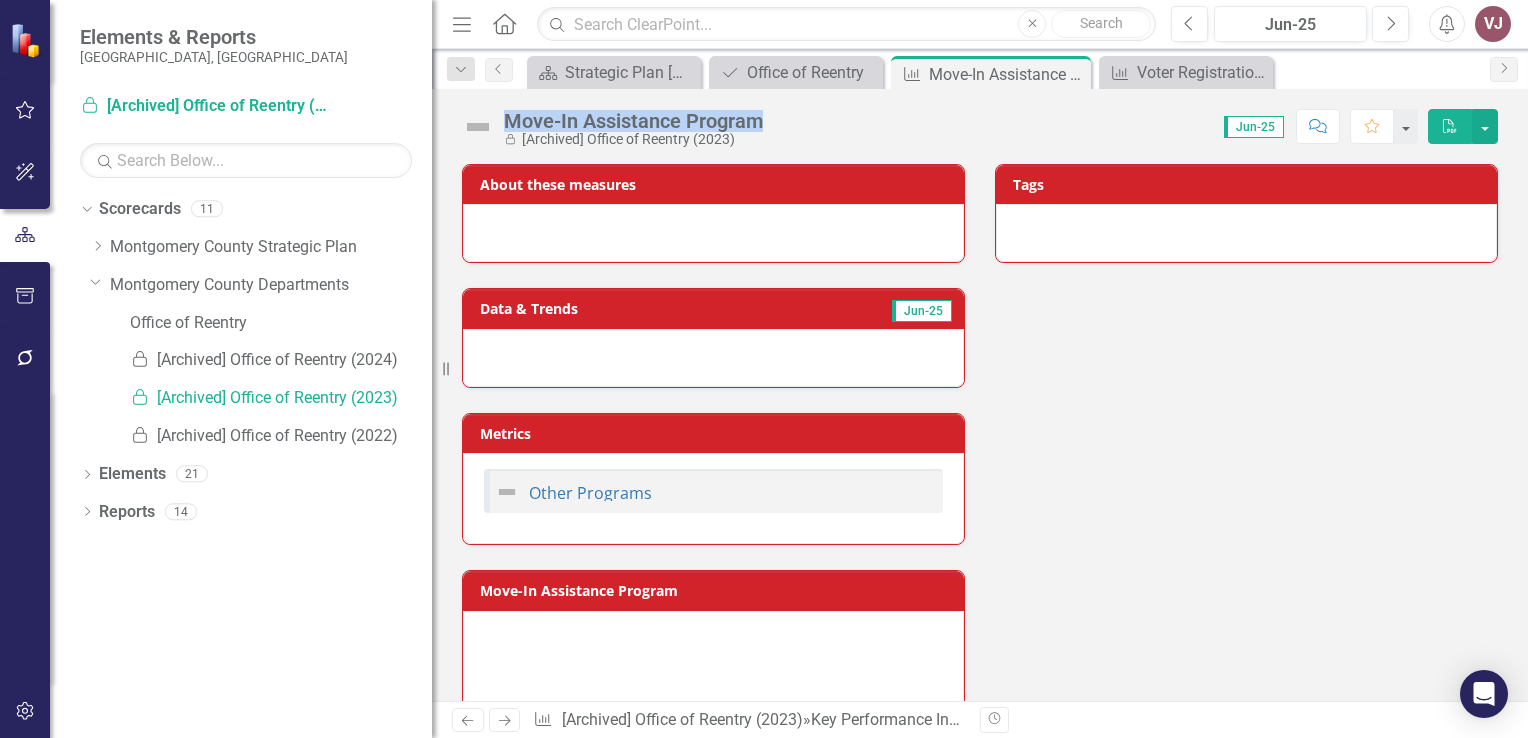 drag, startPoint x: 763, startPoint y: 122, endPoint x: 506, endPoint y: 114, distance: 257.12448 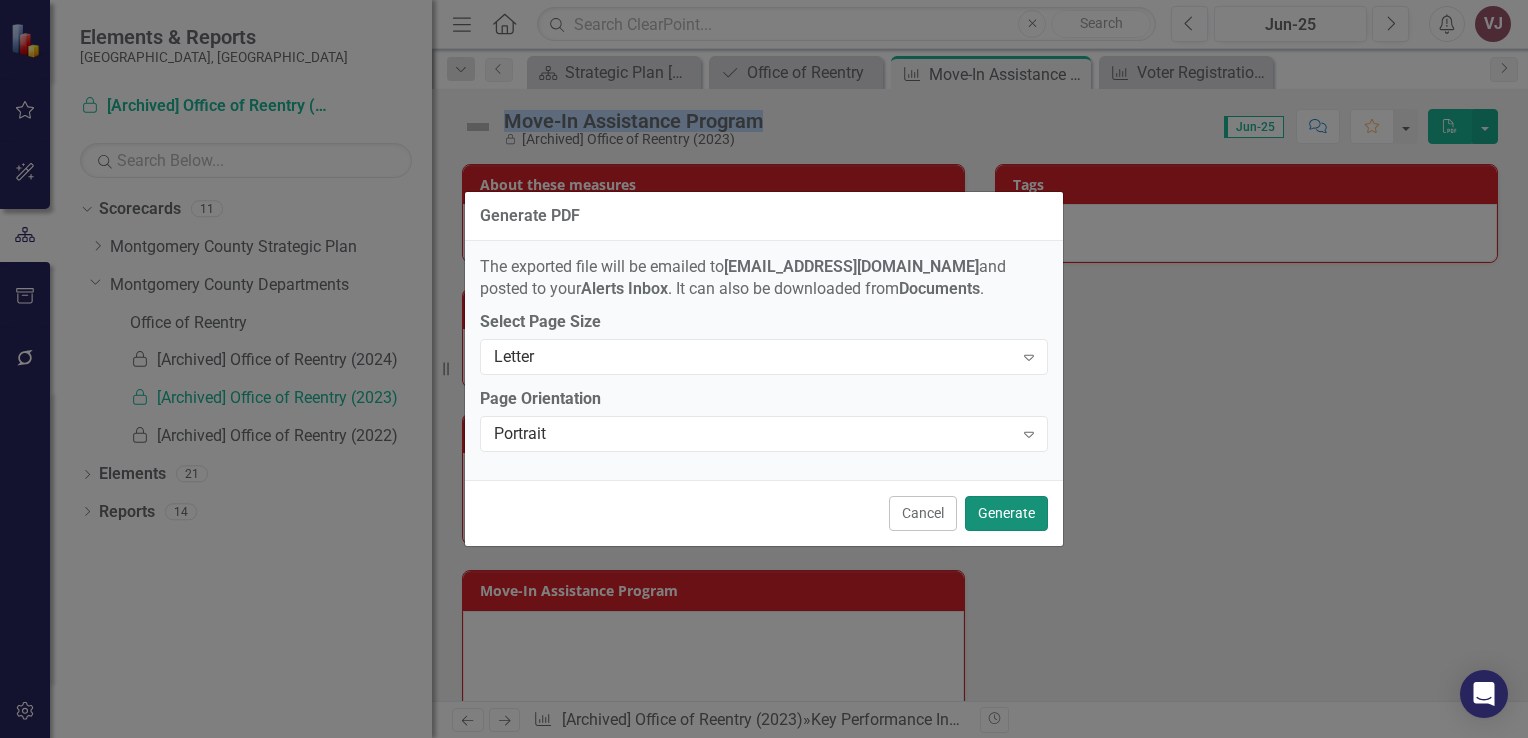 click on "Generate" at bounding box center (1006, 513) 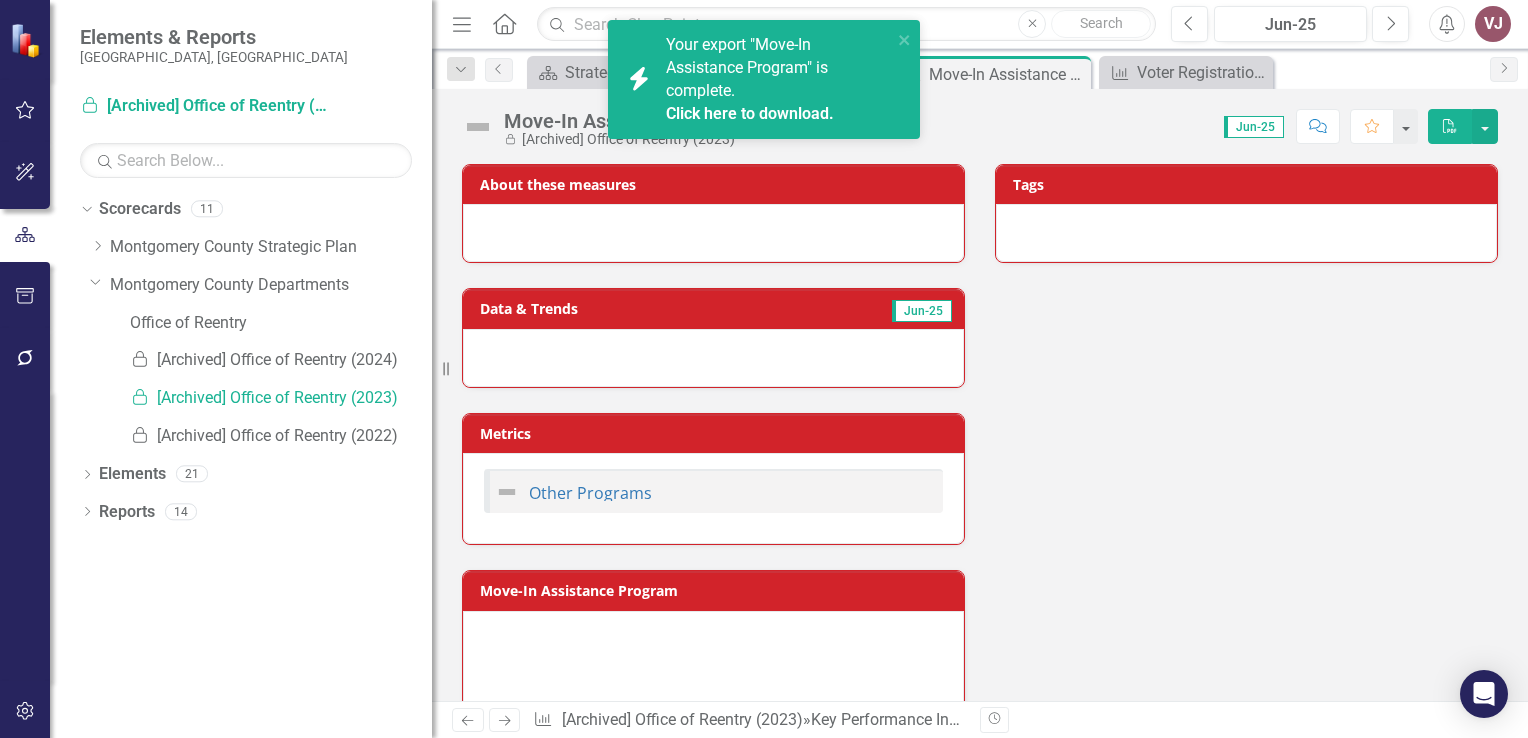 click on "Click here to download." at bounding box center [750, 113] 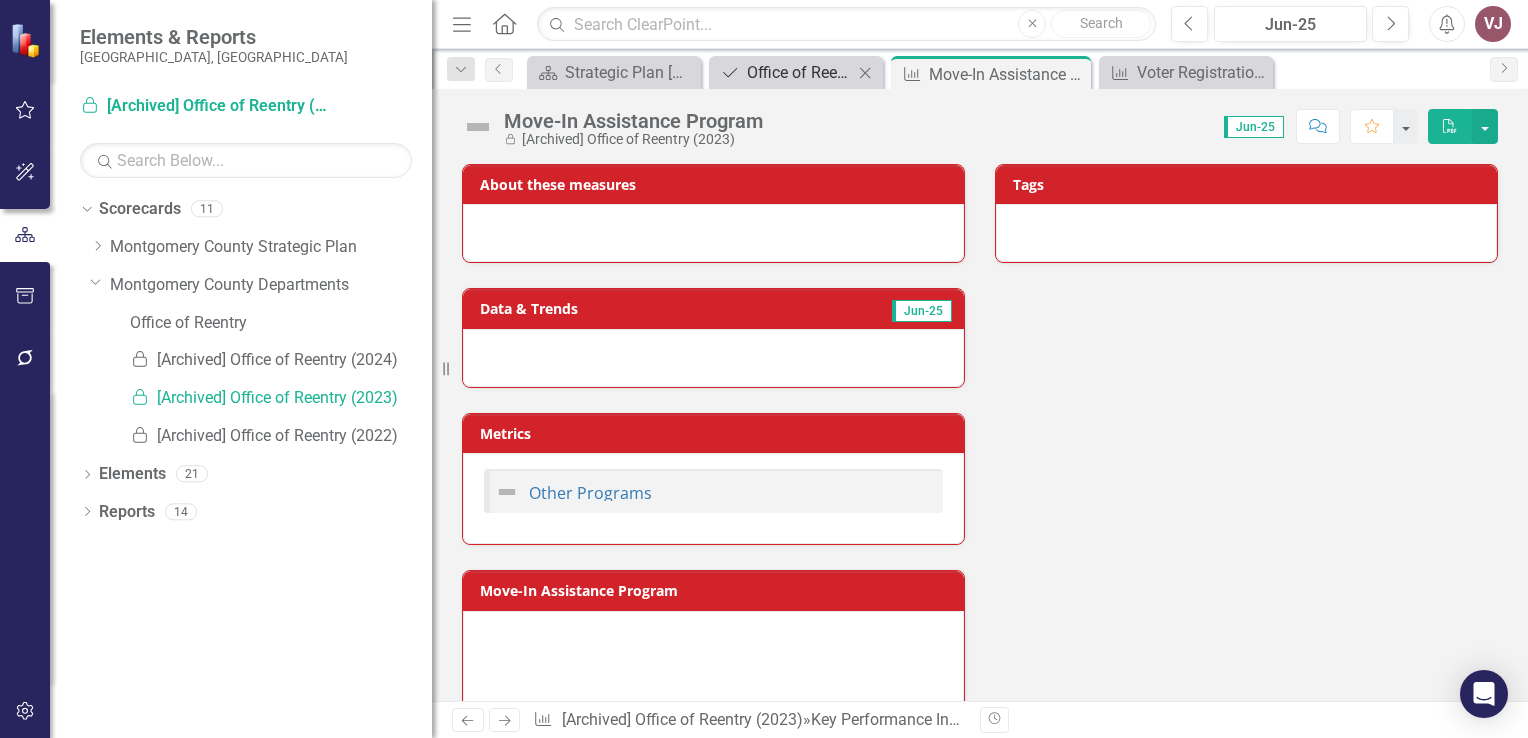click on "Office of Reentry" at bounding box center [800, 72] 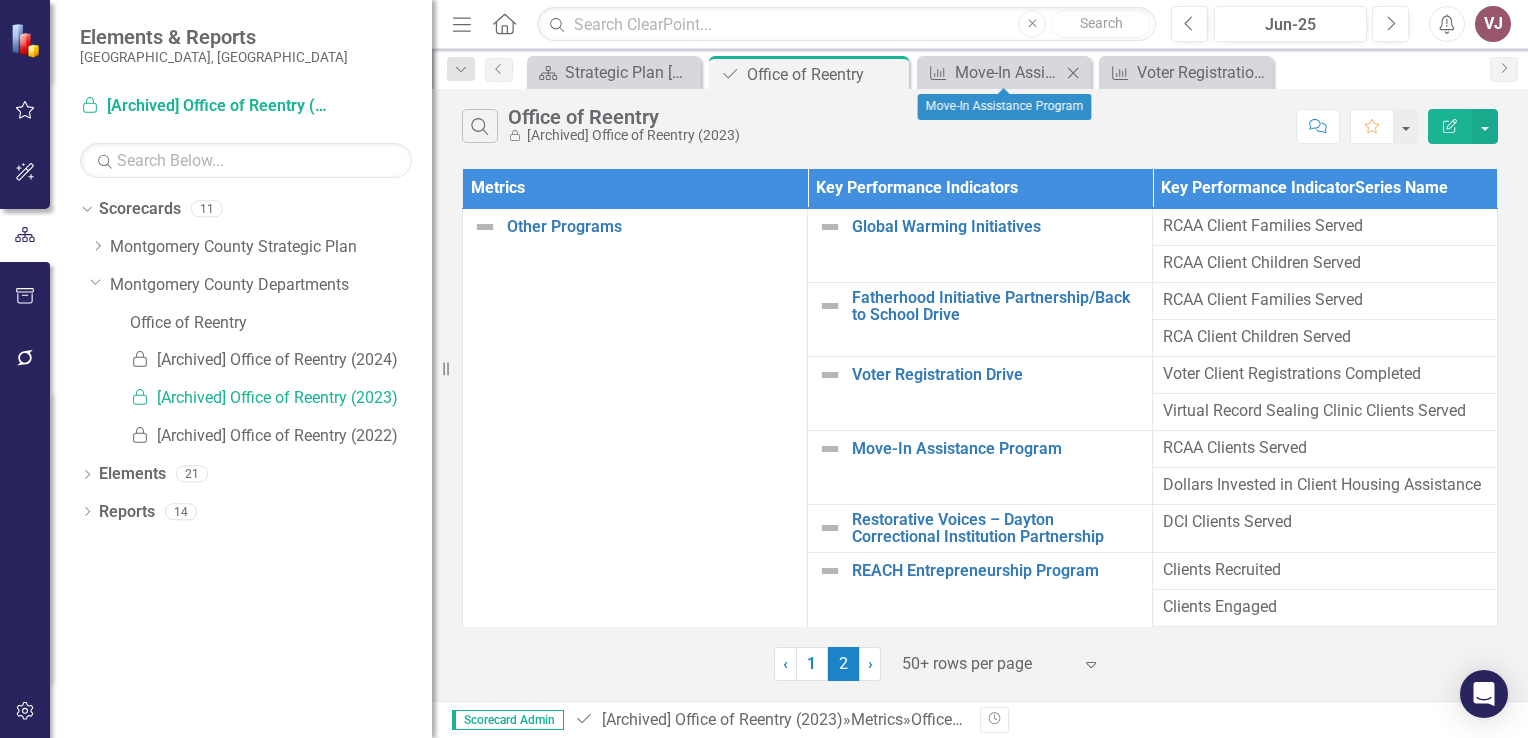click on "Close" at bounding box center [1073, 72] 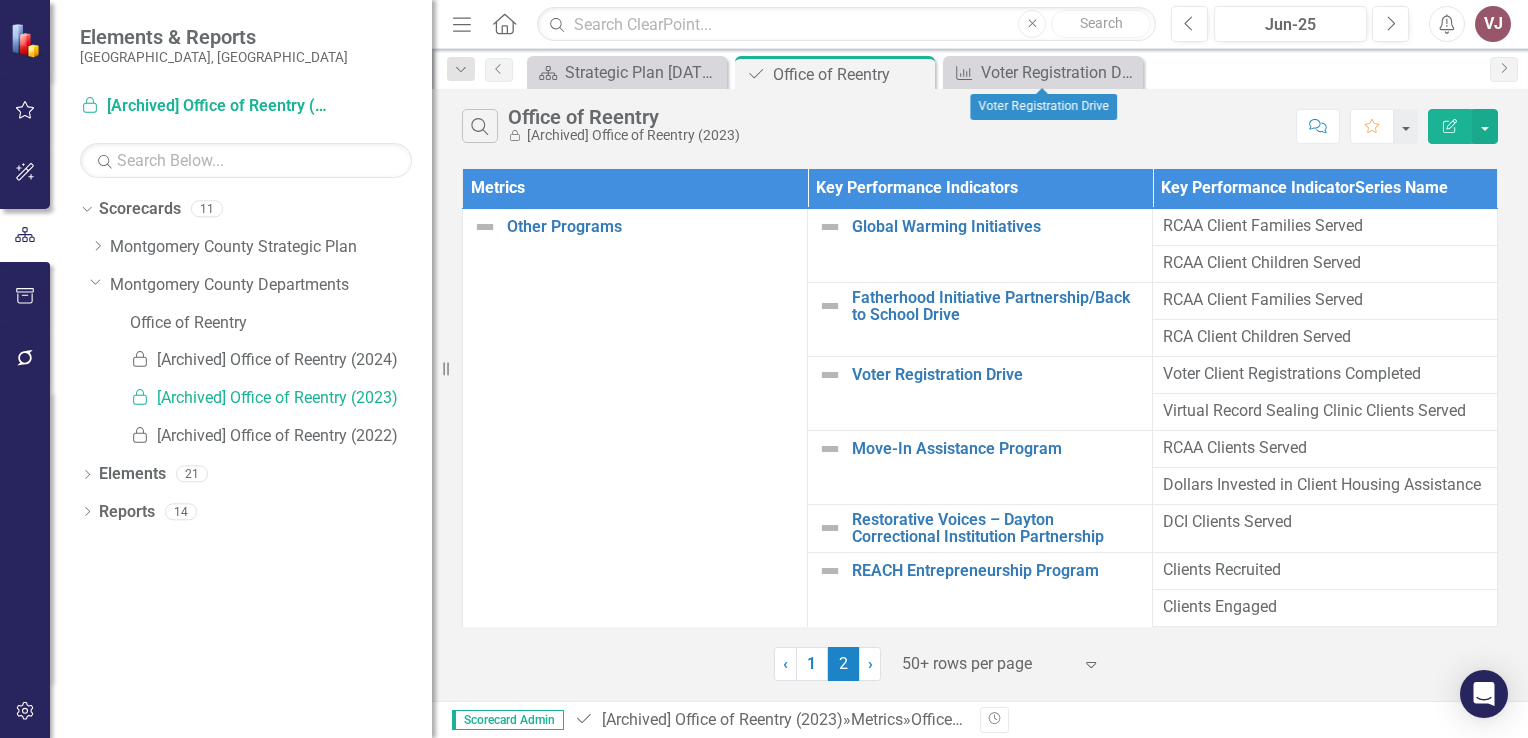 click on "Close" at bounding box center (0, 0) 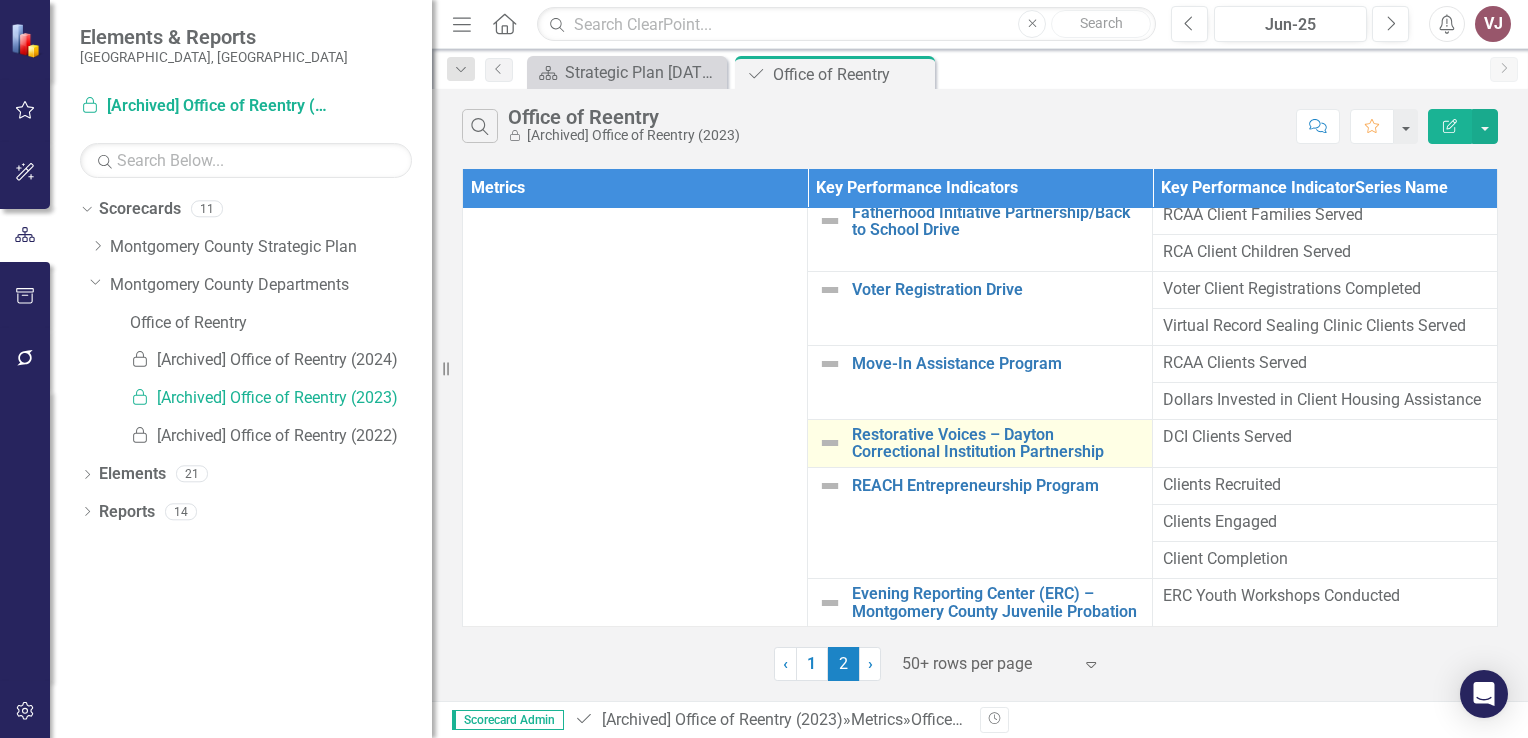 scroll, scrollTop: 105, scrollLeft: 0, axis: vertical 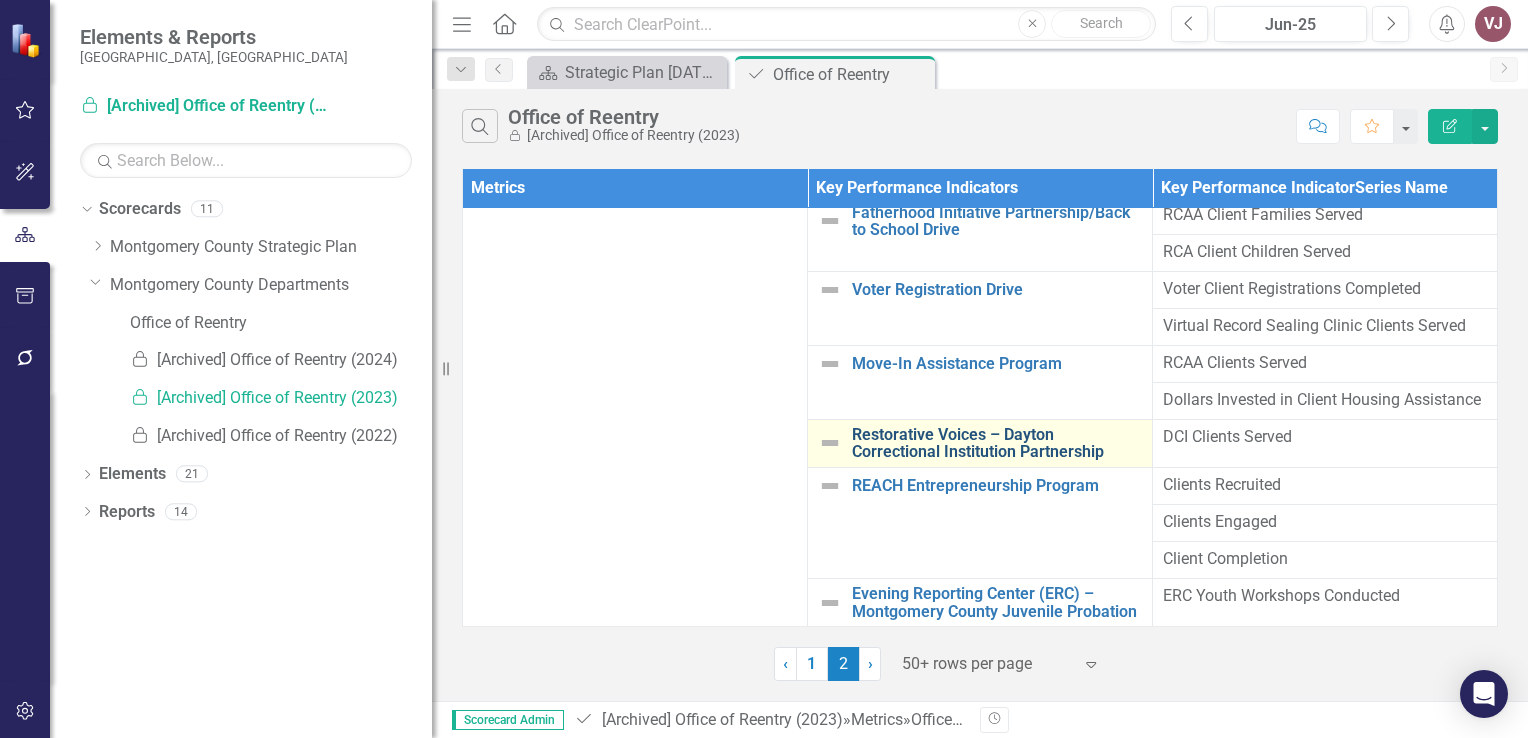 click on "Restorative Voices – Dayton Correctional Institution Partnership" at bounding box center (997, 443) 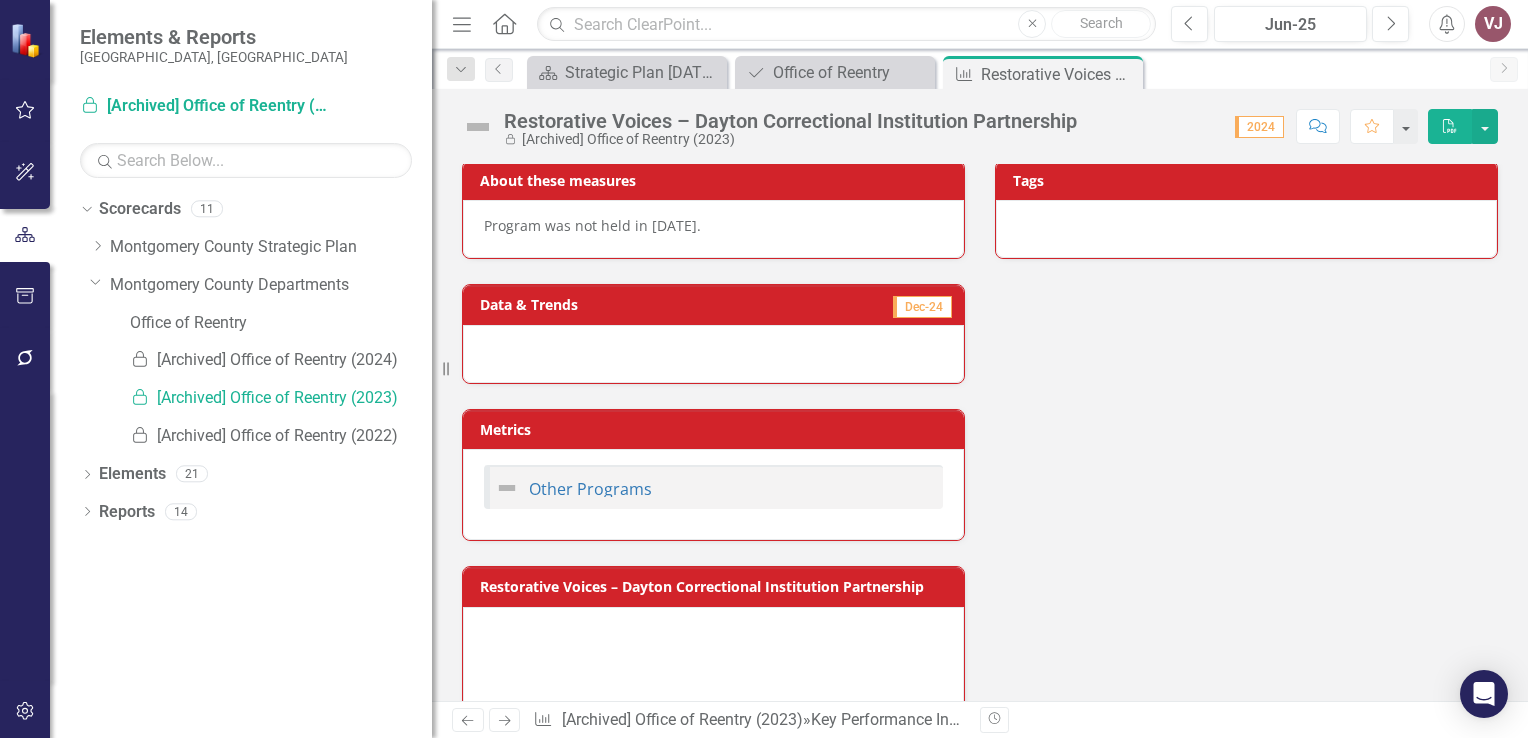 scroll, scrollTop: 0, scrollLeft: 0, axis: both 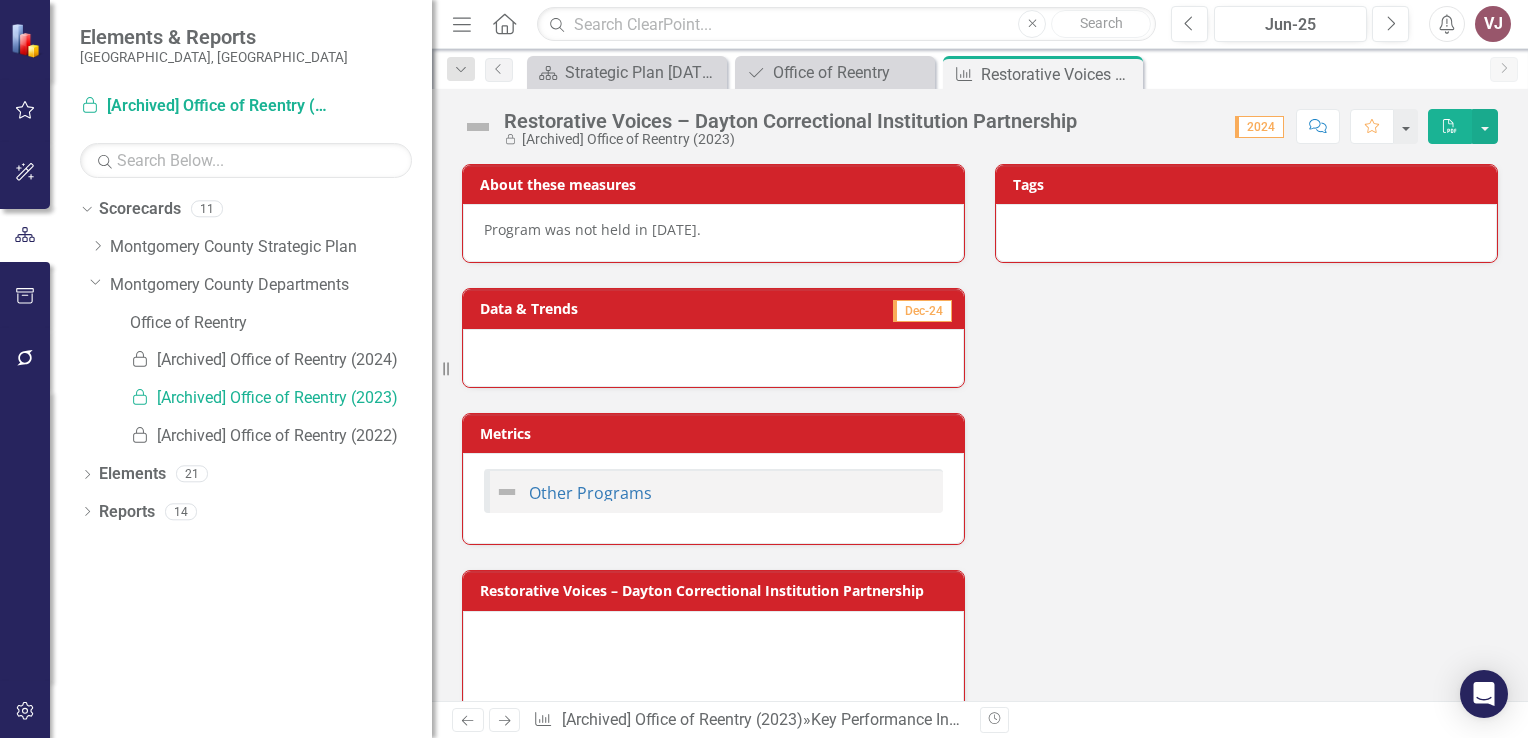 click on "PDF" at bounding box center (1450, 126) 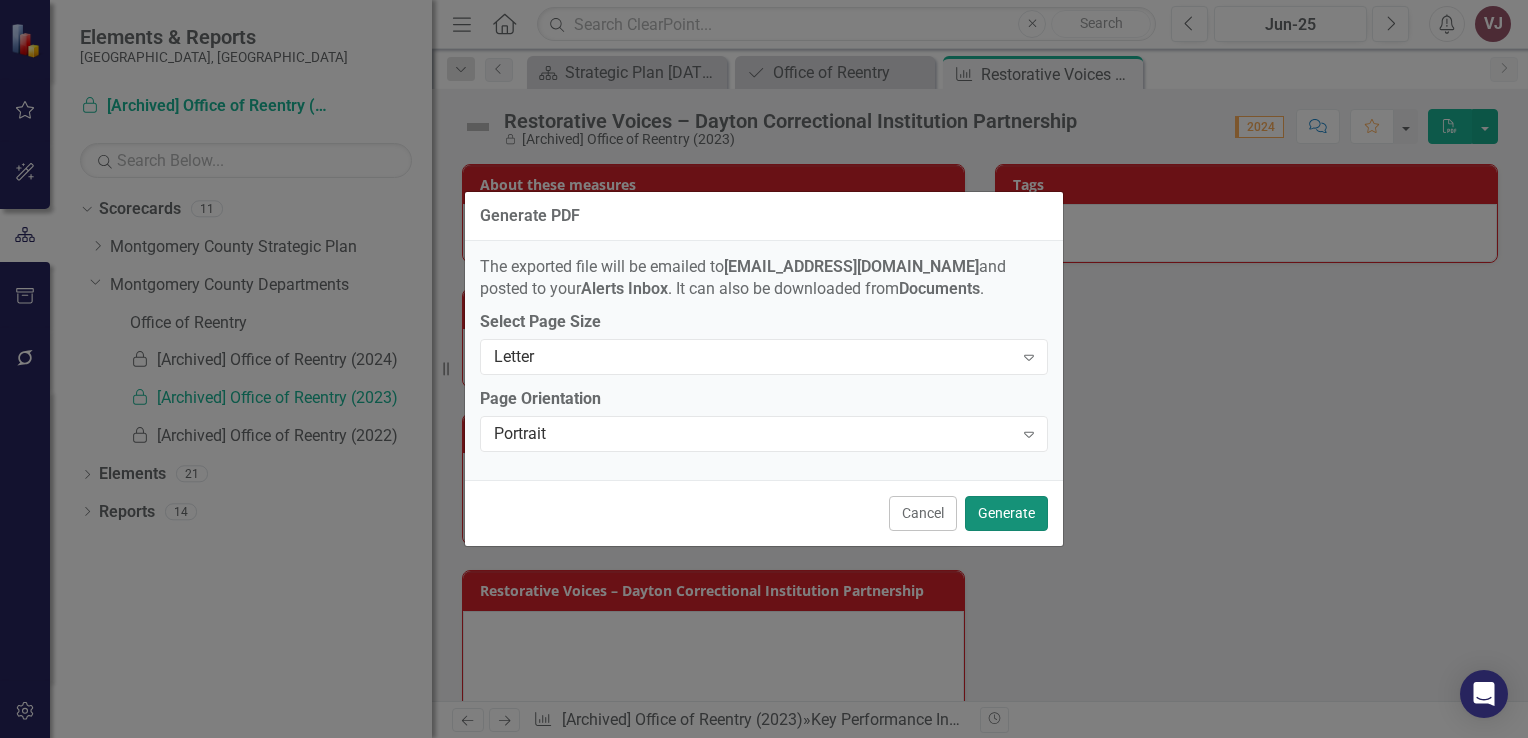 click on "Generate" at bounding box center (1006, 513) 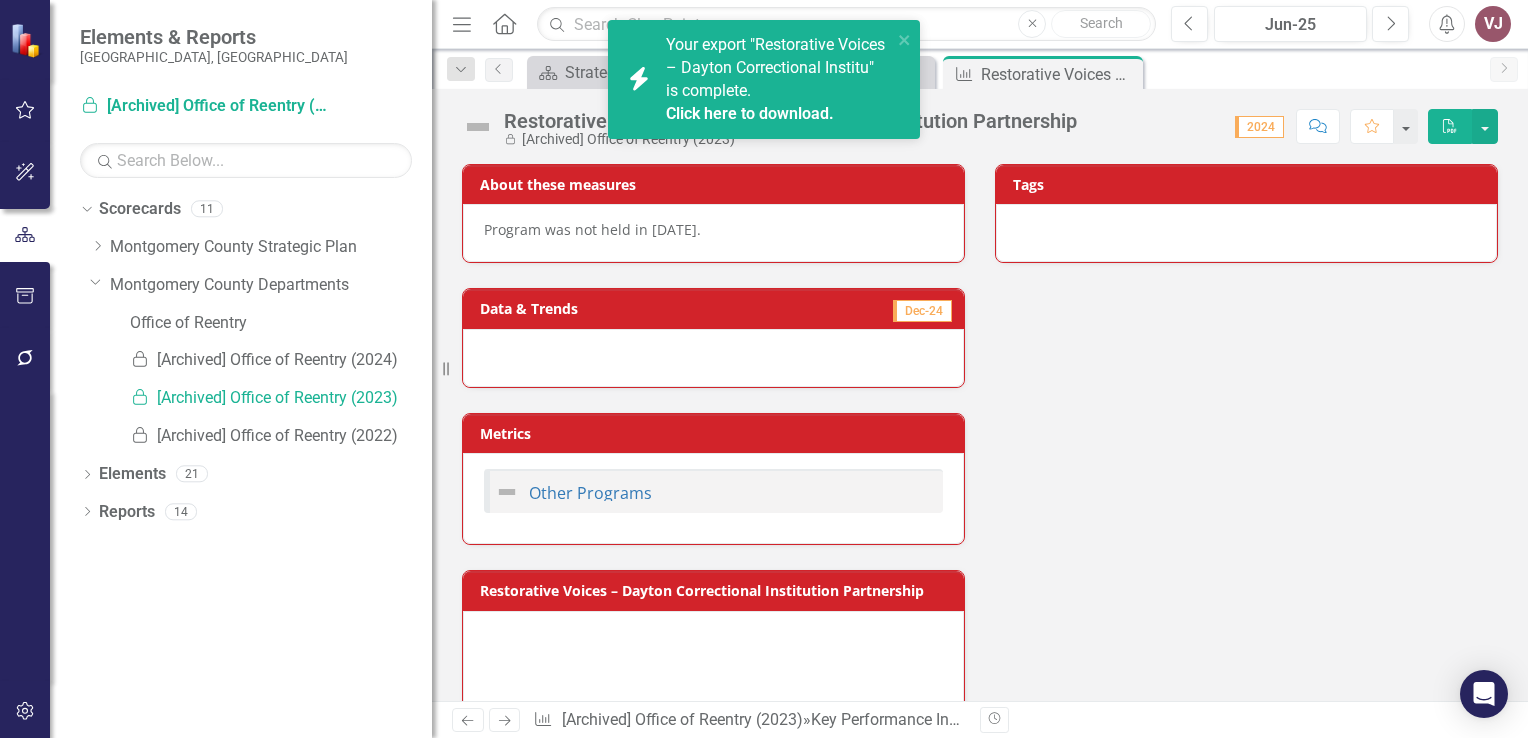 click on "Click here to download." at bounding box center [750, 113] 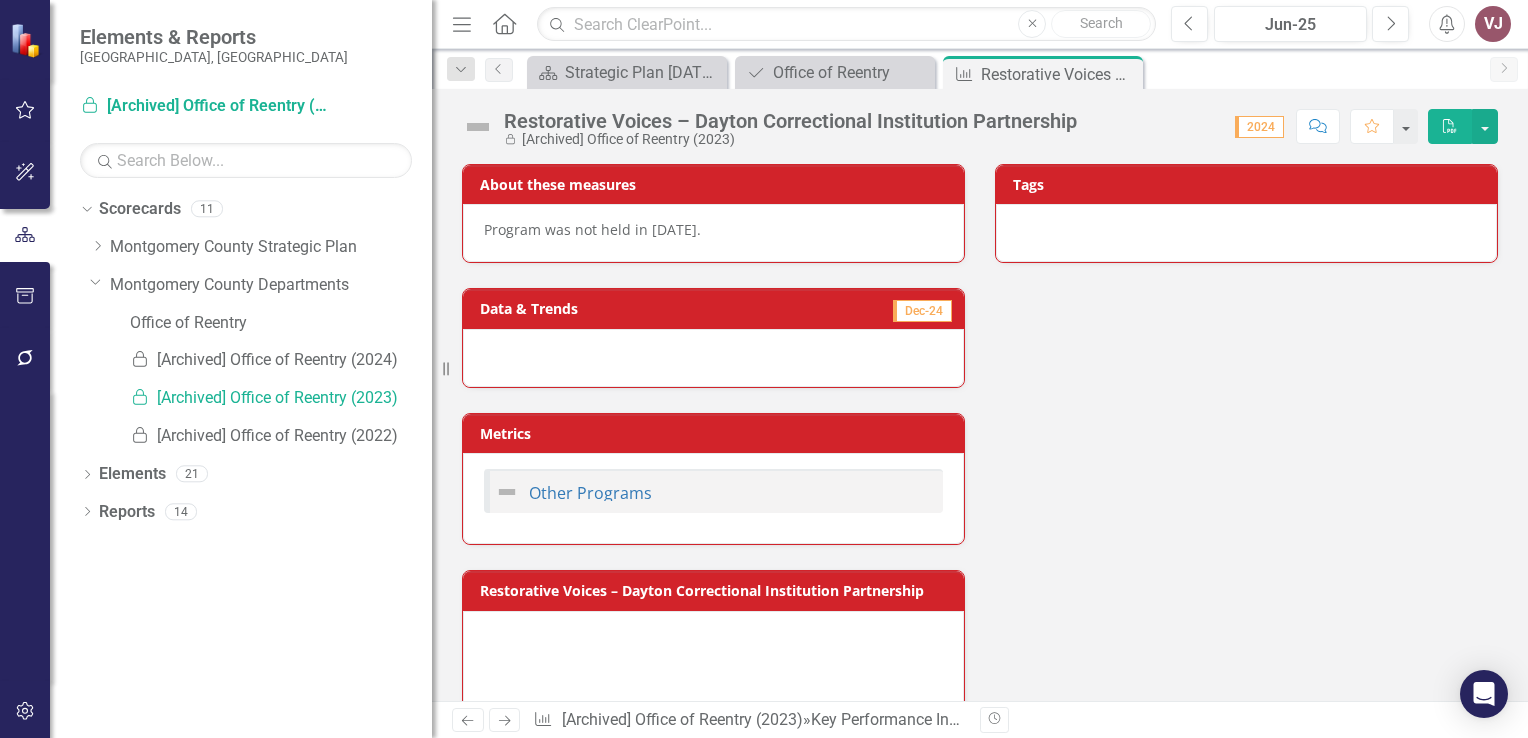 click on "Locked [Archived] Office of Reentry (2023)" at bounding box center (790, 139) 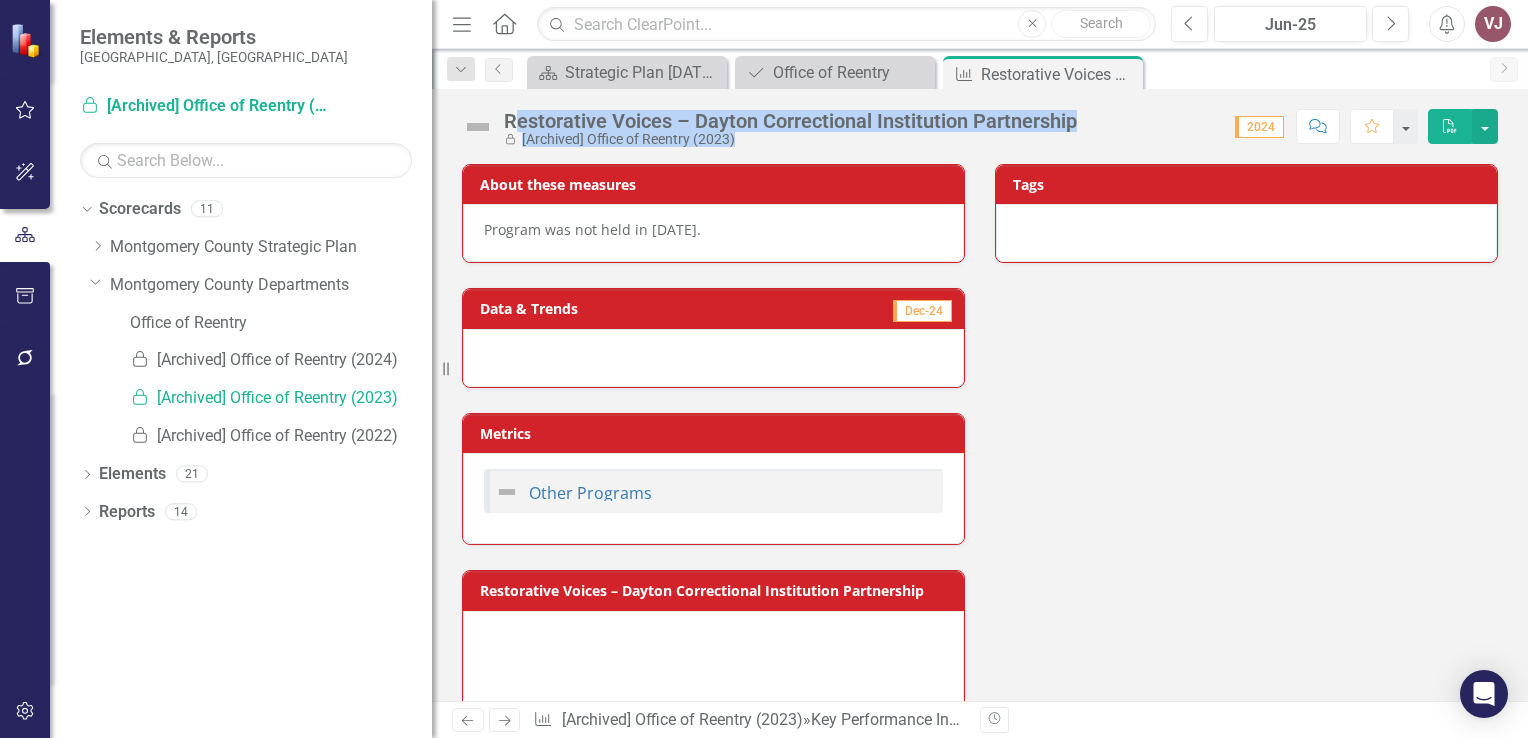 drag, startPoint x: 1087, startPoint y: 125, endPoint x: 514, endPoint y: 120, distance: 573.0218 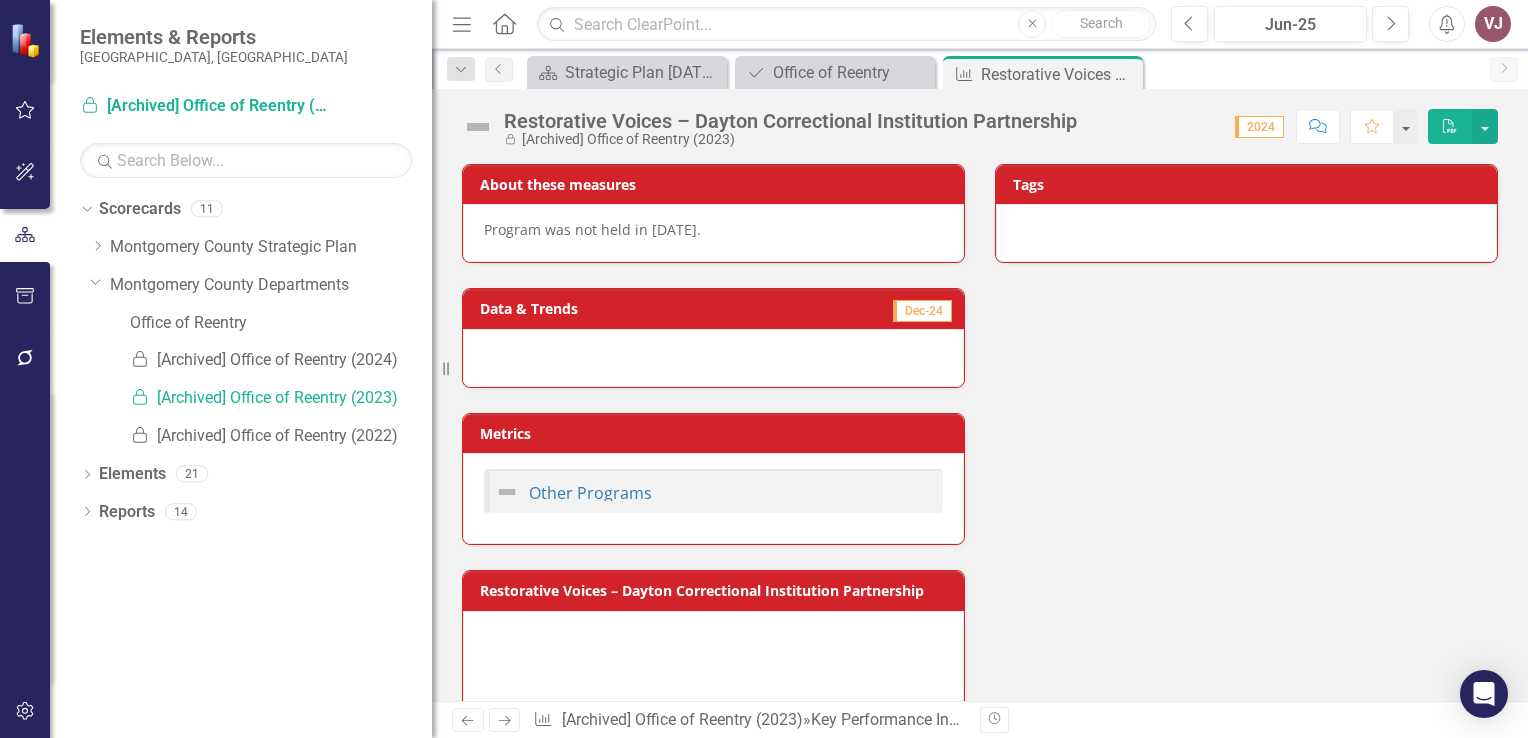 drag, startPoint x: 514, startPoint y: 120, endPoint x: 504, endPoint y: 122, distance: 10.198039 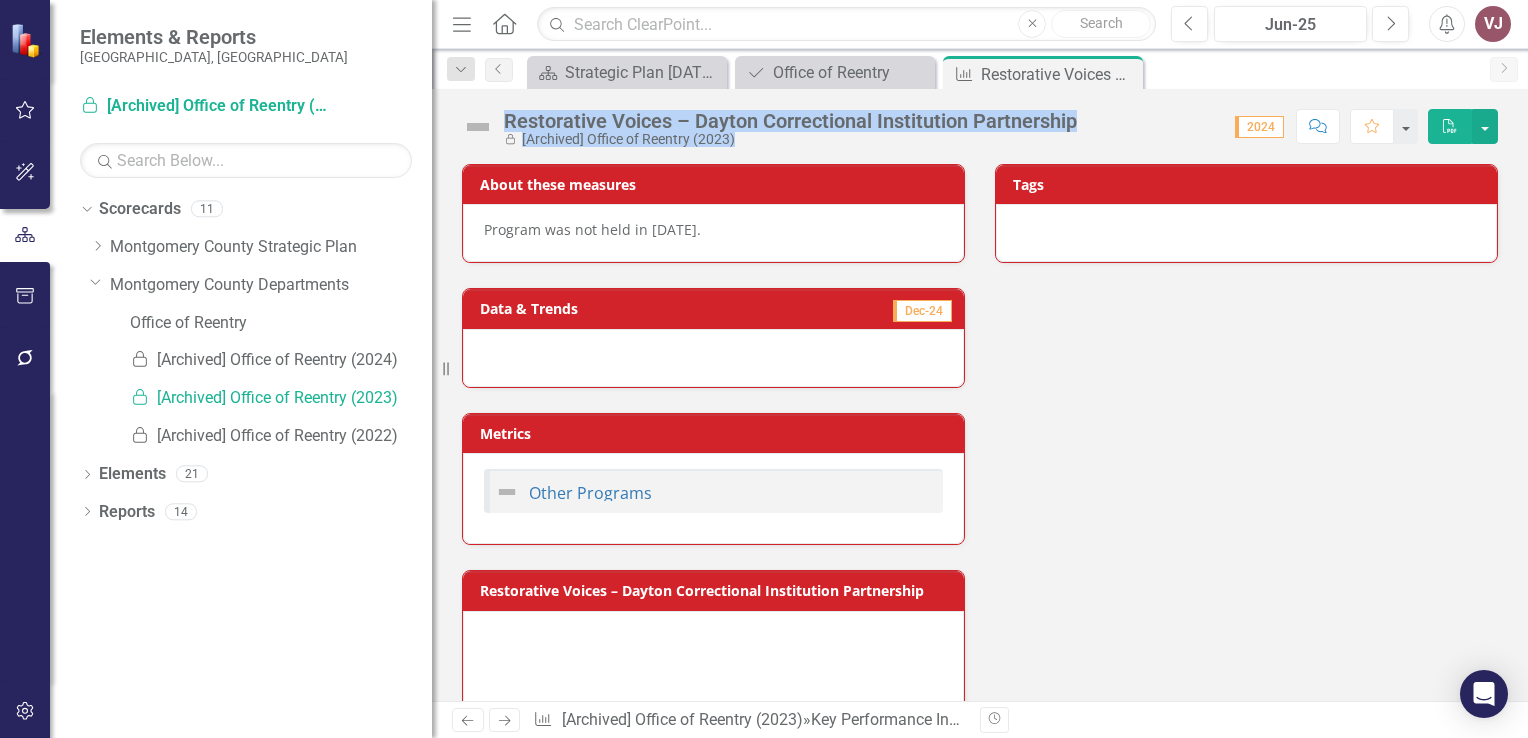 drag, startPoint x: 504, startPoint y: 119, endPoint x: 1088, endPoint y: 122, distance: 584.0077 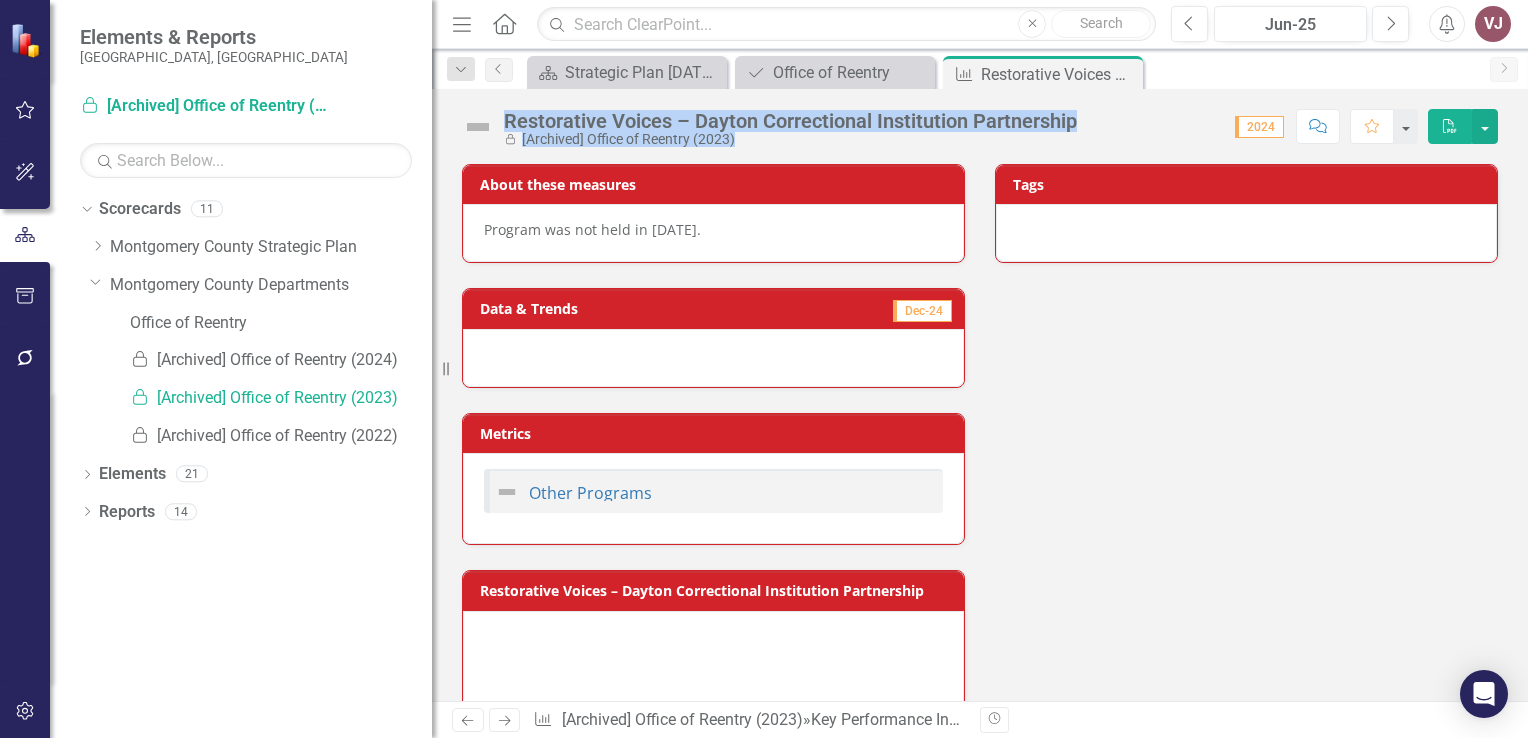 drag, startPoint x: 1088, startPoint y: 122, endPoint x: 1028, endPoint y: 128, distance: 60.299255 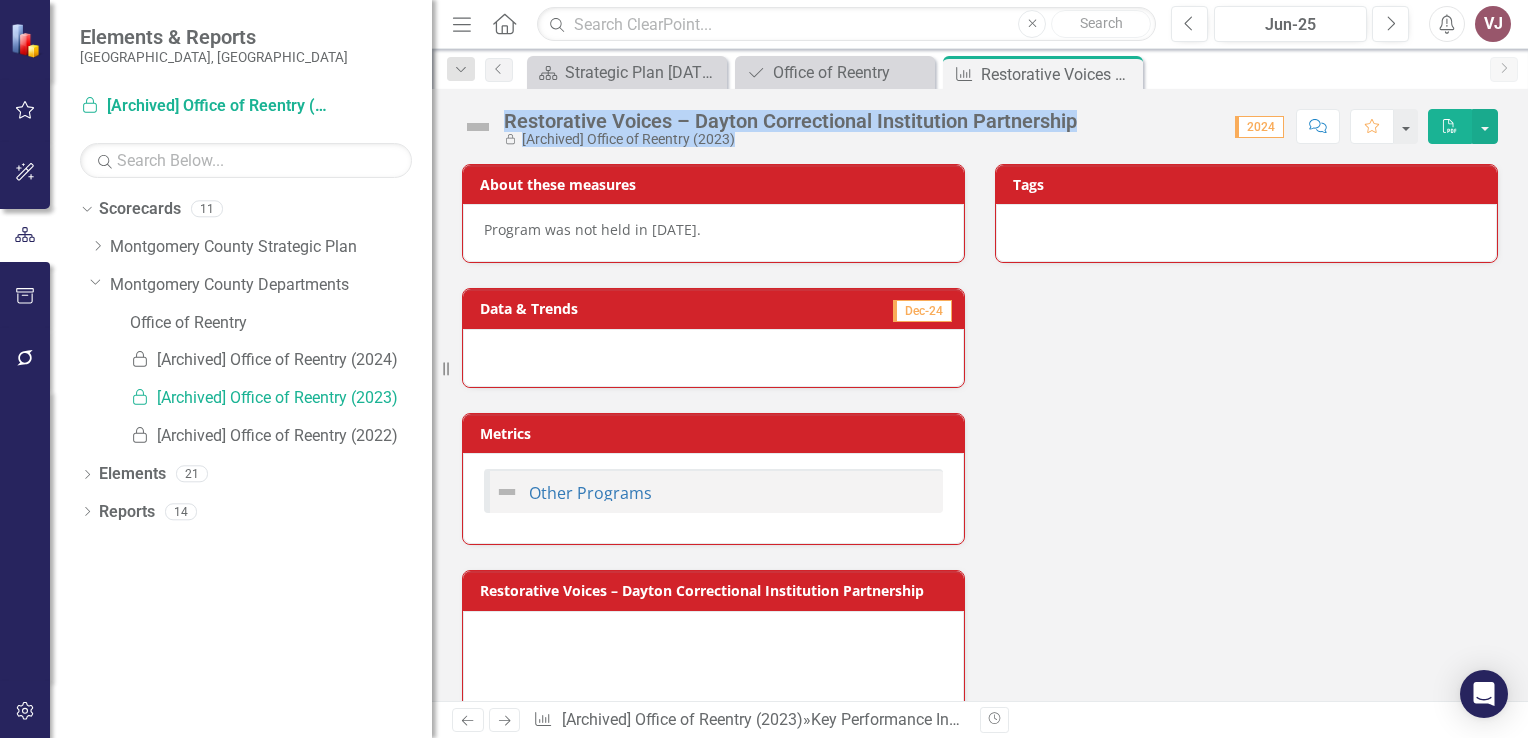 click on "Locked [Archived] Office of Reentry (2023)" at bounding box center (790, 139) 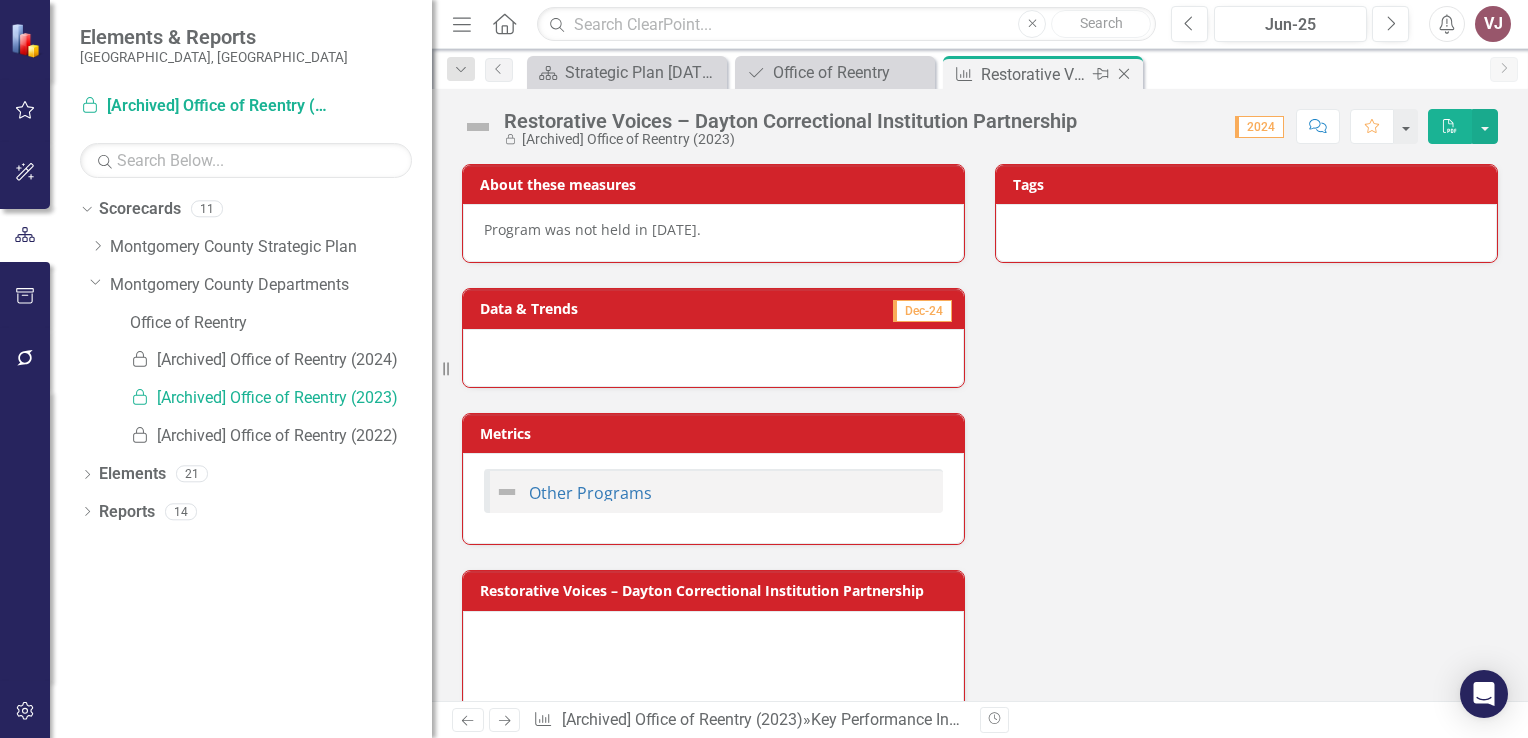 click 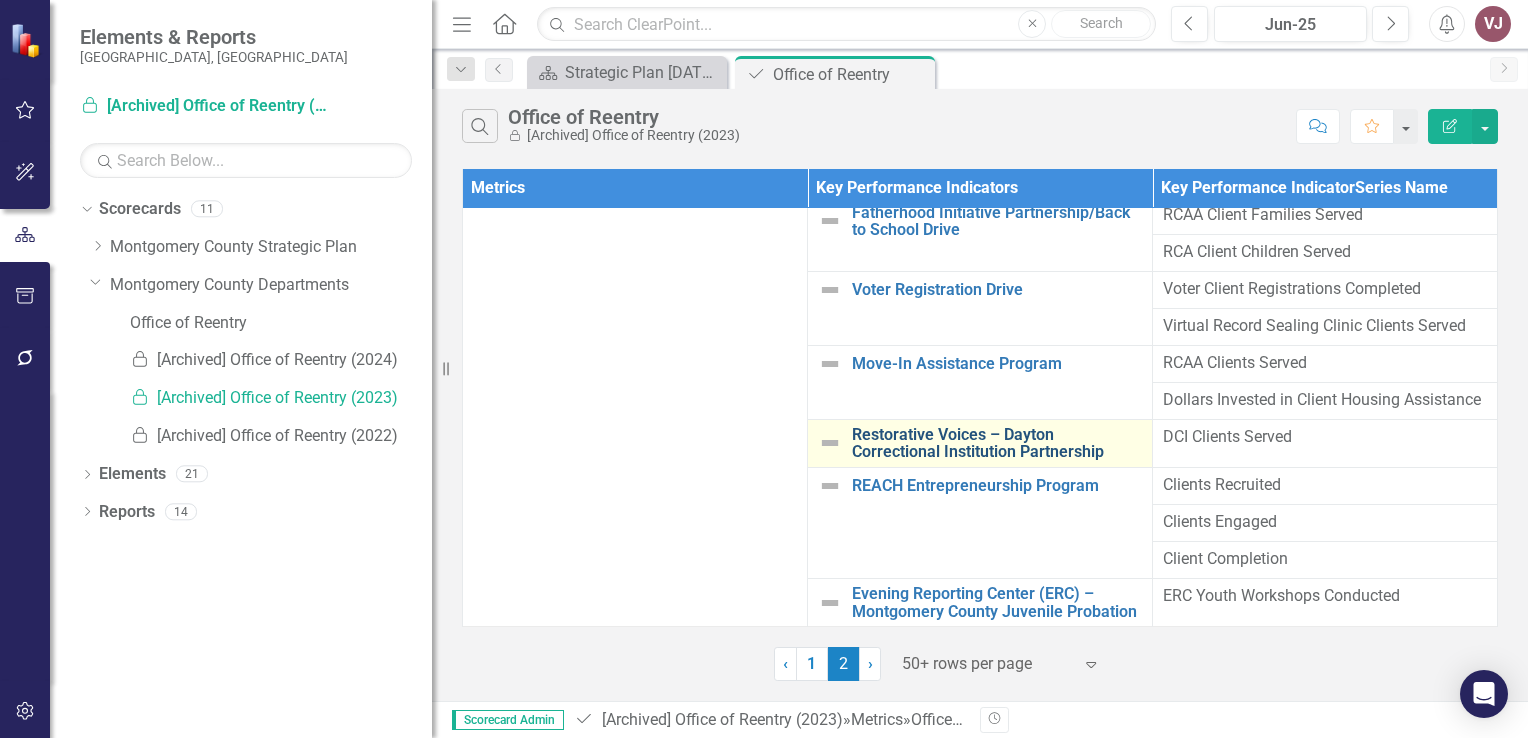 scroll, scrollTop: 105, scrollLeft: 0, axis: vertical 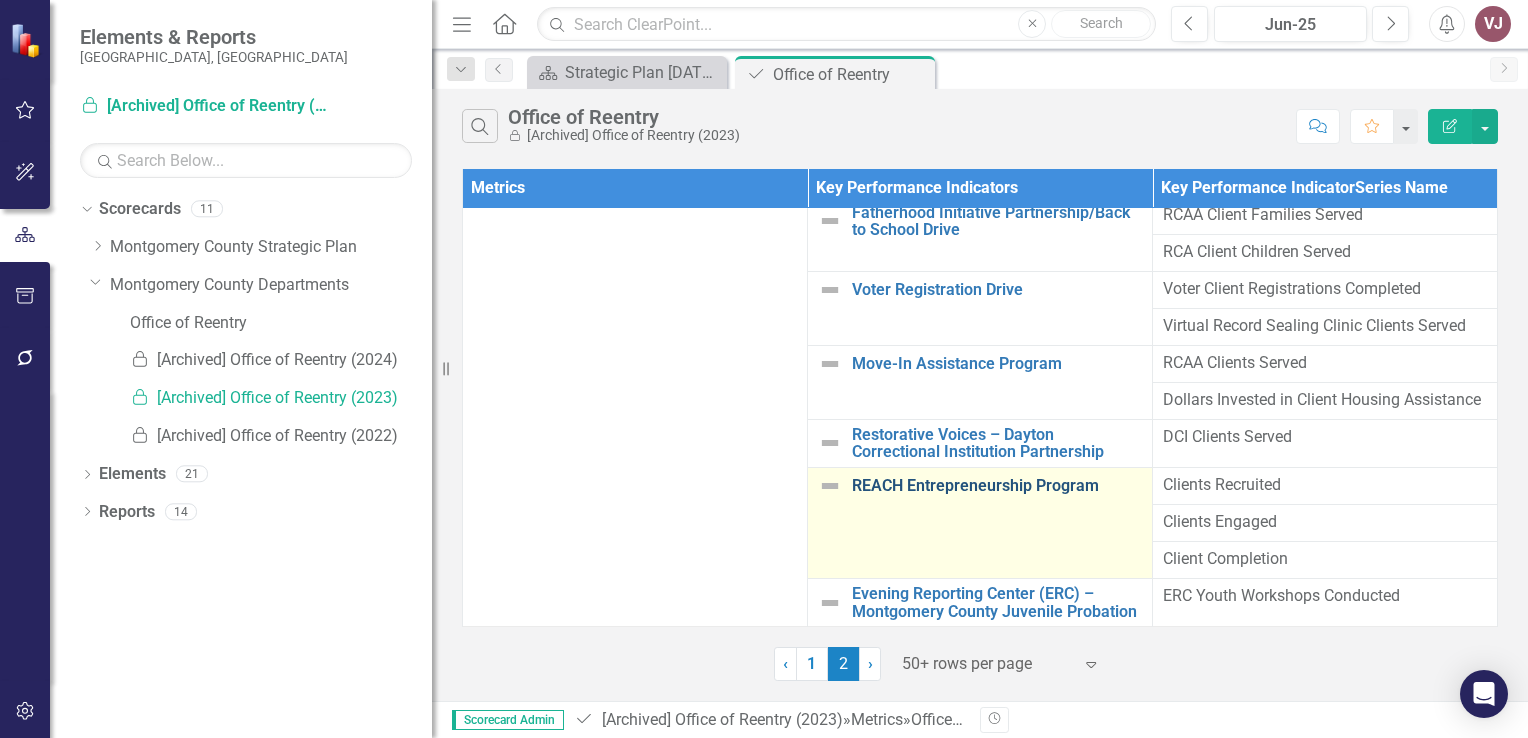 click on "REACH Entrepreneurship Program" at bounding box center [997, 486] 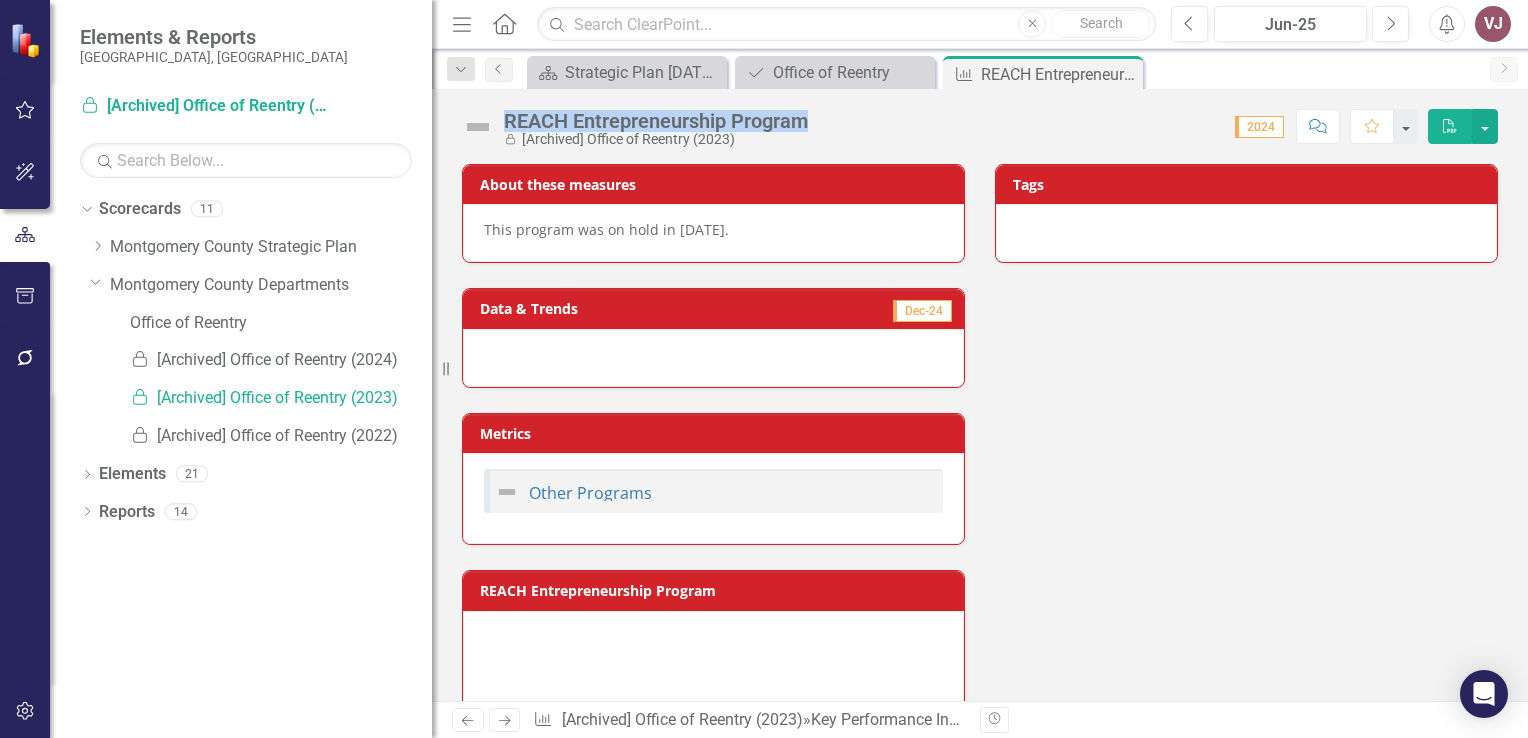 drag, startPoint x: 814, startPoint y: 121, endPoint x: 506, endPoint y: 117, distance: 308.02597 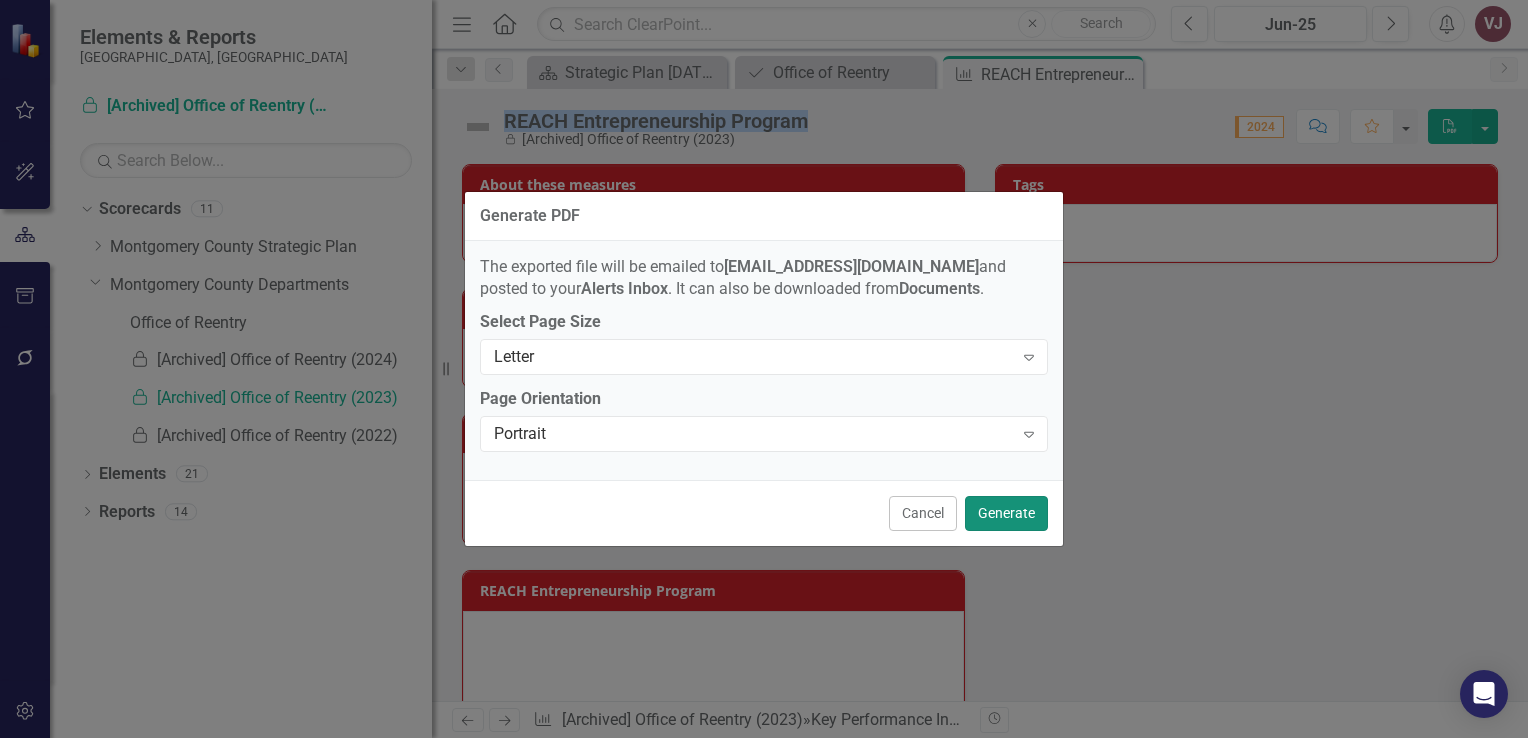 click on "Generate" at bounding box center [1006, 513] 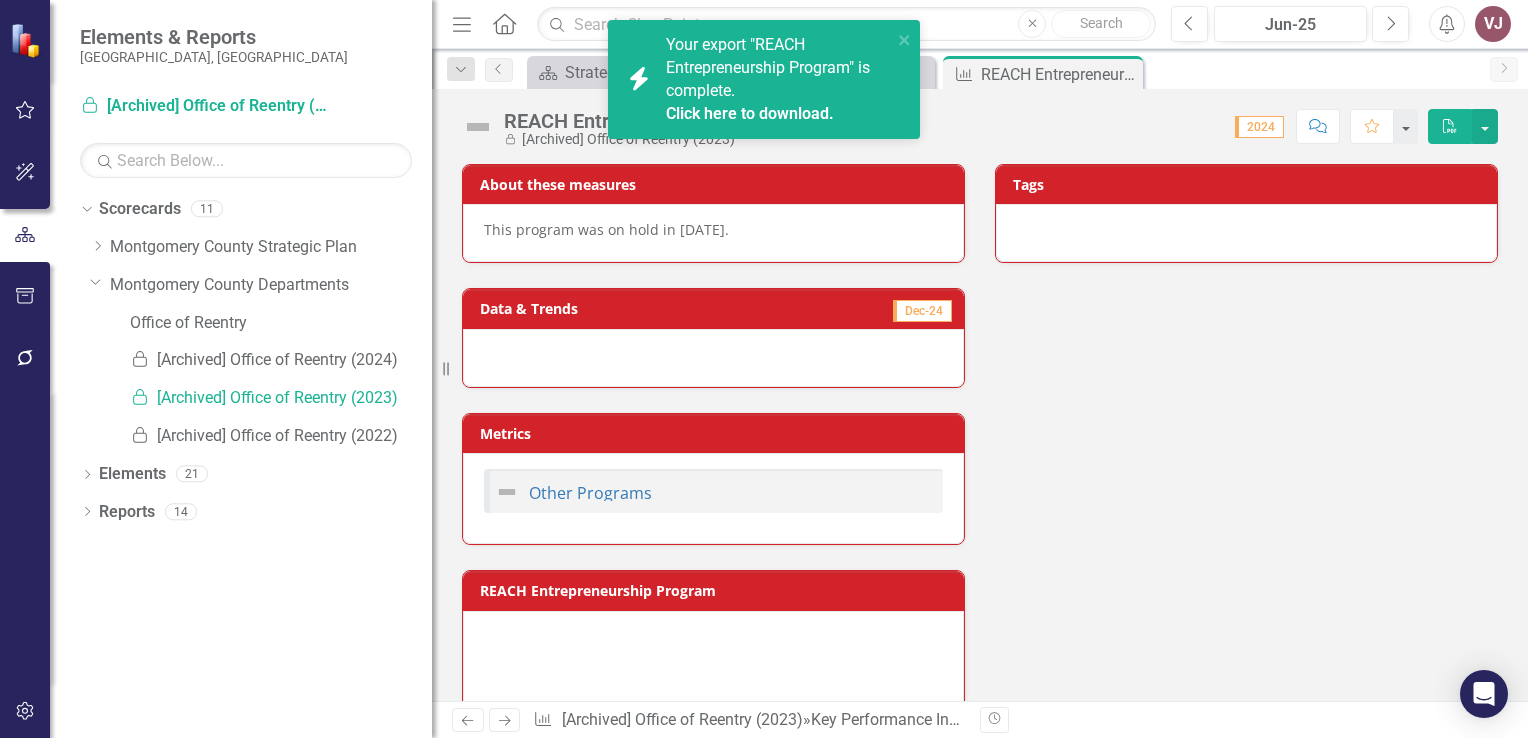 click on "Click here to download." at bounding box center [750, 113] 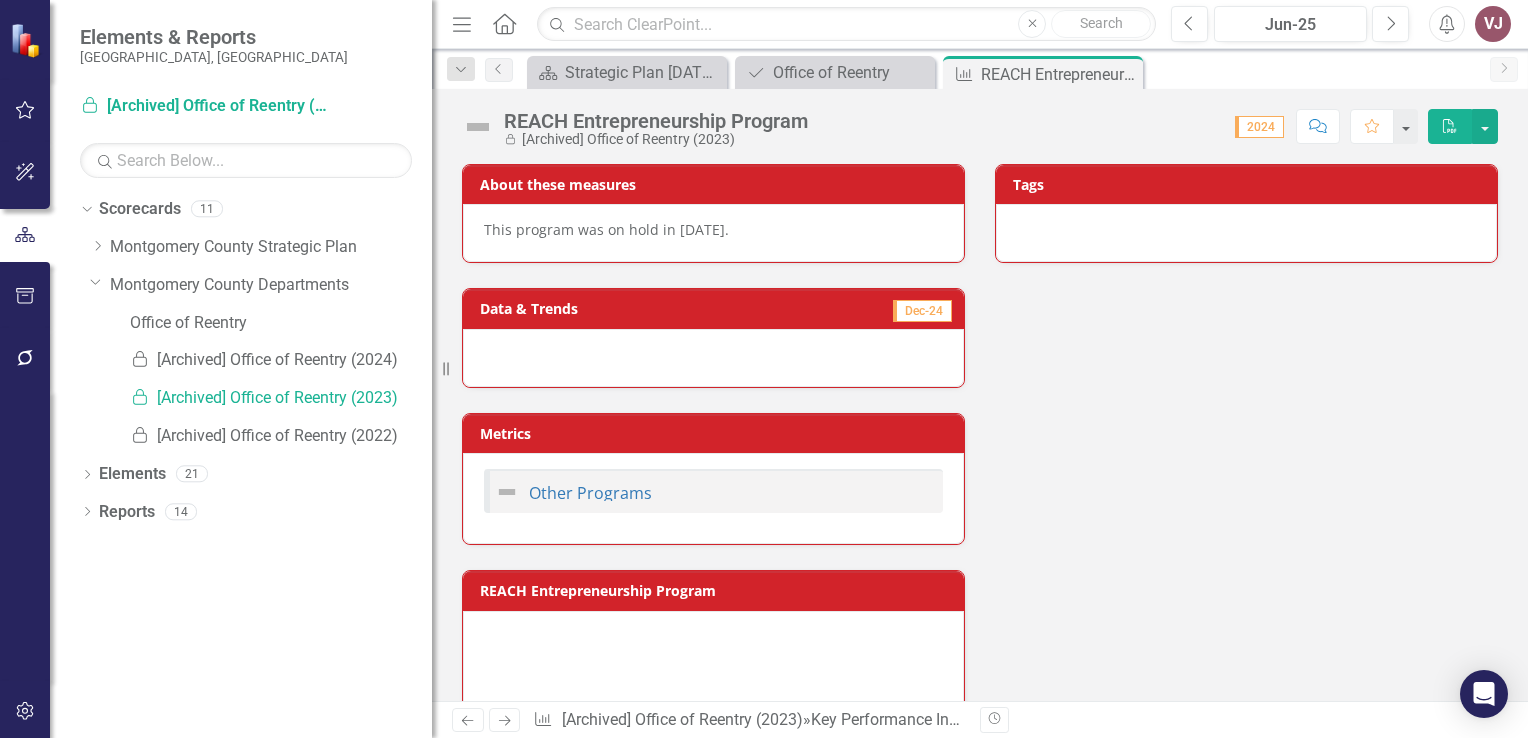 click on "Score: 0.00 2024 Completed  Comment Favorite PDF" at bounding box center [1158, 126] 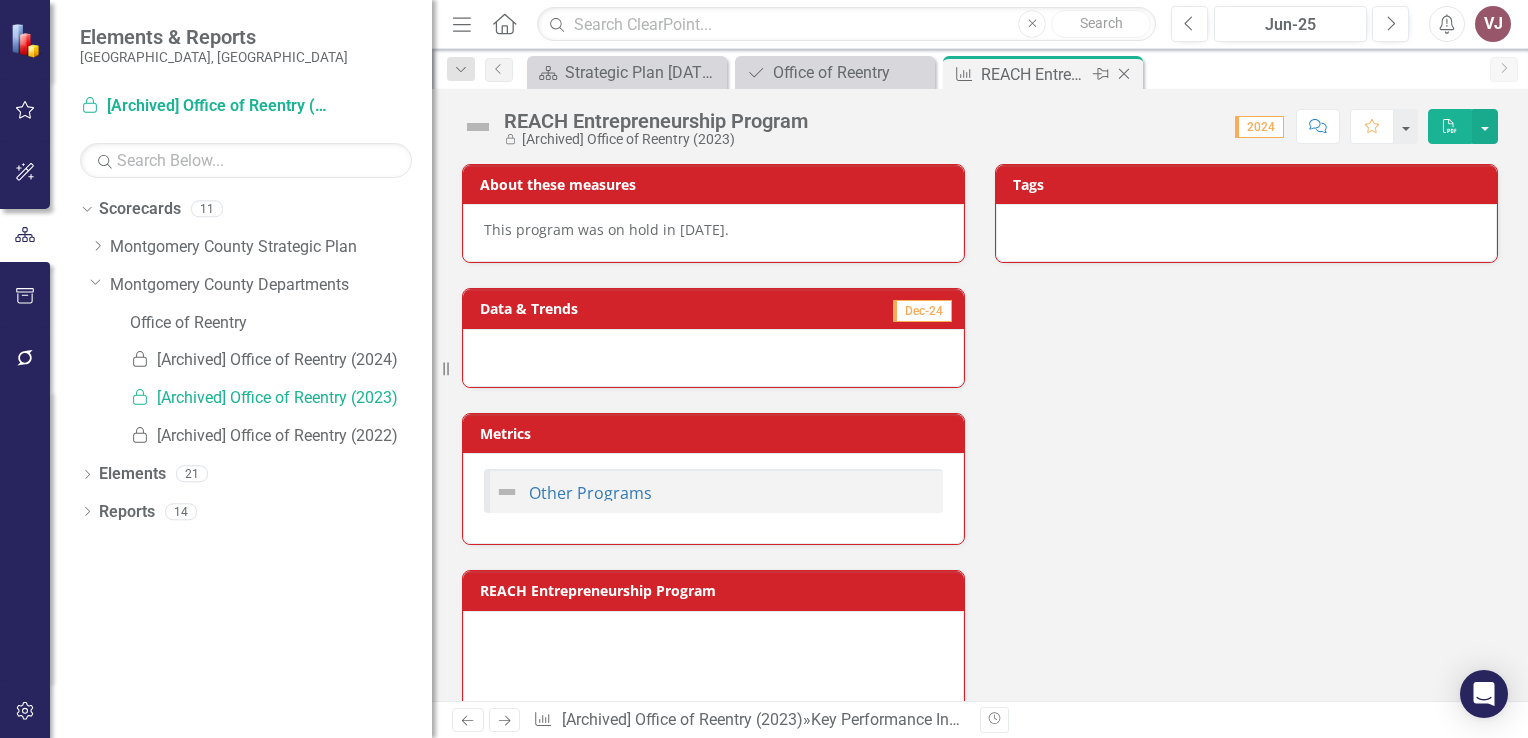 click 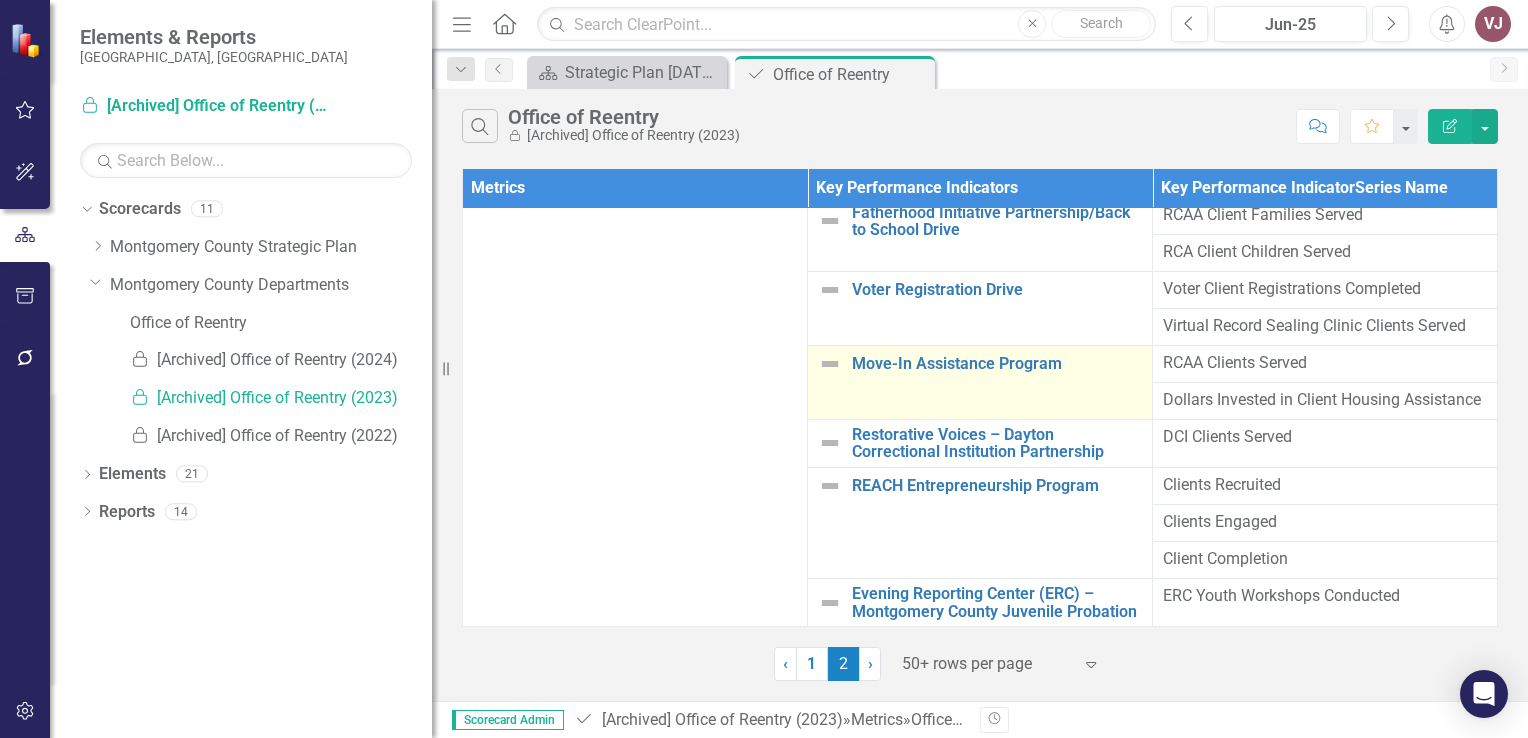 scroll, scrollTop: 105, scrollLeft: 0, axis: vertical 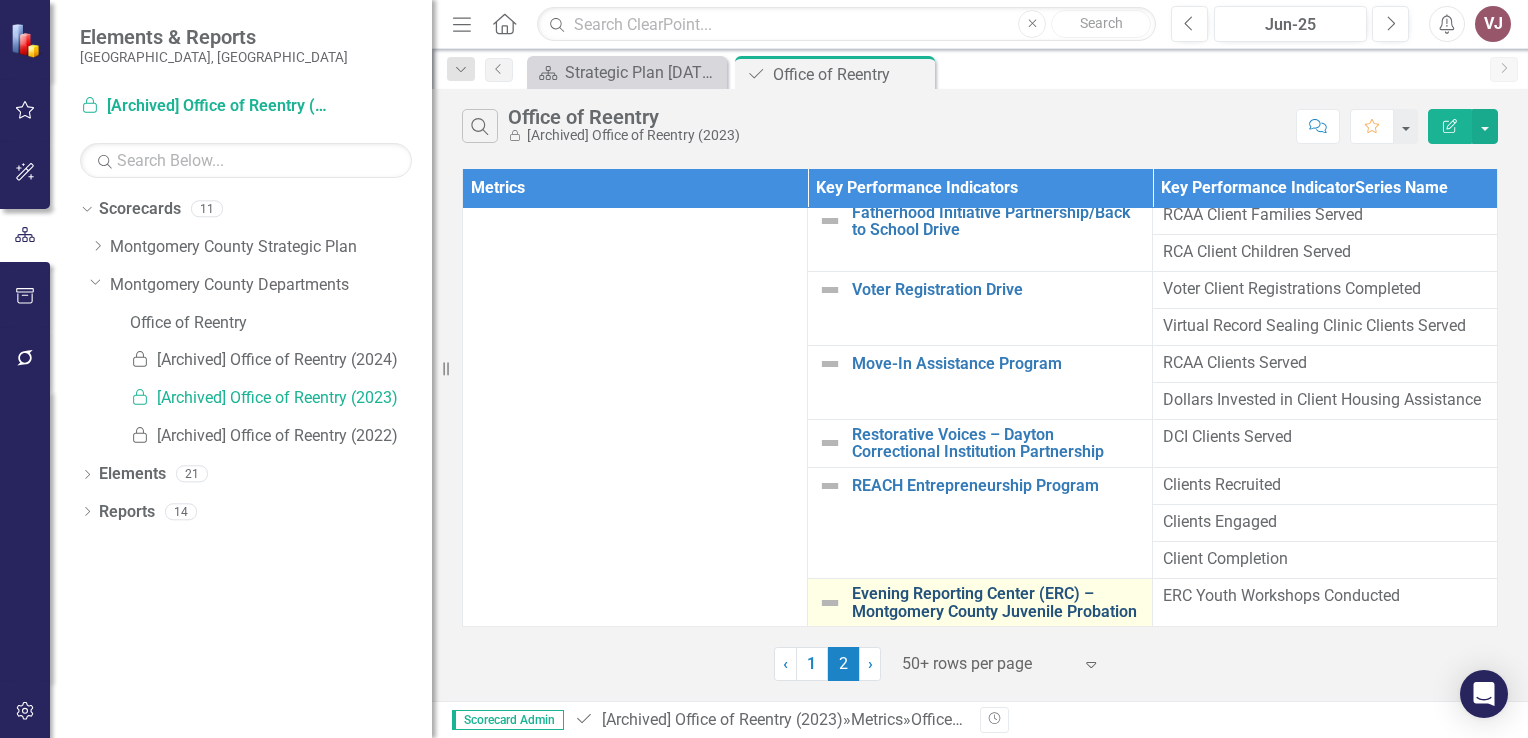 click on "Evening Reporting Center (ERC) – Montgomery County Juvenile Probation" at bounding box center (997, 602) 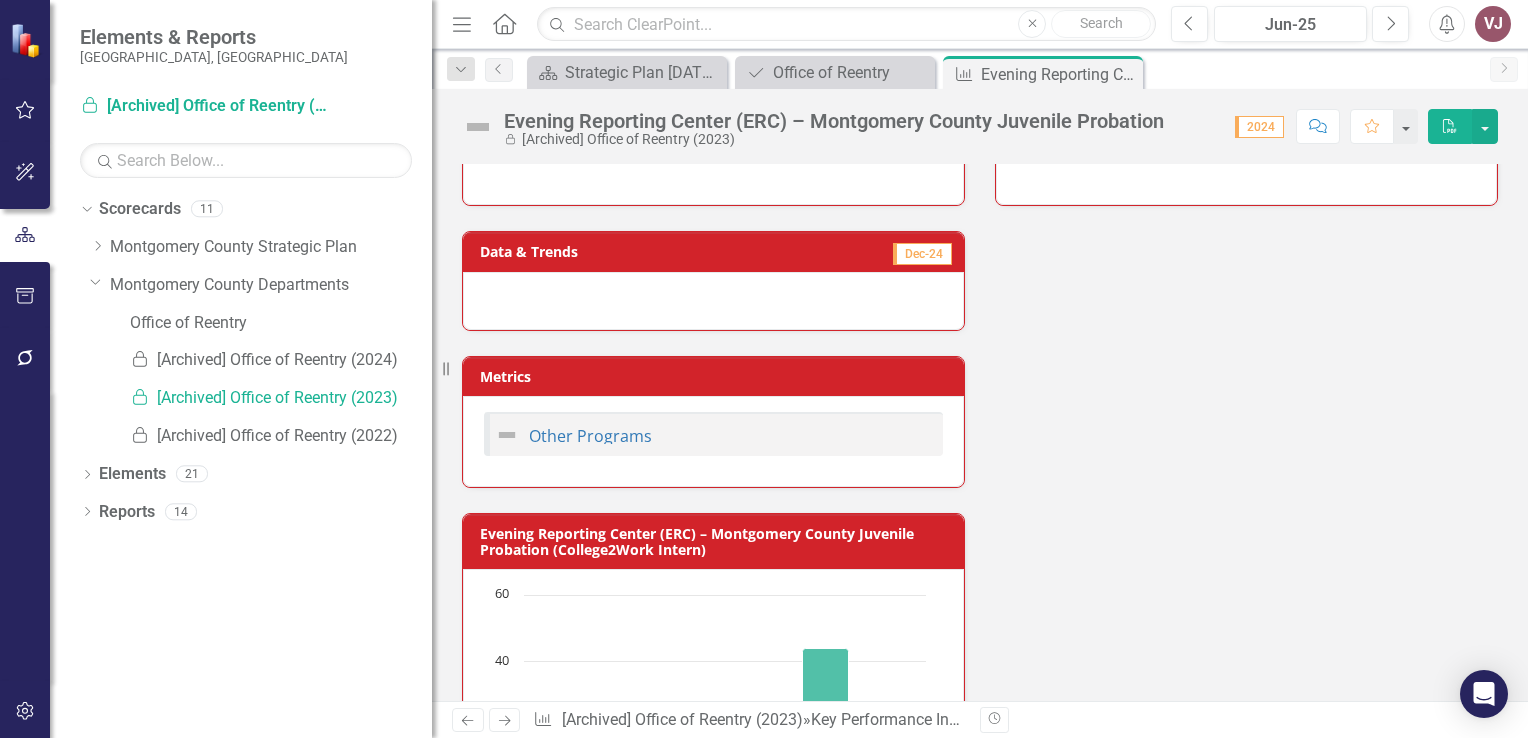 scroll, scrollTop: 0, scrollLeft: 0, axis: both 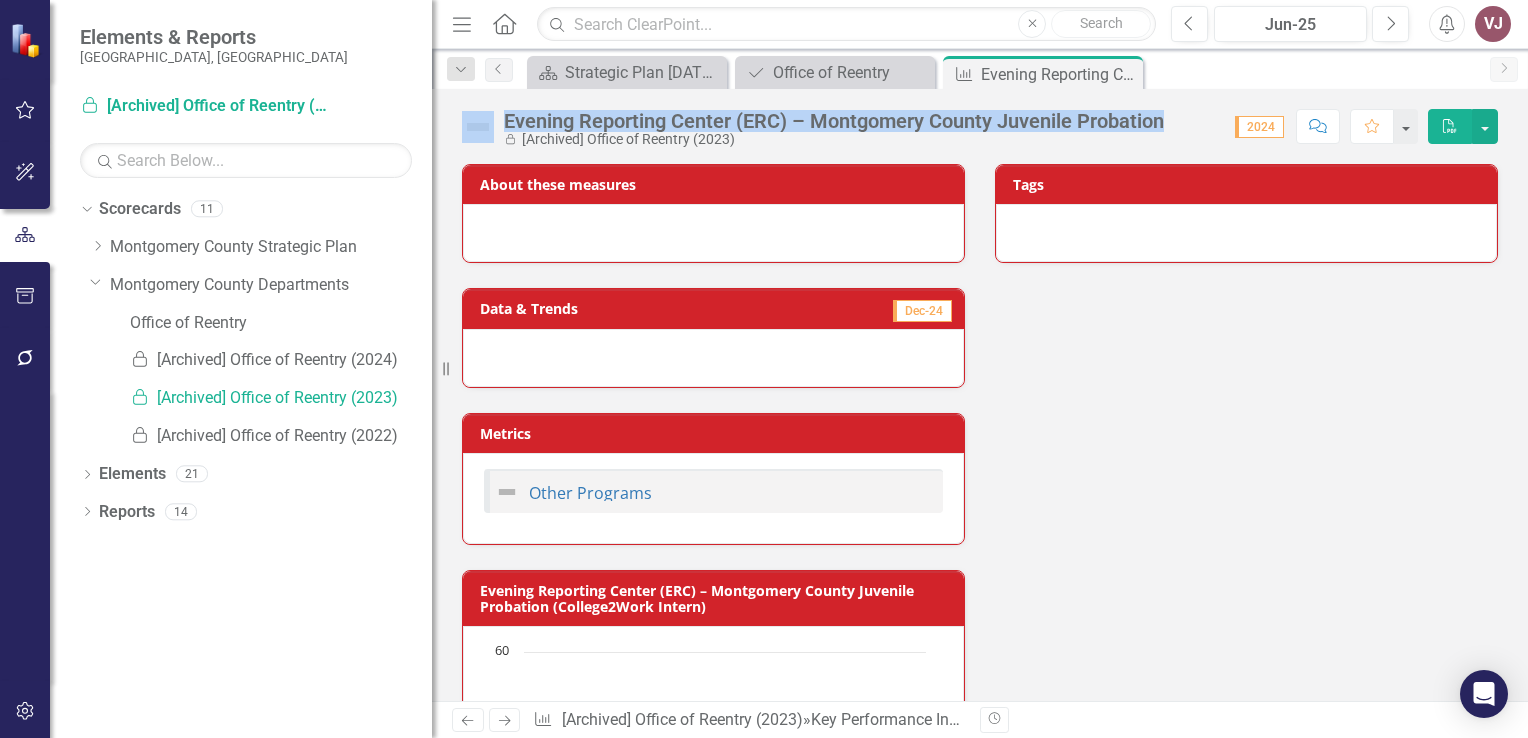 drag, startPoint x: 1165, startPoint y: 125, endPoint x: 483, endPoint y: 128, distance: 682.0066 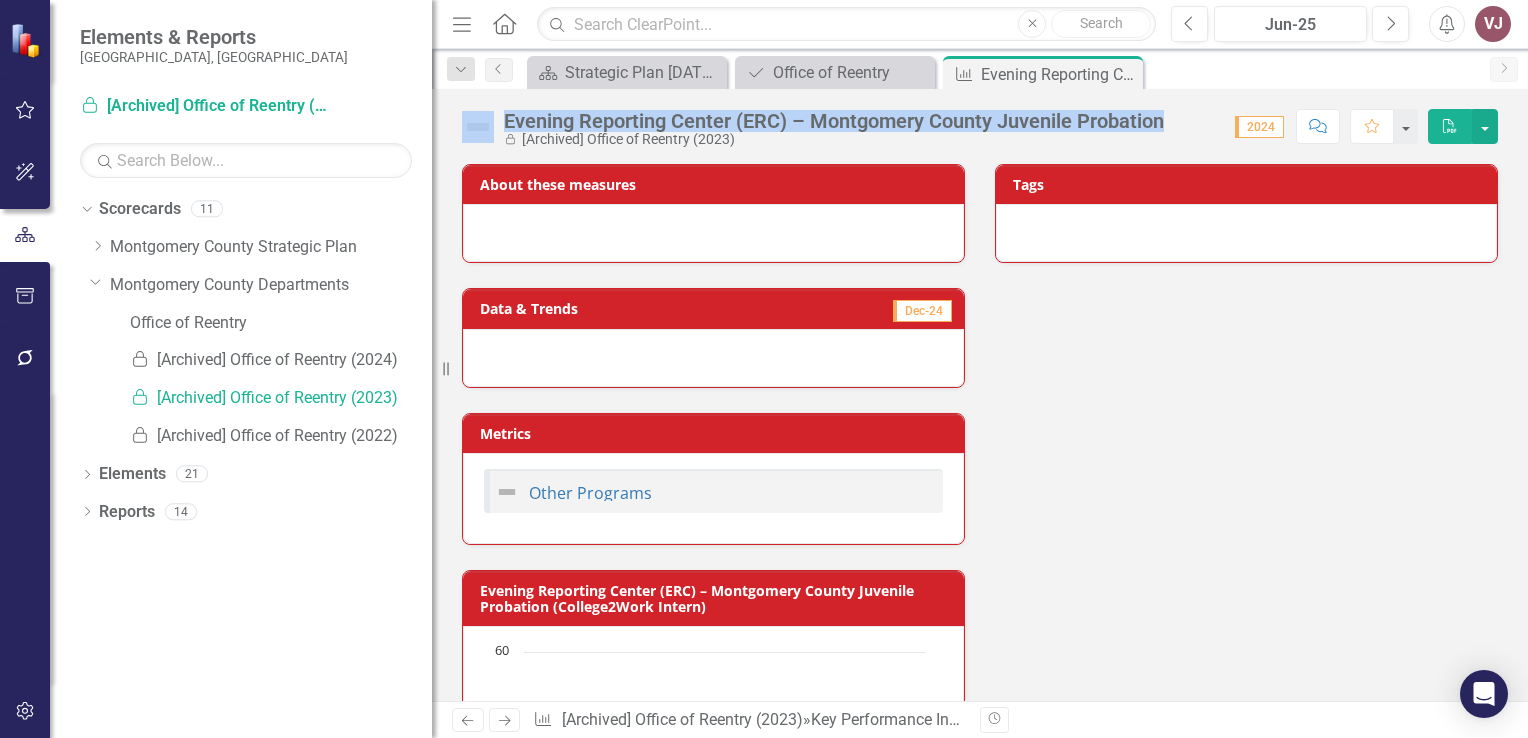 copy on "Evening Reporting Center (ERC) – Montgomery County Juvenile Probation" 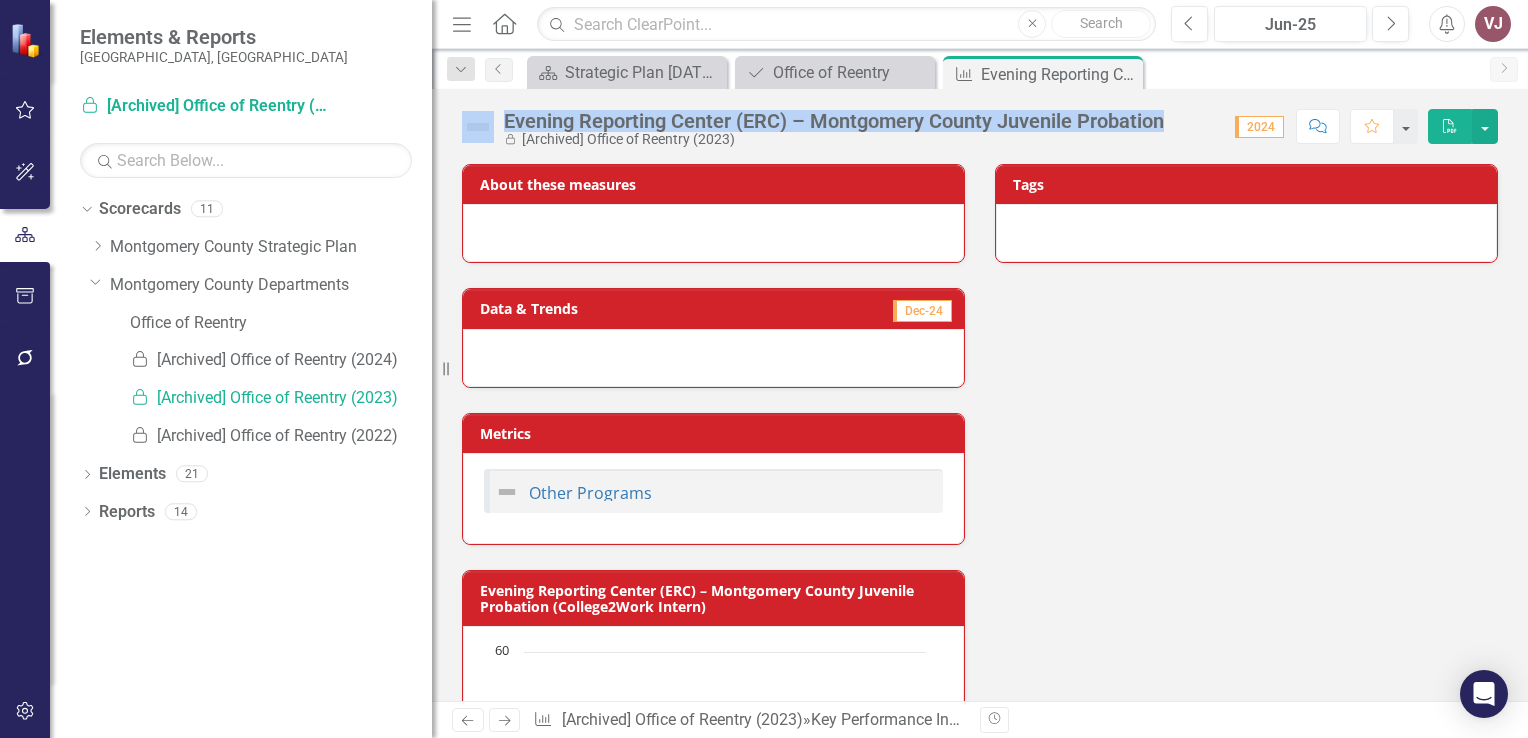 click on "PDF" at bounding box center [1450, 126] 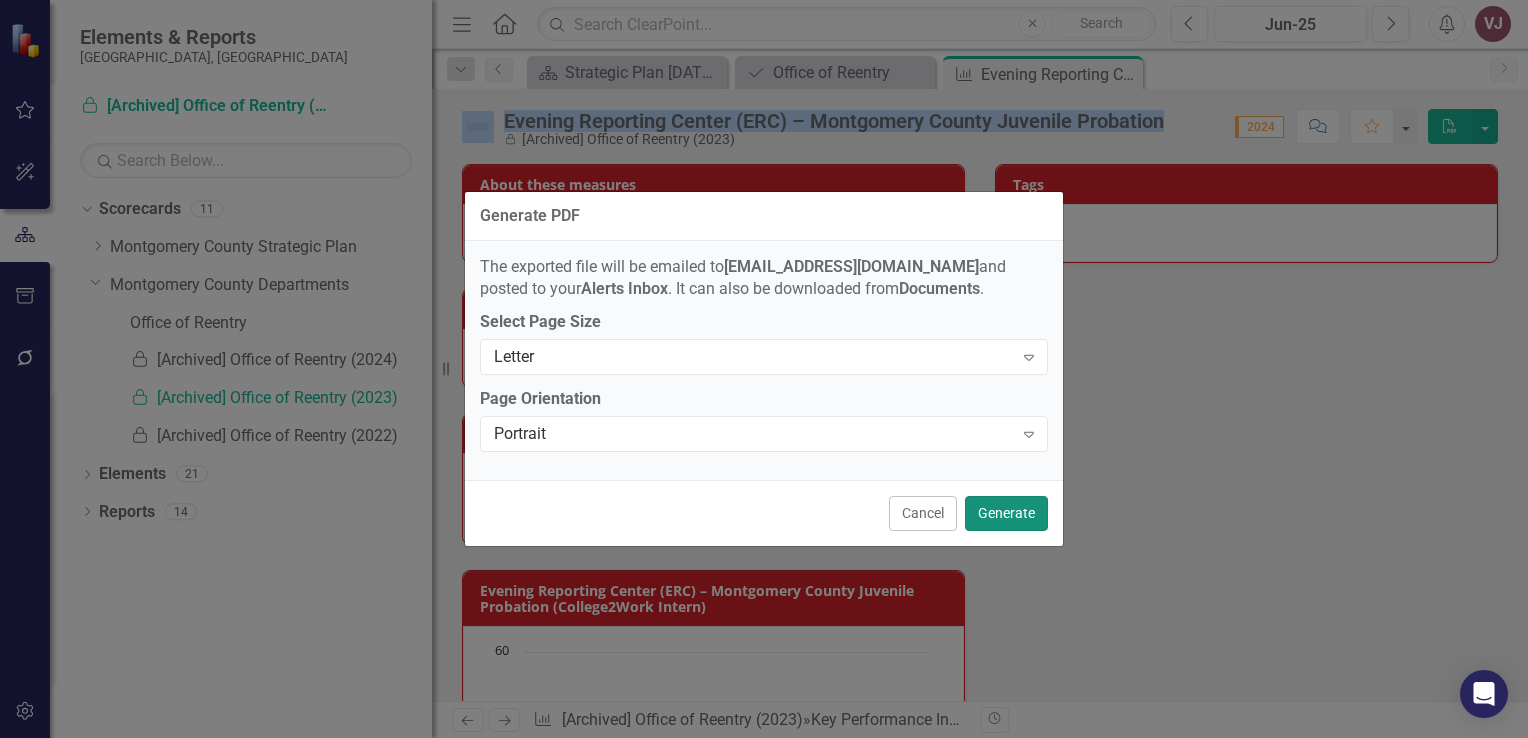 click on "Generate" at bounding box center (1006, 513) 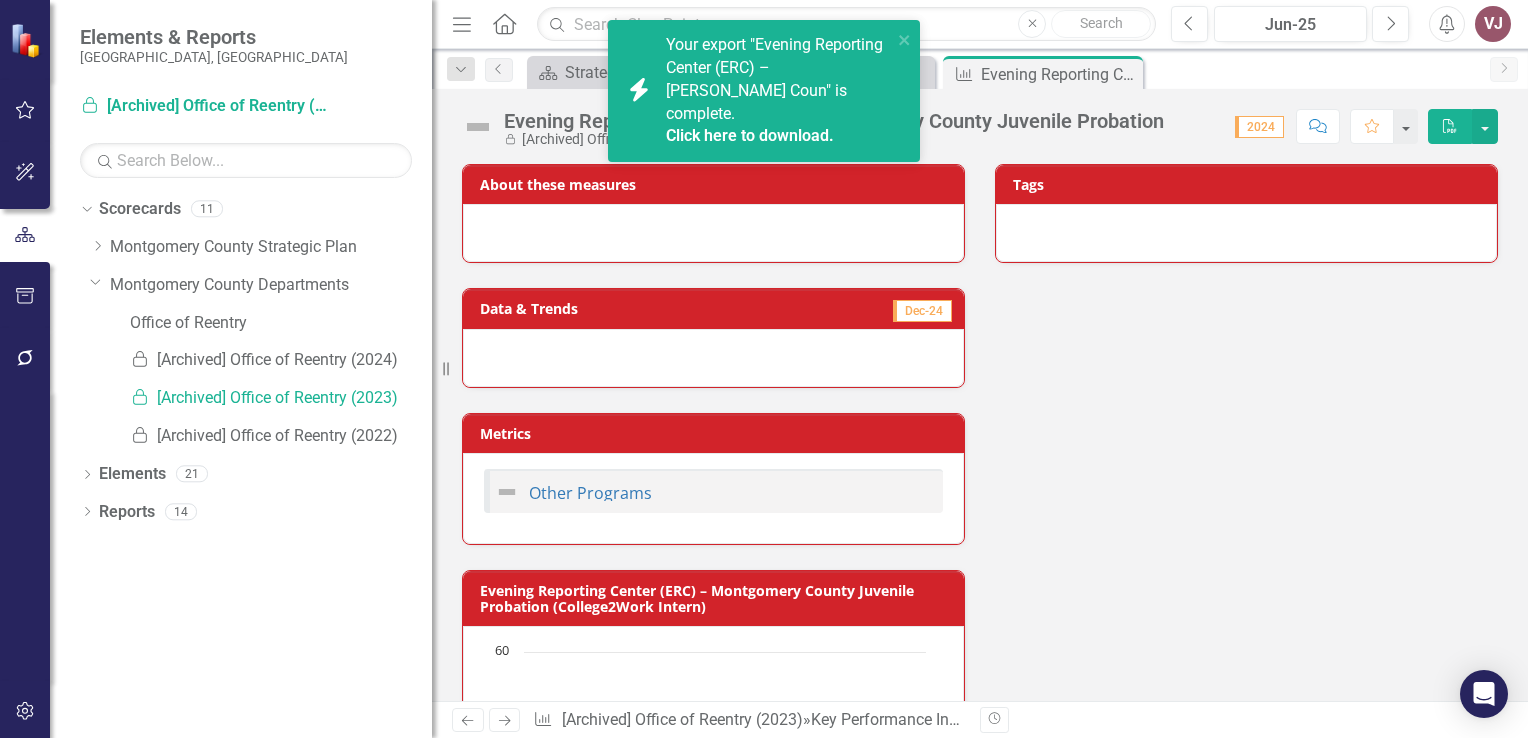 click on "Click here to download." at bounding box center [750, 135] 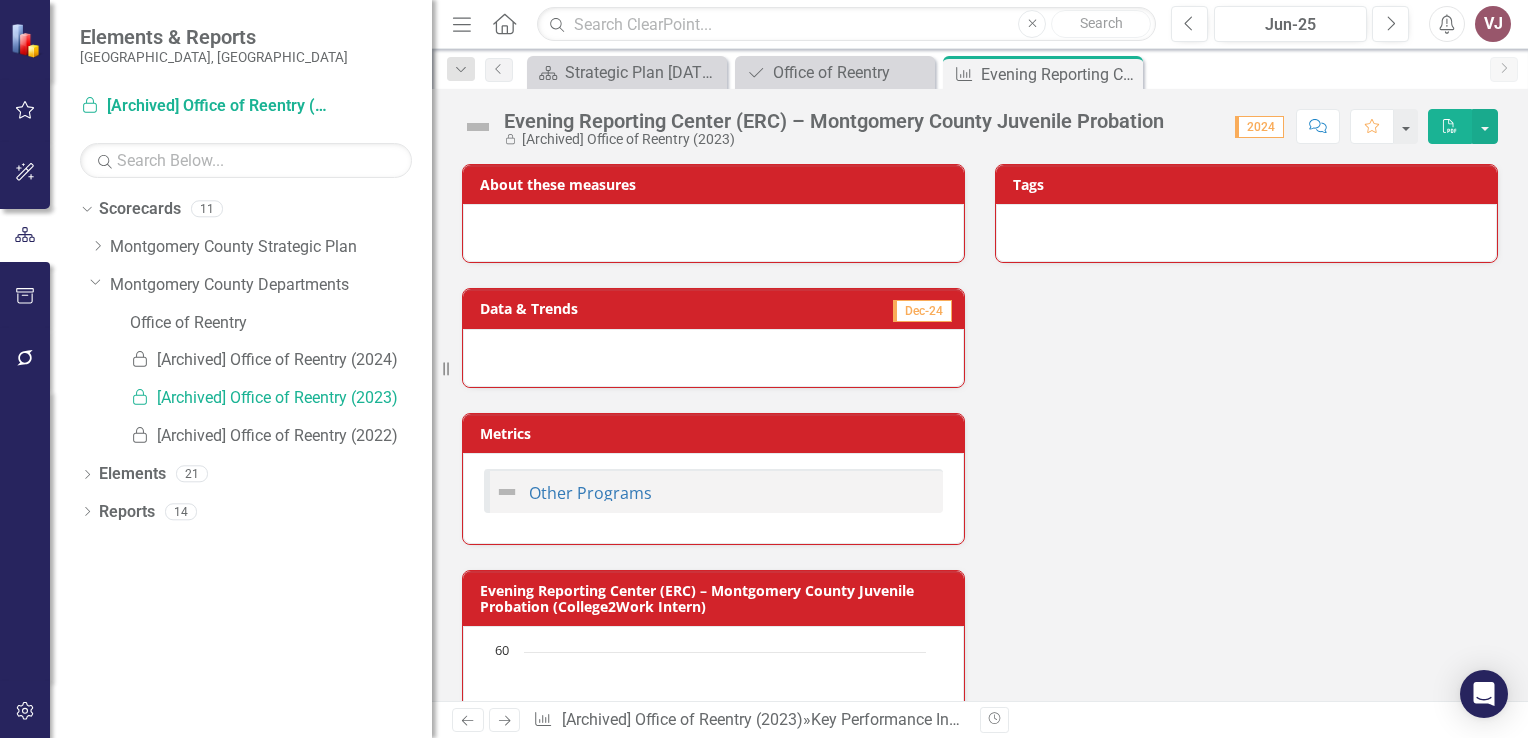 click on "Locked [Archived] Office of Reentry (2023)" at bounding box center (834, 139) 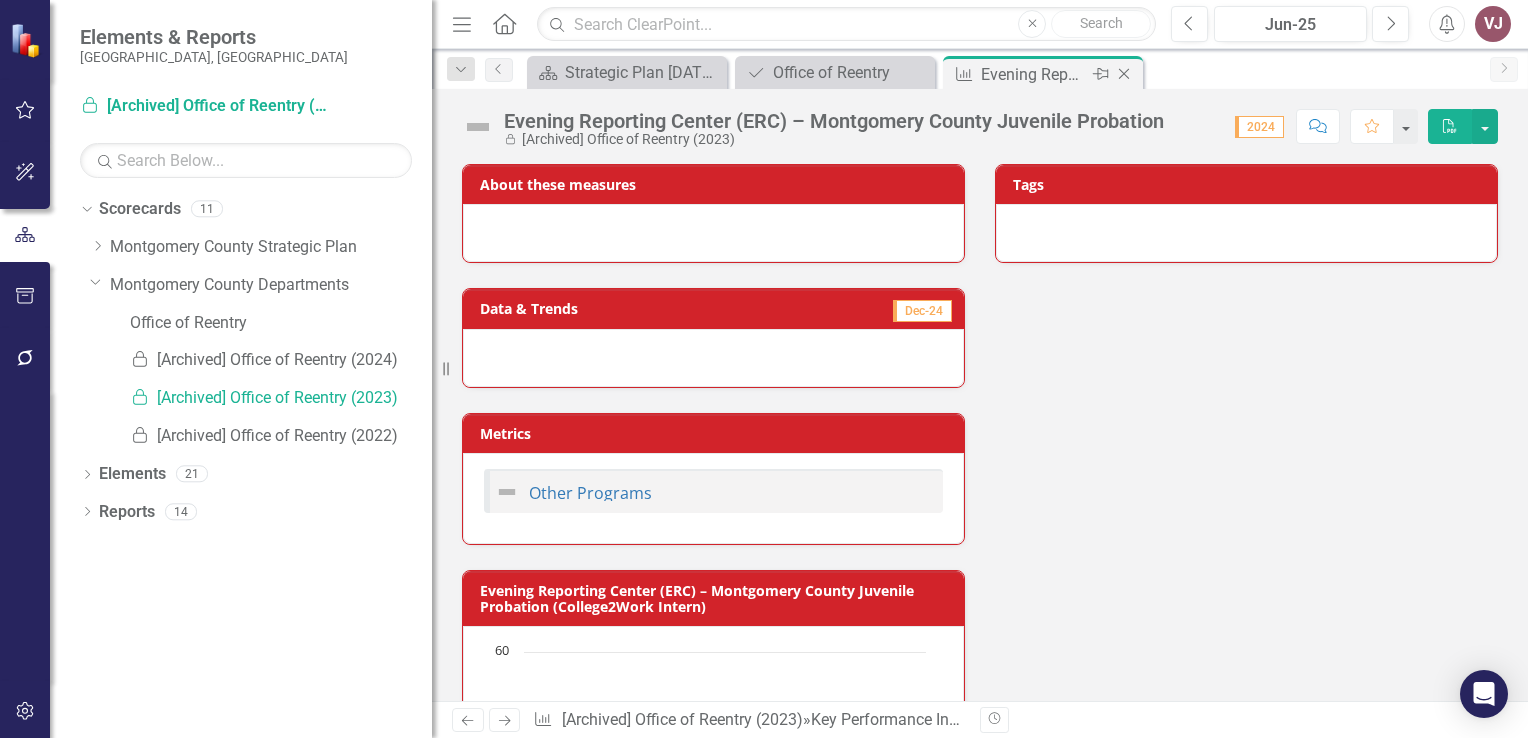 click 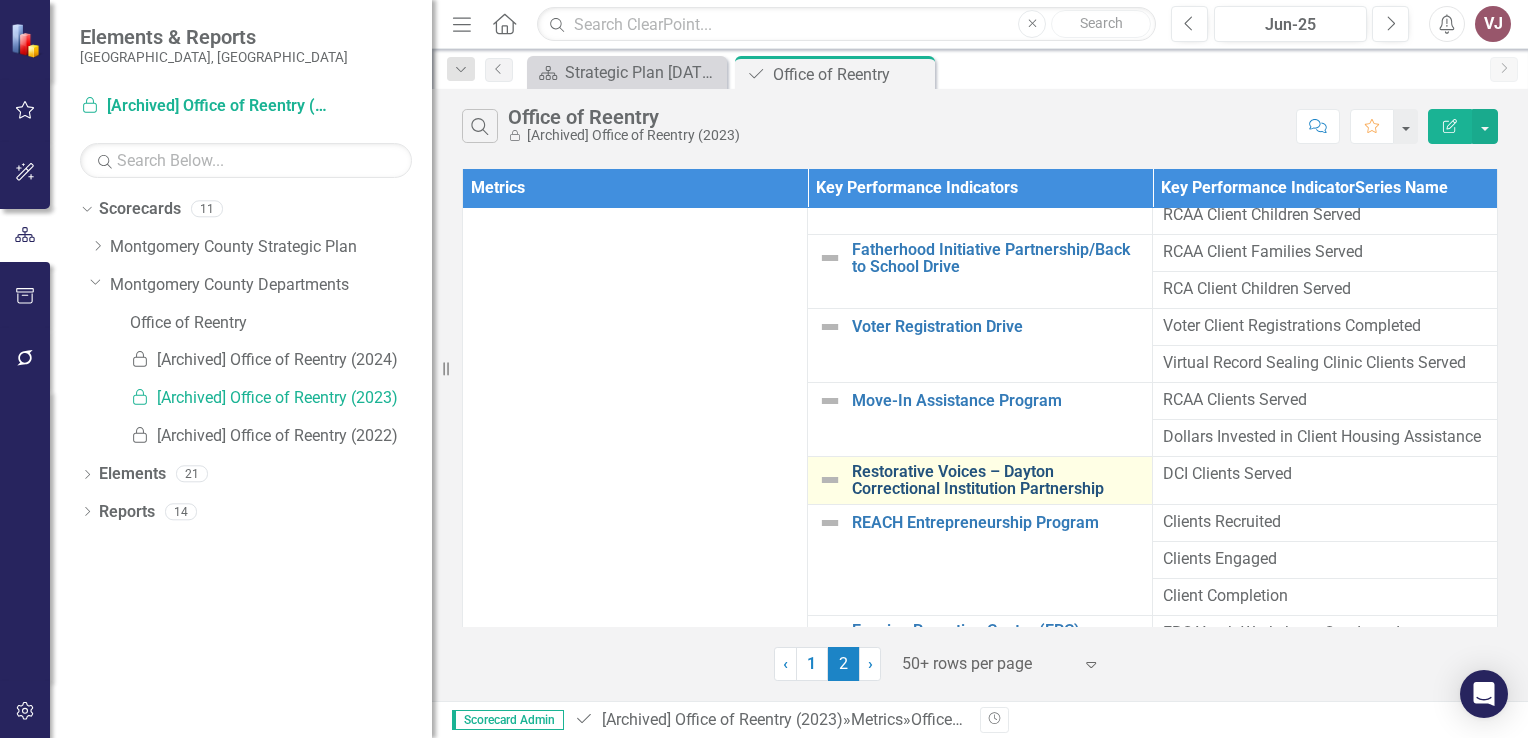 scroll, scrollTop: 0, scrollLeft: 0, axis: both 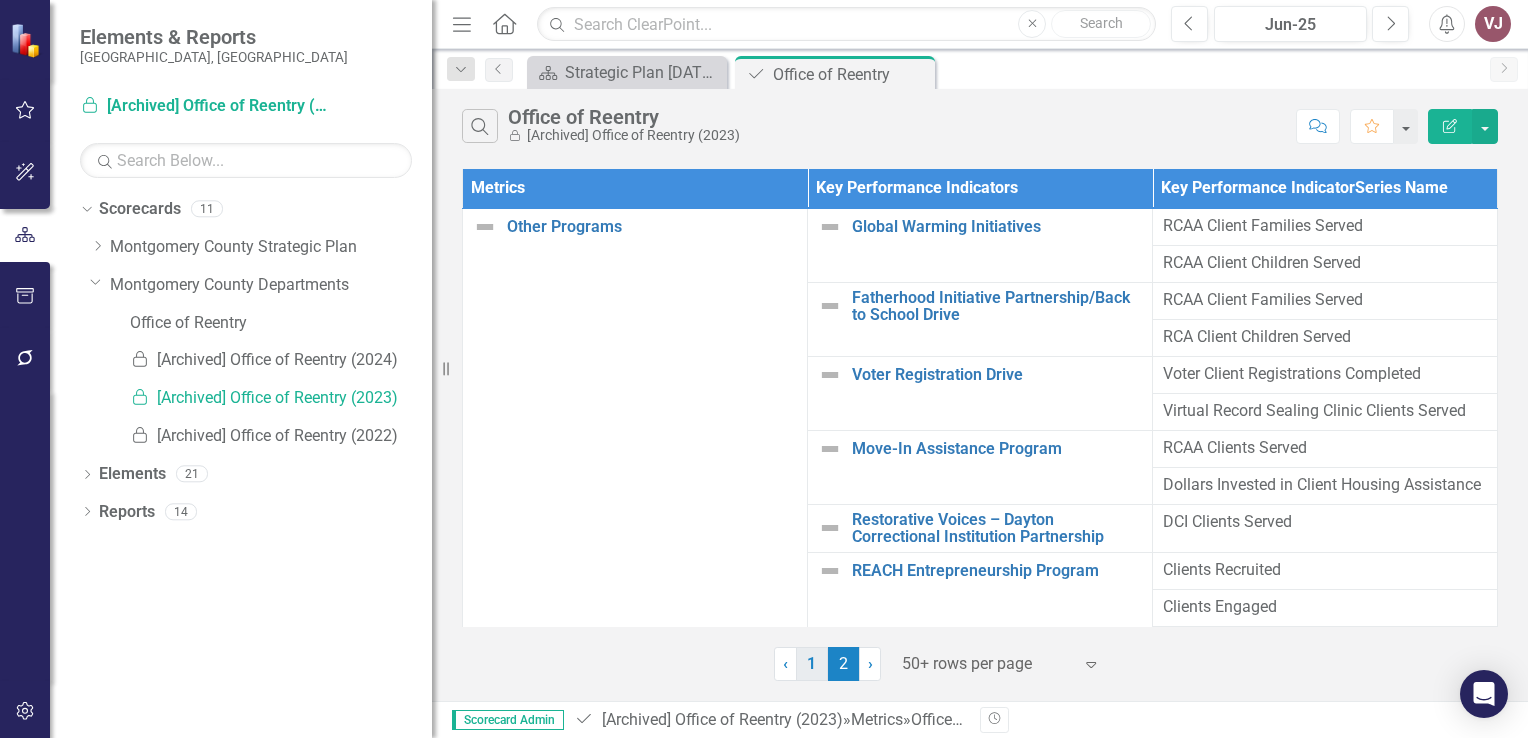 click on "1" at bounding box center [812, 664] 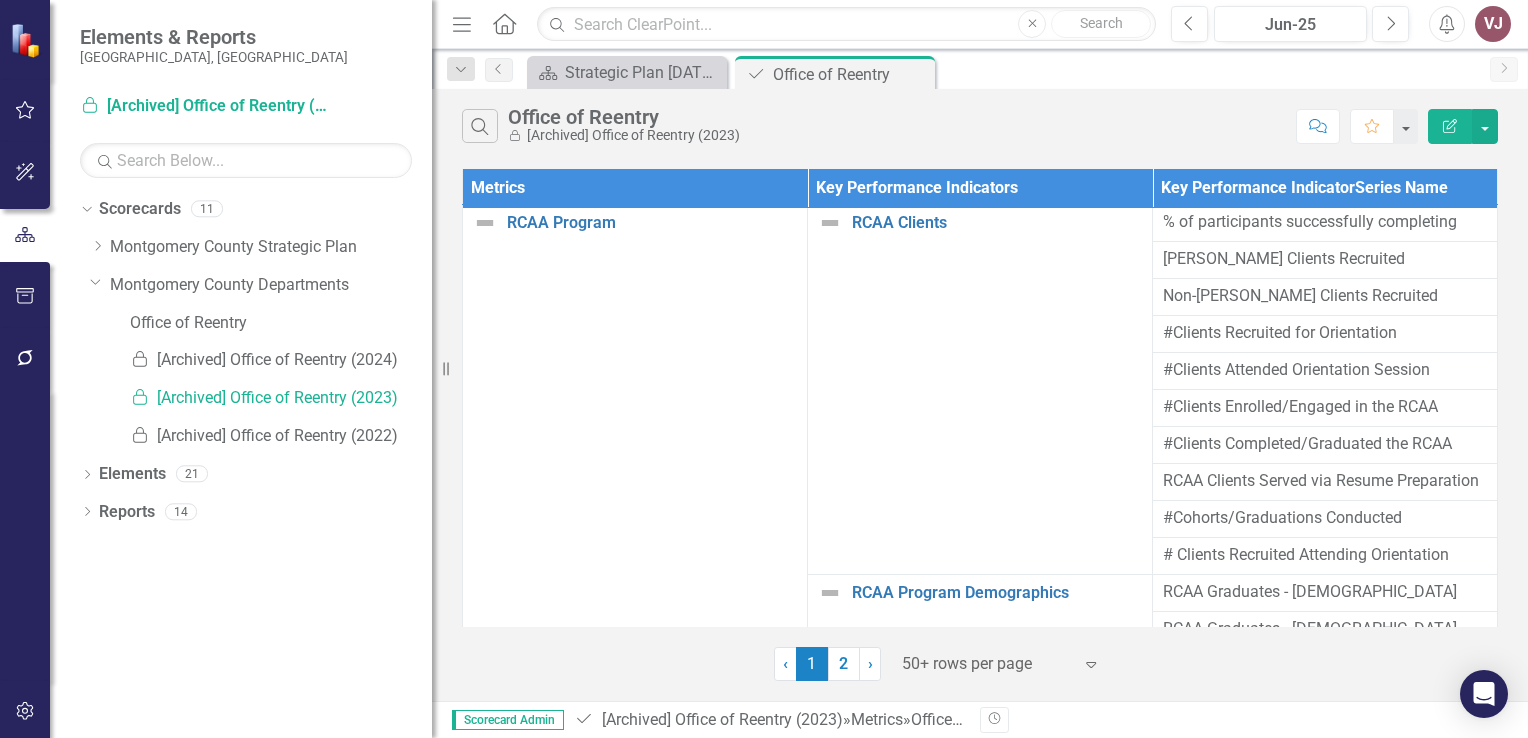 scroll, scrollTop: 0, scrollLeft: 0, axis: both 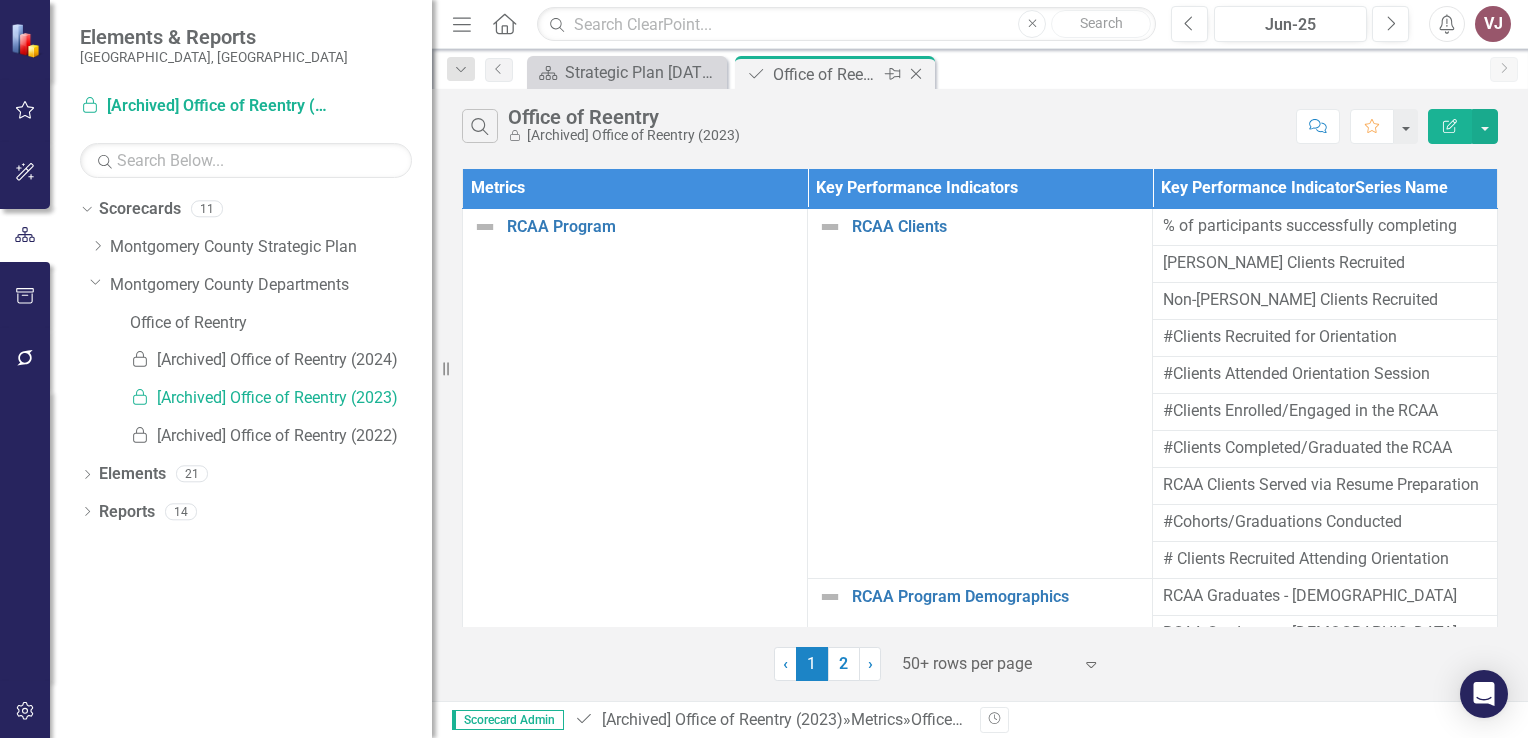 click 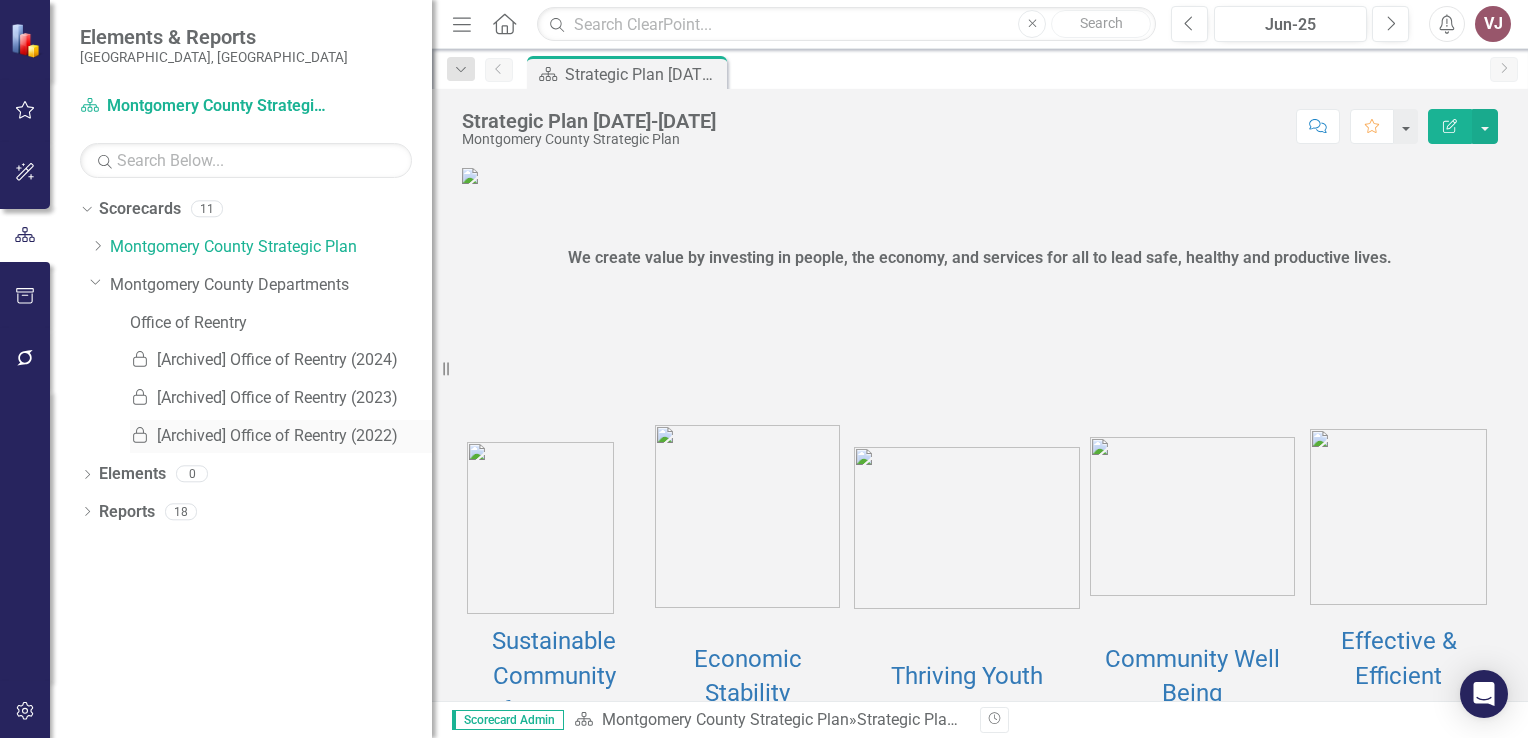 click on "Locked [Archived] Office of Reentry (2022)" at bounding box center (281, 436) 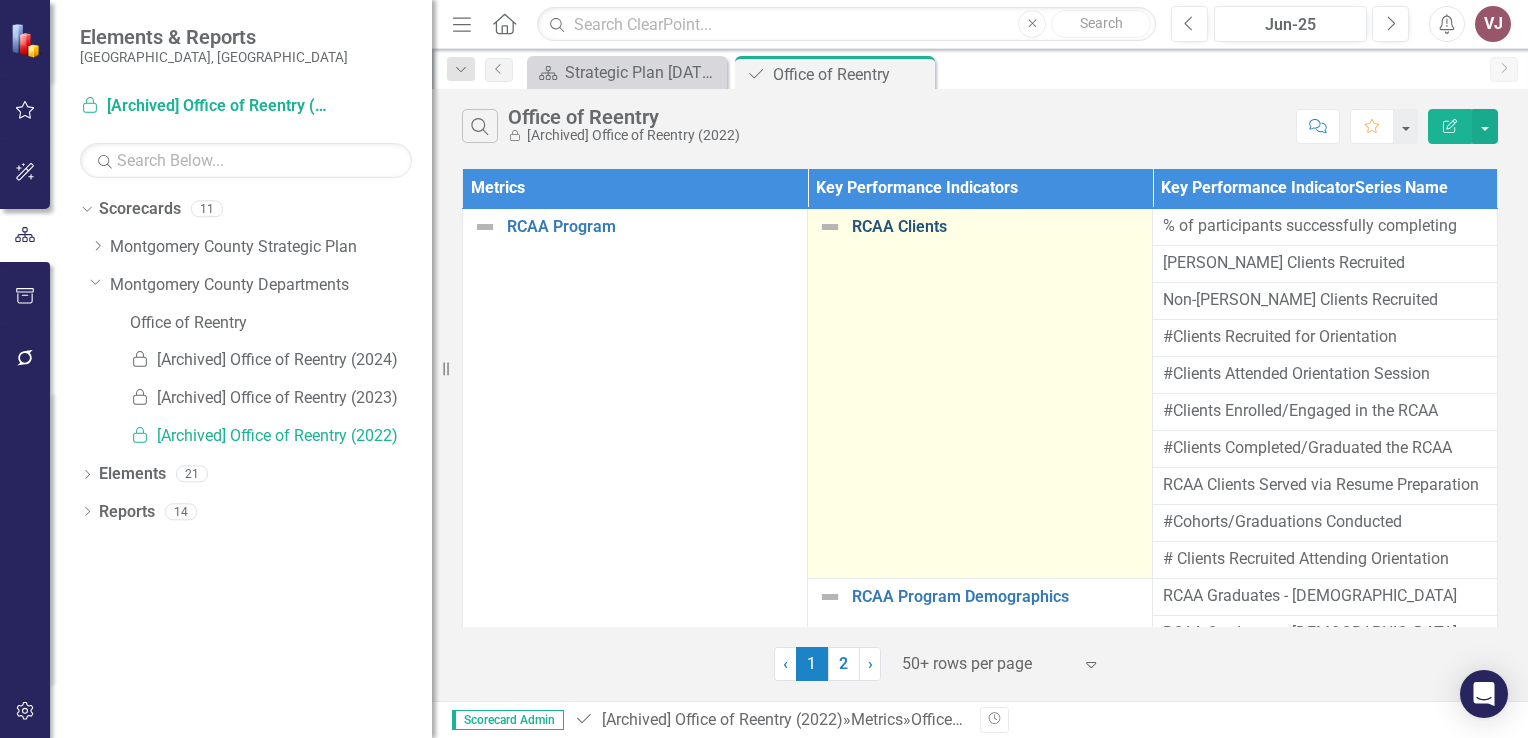 click on "RCAA Clients" at bounding box center (997, 227) 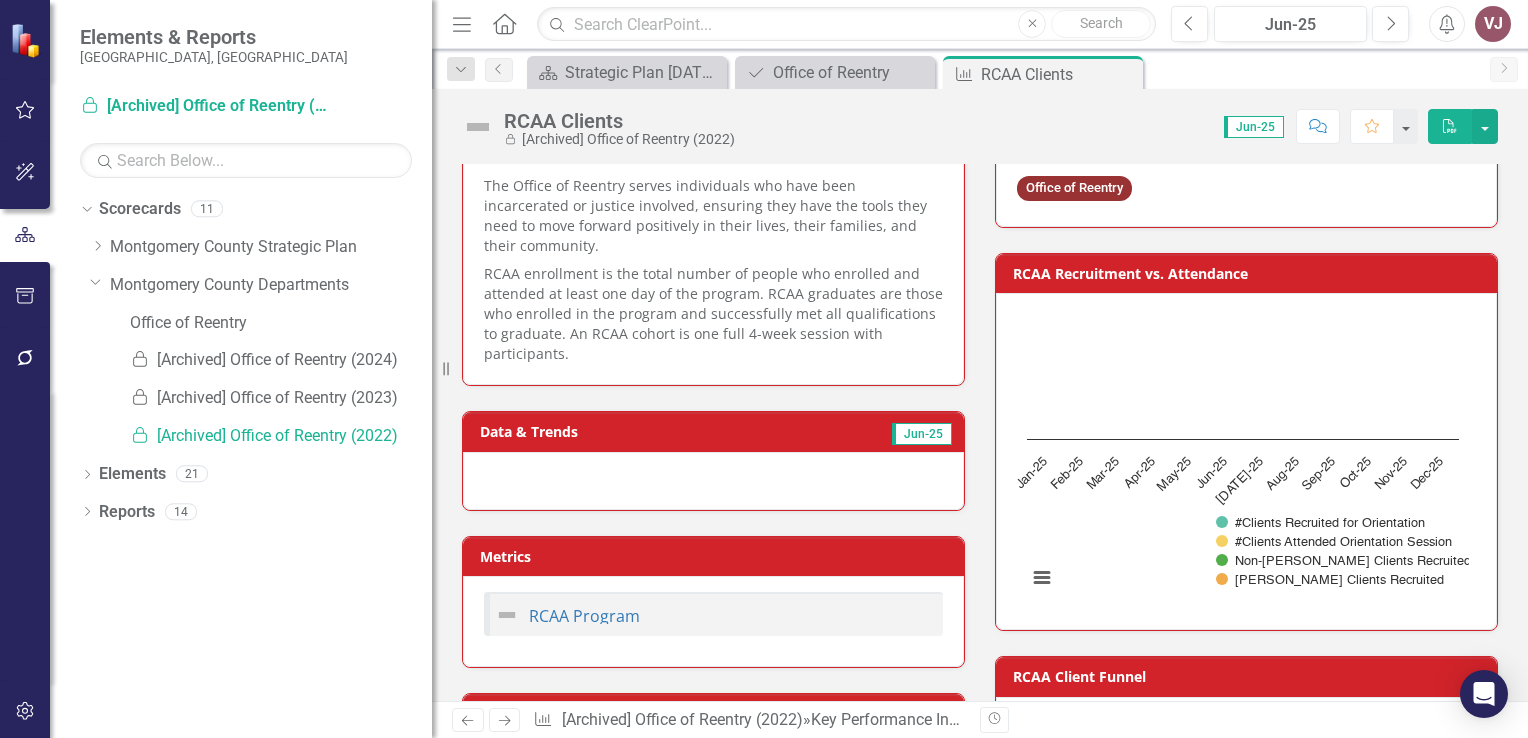 scroll, scrollTop: 0, scrollLeft: 0, axis: both 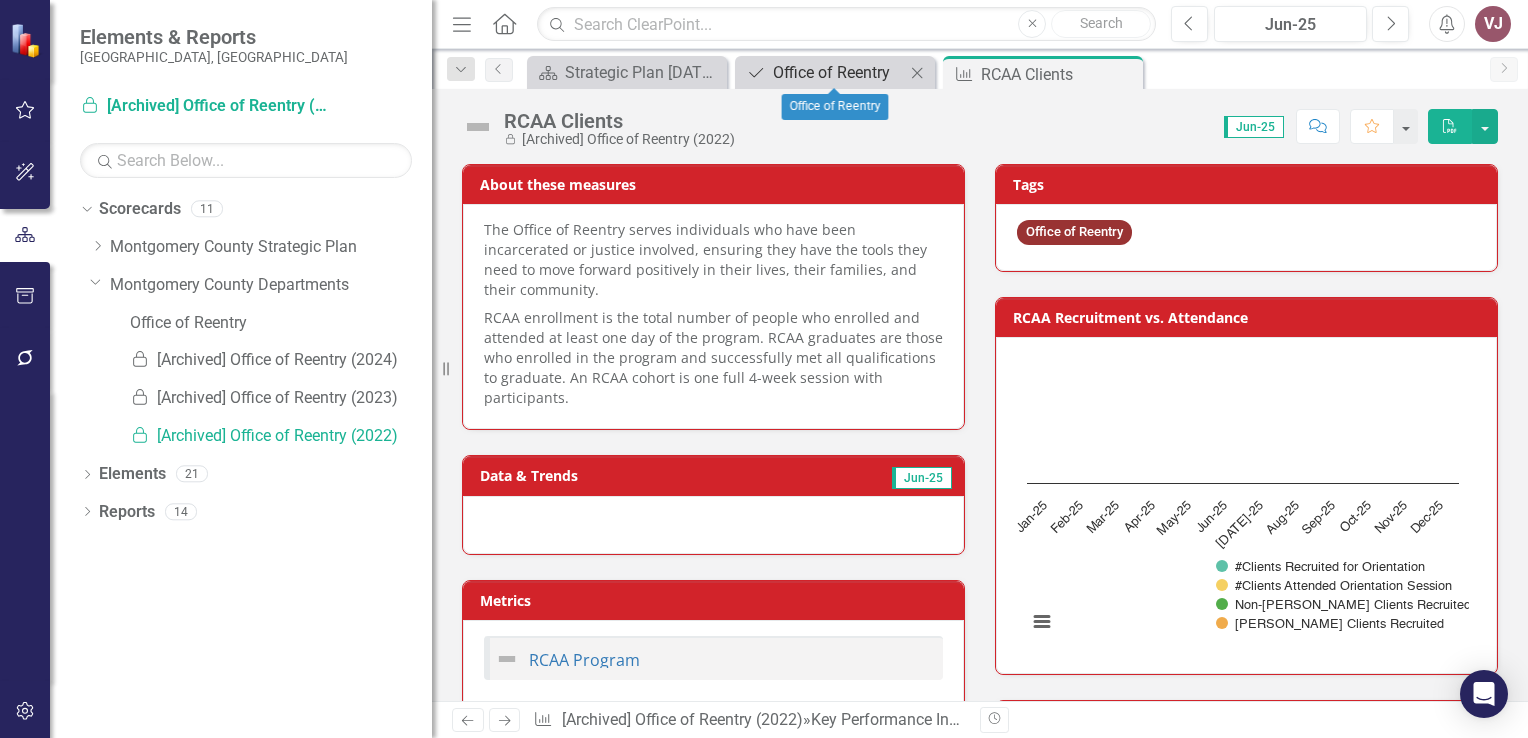 click on "Office of Reentry" at bounding box center [839, 72] 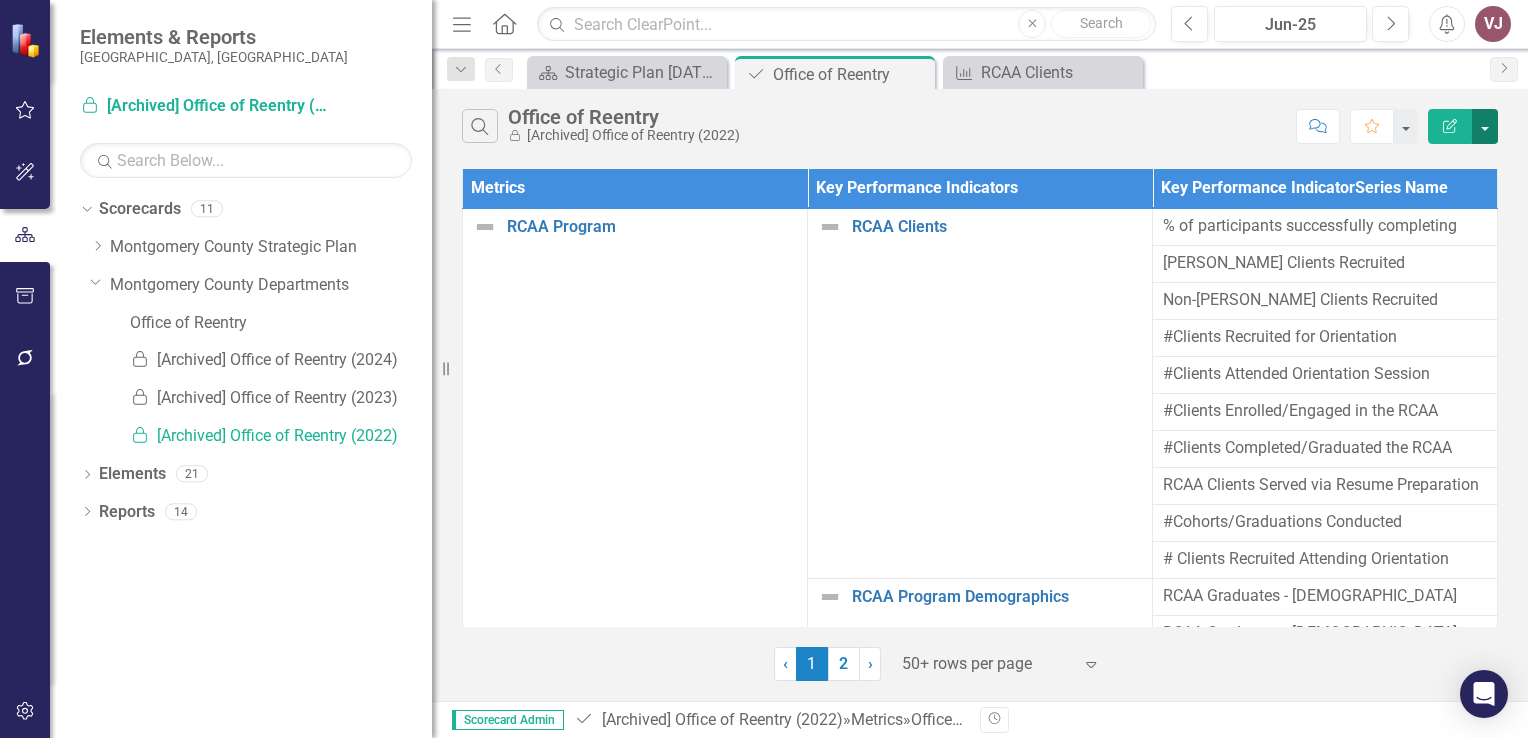 click at bounding box center [1485, 126] 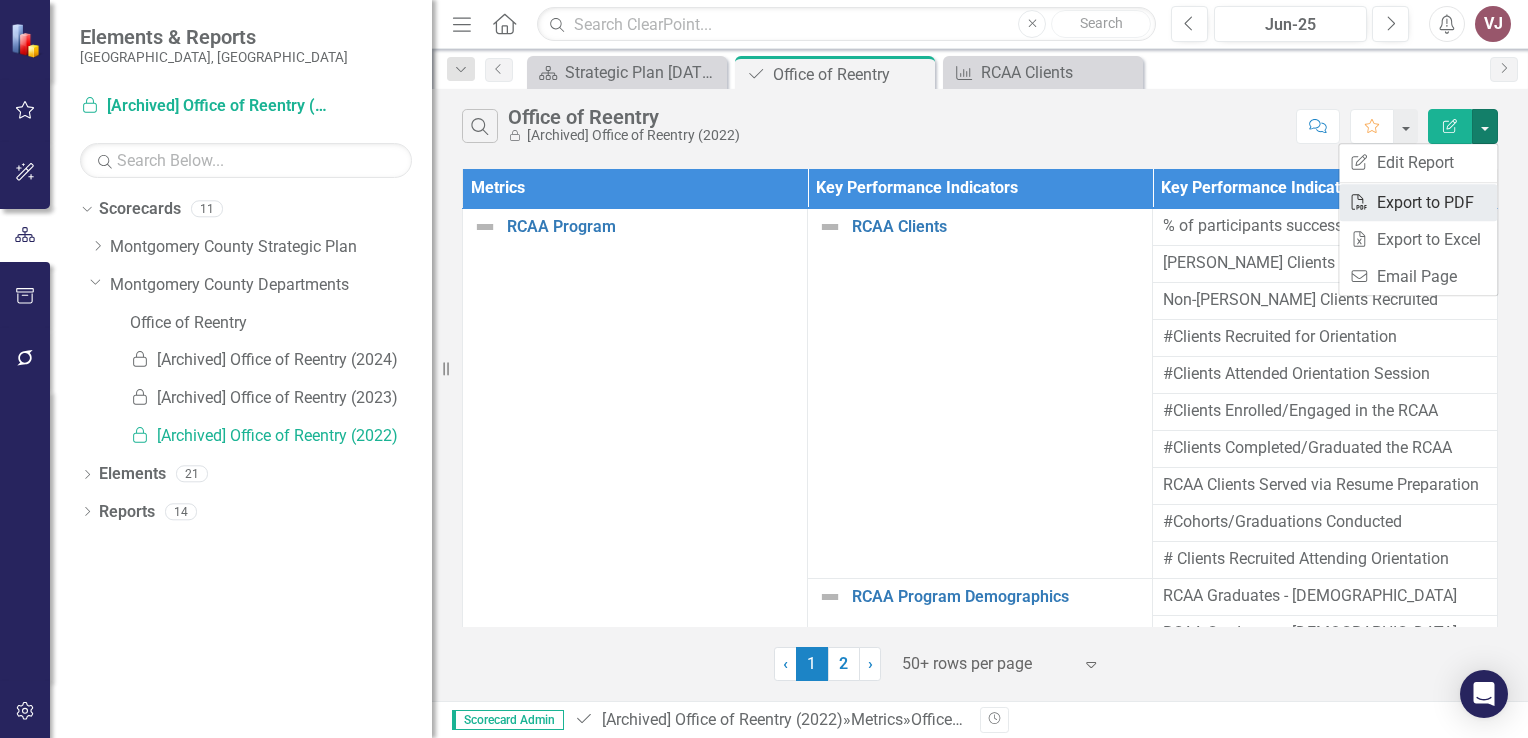 click on "PDF Export to PDF" at bounding box center (1418, 202) 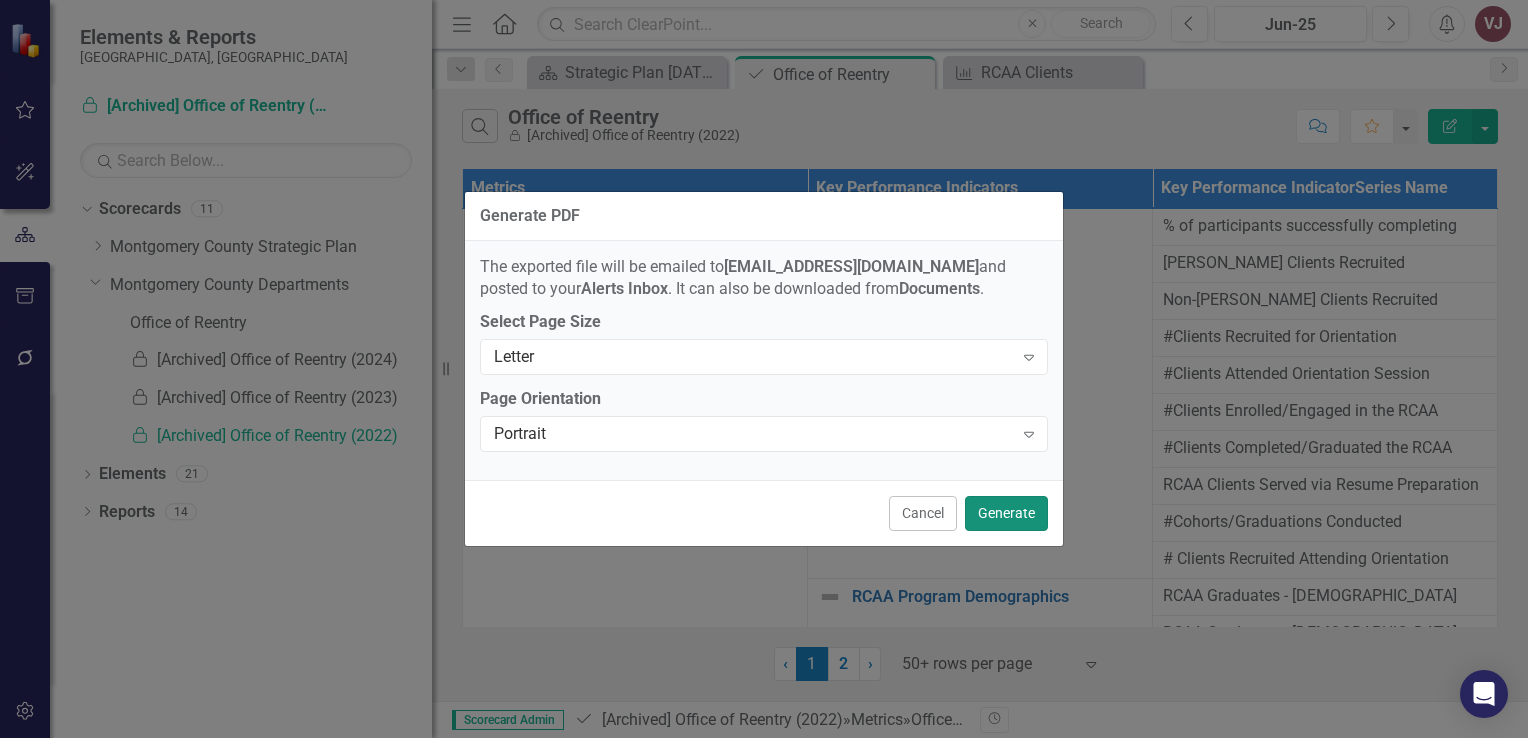 click on "Generate" at bounding box center (1006, 513) 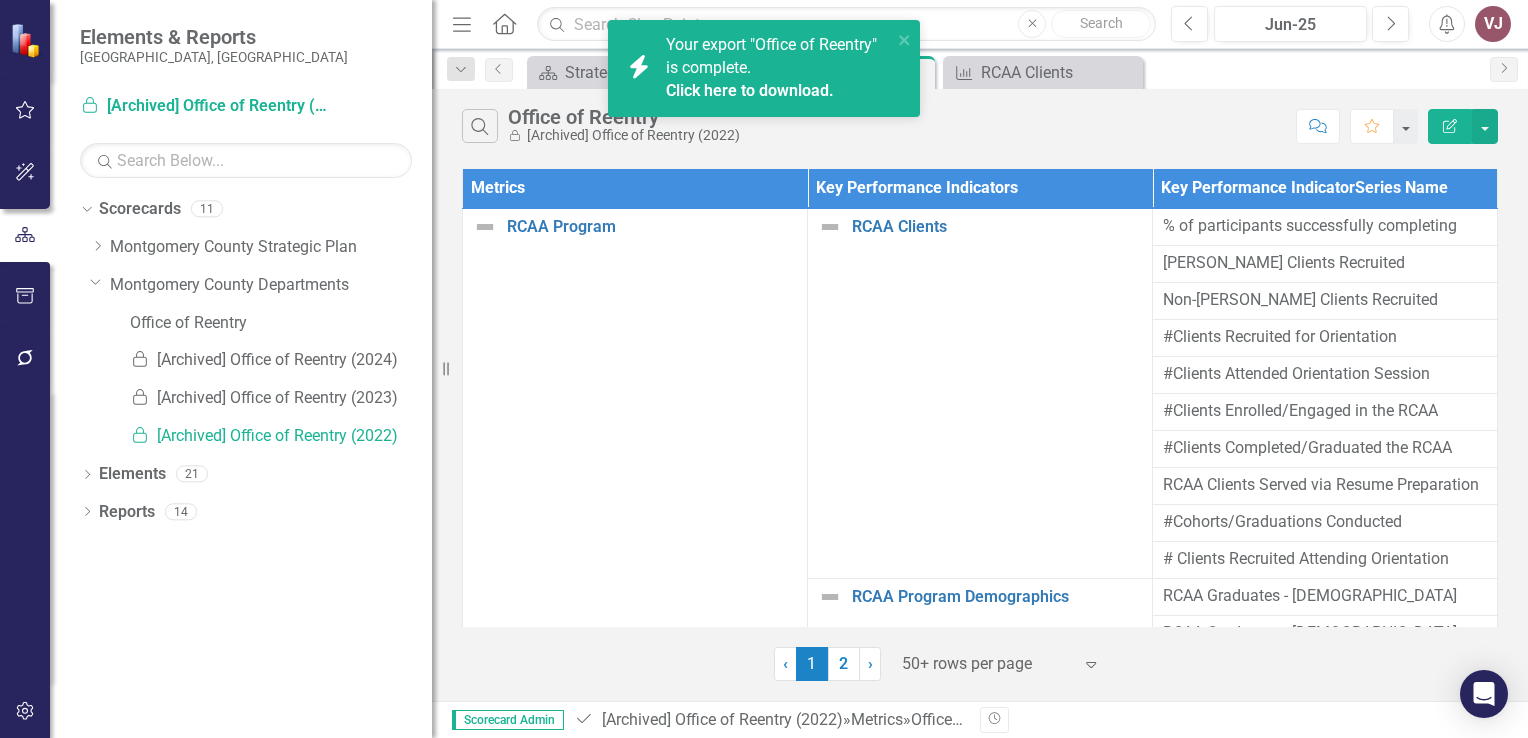 click on "Click here to download." at bounding box center [750, 90] 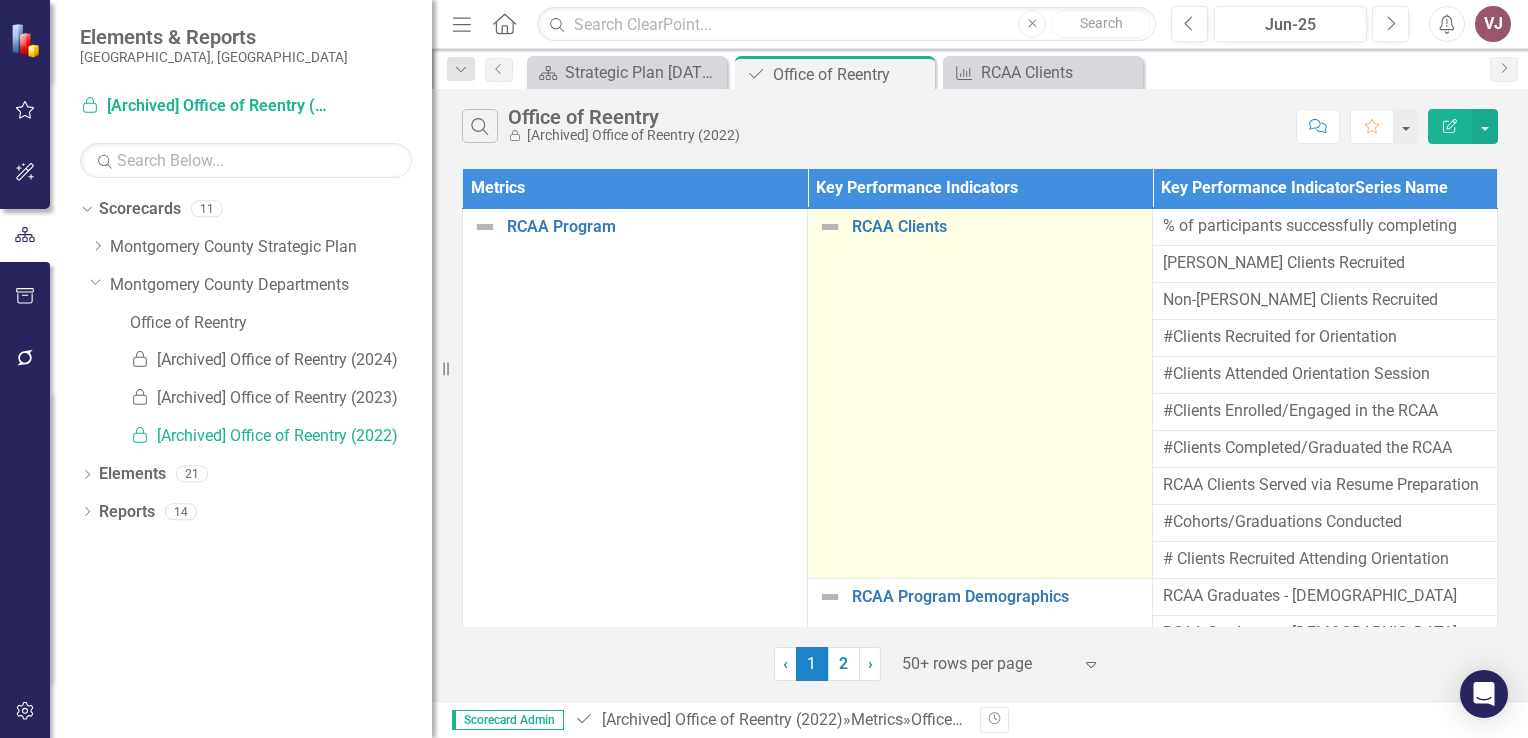 click on "RCAA Clients Edit Edit Key Performance Indicator Link Open Element" at bounding box center [980, 393] 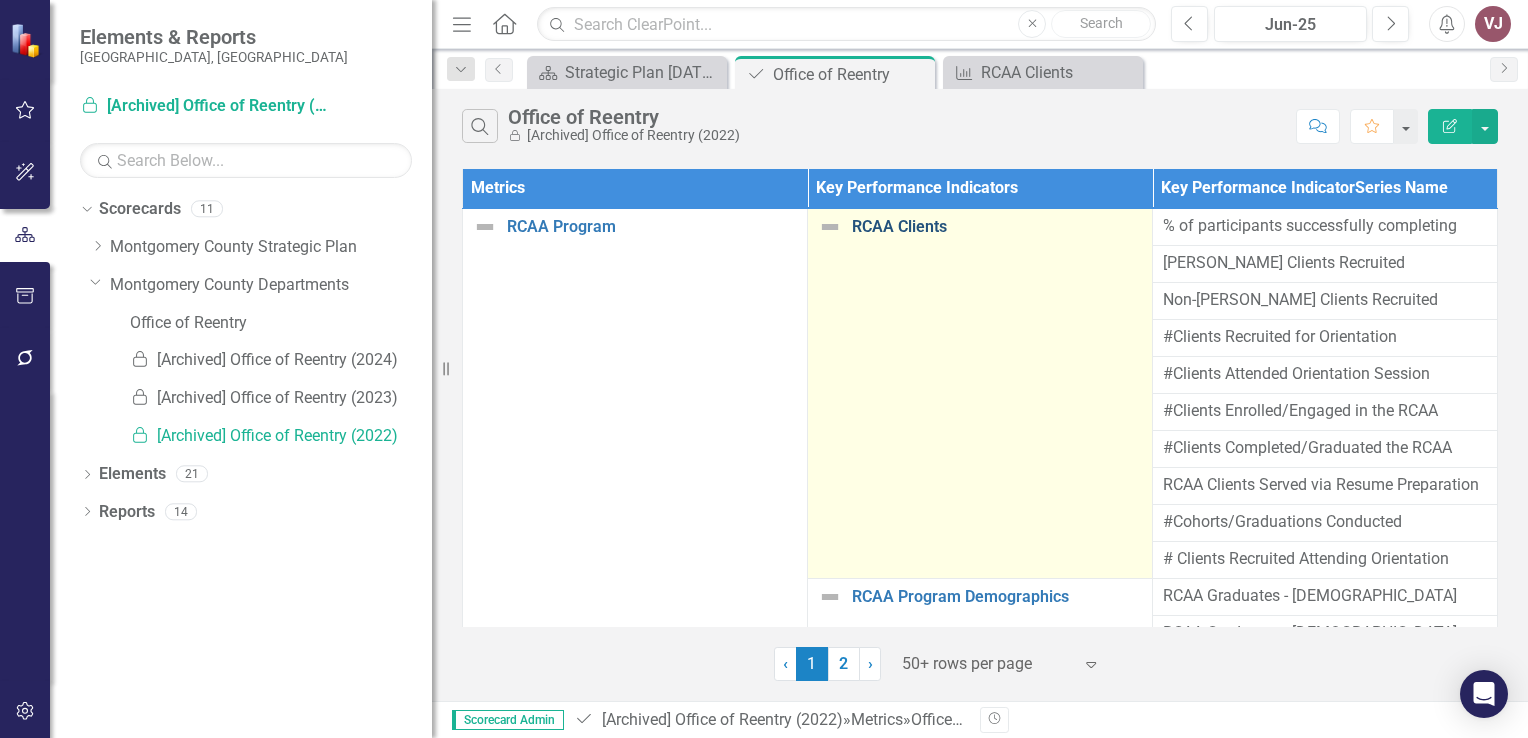 click on "RCAA Clients" at bounding box center (997, 227) 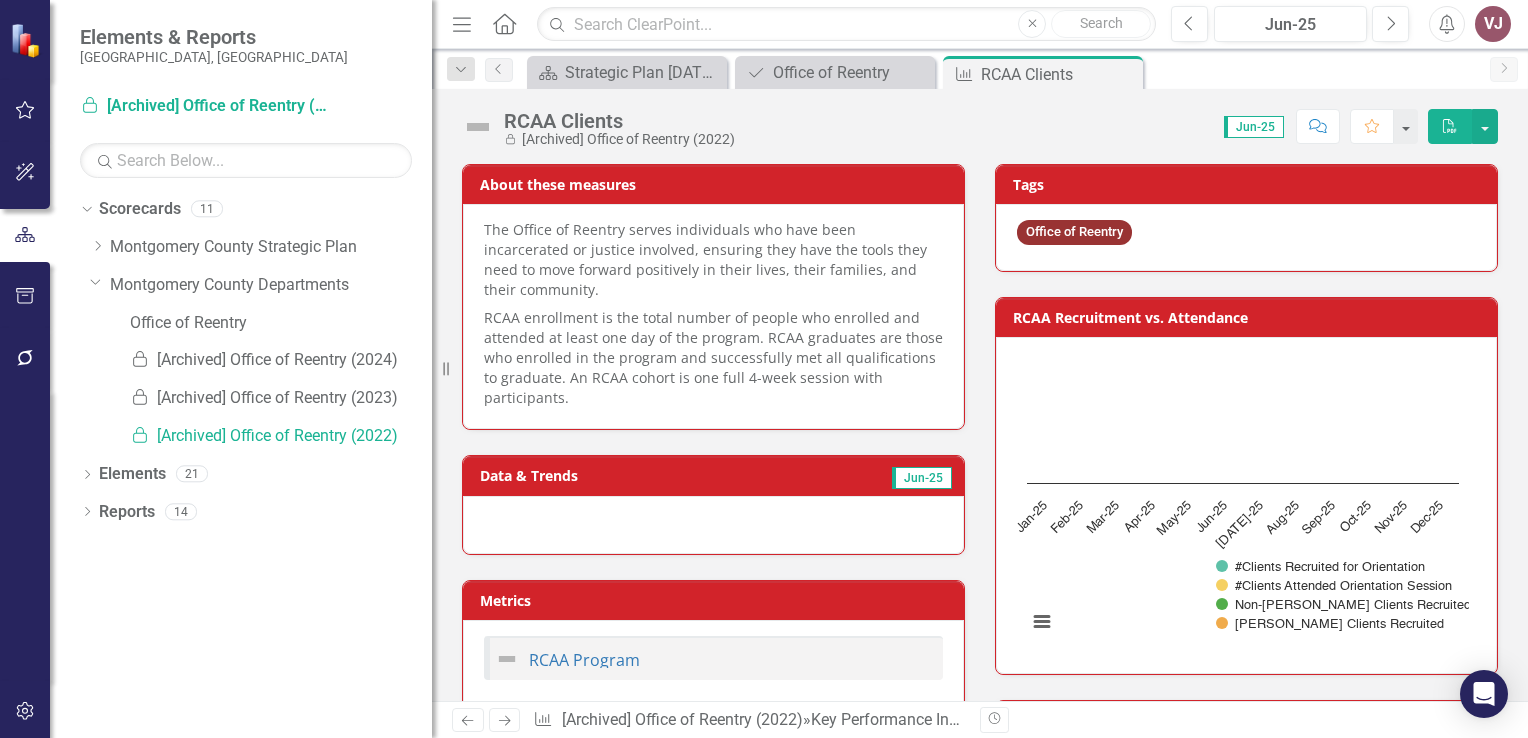 click on "PDF" at bounding box center [1450, 126] 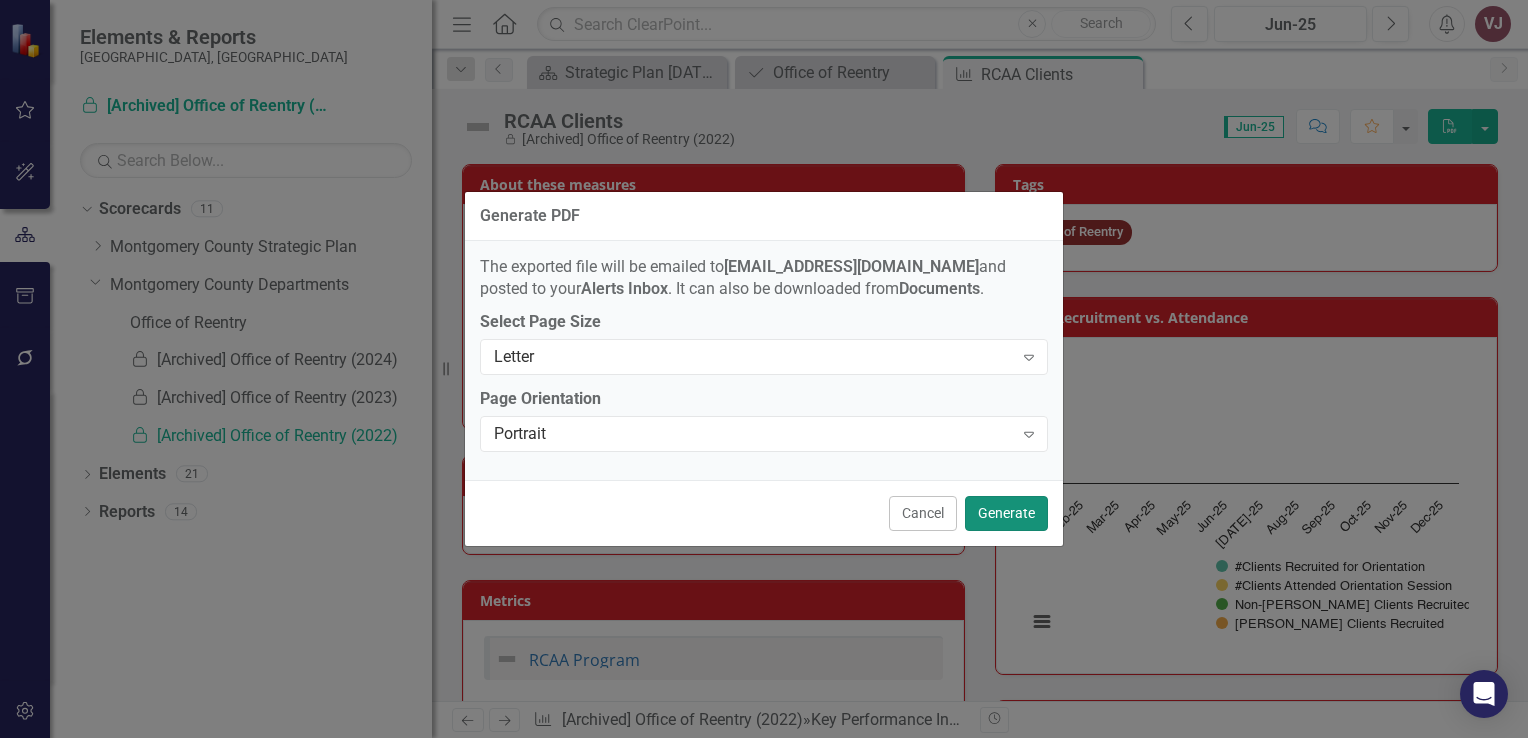 click on "Generate" at bounding box center [1006, 513] 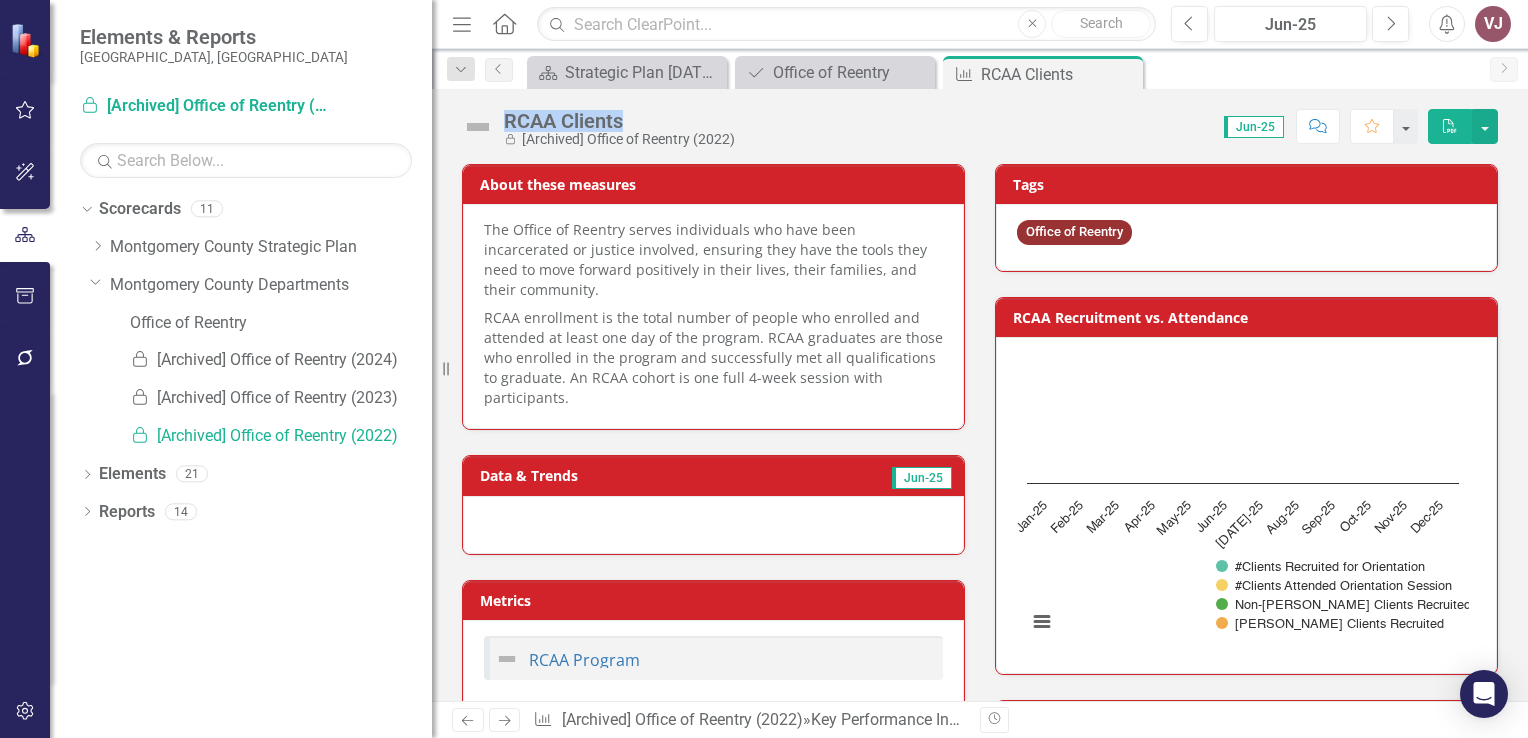 drag, startPoint x: 636, startPoint y: 121, endPoint x: 504, endPoint y: 117, distance: 132.0606 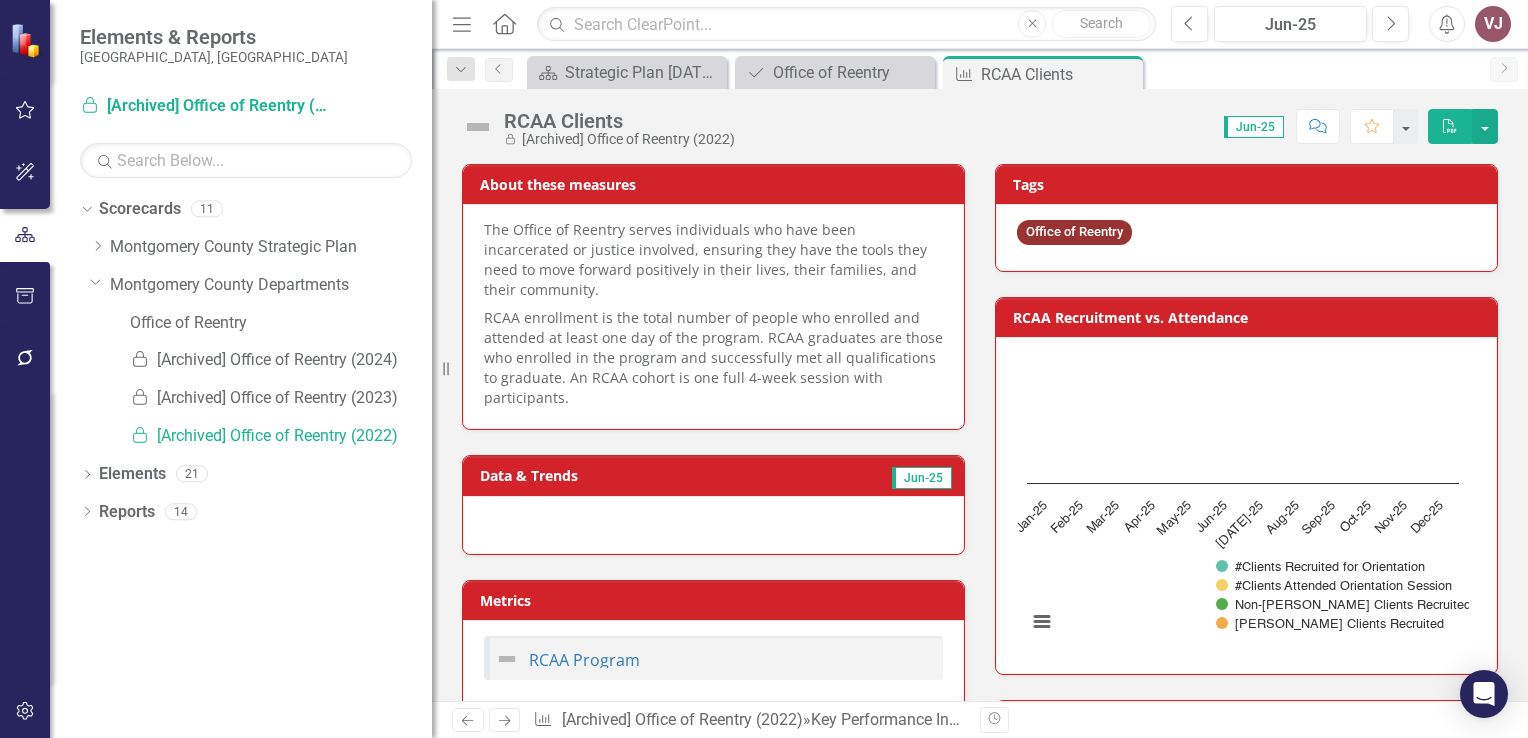 click on "Data & Trends Jun-25" at bounding box center (713, 492) 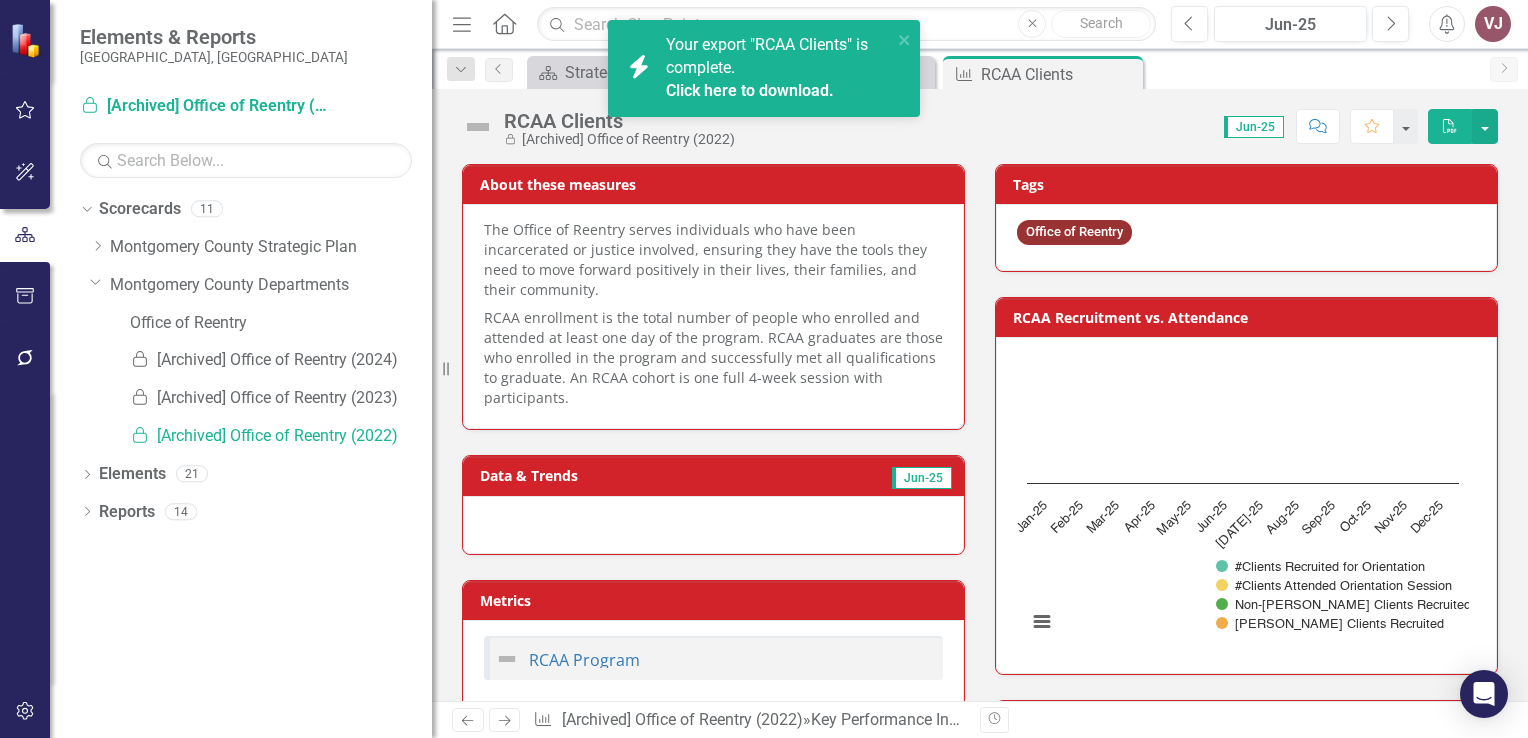click on "Click here to download." at bounding box center (750, 90) 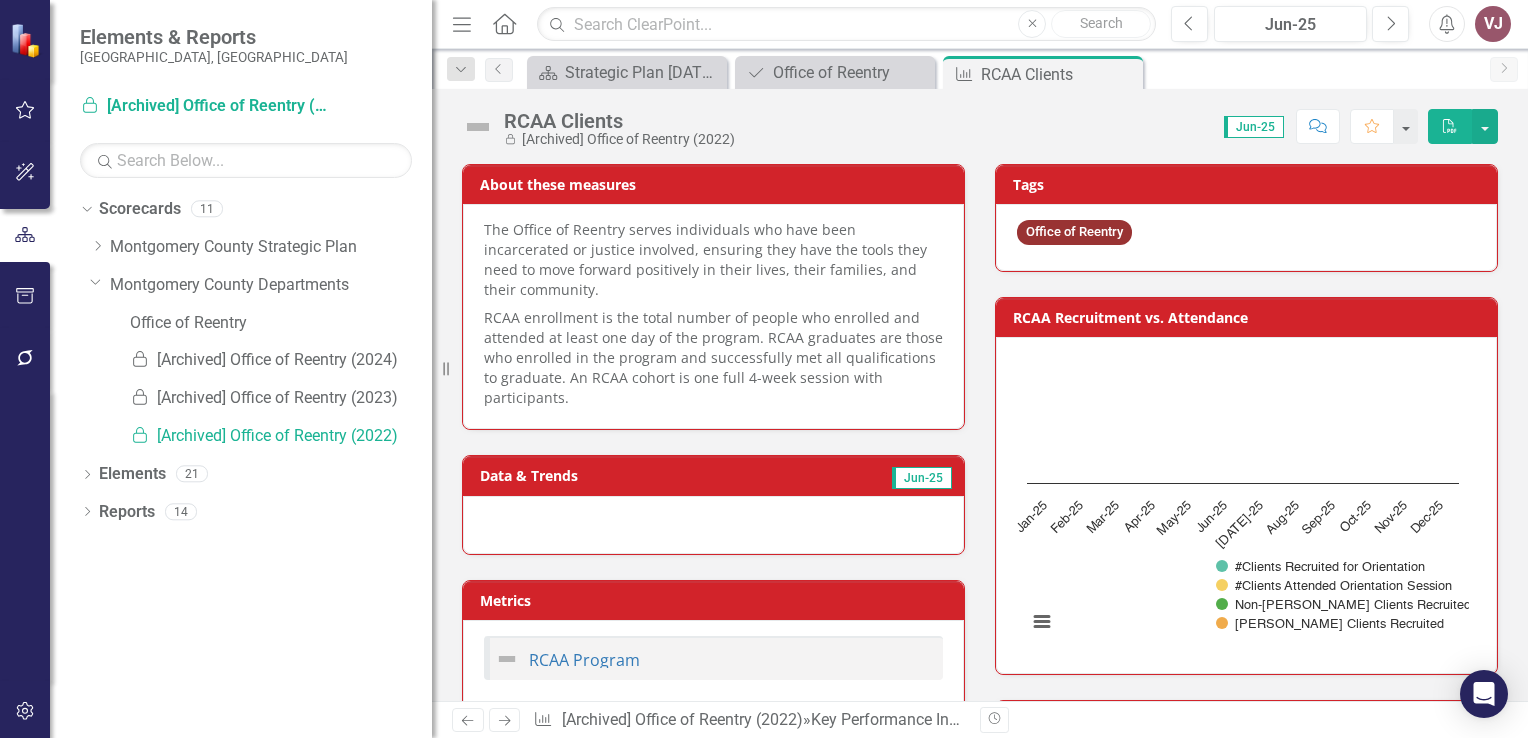 click on "Data & Trends Jun-25" at bounding box center [713, 492] 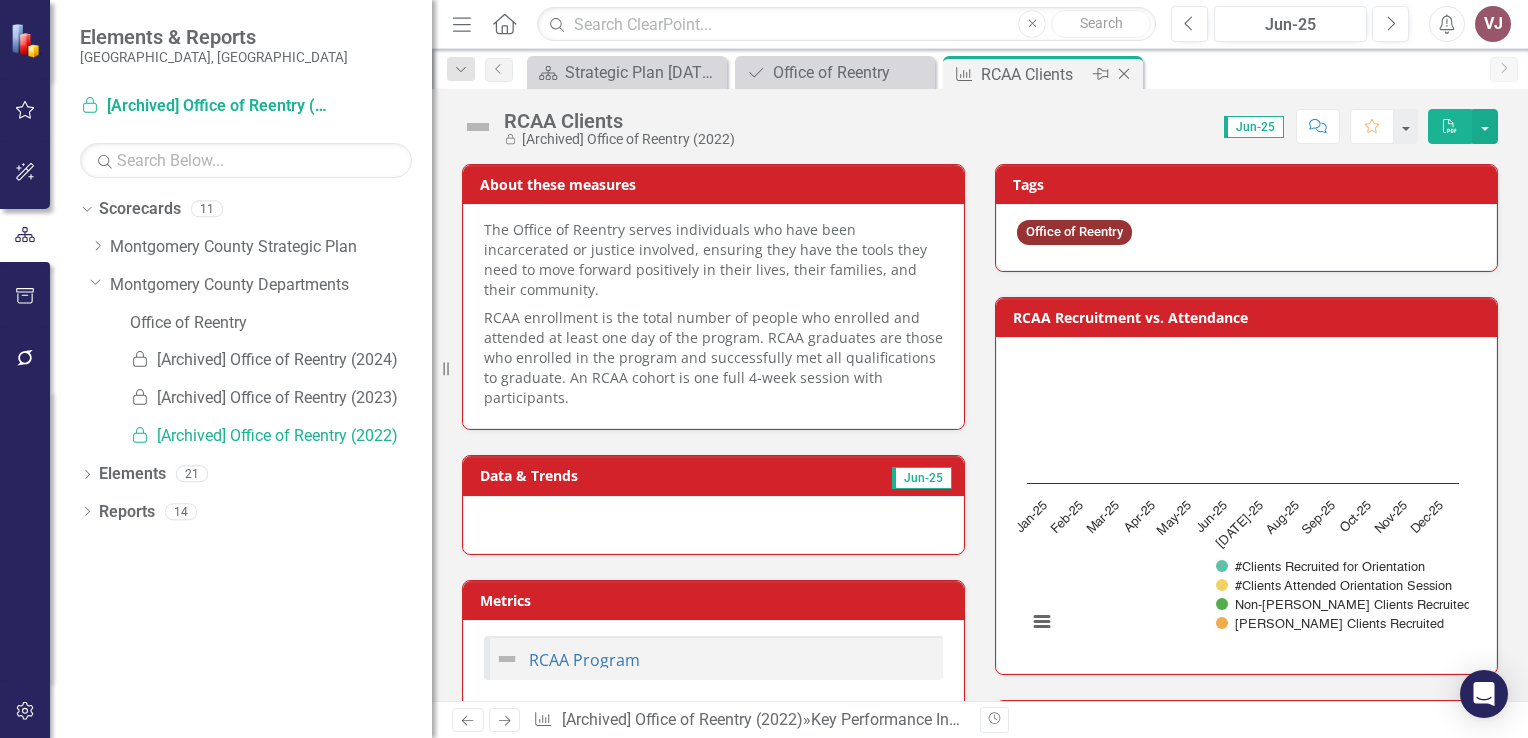 click on "Close" 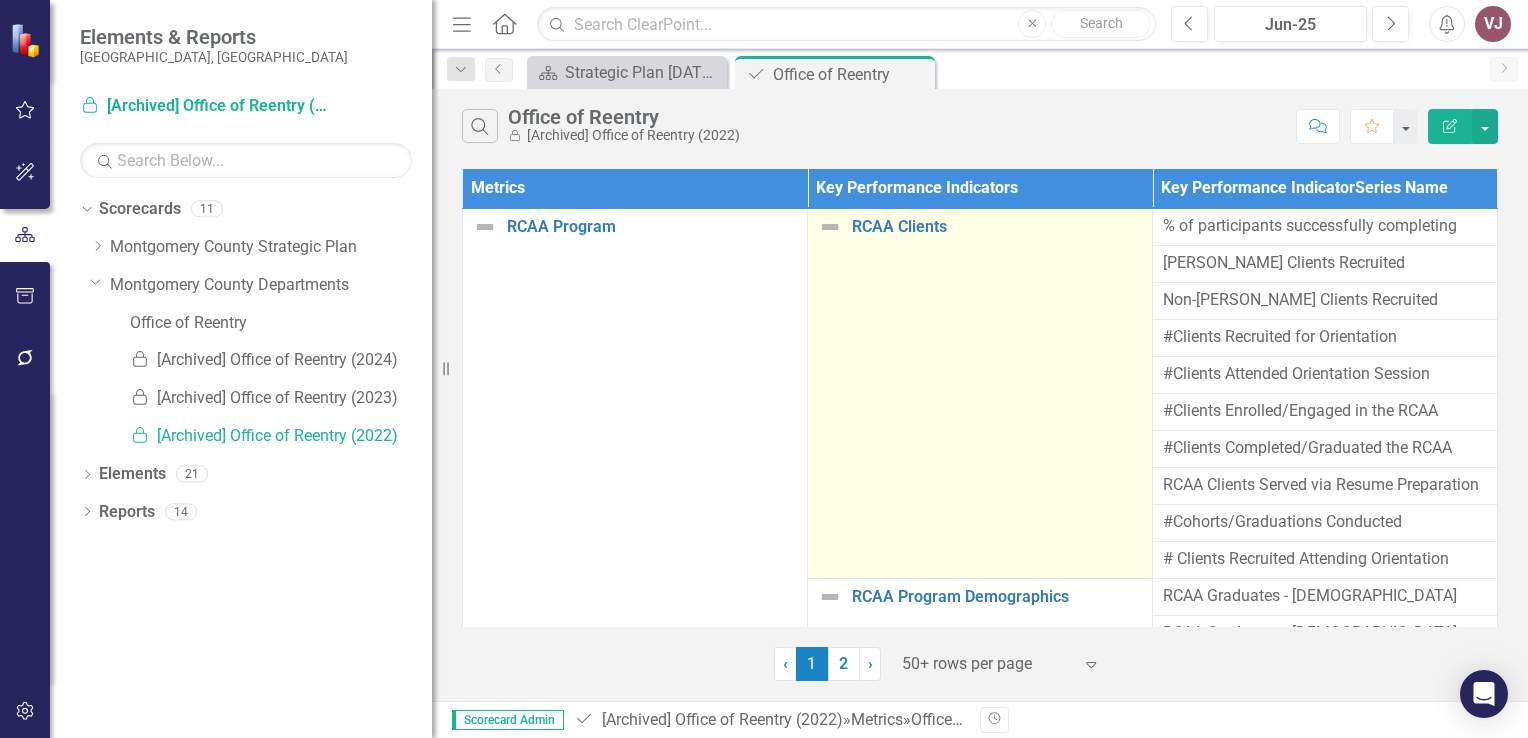scroll, scrollTop: 200, scrollLeft: 0, axis: vertical 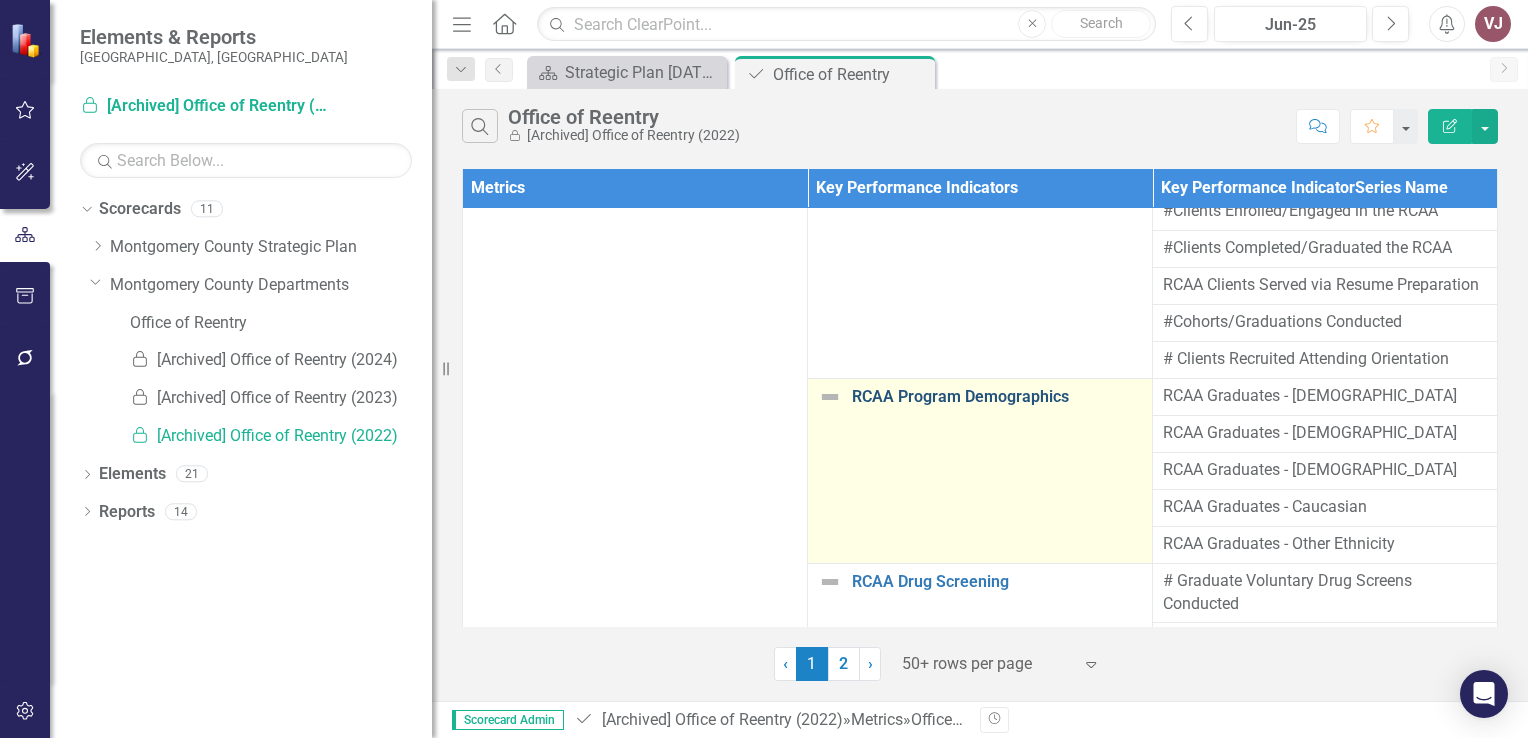 click on "RCAA Program Demographics" at bounding box center [997, 397] 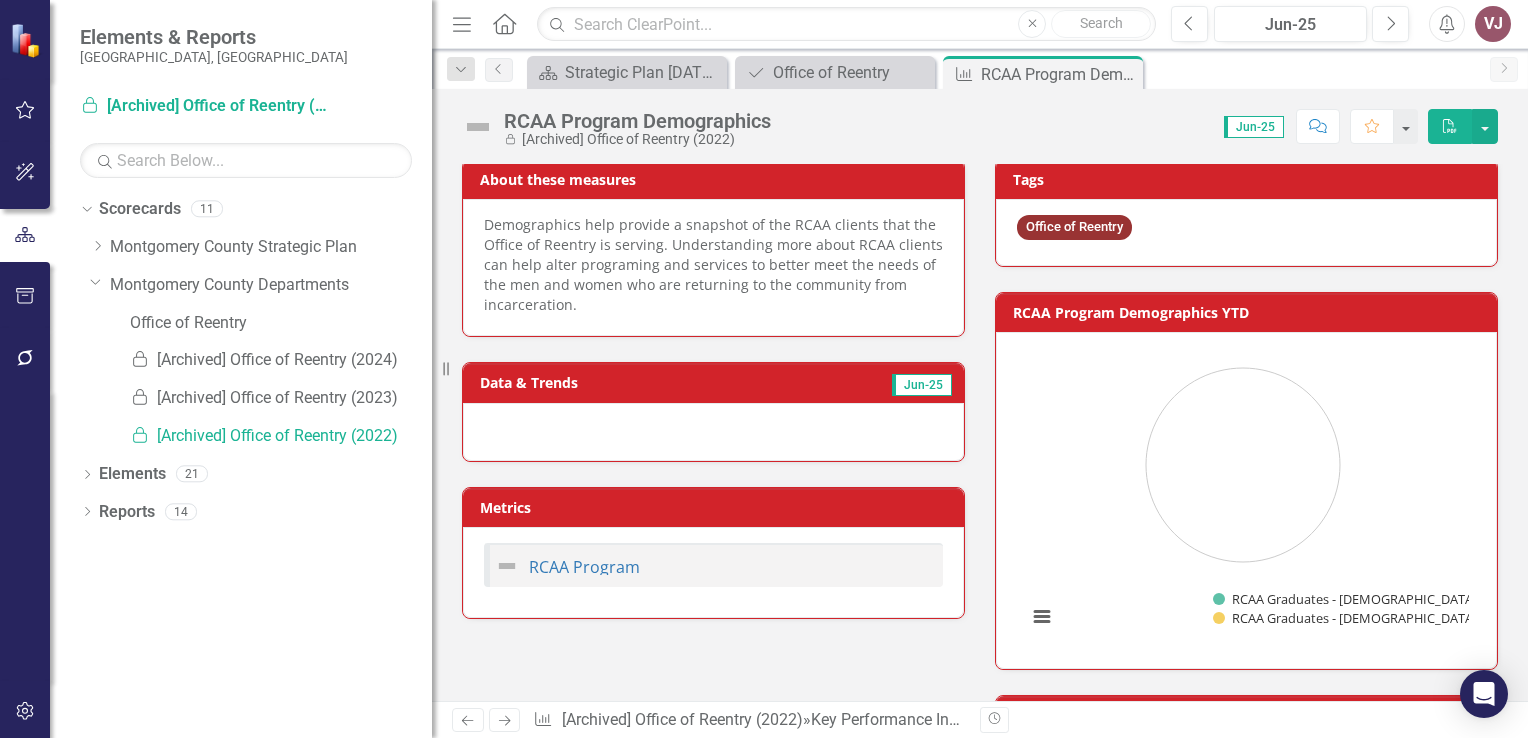scroll, scrollTop: 0, scrollLeft: 0, axis: both 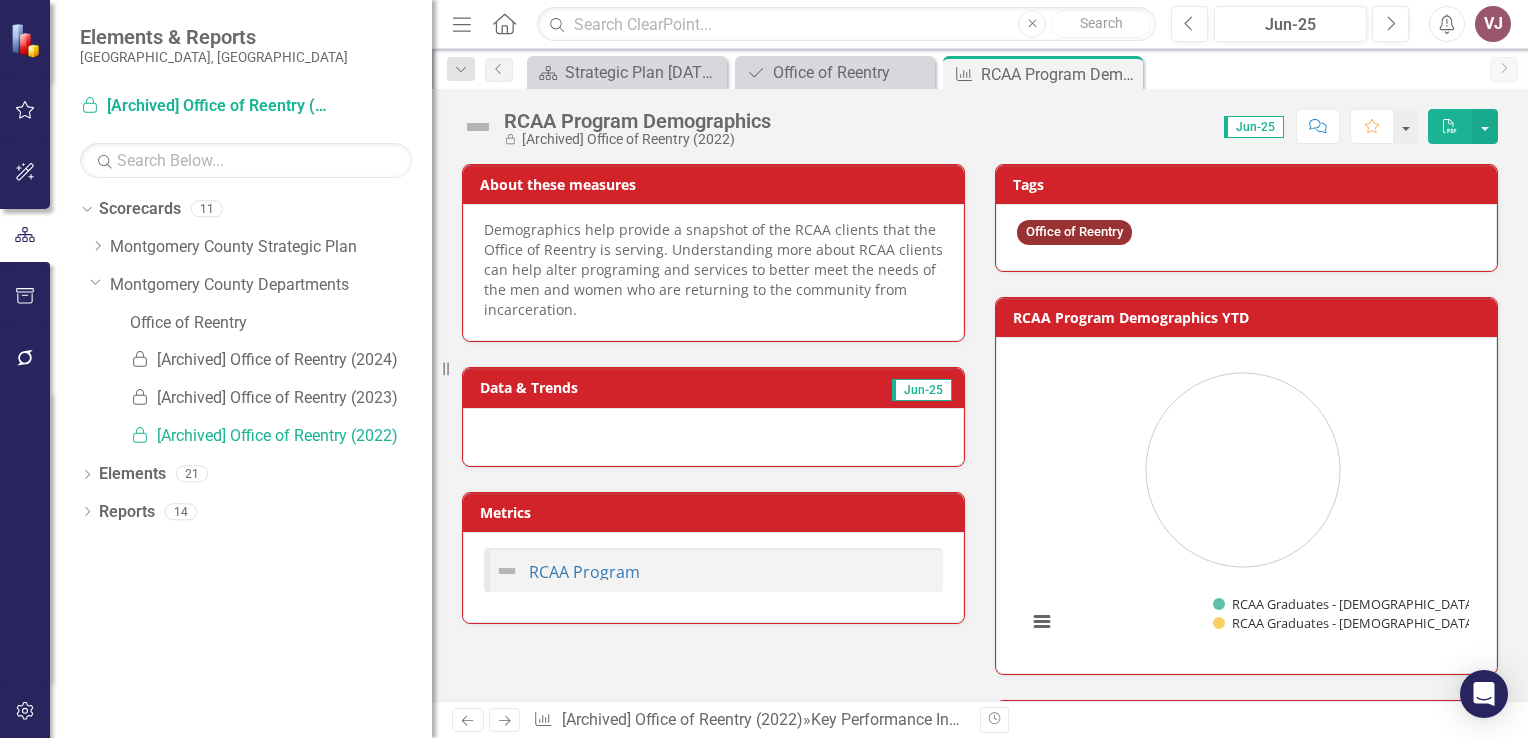 click on "PDF" 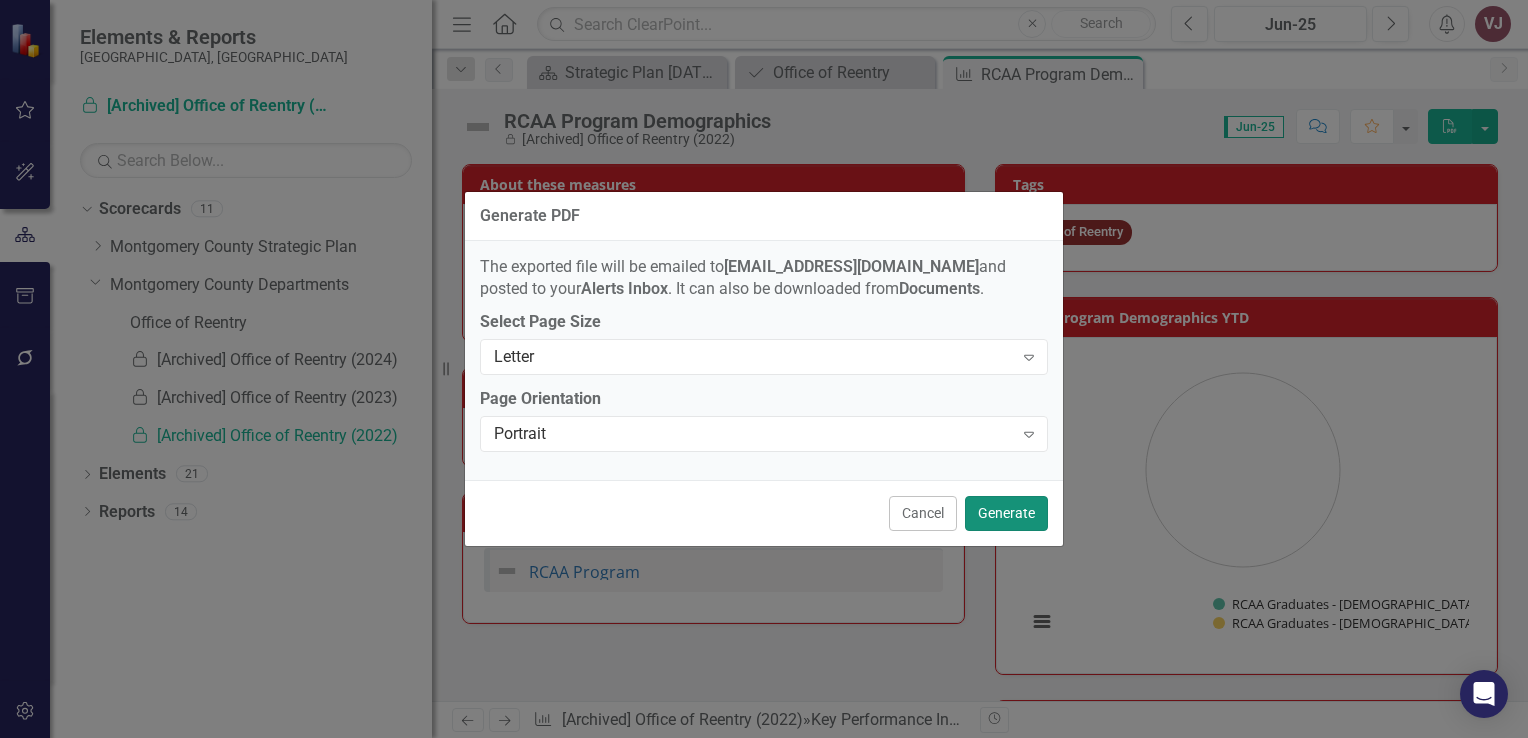 click on "Generate" at bounding box center (1006, 513) 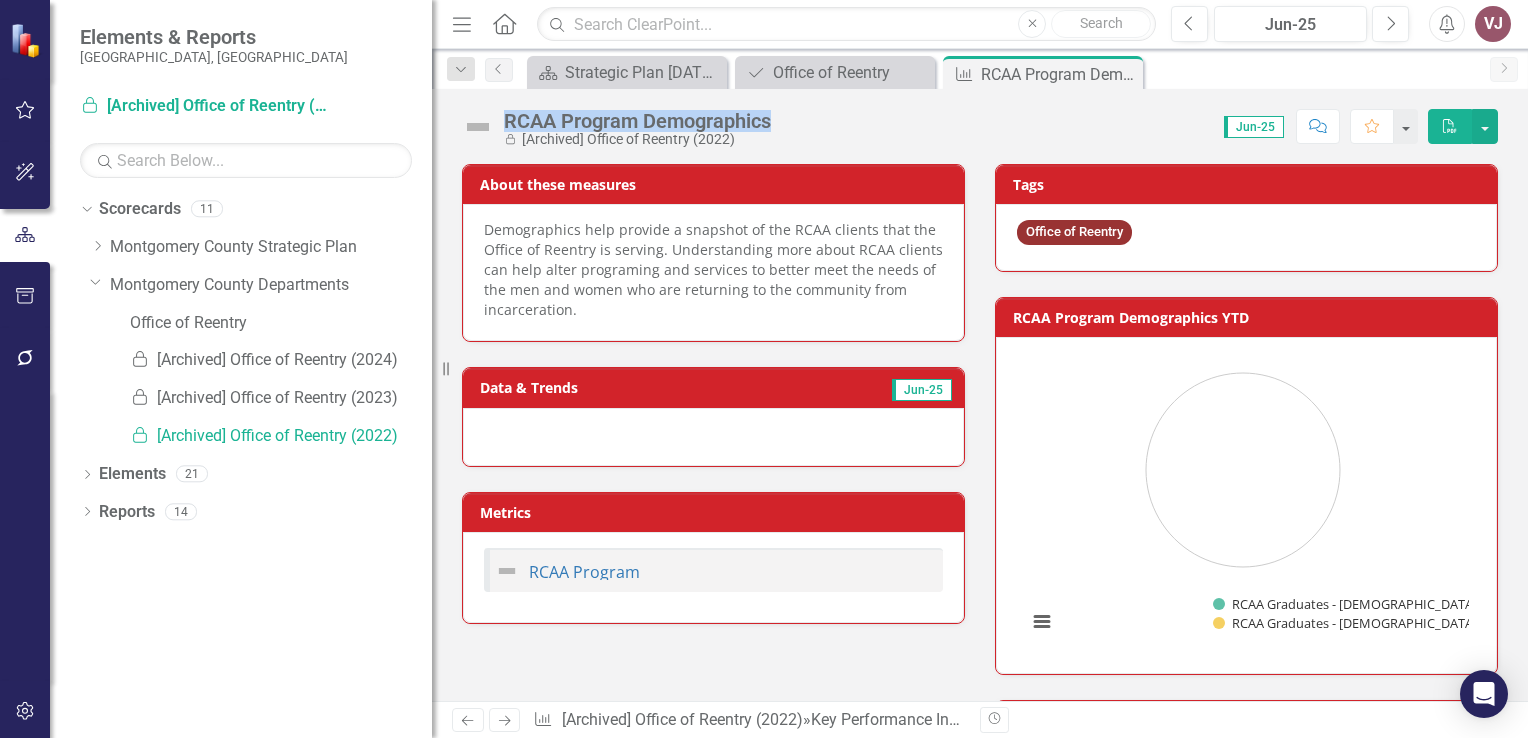drag, startPoint x: 772, startPoint y: 122, endPoint x: 506, endPoint y: 113, distance: 266.15222 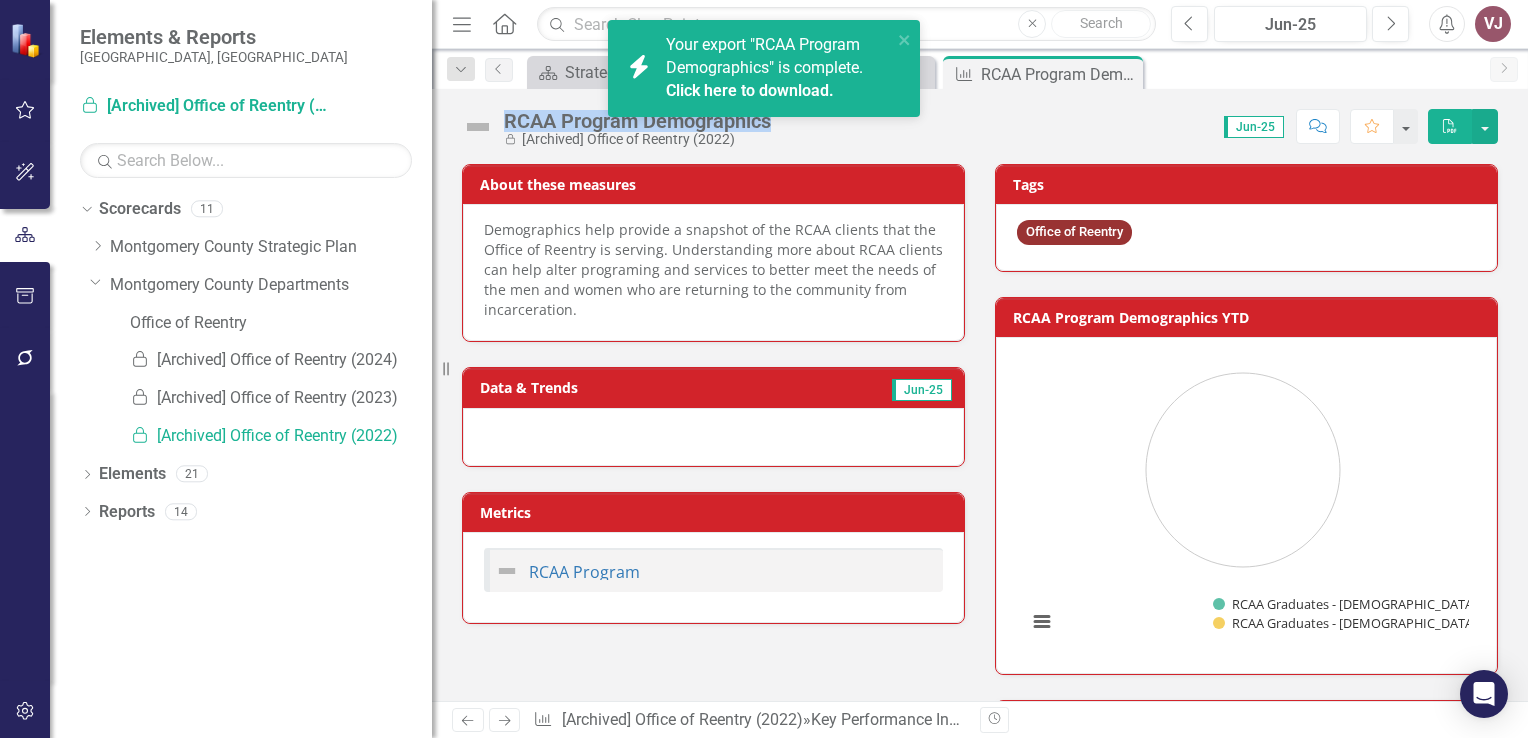 click on "Click here to download." at bounding box center [750, 90] 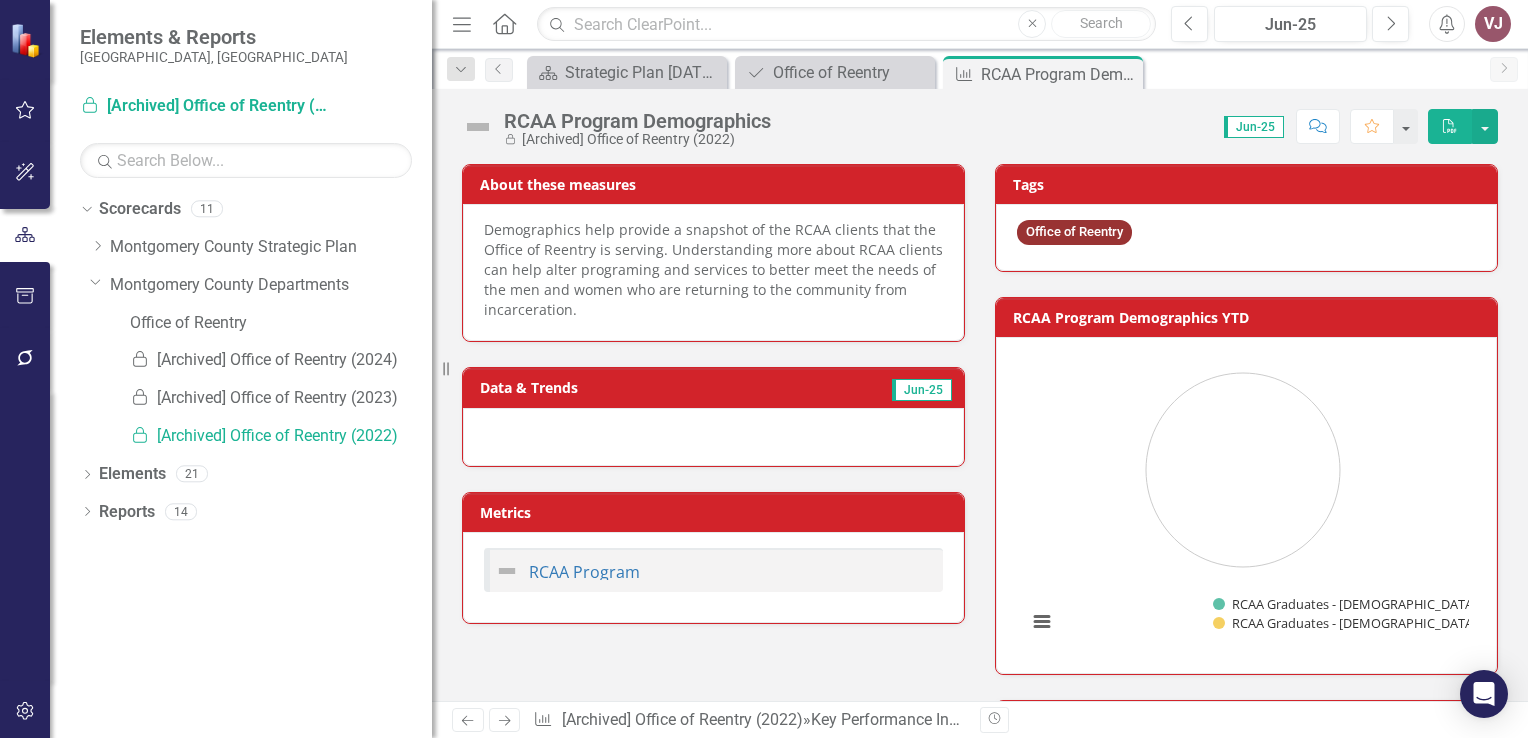 click on "Score: 0.00 Jun-25 Completed  Comment Favorite PDF" at bounding box center [1139, 126] 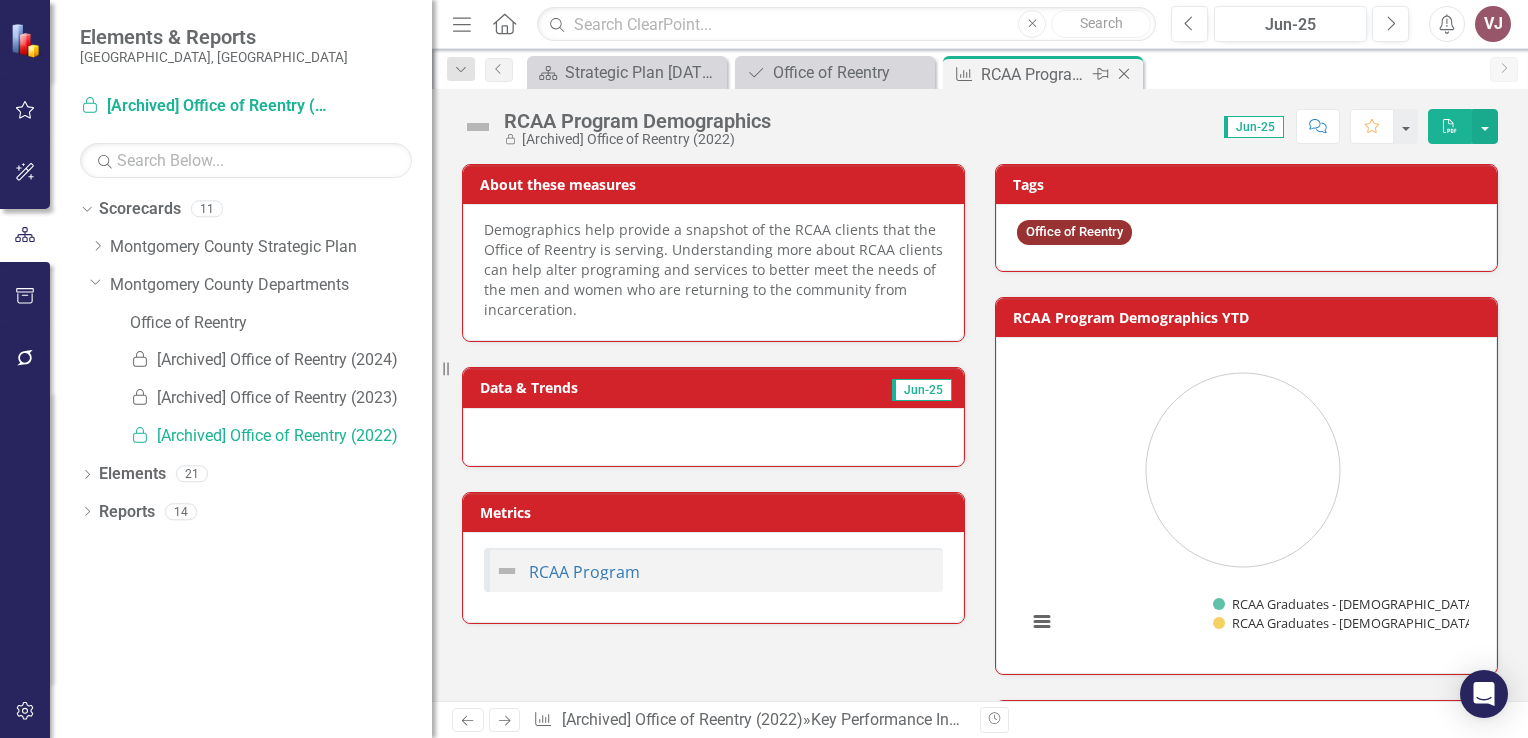 click on "Close" 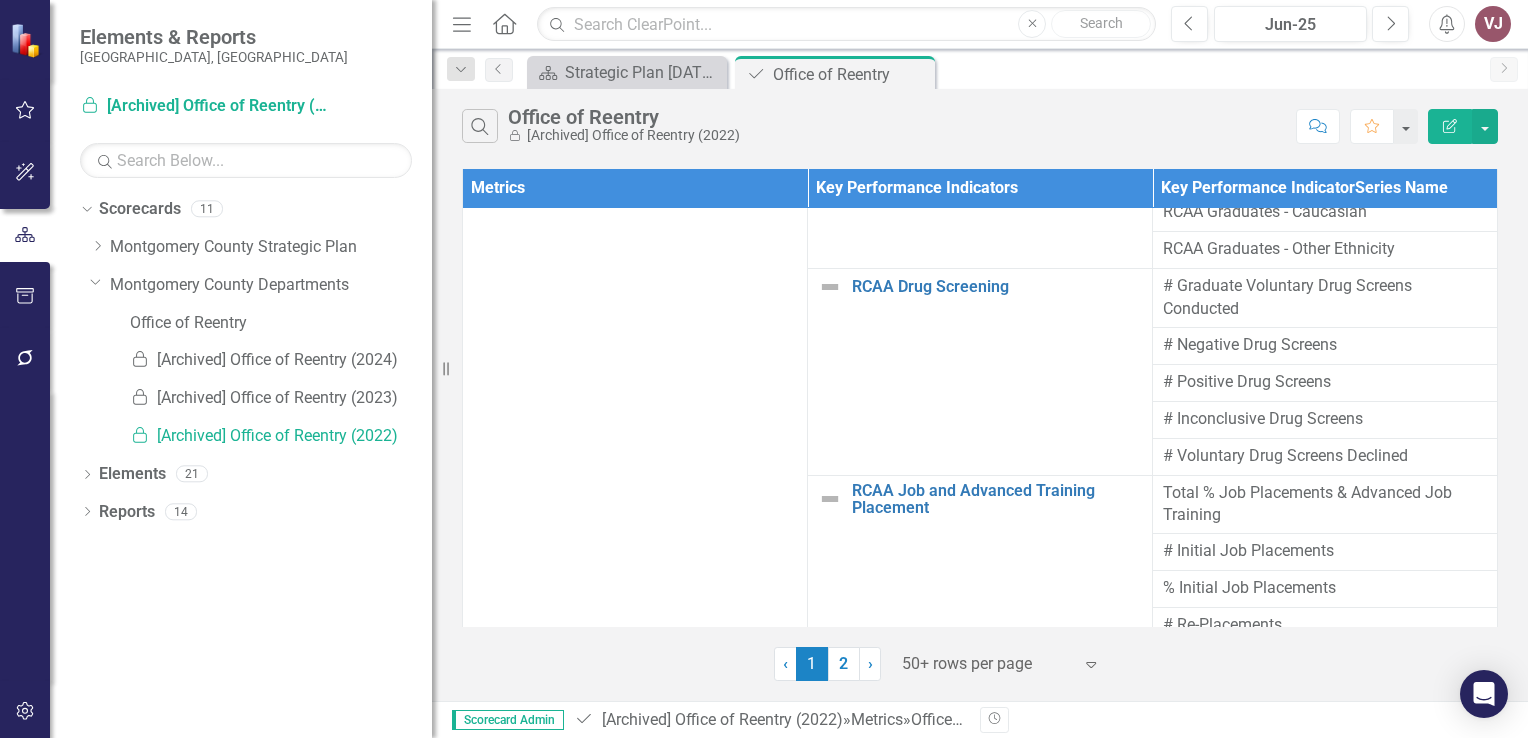 scroll, scrollTop: 500, scrollLeft: 0, axis: vertical 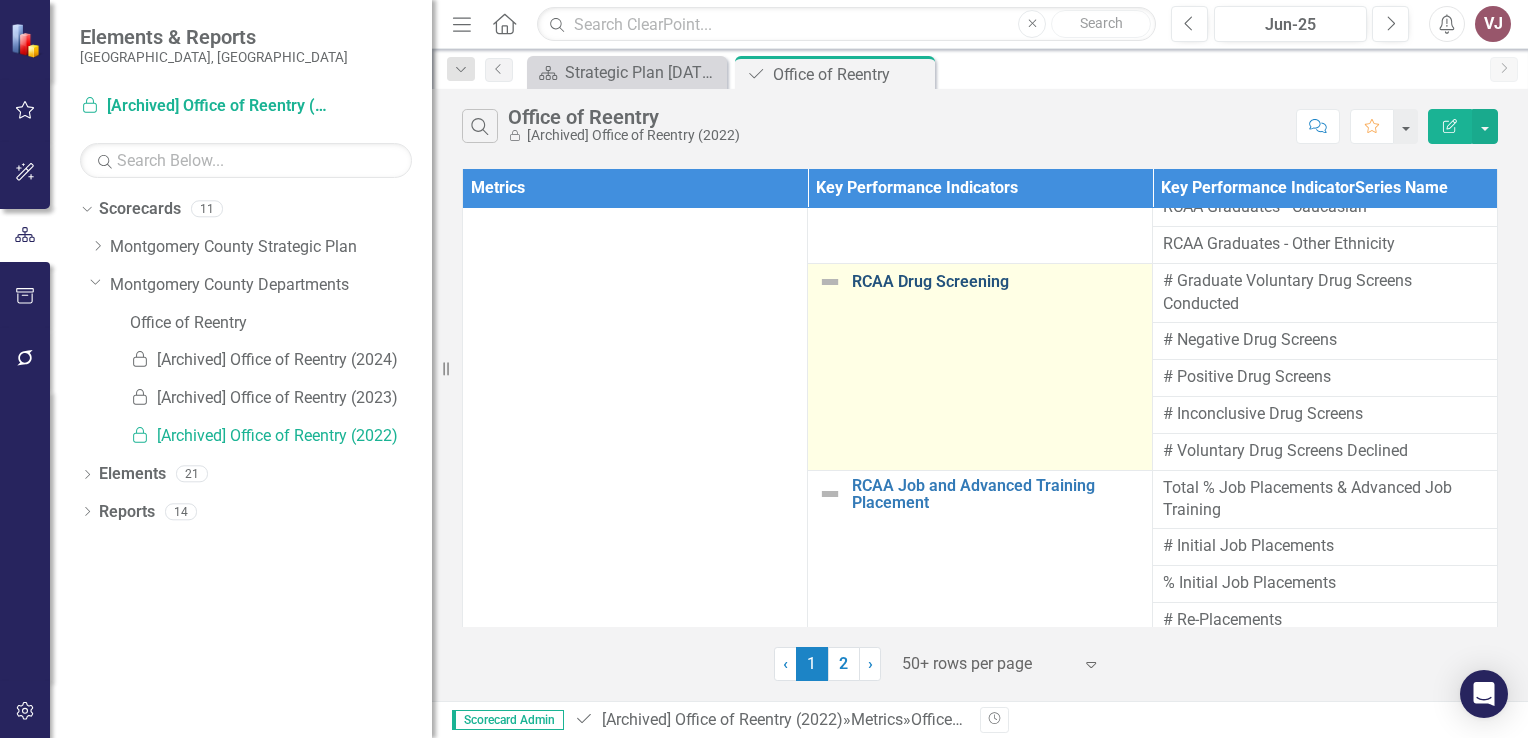 click on "RCAA Drug Screening" at bounding box center (997, 282) 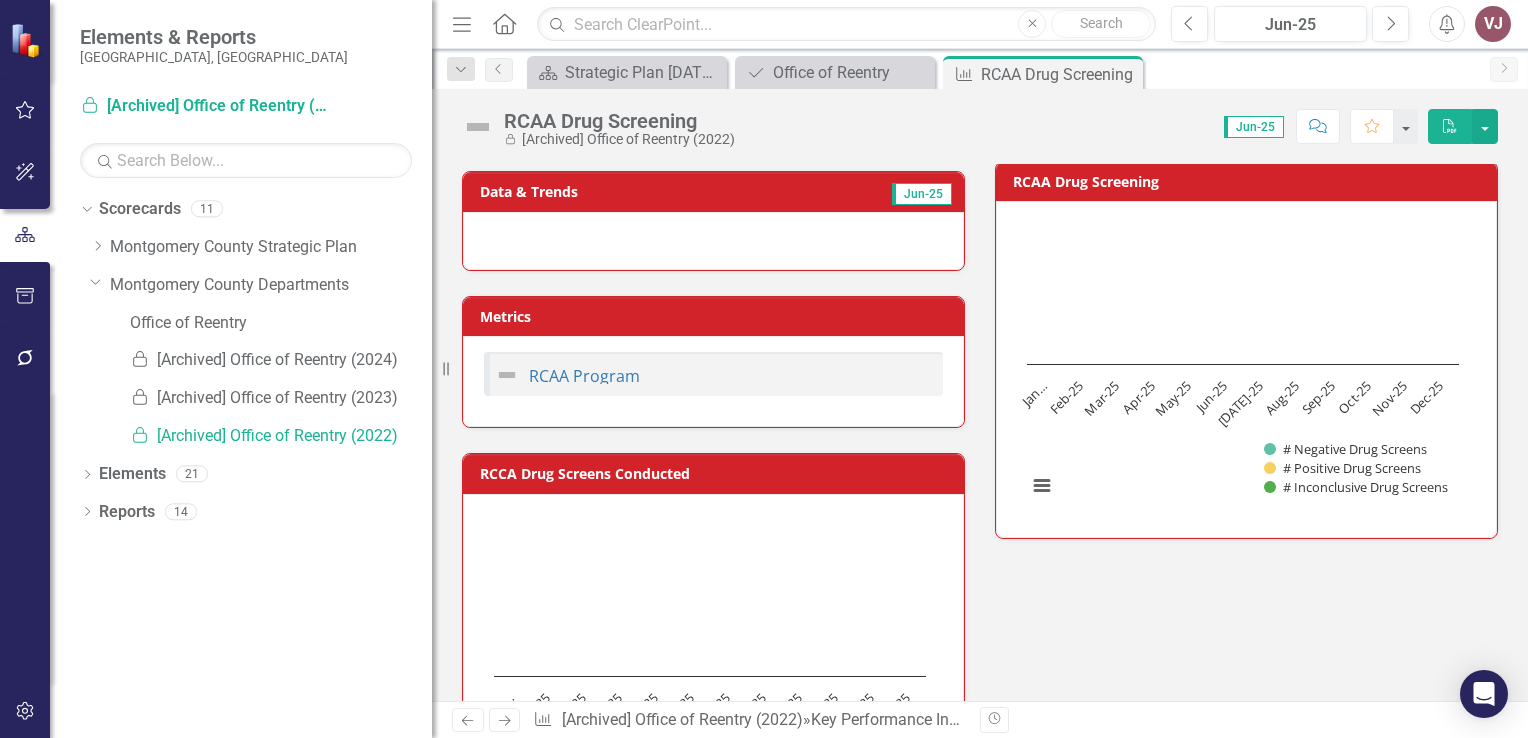 scroll, scrollTop: 0, scrollLeft: 0, axis: both 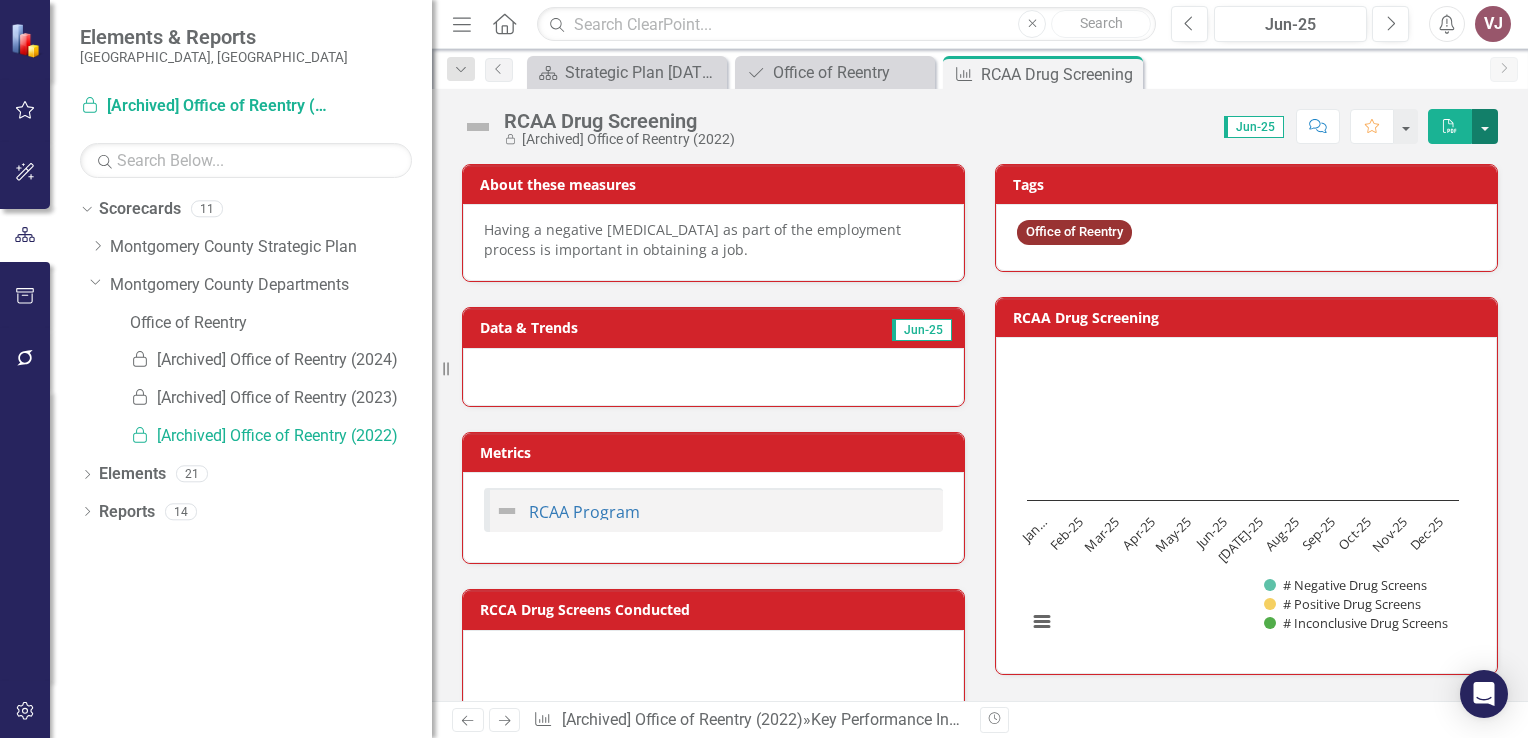 click at bounding box center [1485, 126] 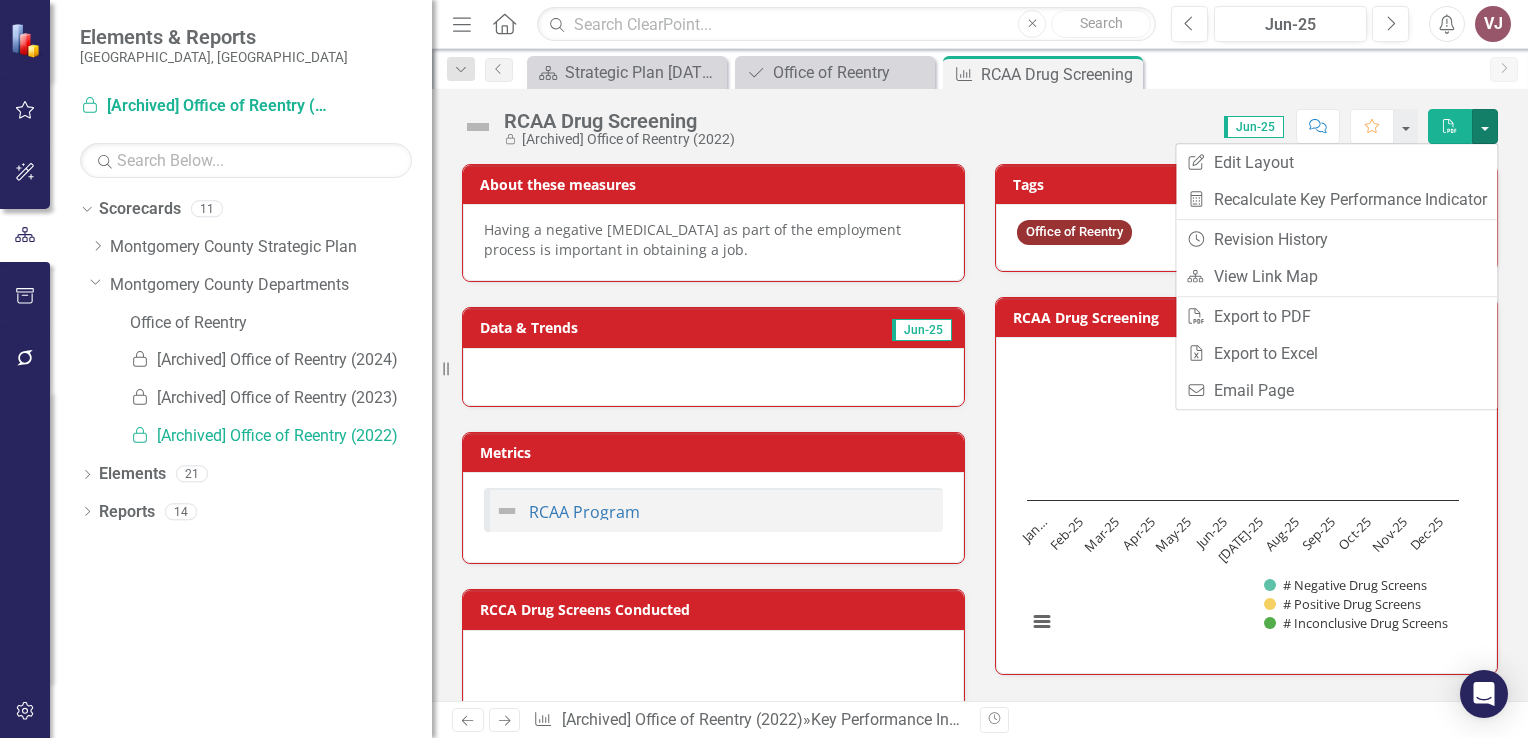 click on "PDF" 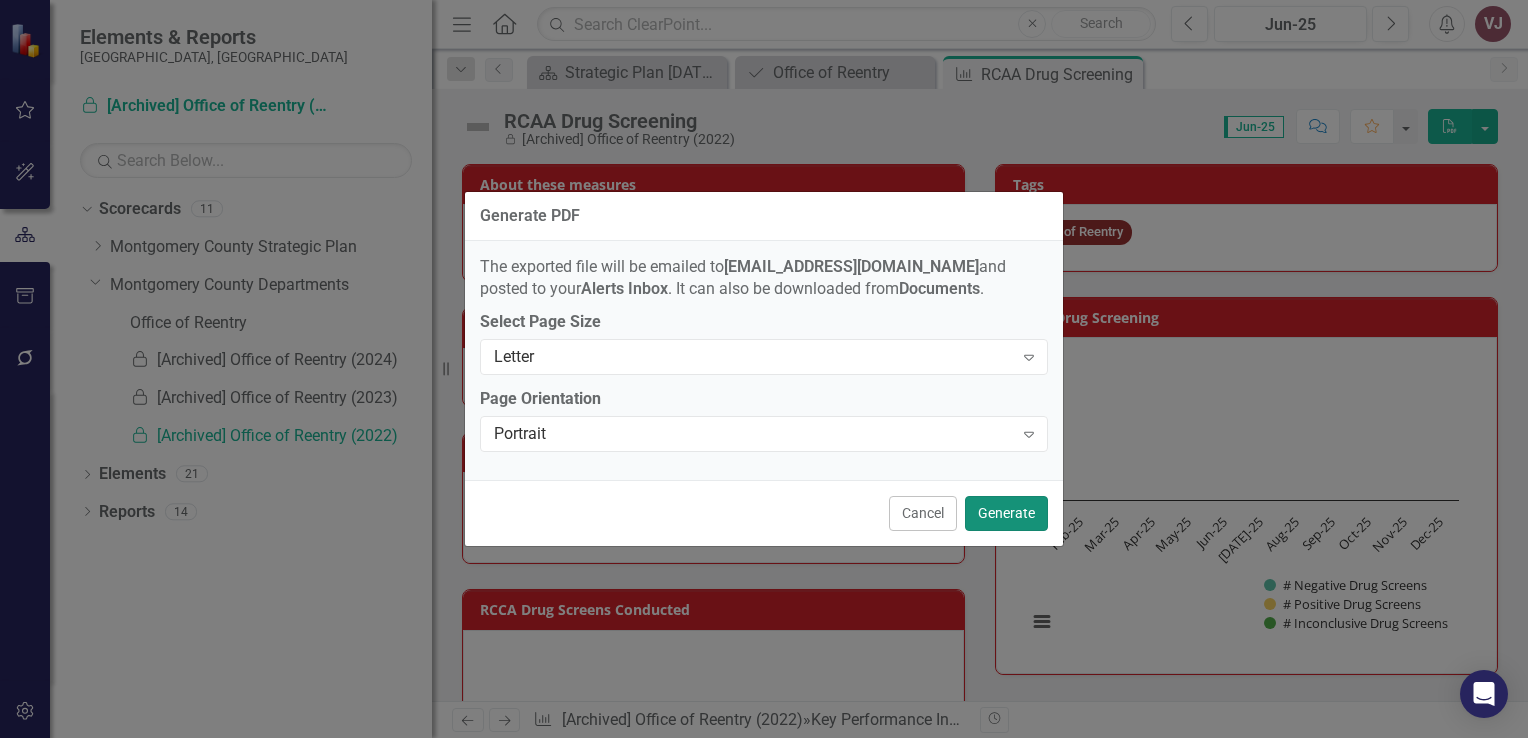 click on "Generate" at bounding box center [1006, 513] 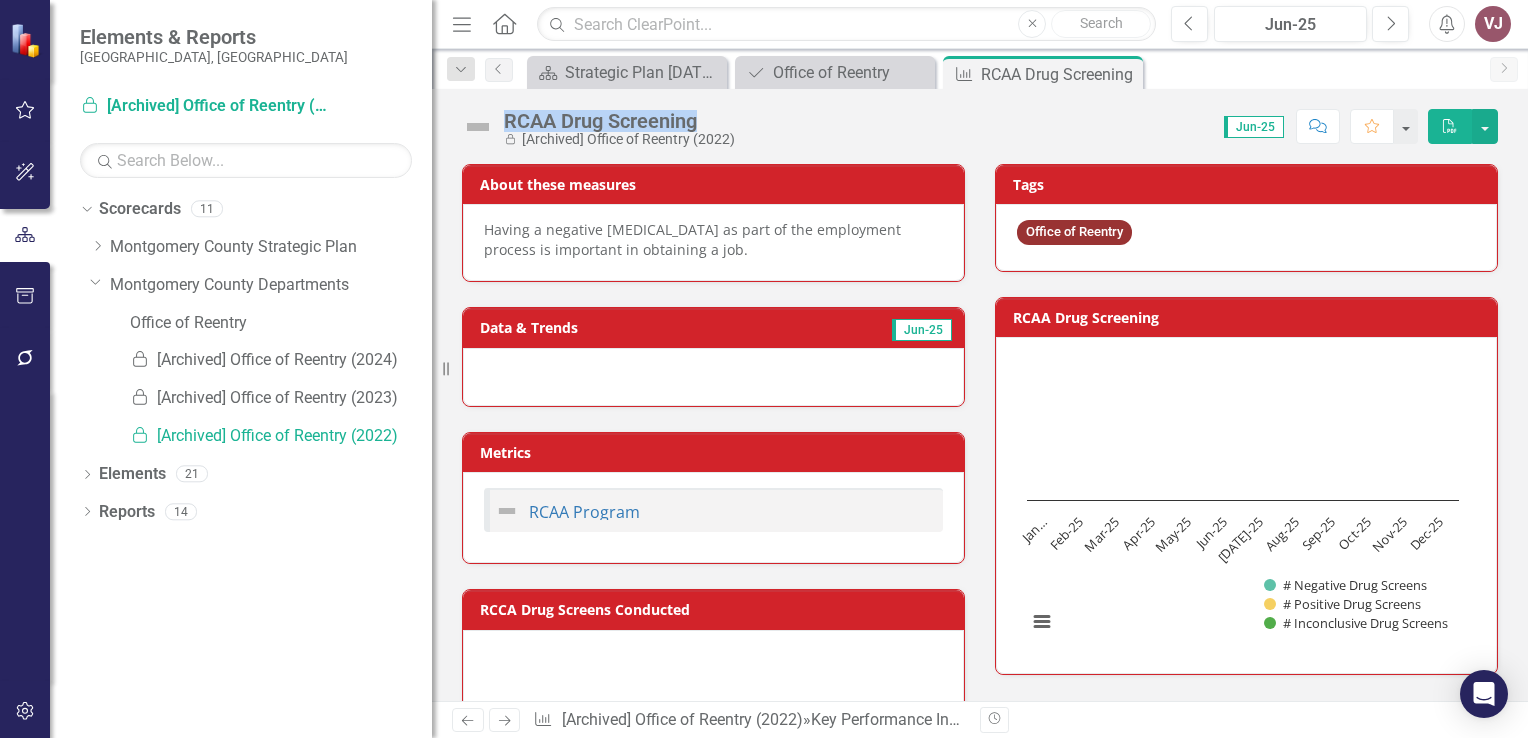 drag, startPoint x: 712, startPoint y: 119, endPoint x: 500, endPoint y: 109, distance: 212.23572 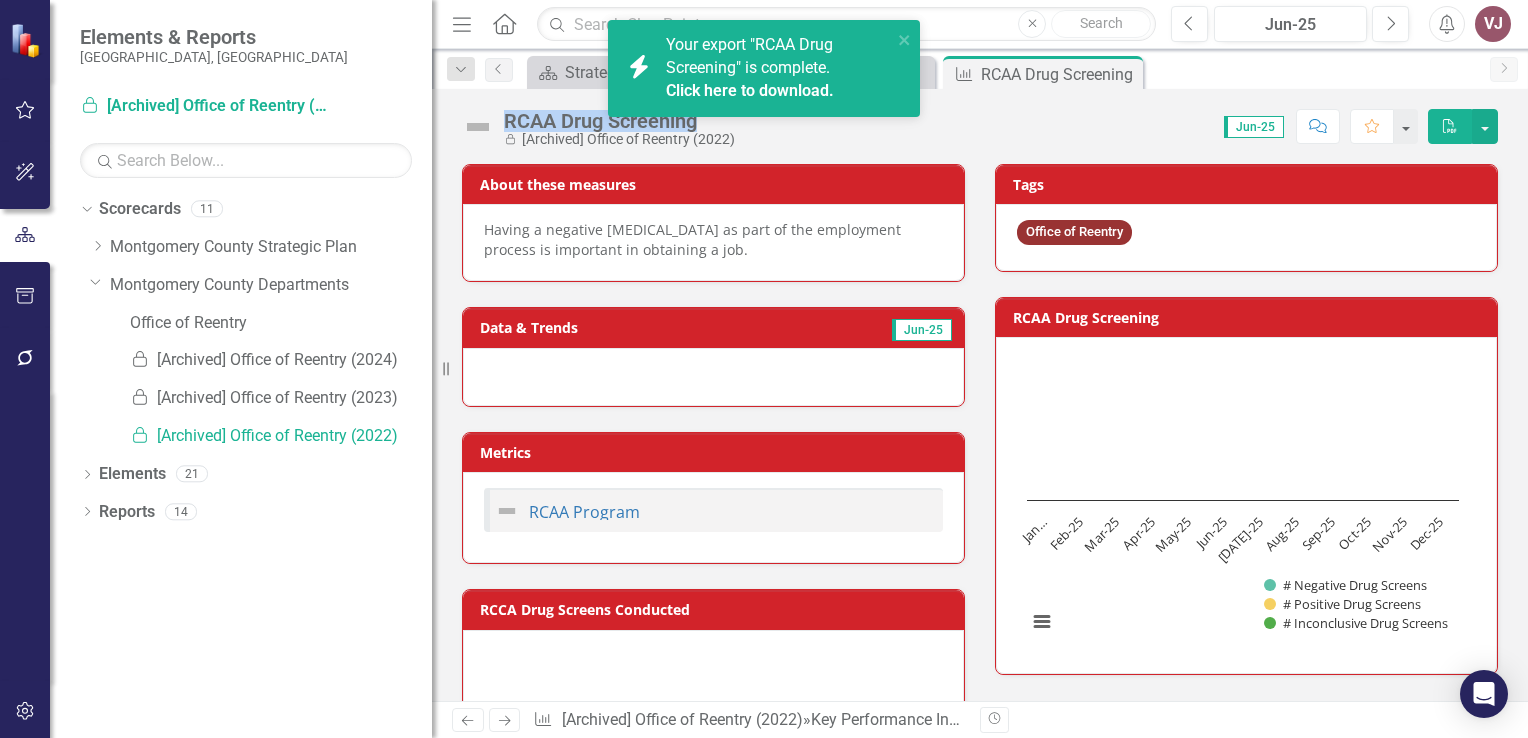 click on "Click here to download." at bounding box center (750, 90) 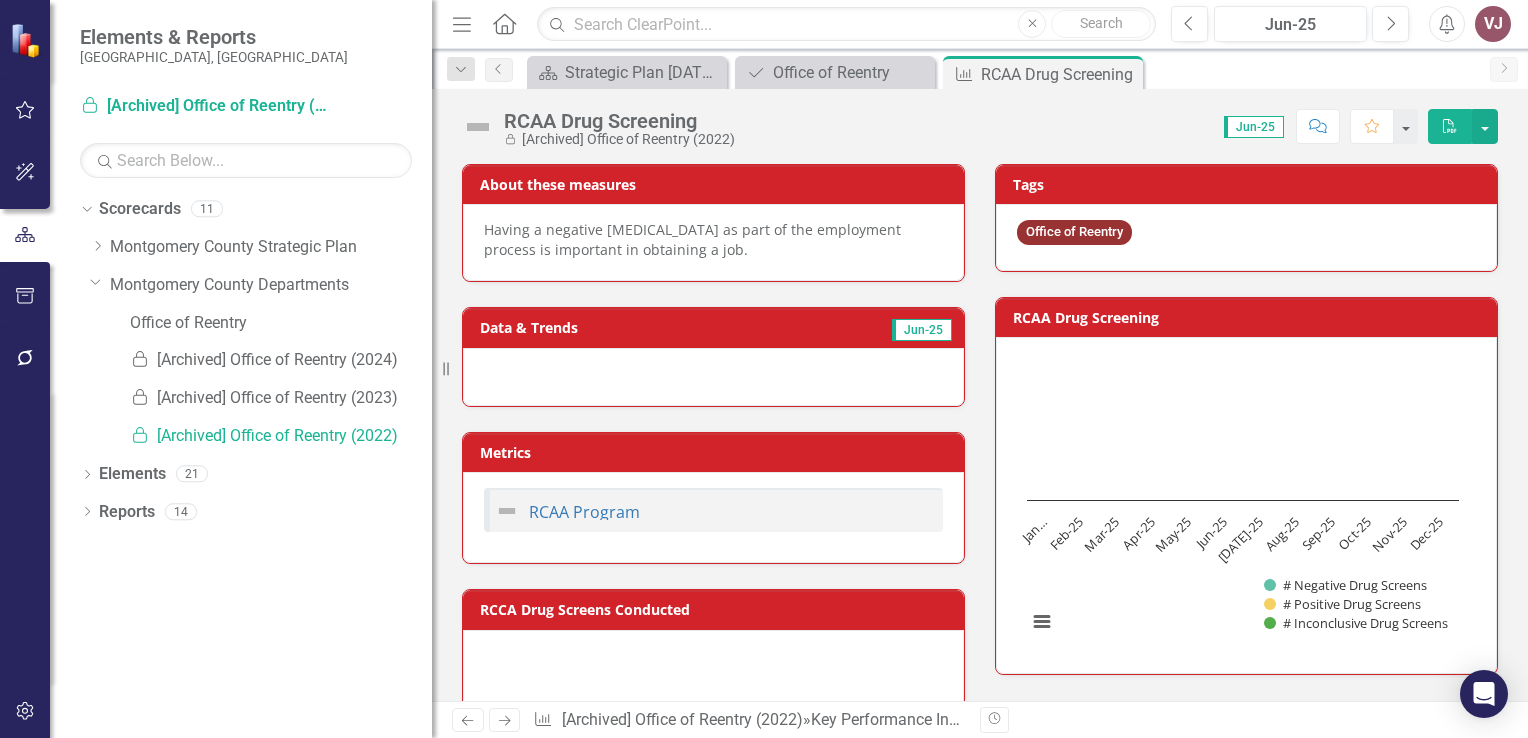 click on "Score: 0.00 Jun-25 Completed  Comment Favorite PDF" at bounding box center [1121, 126] 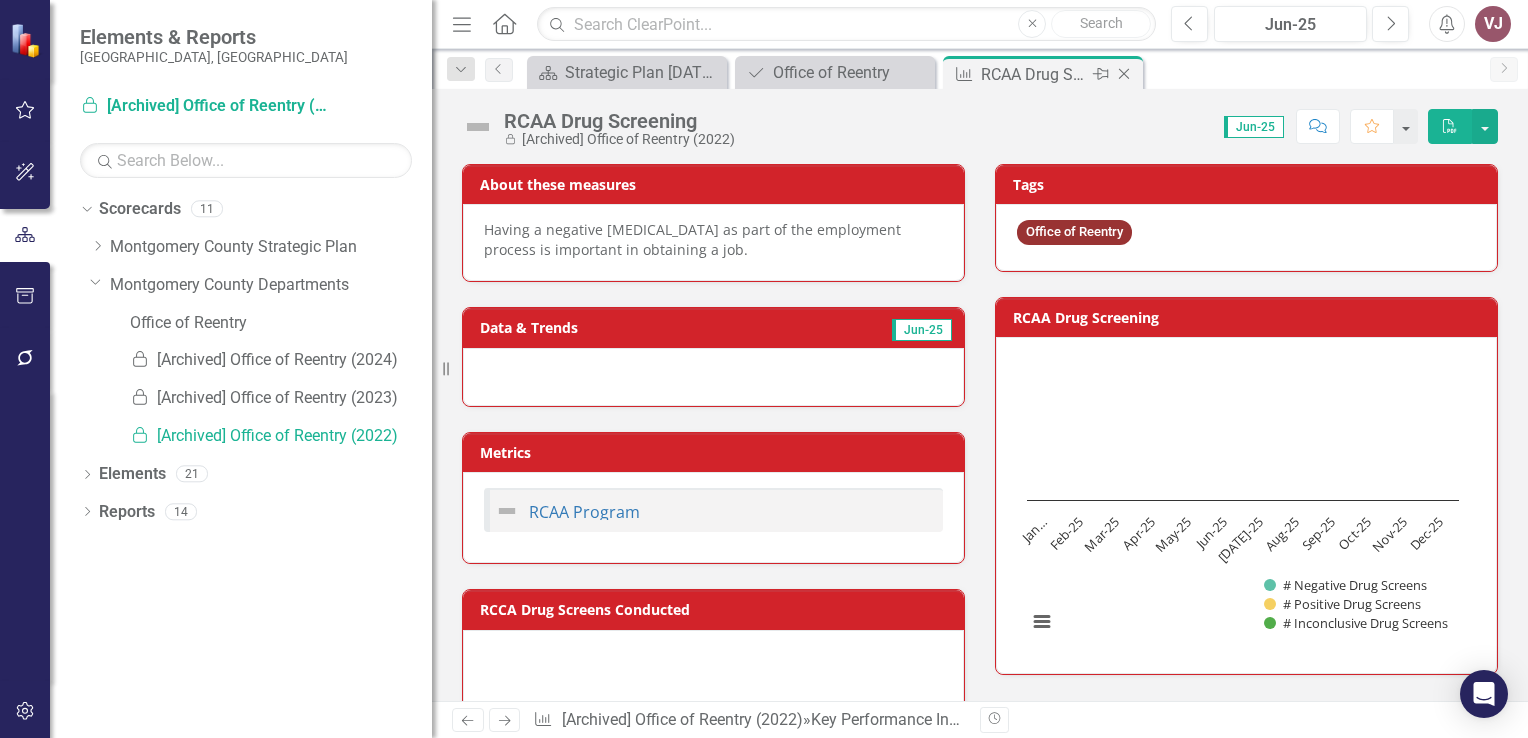 click 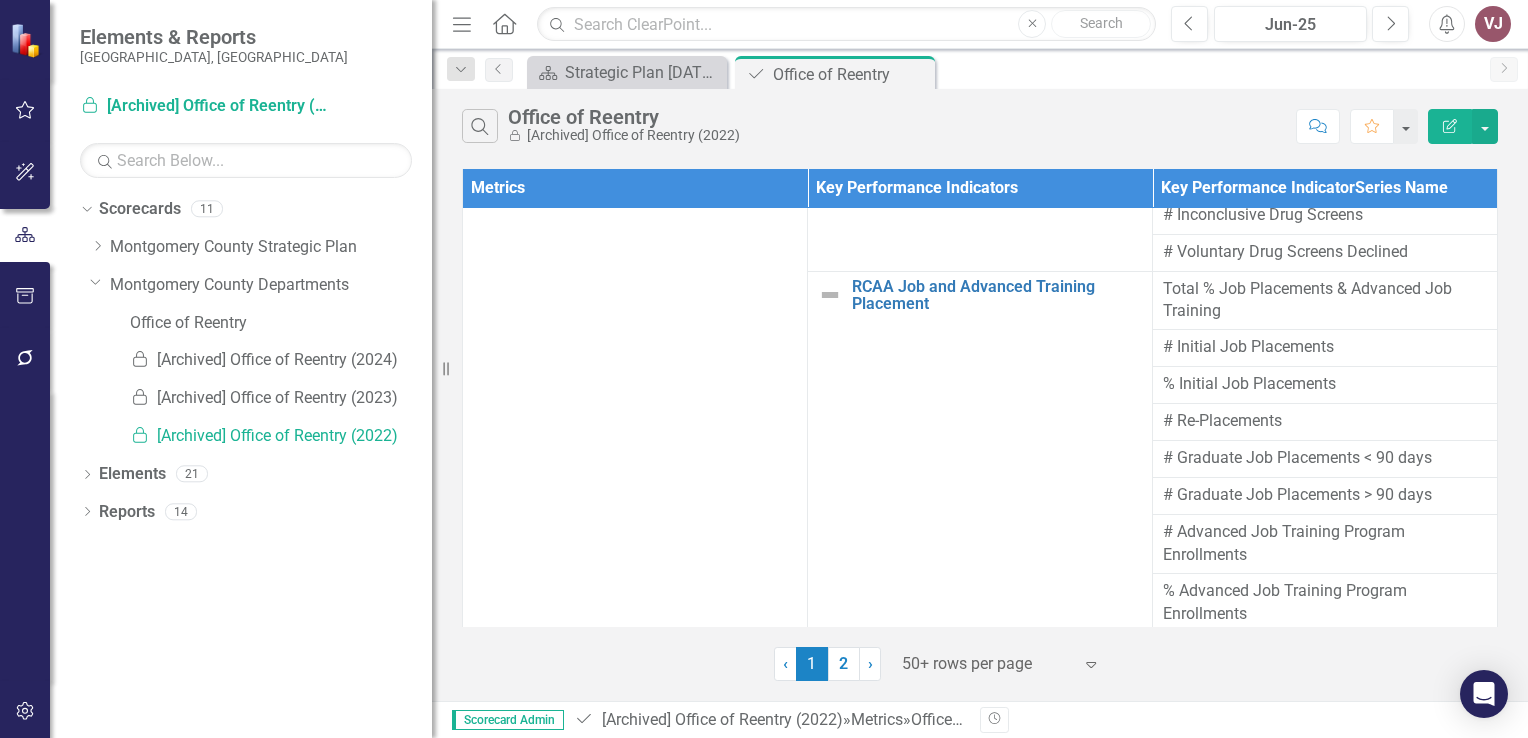scroll, scrollTop: 700, scrollLeft: 0, axis: vertical 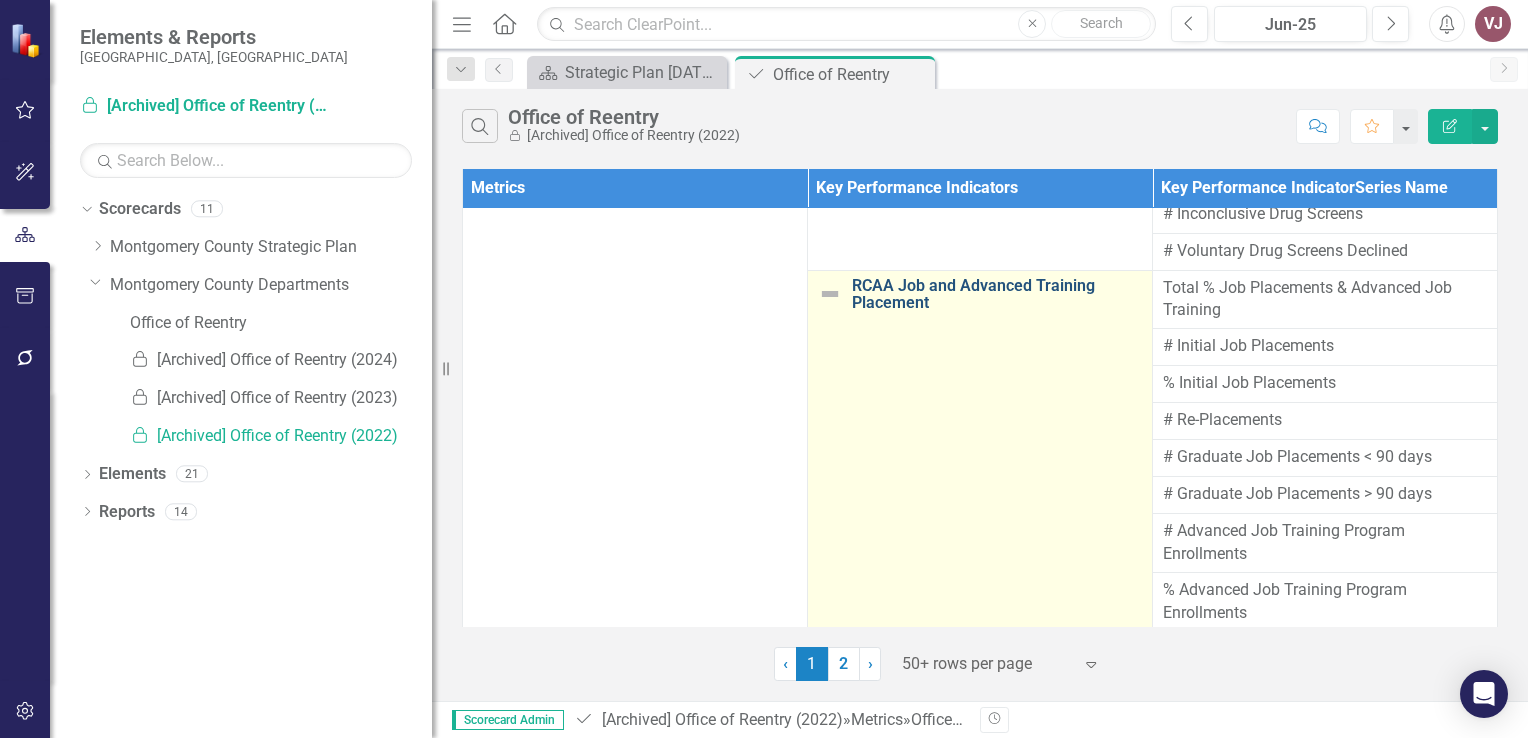 click on "RCAA Job and Advanced Training Placement" at bounding box center [997, 294] 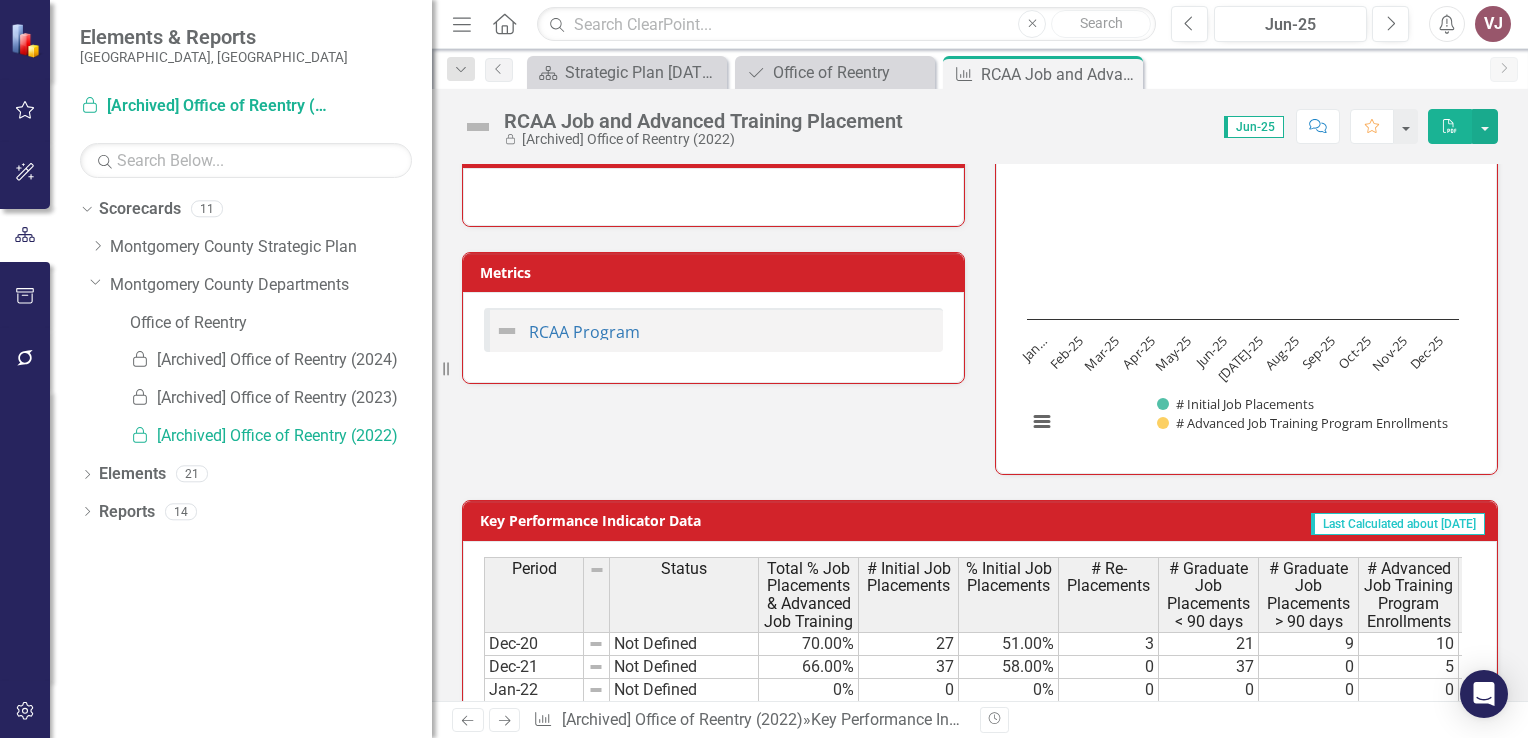 scroll, scrollTop: 0, scrollLeft: 0, axis: both 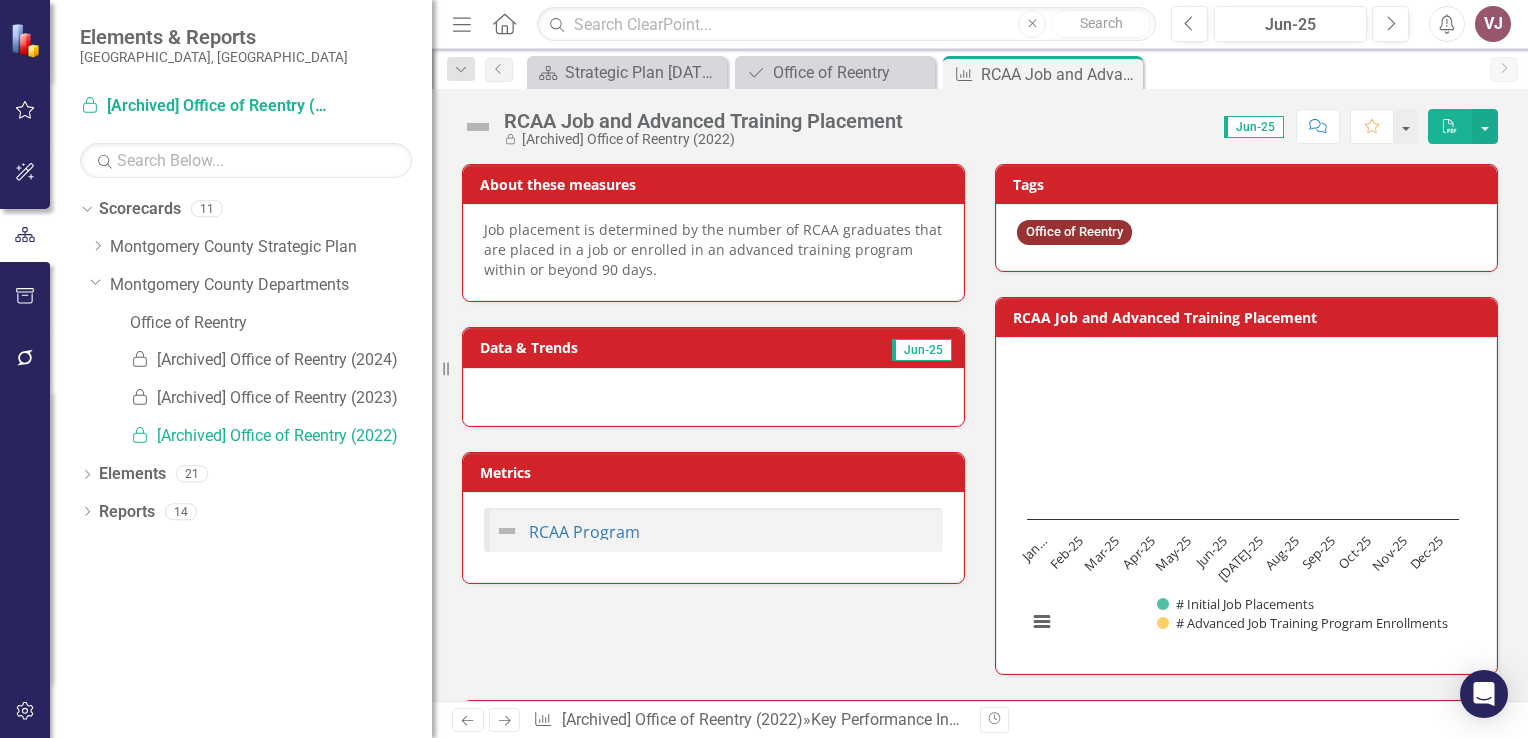 click on "PDF" at bounding box center (1450, 126) 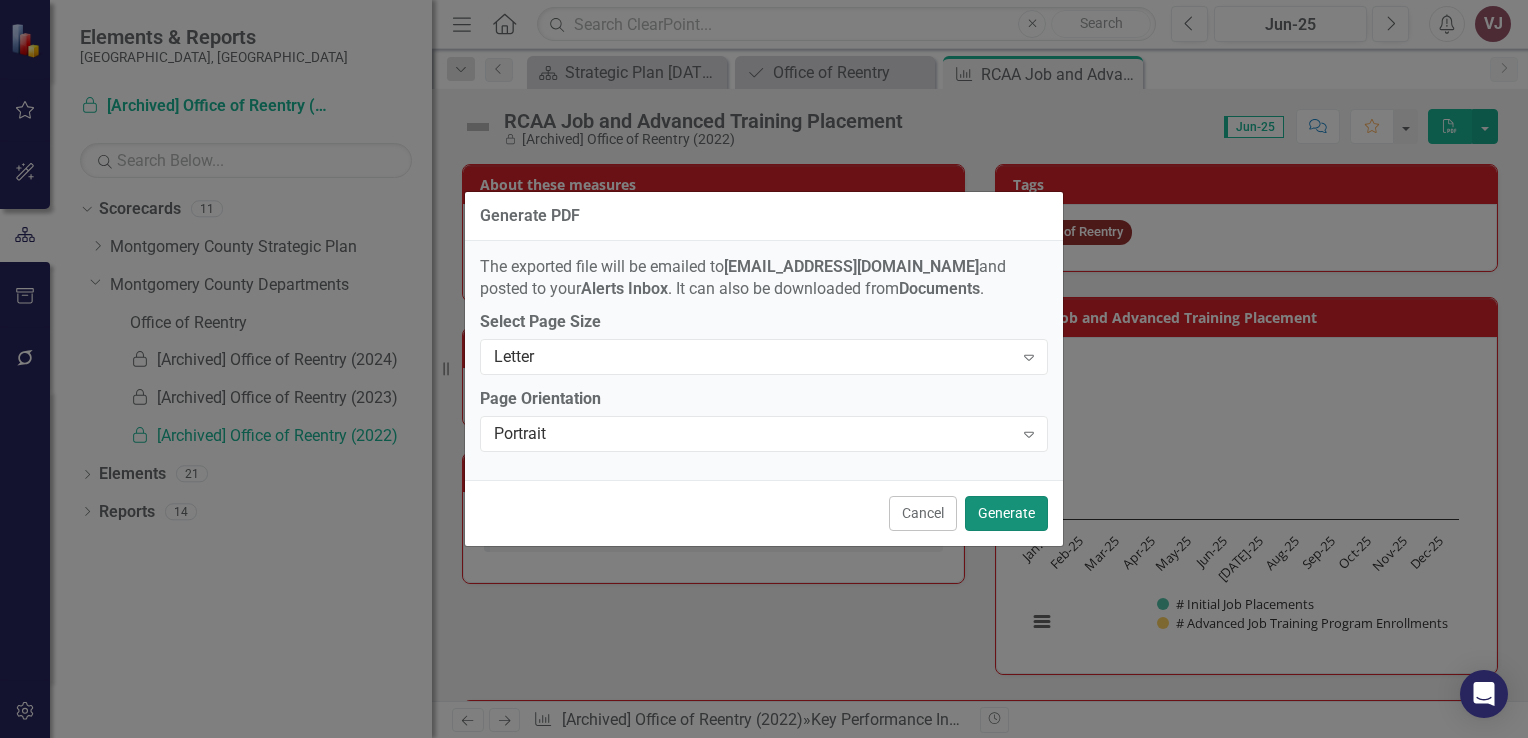 click on "Generate" at bounding box center (1006, 513) 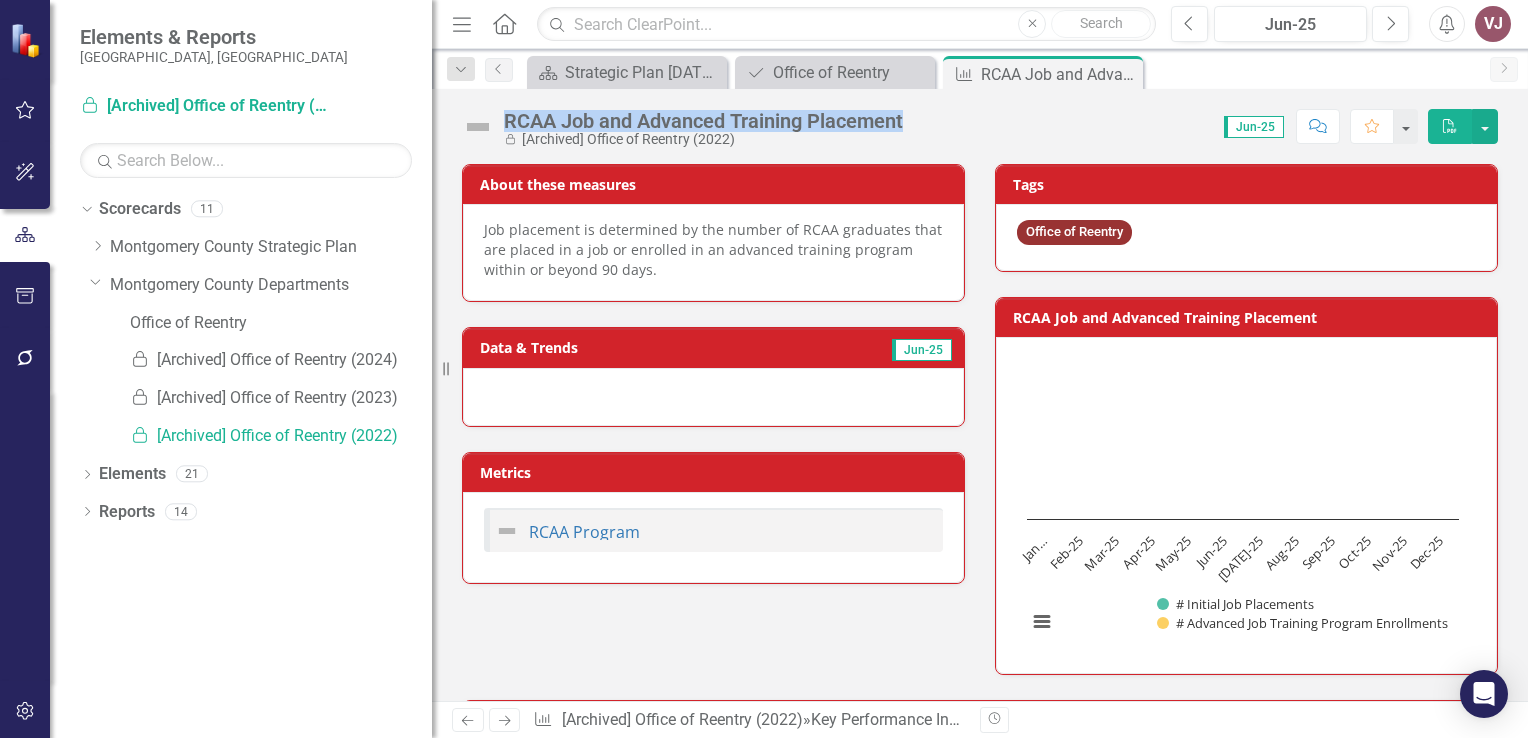 drag, startPoint x: 904, startPoint y: 118, endPoint x: 504, endPoint y: 115, distance: 400.01126 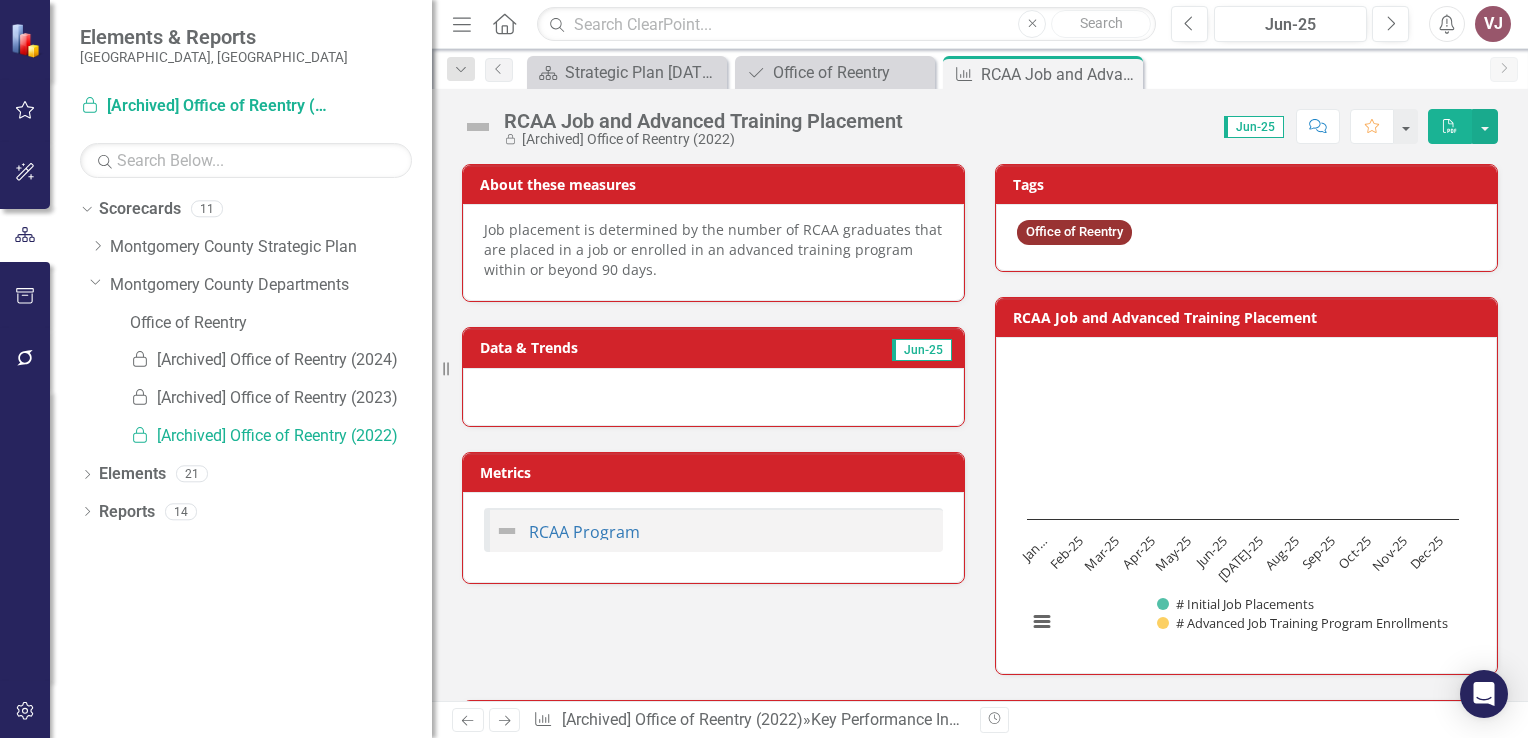 drag, startPoint x: 664, startPoint y: 132, endPoint x: 660, endPoint y: 118, distance: 14.56022 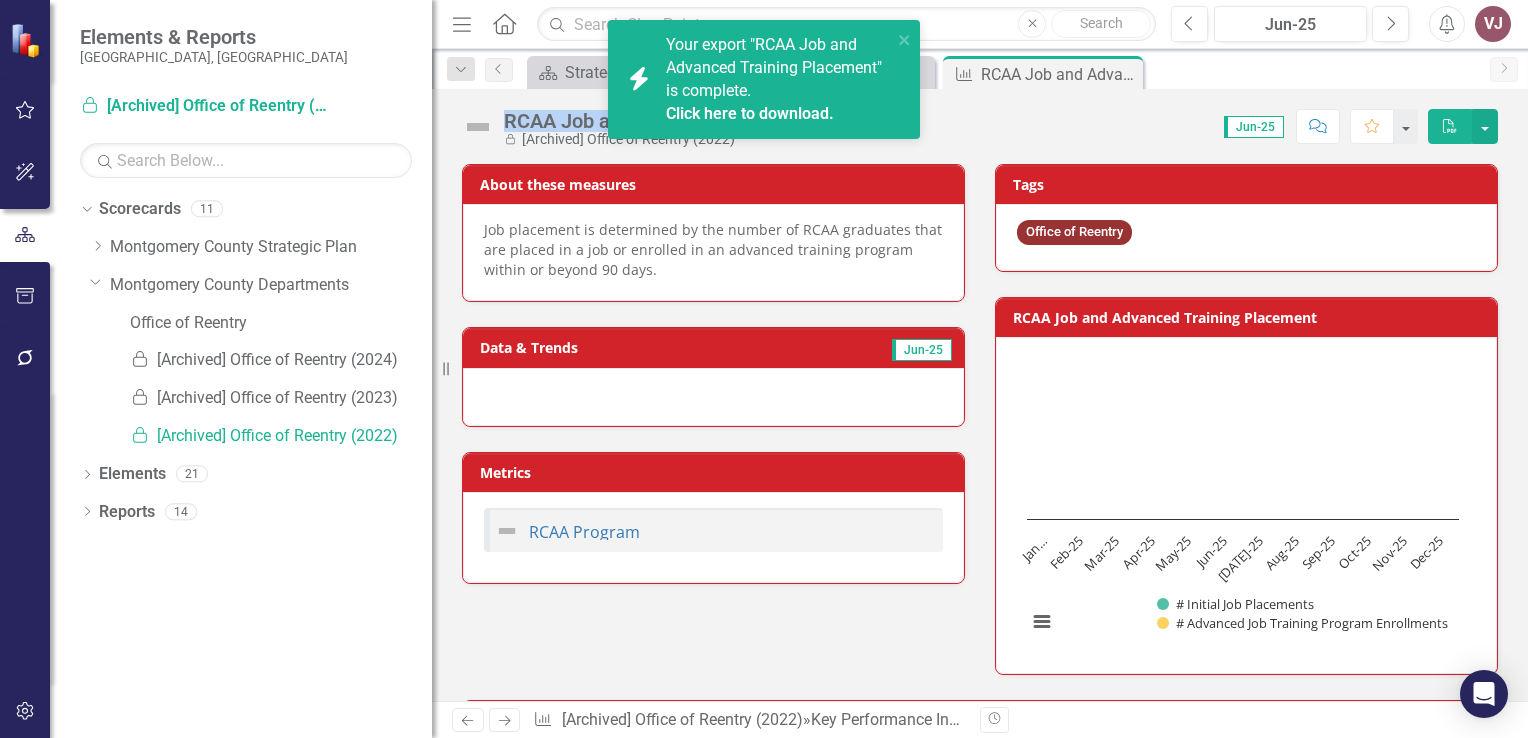 drag, startPoint x: 904, startPoint y: 118, endPoint x: 502, endPoint y: 119, distance: 402.00125 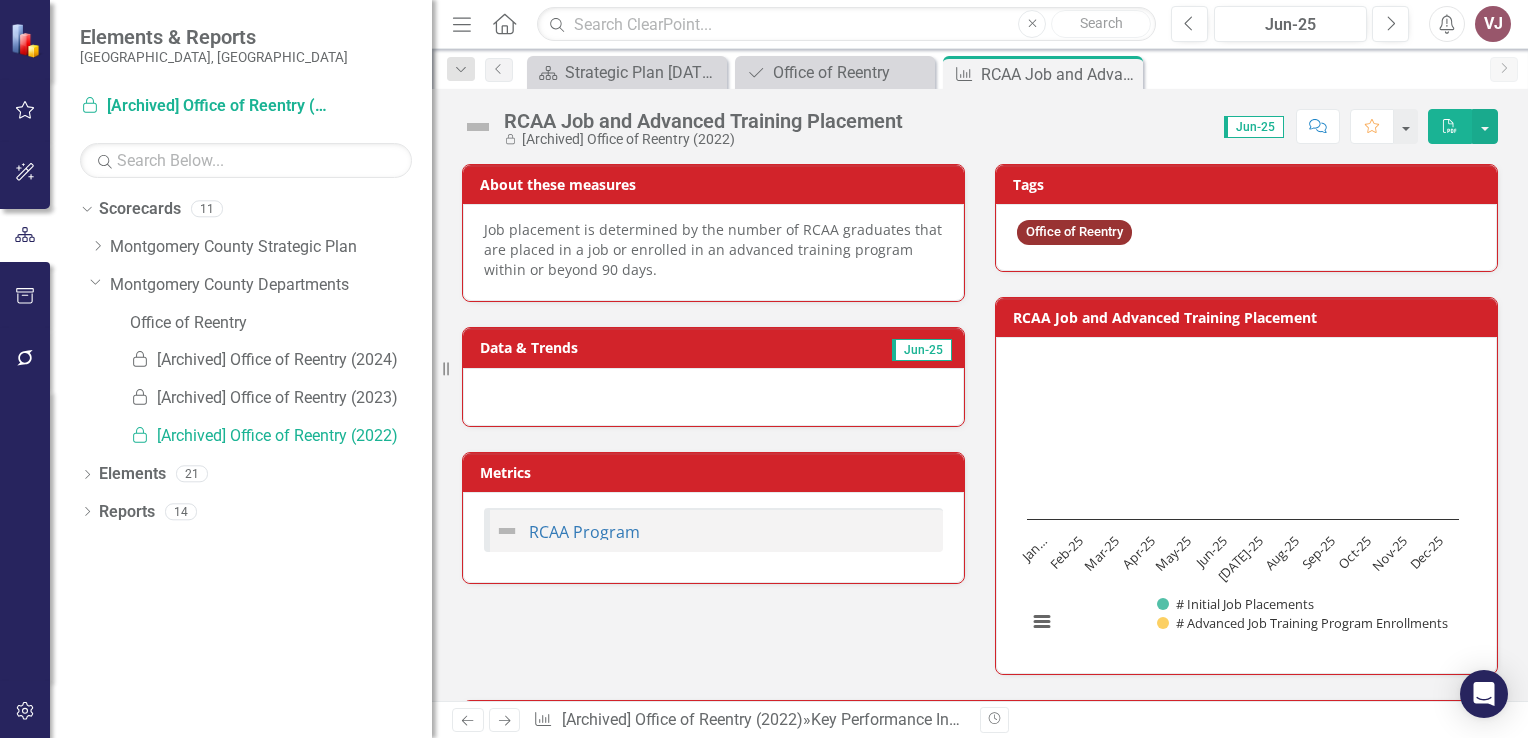 click on "Data & Trends Jun-25" at bounding box center (713, 364) 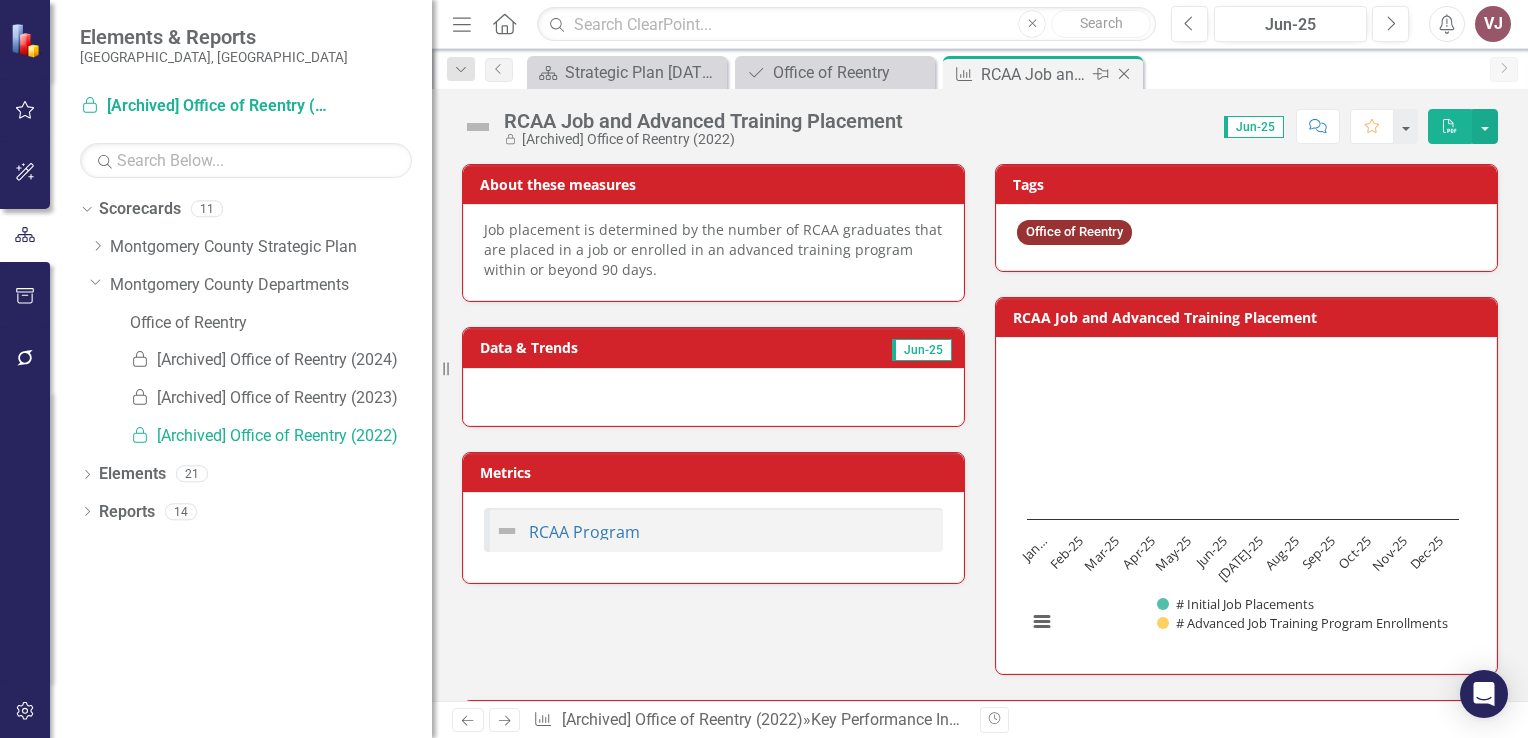 click on "Close" 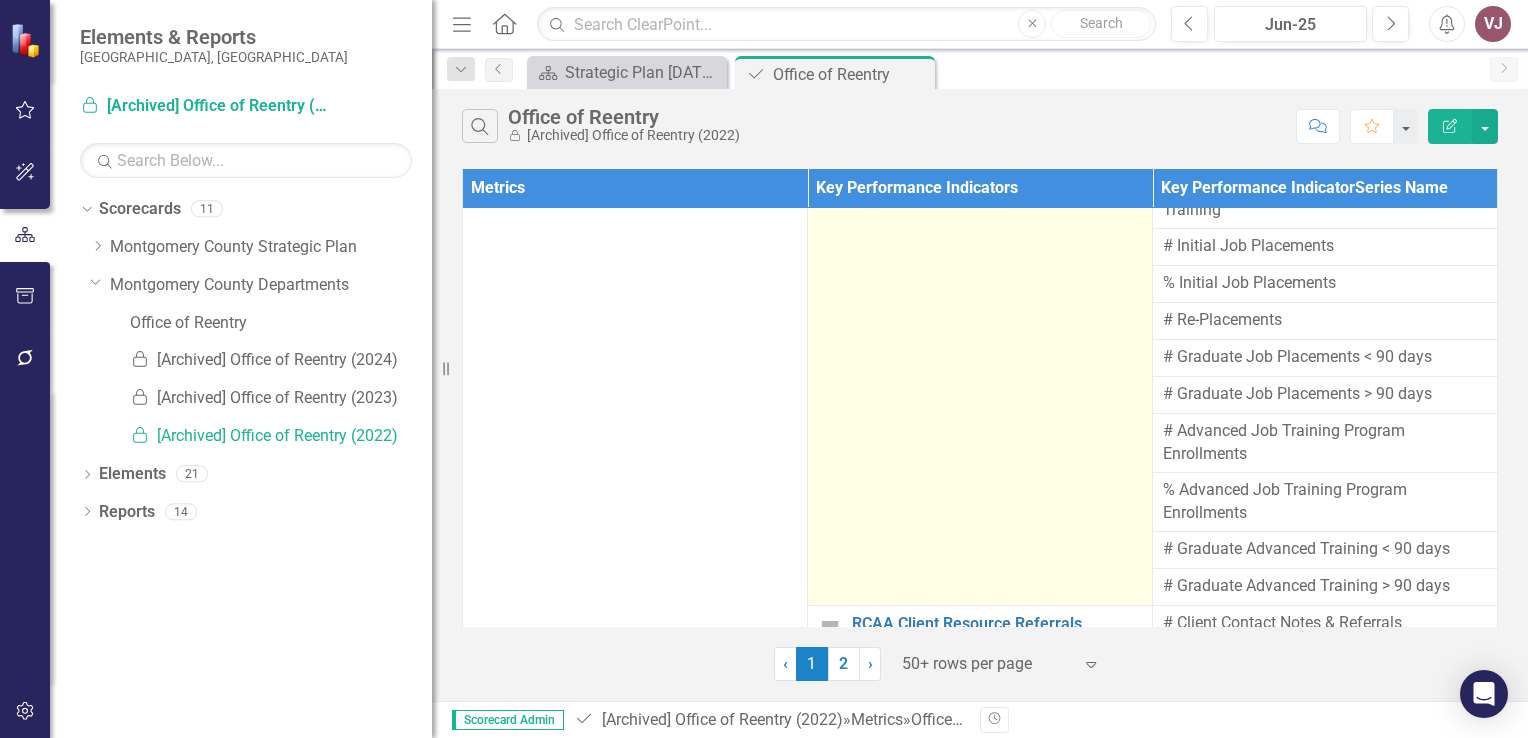 scroll, scrollTop: 1100, scrollLeft: 0, axis: vertical 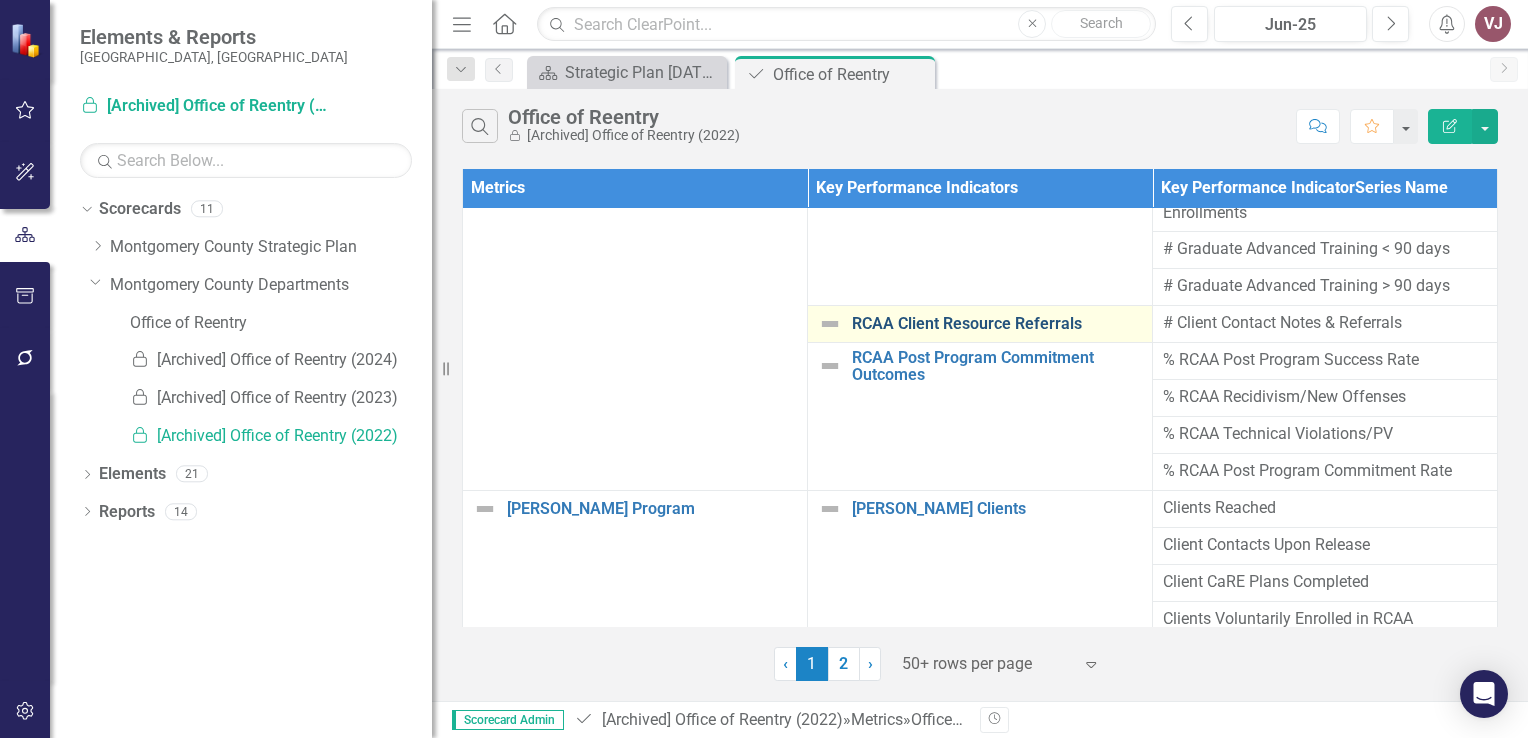click on "RCAA Client Resource Referrals" at bounding box center (997, 324) 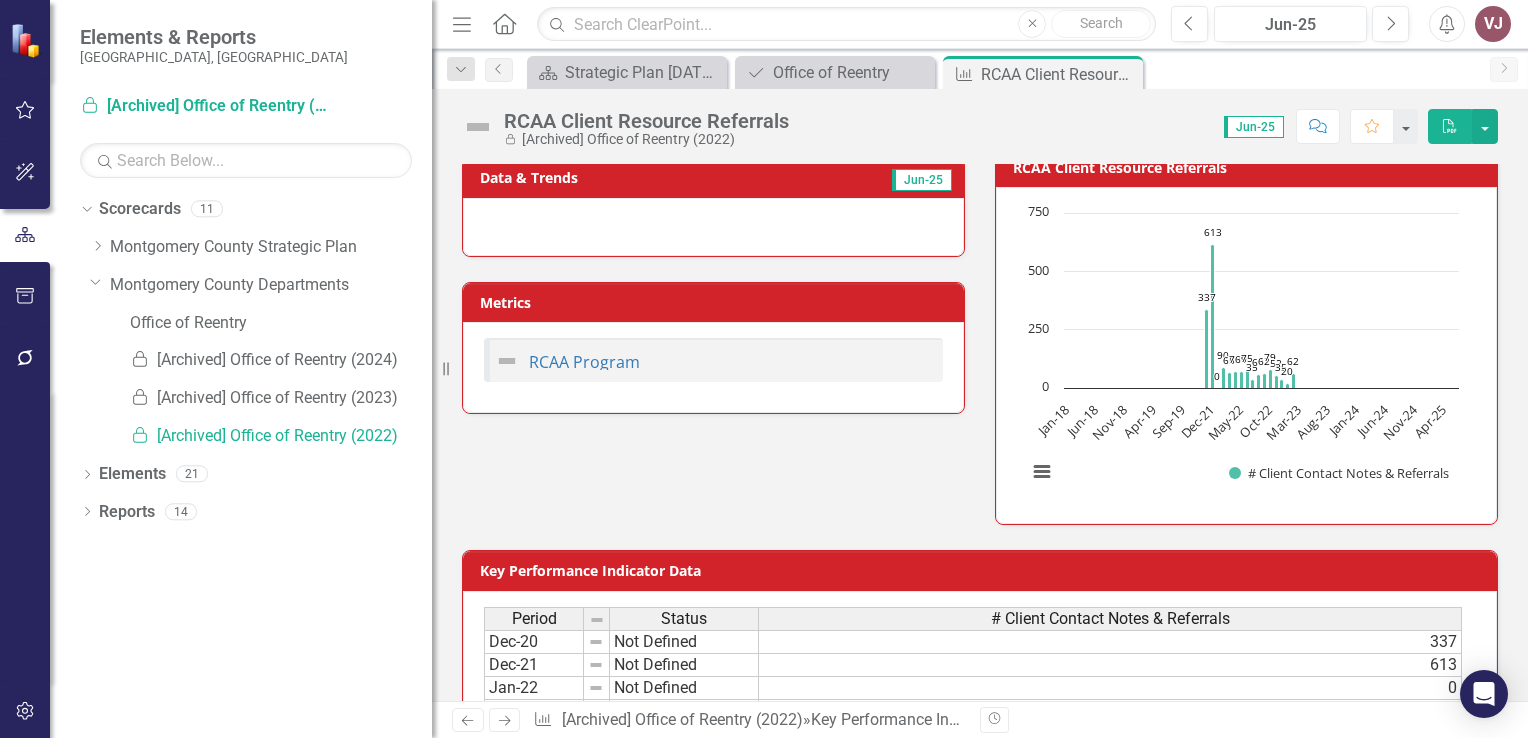scroll, scrollTop: 0, scrollLeft: 0, axis: both 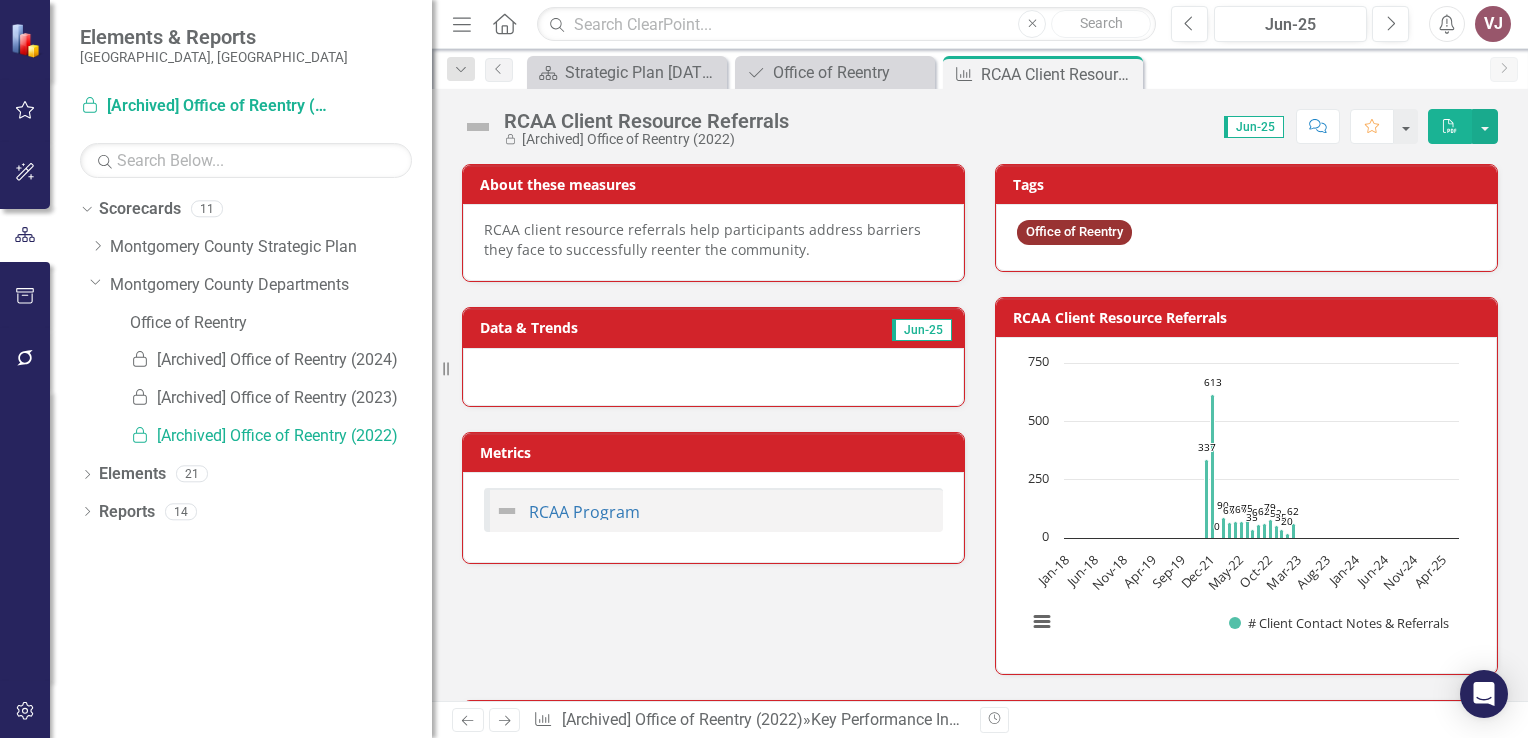 click on "PDF" at bounding box center [1450, 126] 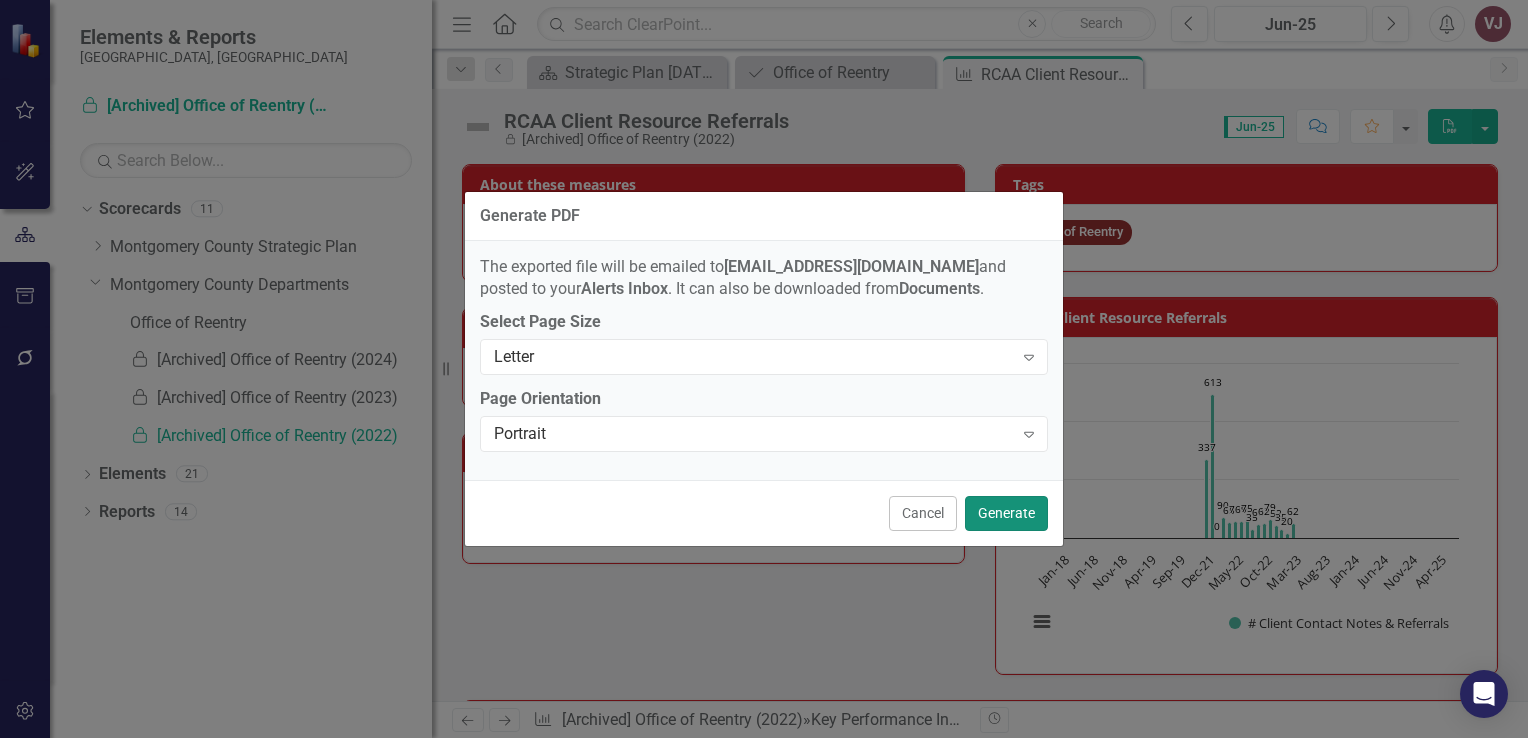 click on "Generate" at bounding box center [1006, 513] 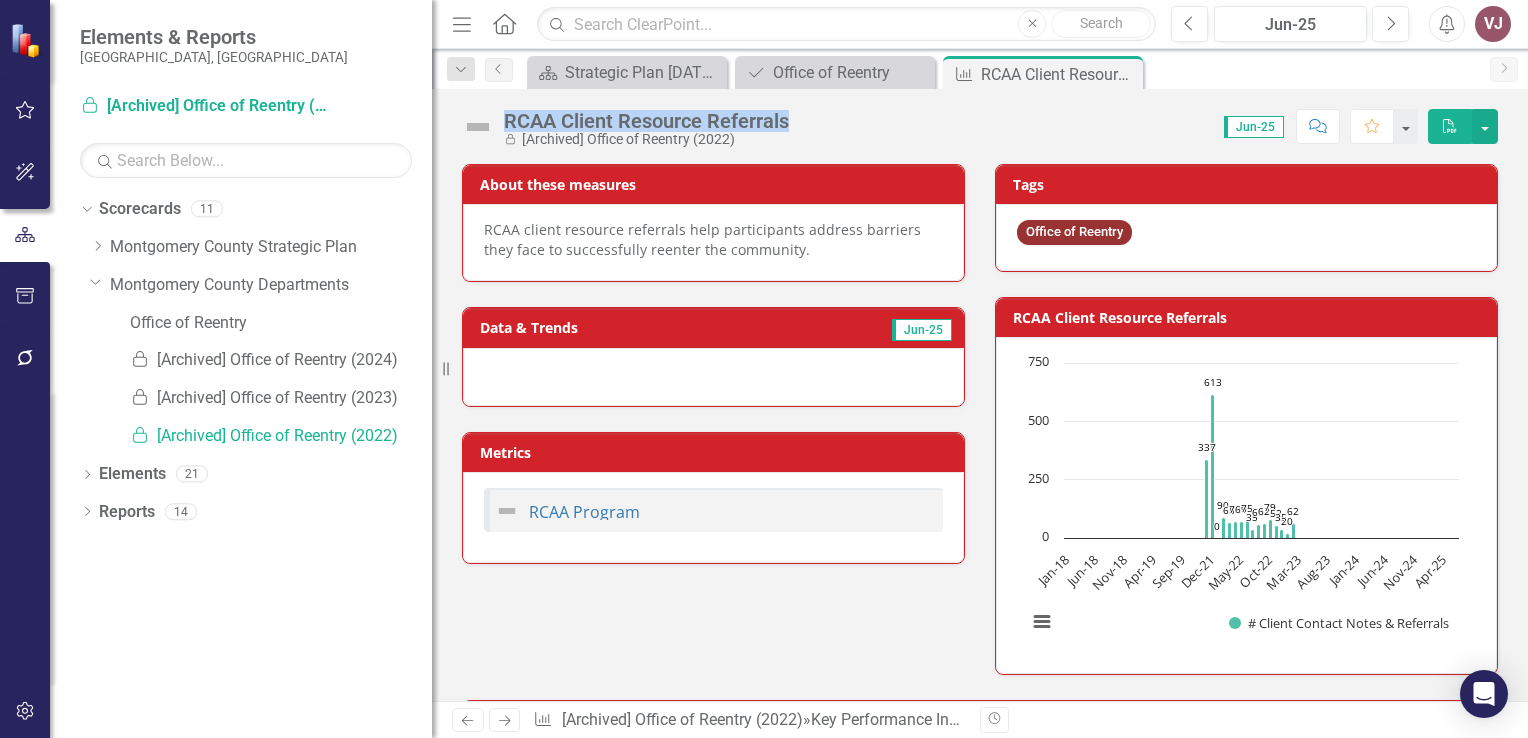 drag, startPoint x: 792, startPoint y: 121, endPoint x: 504, endPoint y: 113, distance: 288.11108 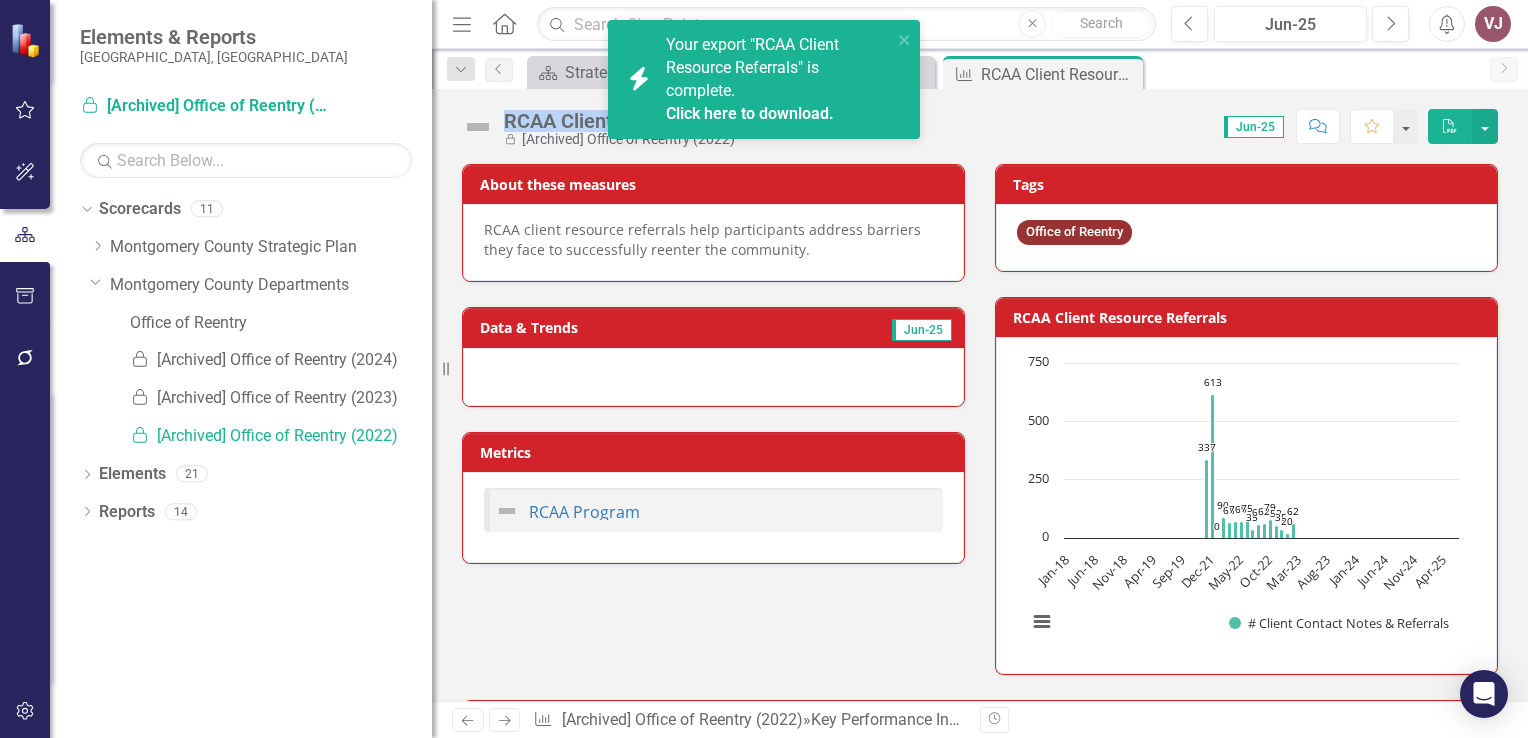 click on "Click here to download." at bounding box center [750, 113] 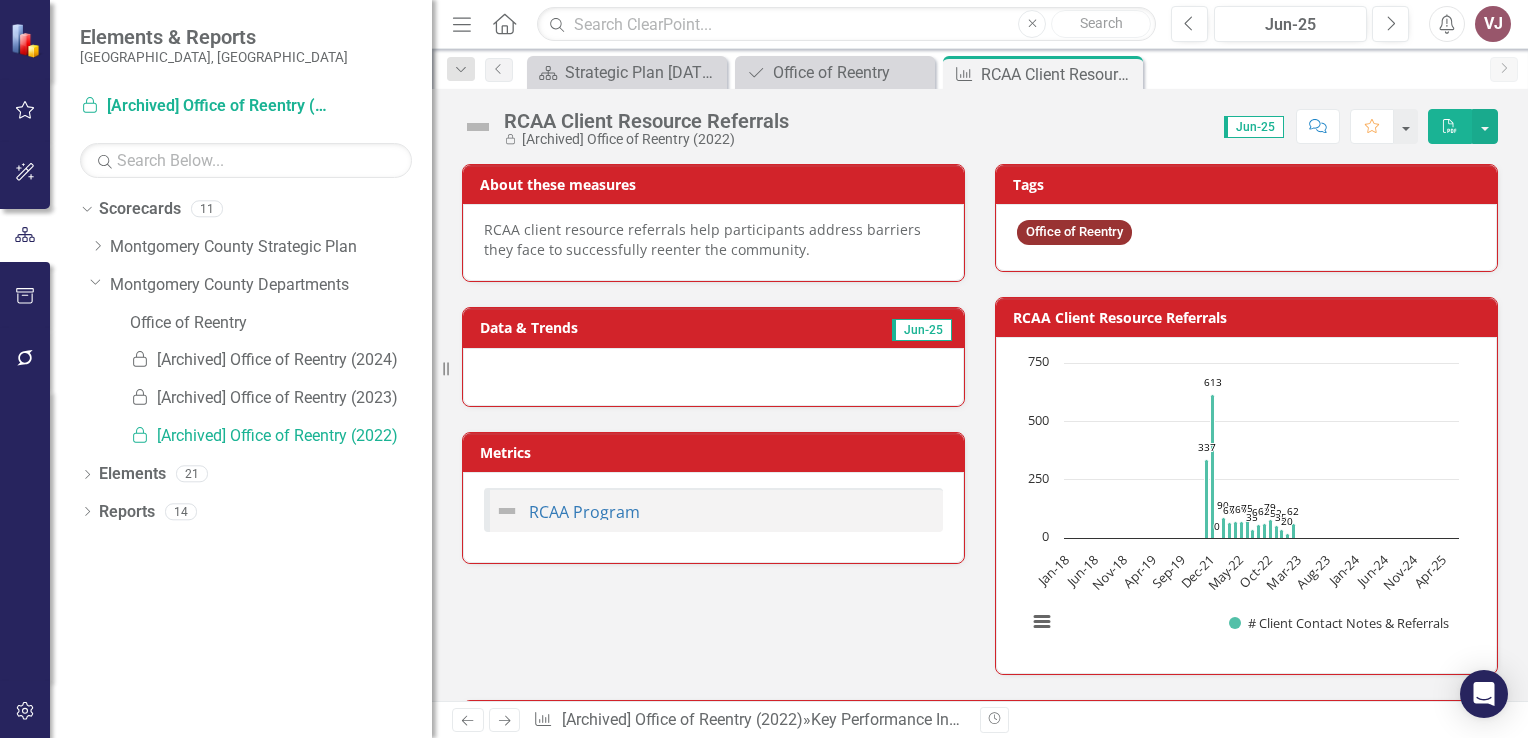 click on "Score: 0.00 Jun-25 Completed  Comment Favorite PDF" at bounding box center (1148, 126) 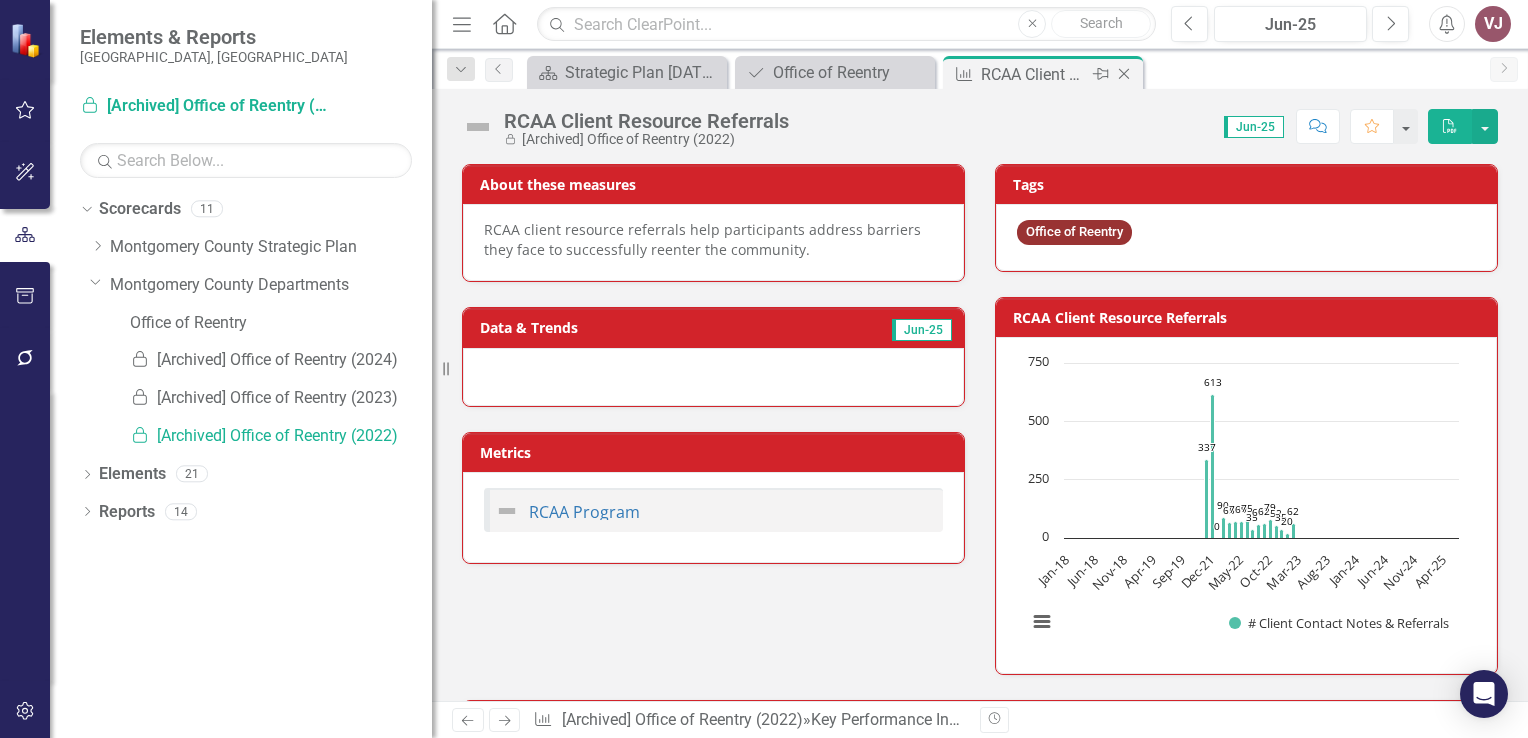 click on "Close" 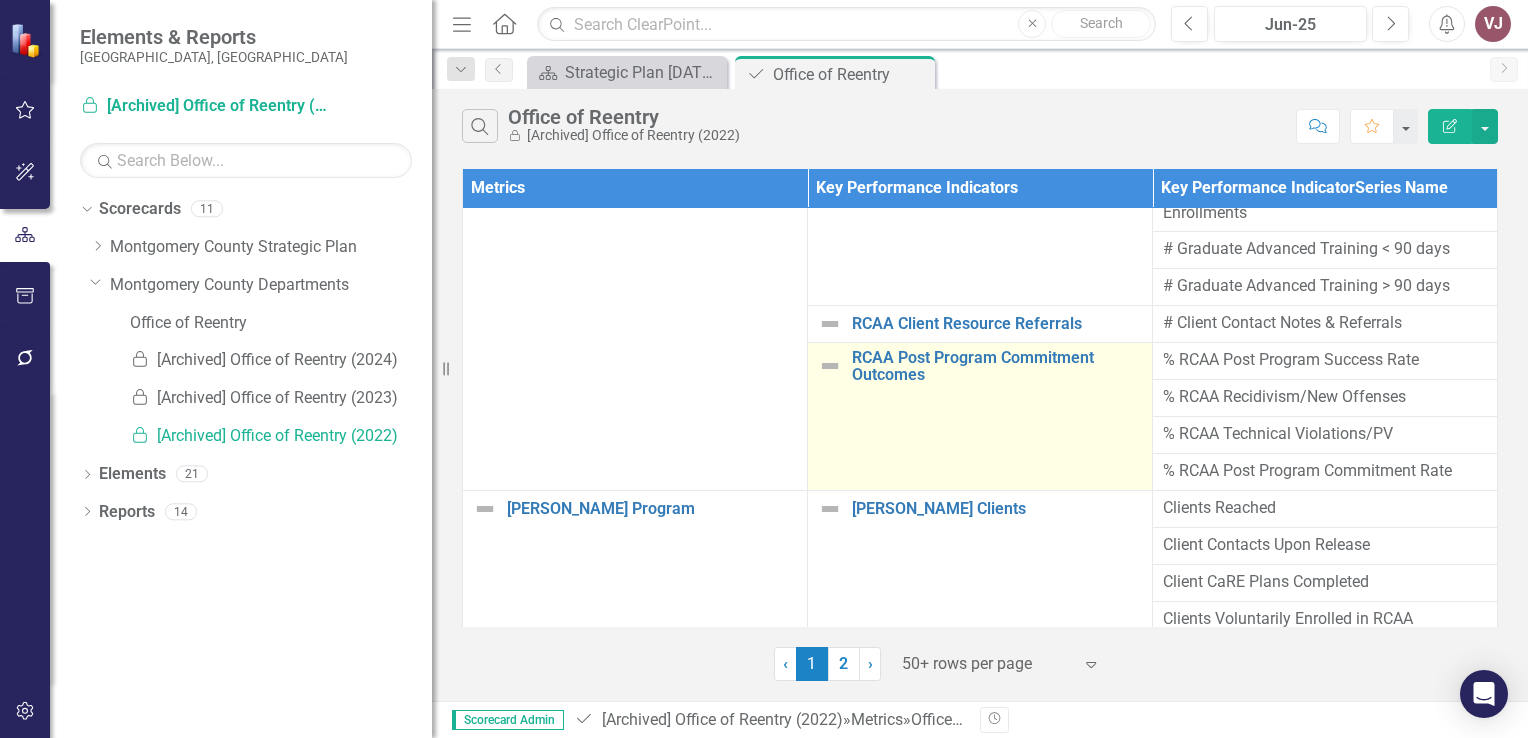 scroll, scrollTop: 1200, scrollLeft: 0, axis: vertical 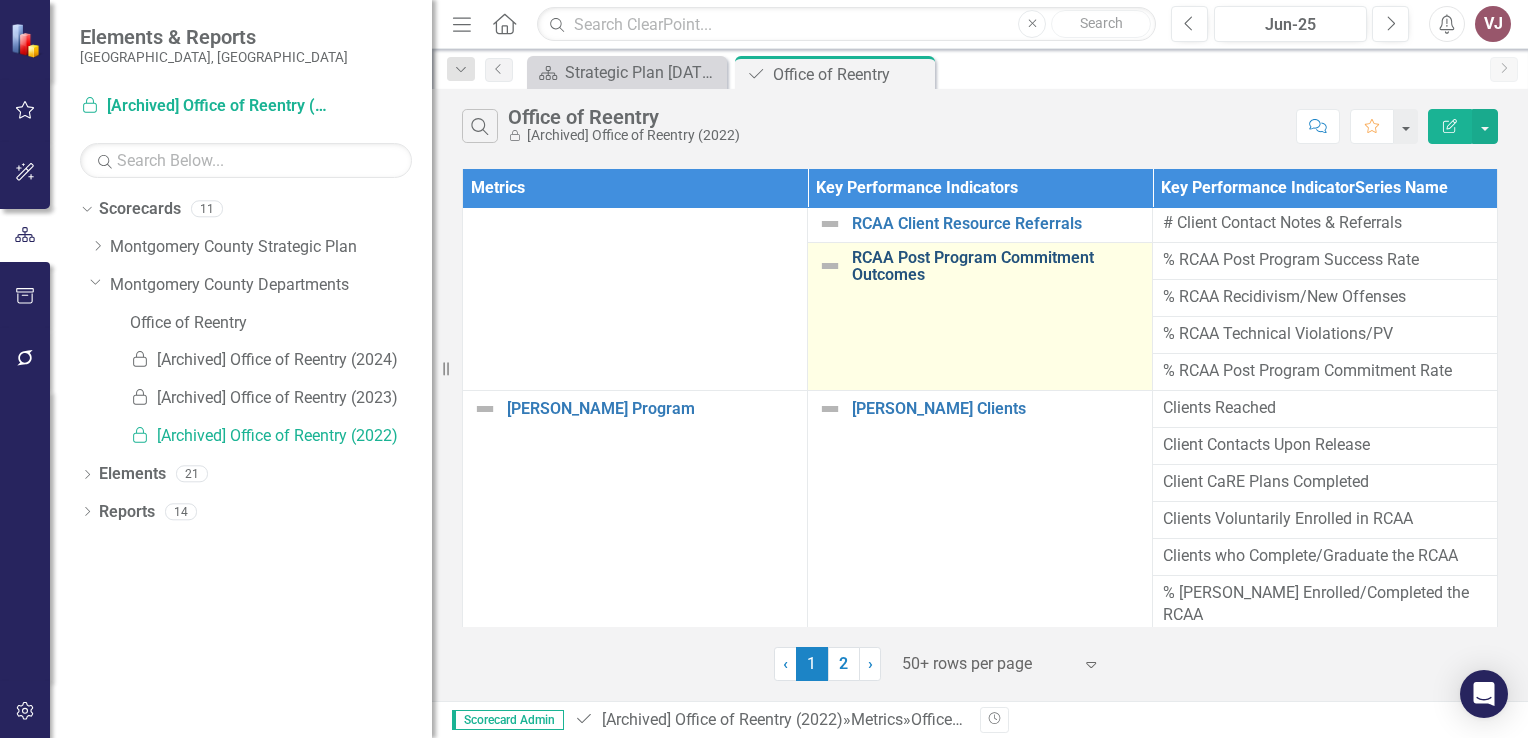 click on "RCAA Post Program Commitment Outcomes" at bounding box center (997, 266) 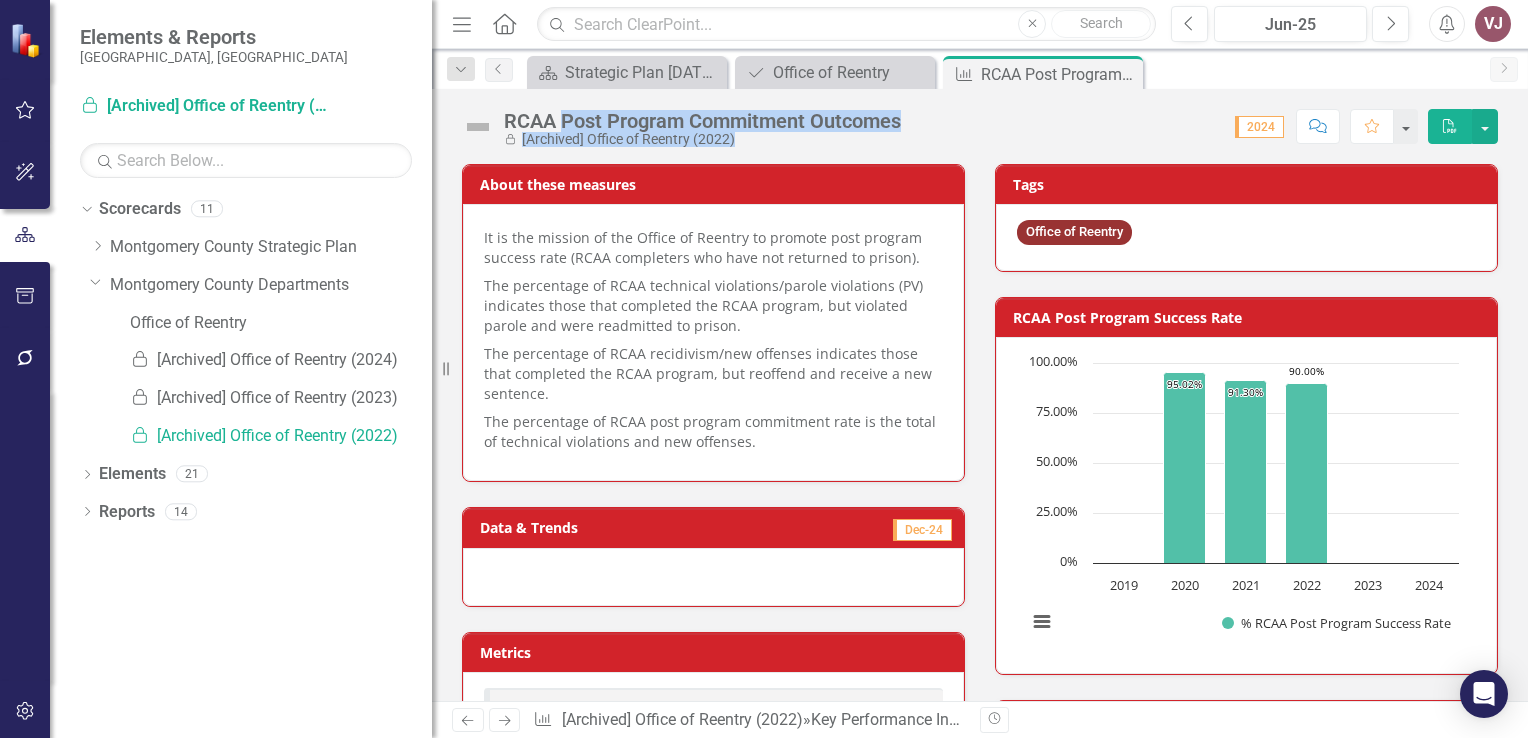 drag, startPoint x: 919, startPoint y: 120, endPoint x: 557, endPoint y: 120, distance: 362 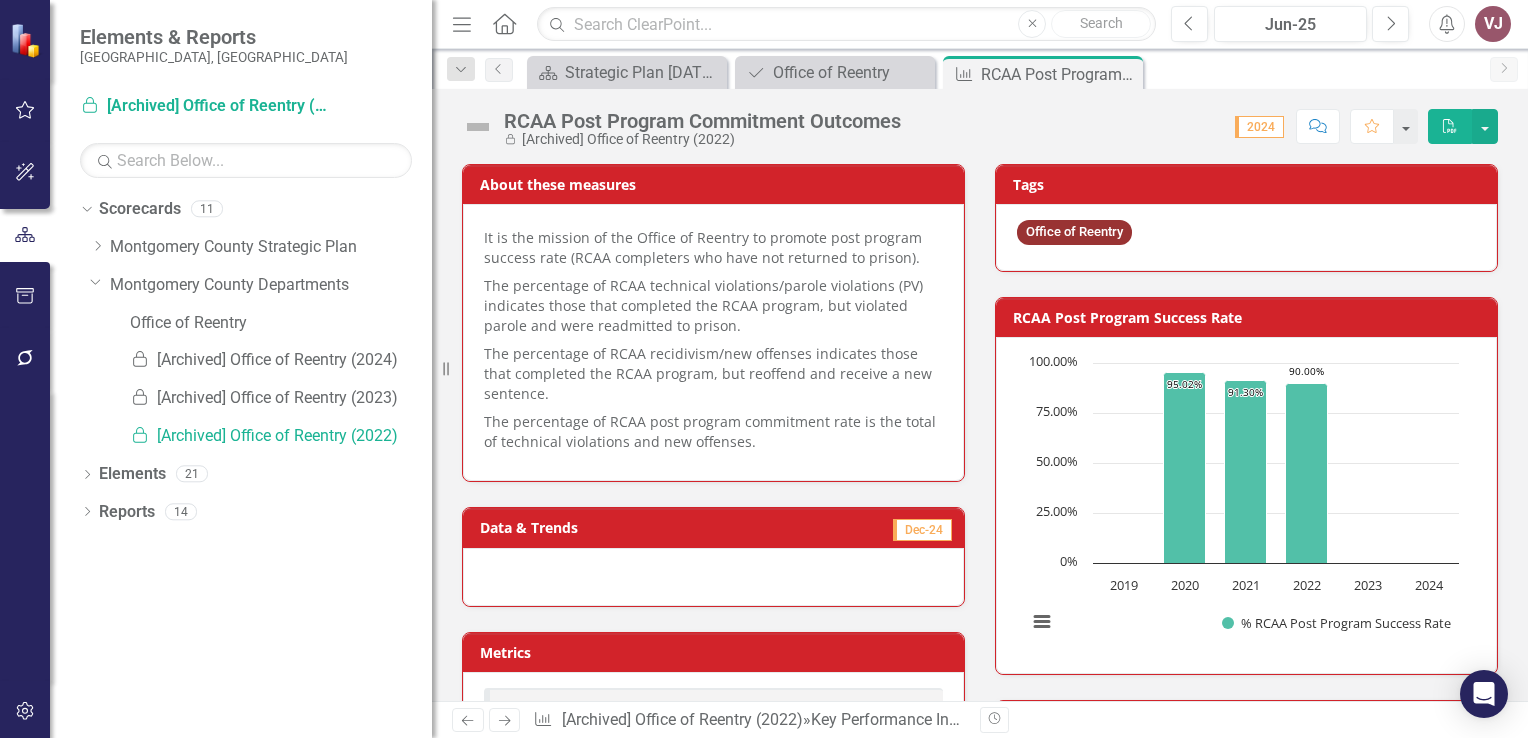 drag, startPoint x: 557, startPoint y: 120, endPoint x: 513, endPoint y: 121, distance: 44.011364 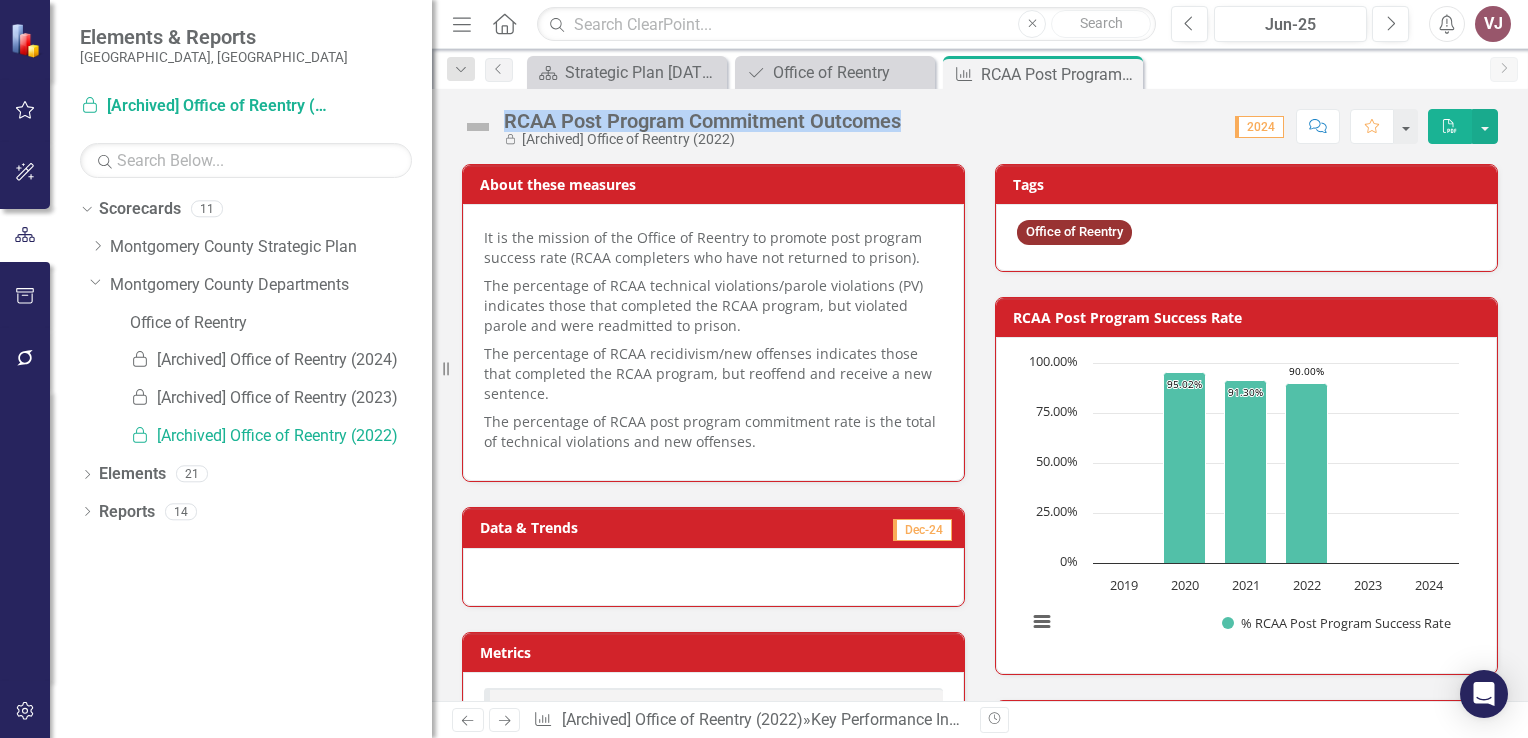 drag, startPoint x: 504, startPoint y: 118, endPoint x: 906, endPoint y: 120, distance: 402.00497 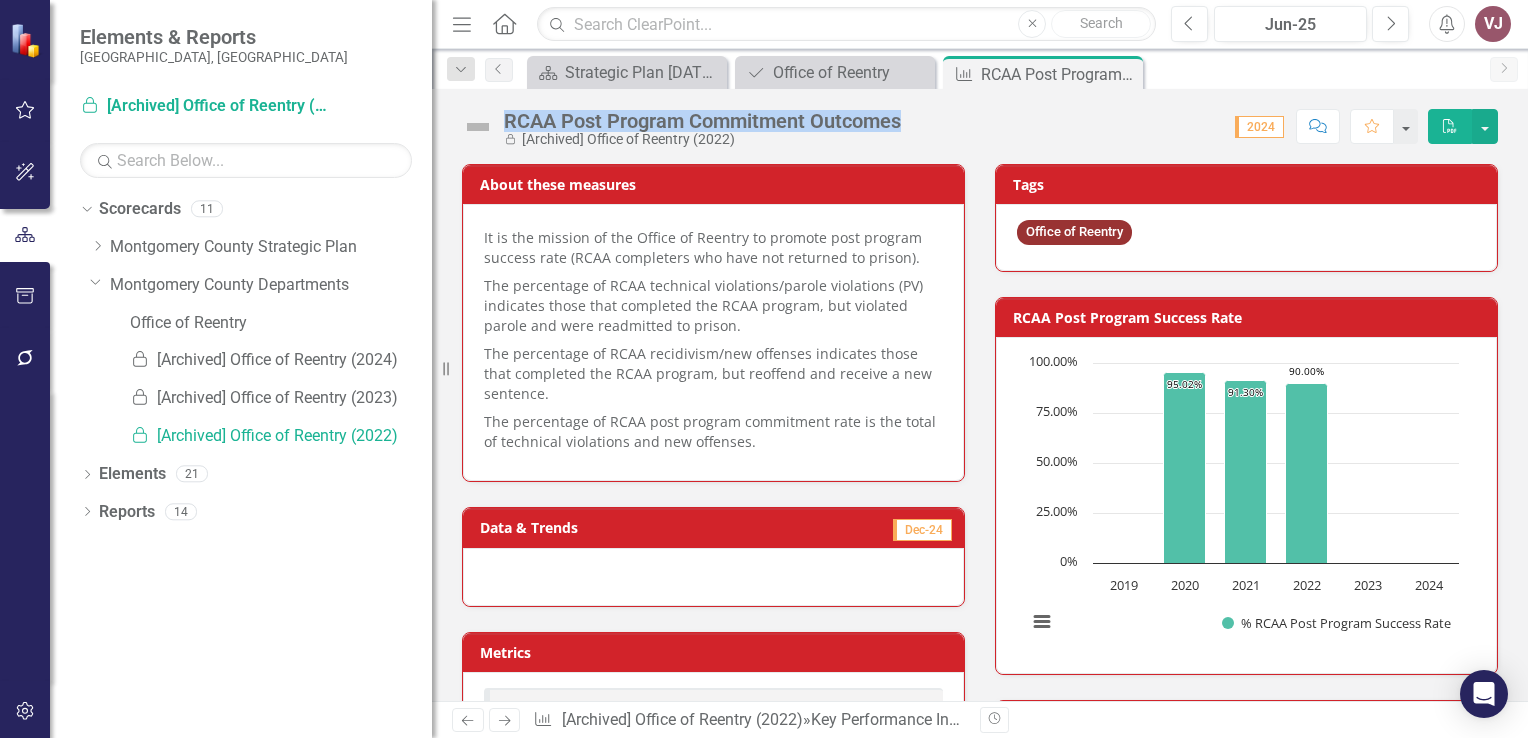 drag, startPoint x: 906, startPoint y: 120, endPoint x: 839, endPoint y: 122, distance: 67.02985 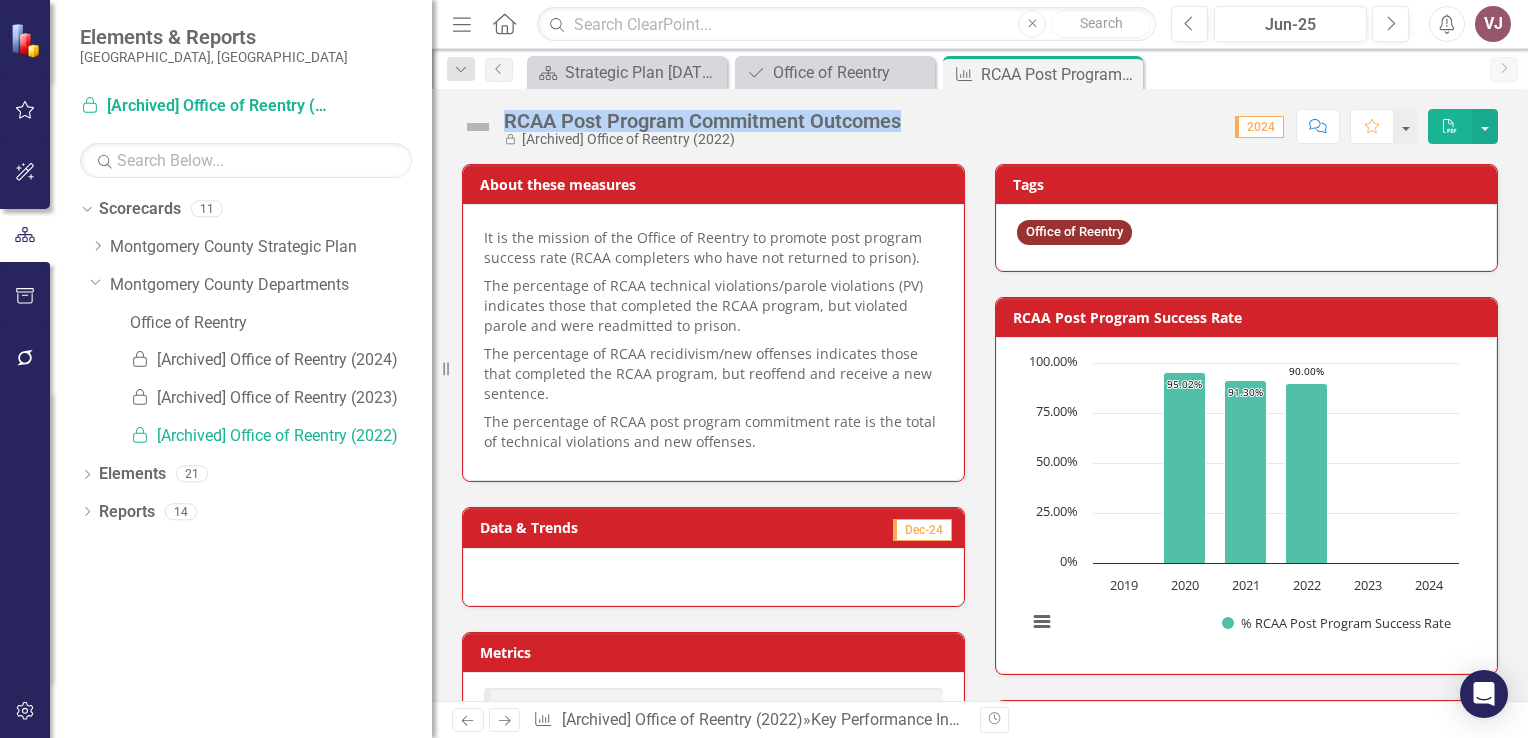 click 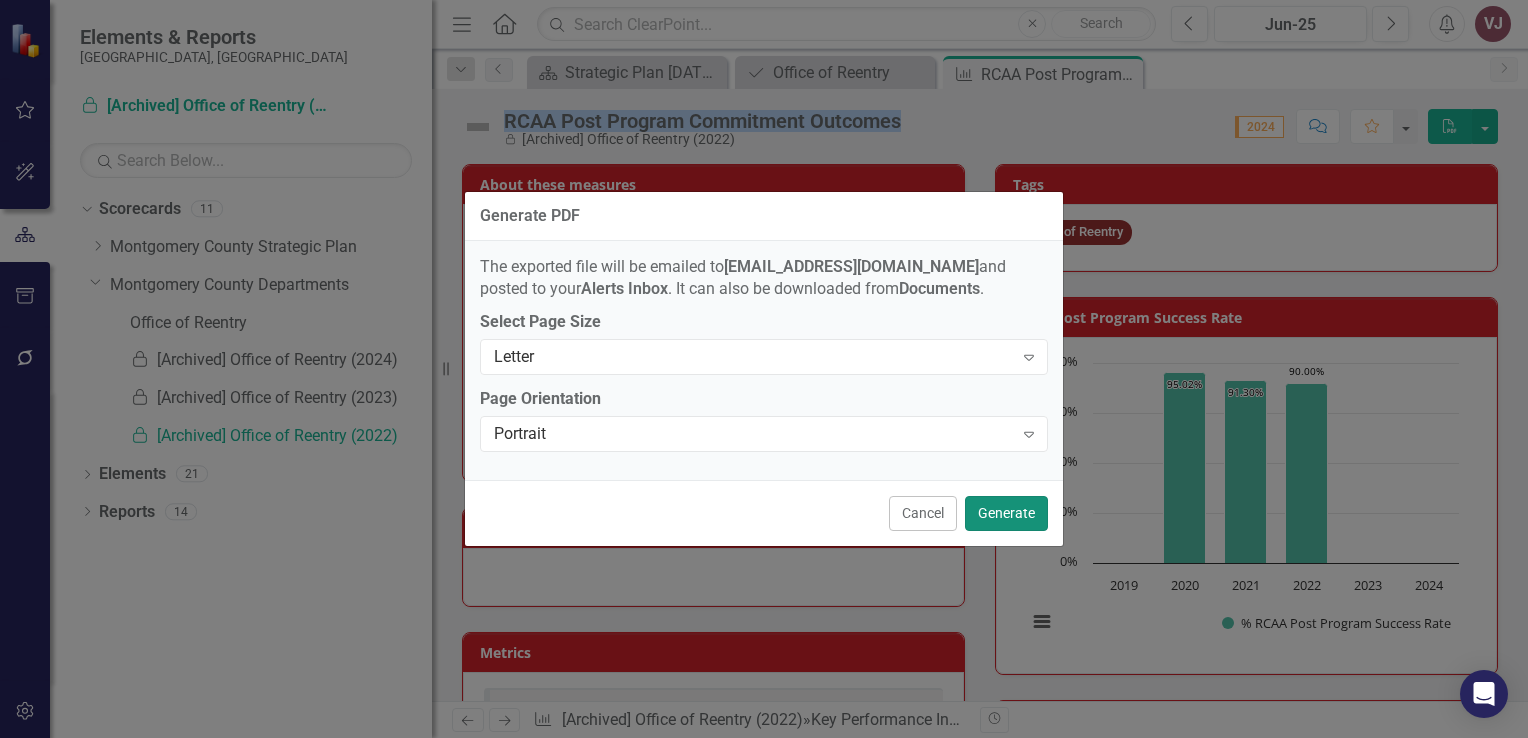 click on "Generate" at bounding box center (1006, 513) 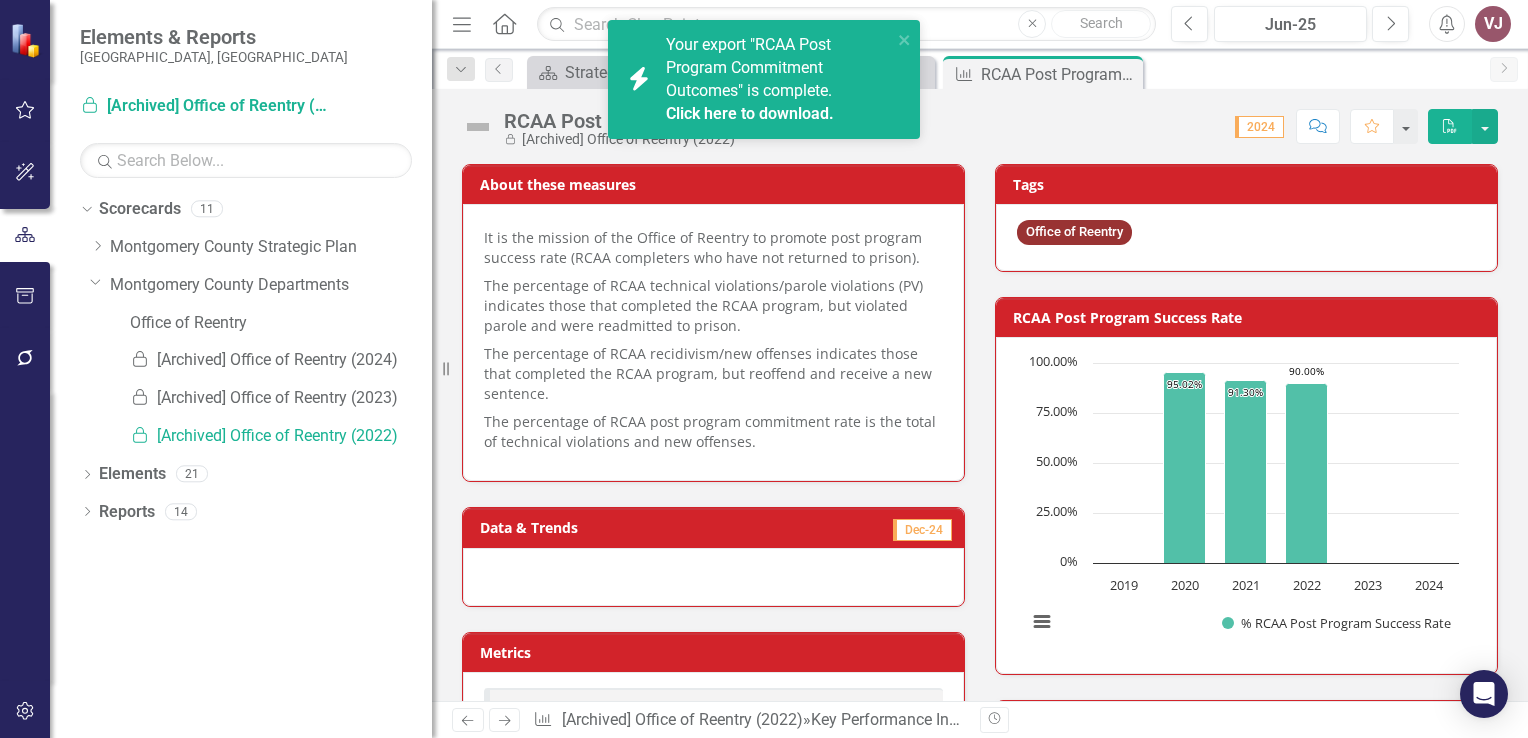 click on "Click here to download." at bounding box center (750, 113) 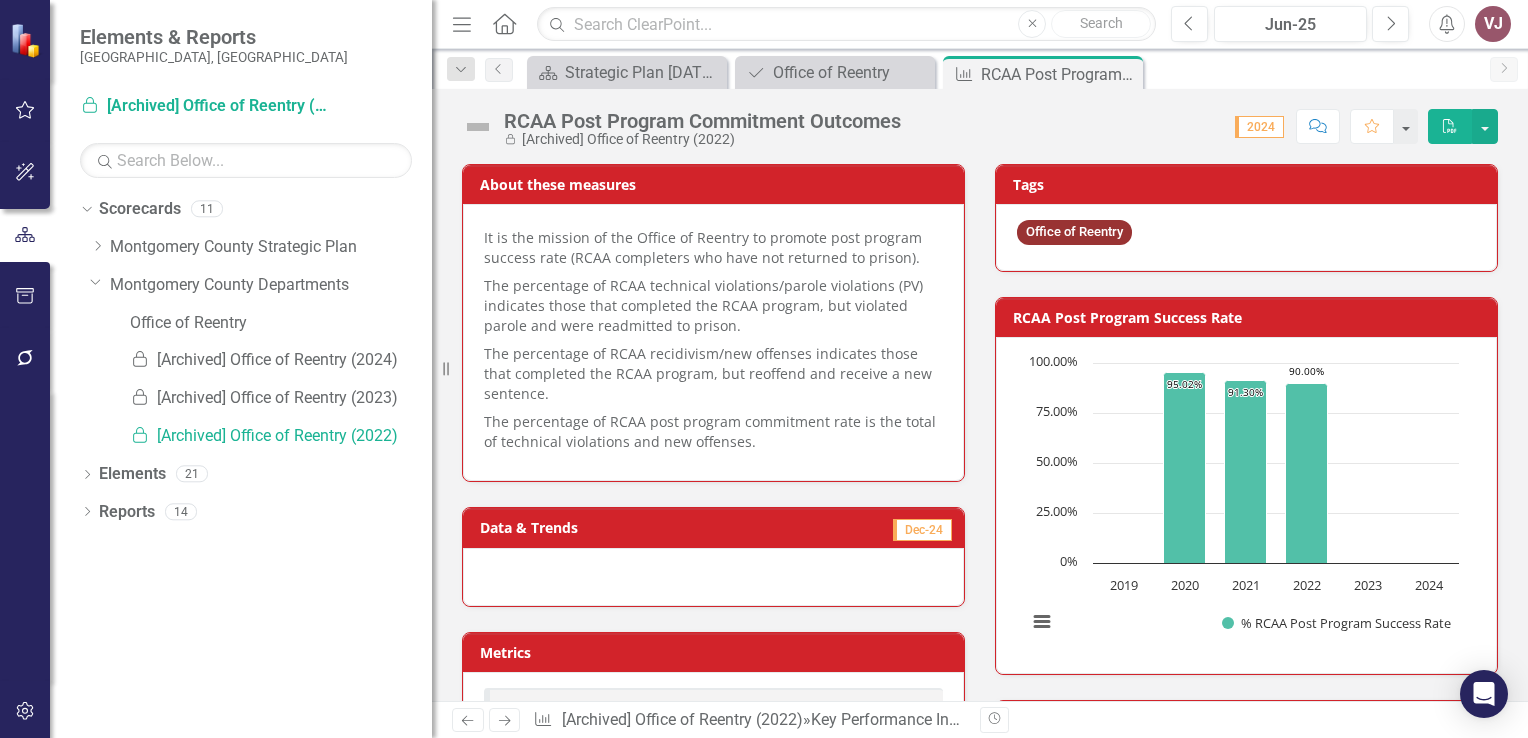 click on "Score: 0.00 2024 Completed  Comment Favorite PDF" at bounding box center (1204, 126) 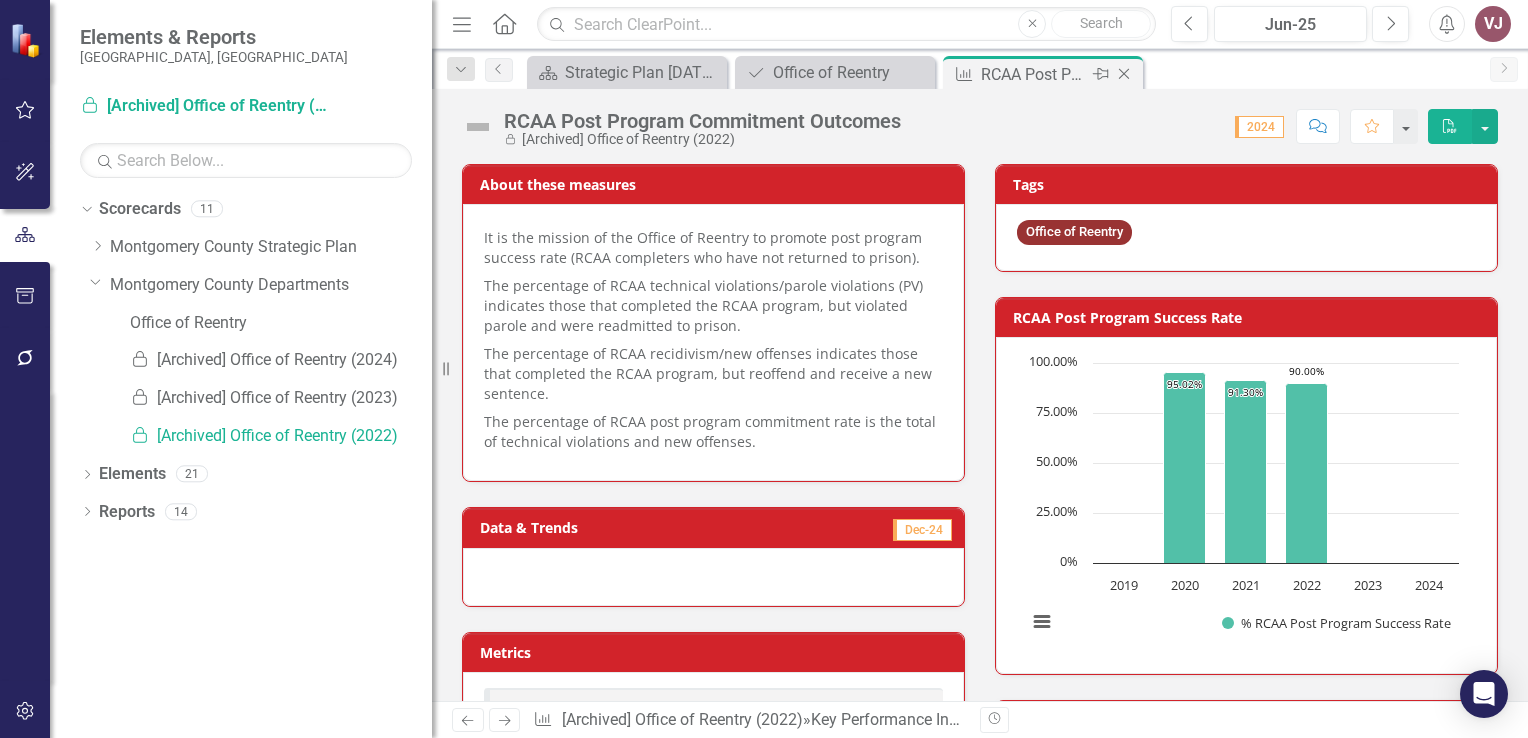 click 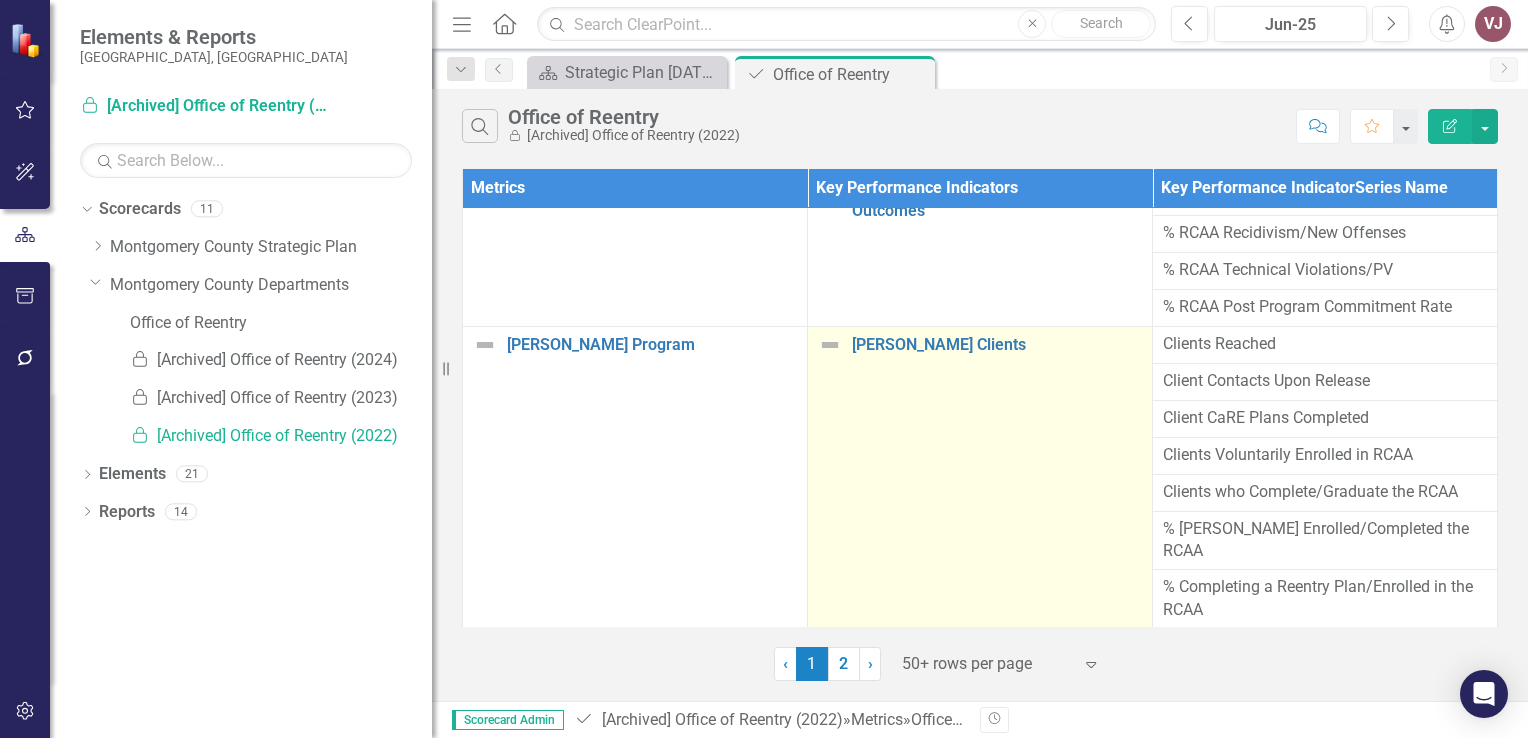 scroll, scrollTop: 1300, scrollLeft: 0, axis: vertical 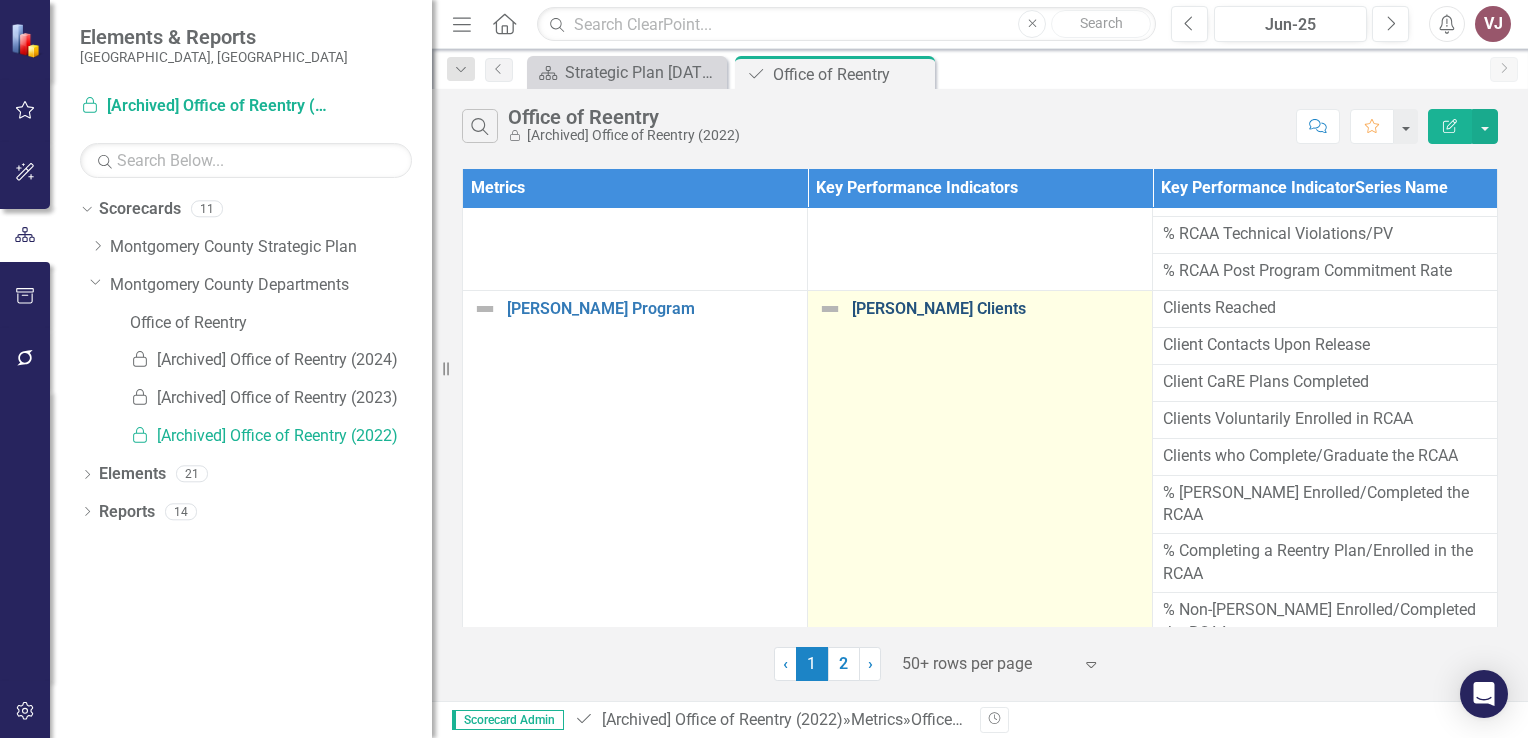 click on "[PERSON_NAME] Clients" at bounding box center [997, 309] 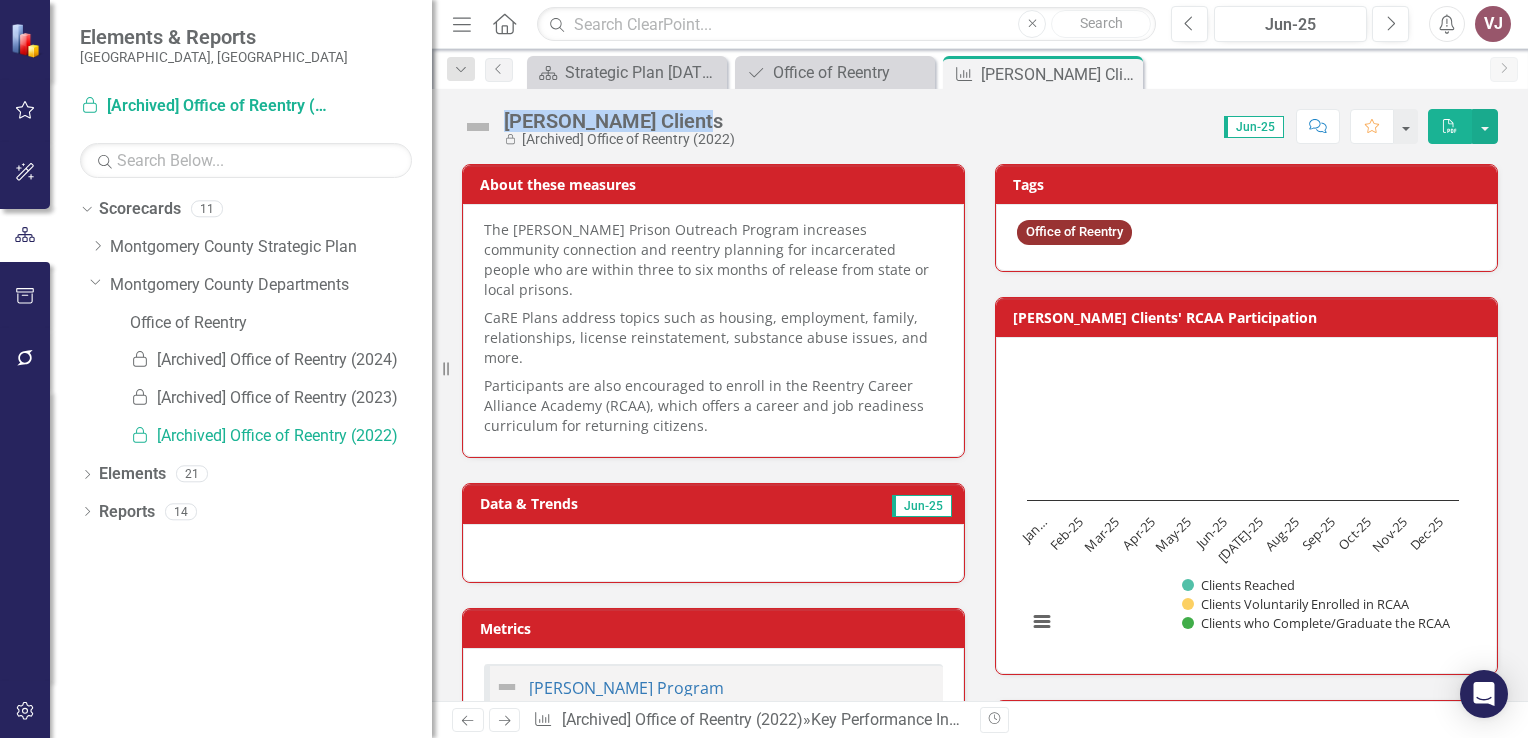 drag, startPoint x: 683, startPoint y: 120, endPoint x: 508, endPoint y: 122, distance: 175.01143 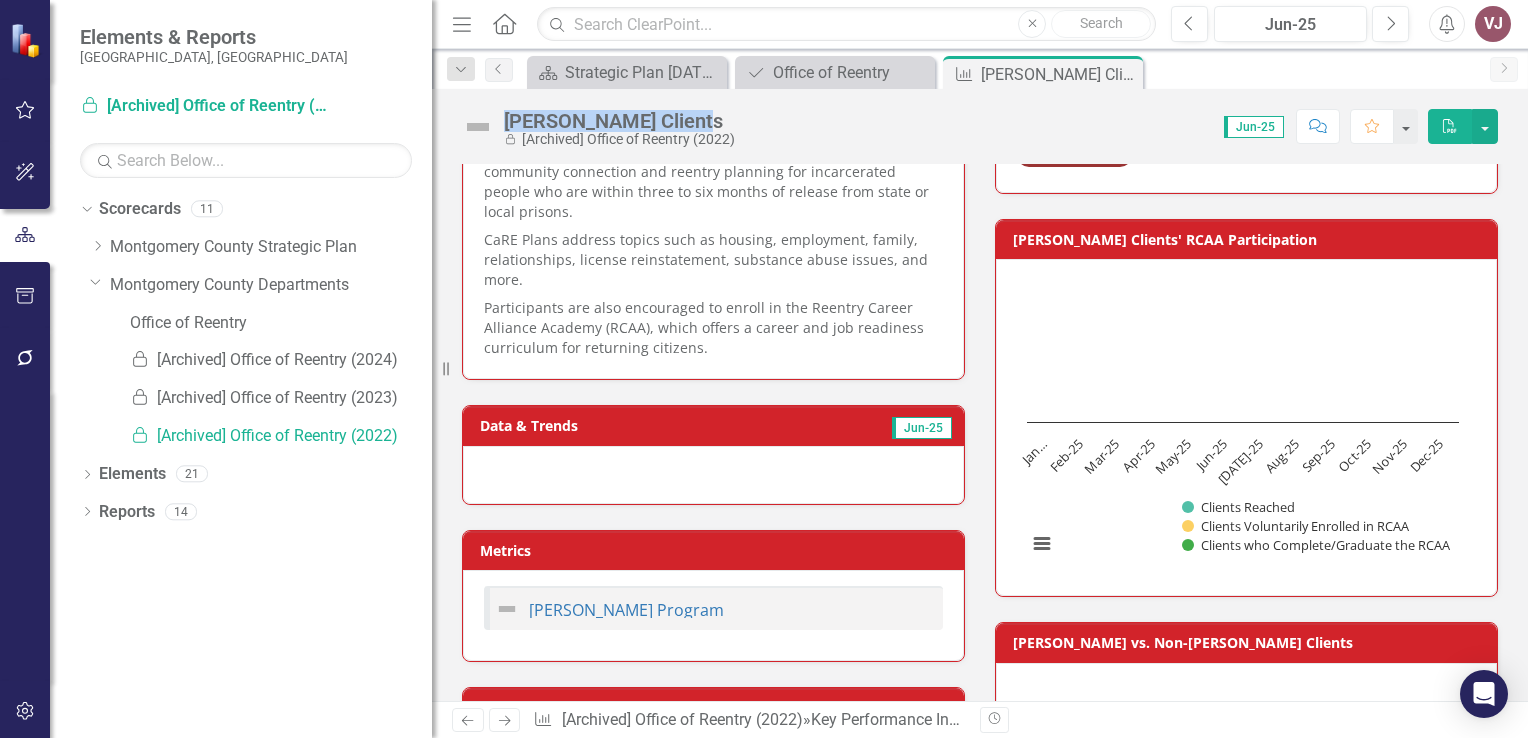 scroll, scrollTop: 0, scrollLeft: 0, axis: both 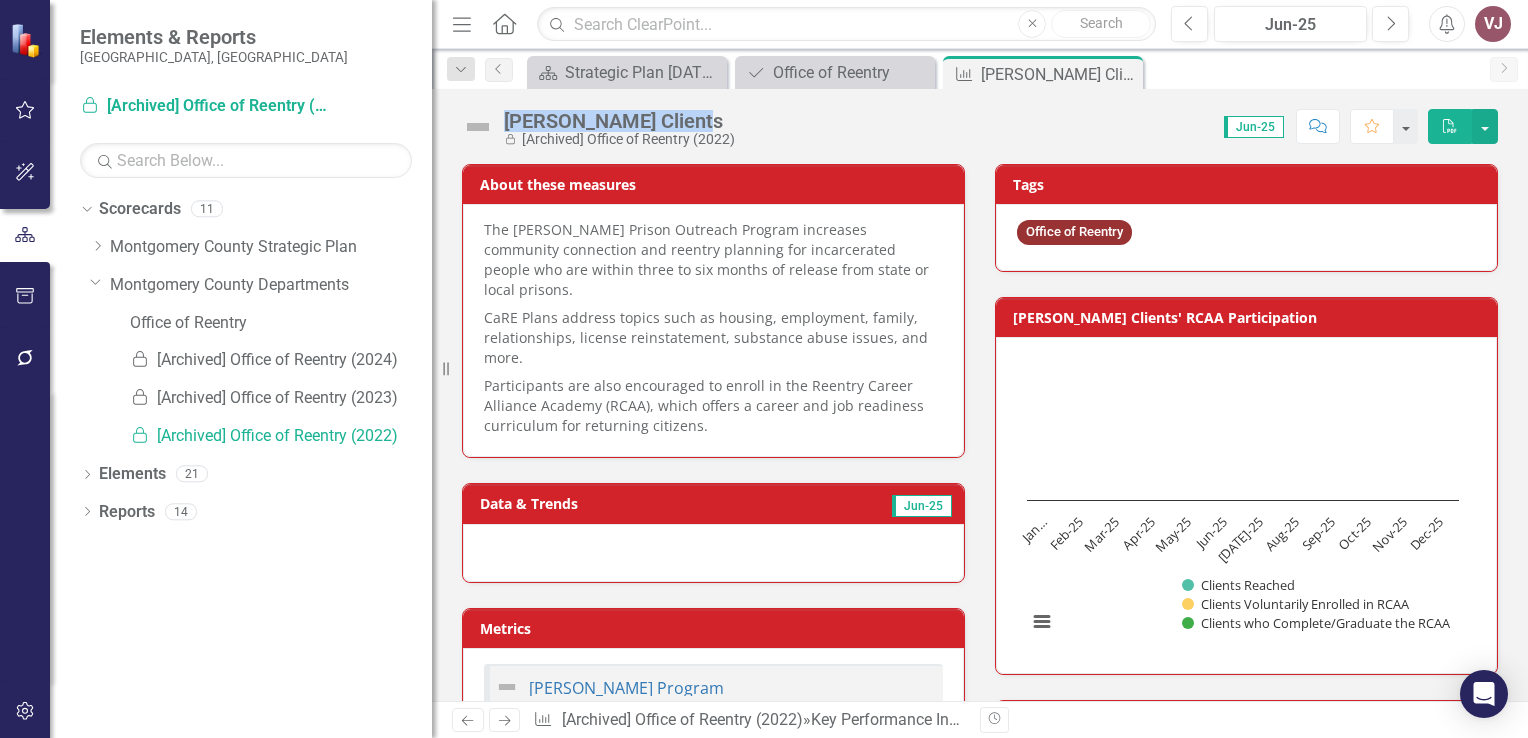 click on "PDF" 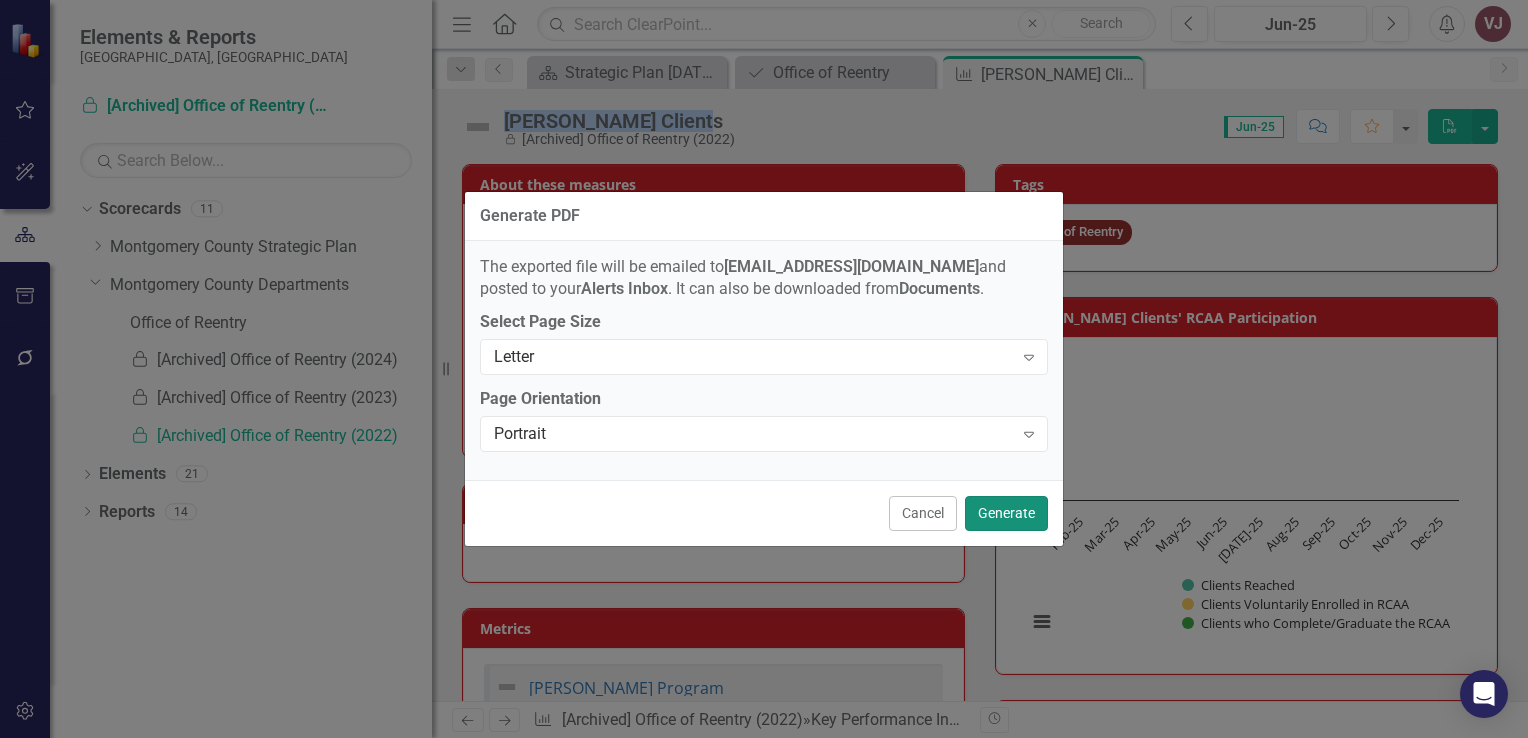 click on "Generate" at bounding box center (1006, 513) 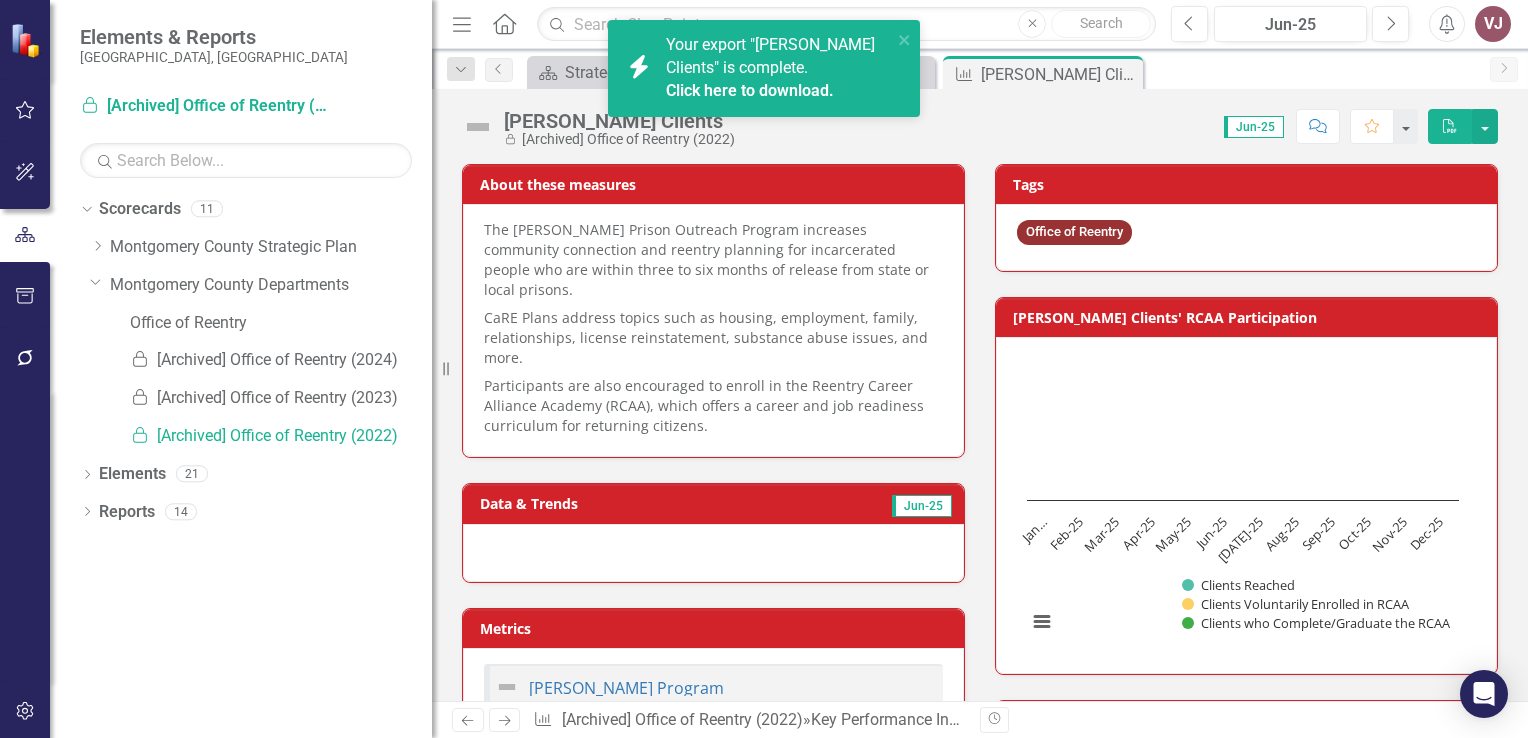 click on "Click here to download." at bounding box center [750, 90] 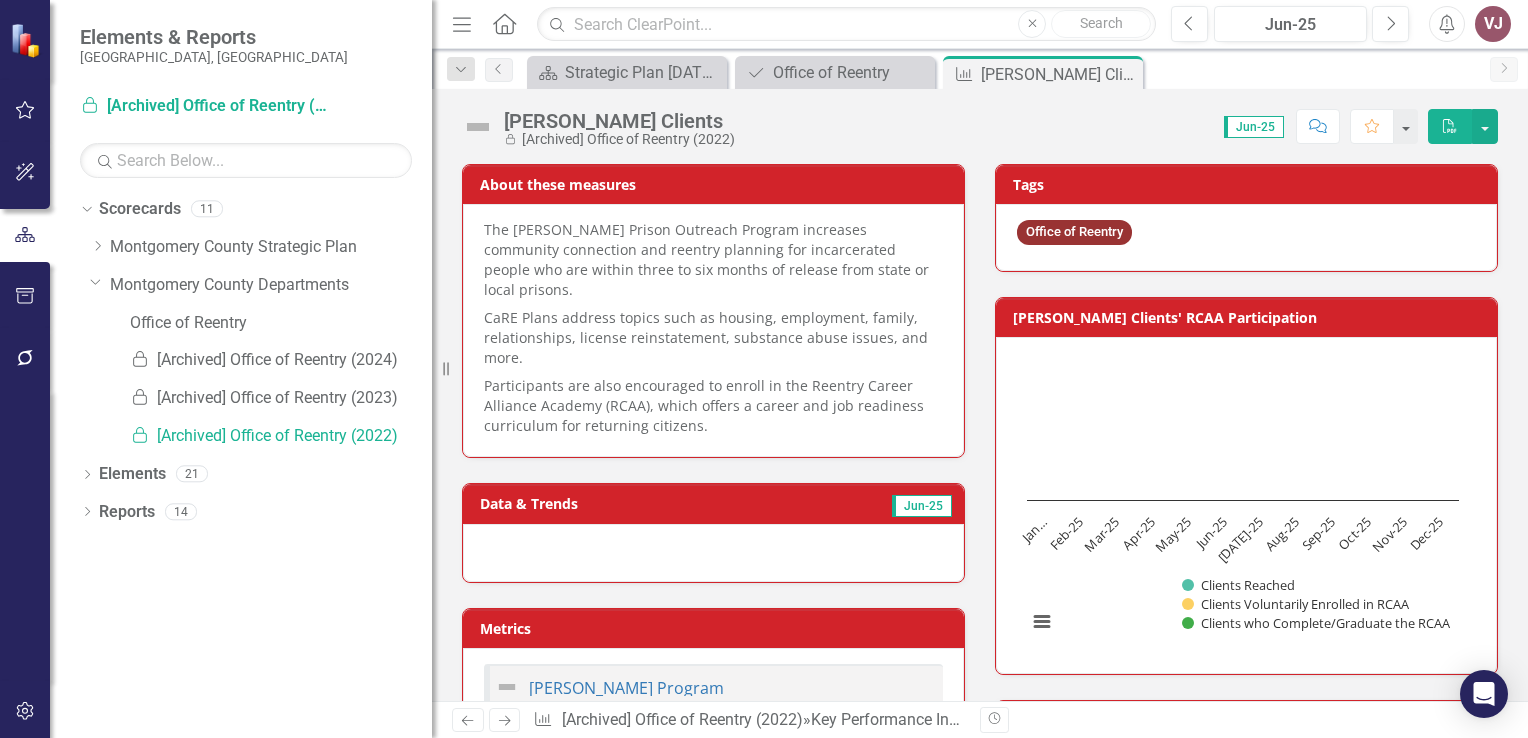 click on "Score: 0.00 Jun-25 Completed  Comment Favorite PDF" at bounding box center [1121, 126] 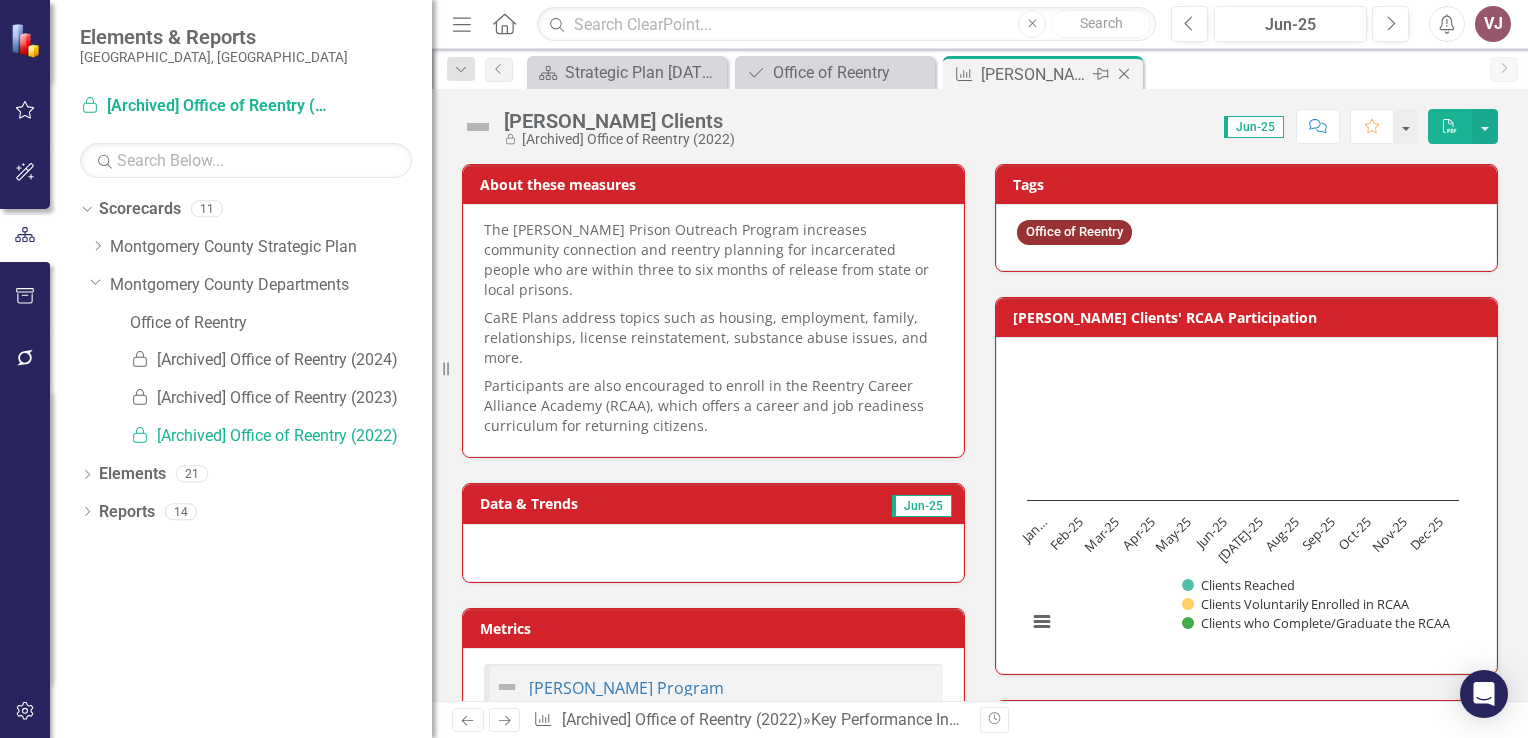 click on "Close" 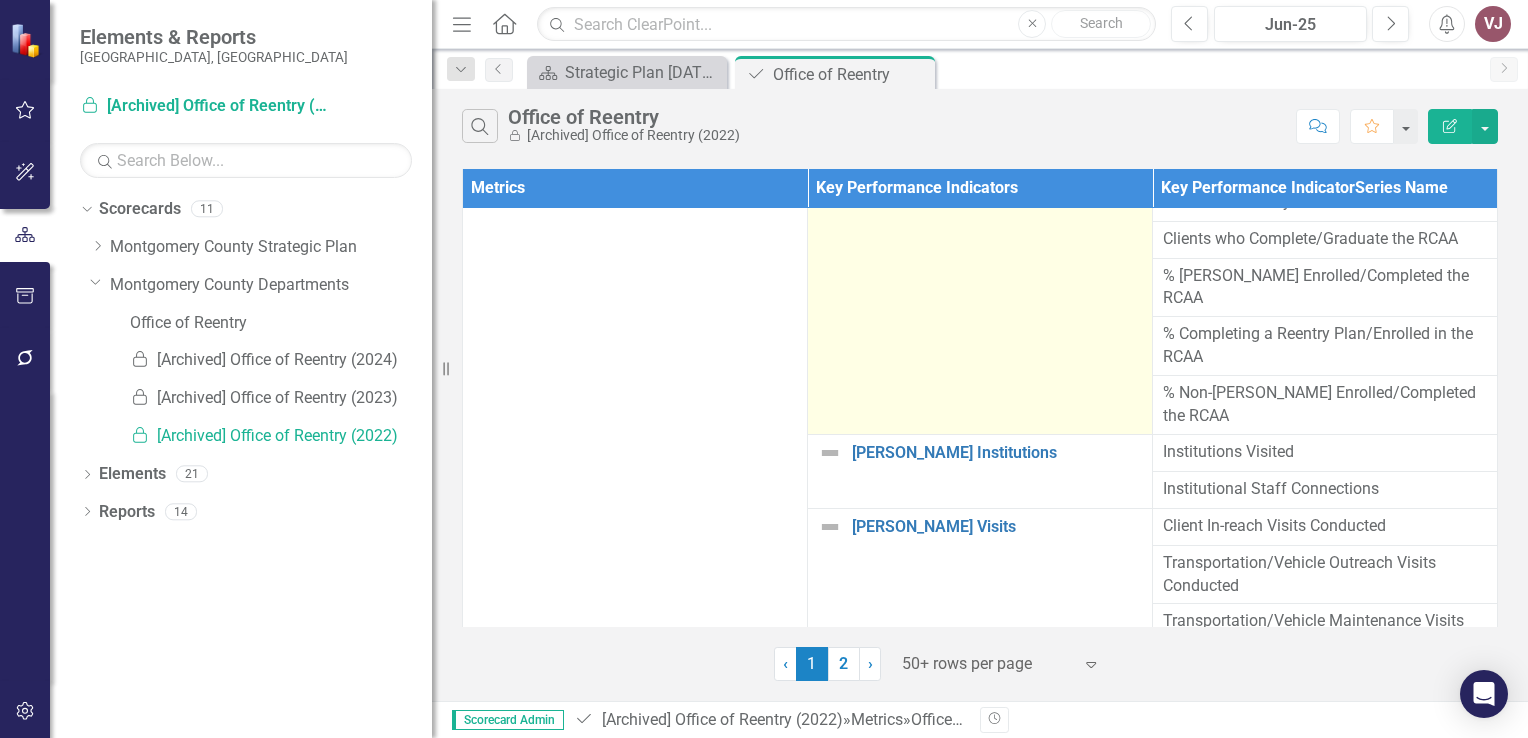 scroll, scrollTop: 1700, scrollLeft: 0, axis: vertical 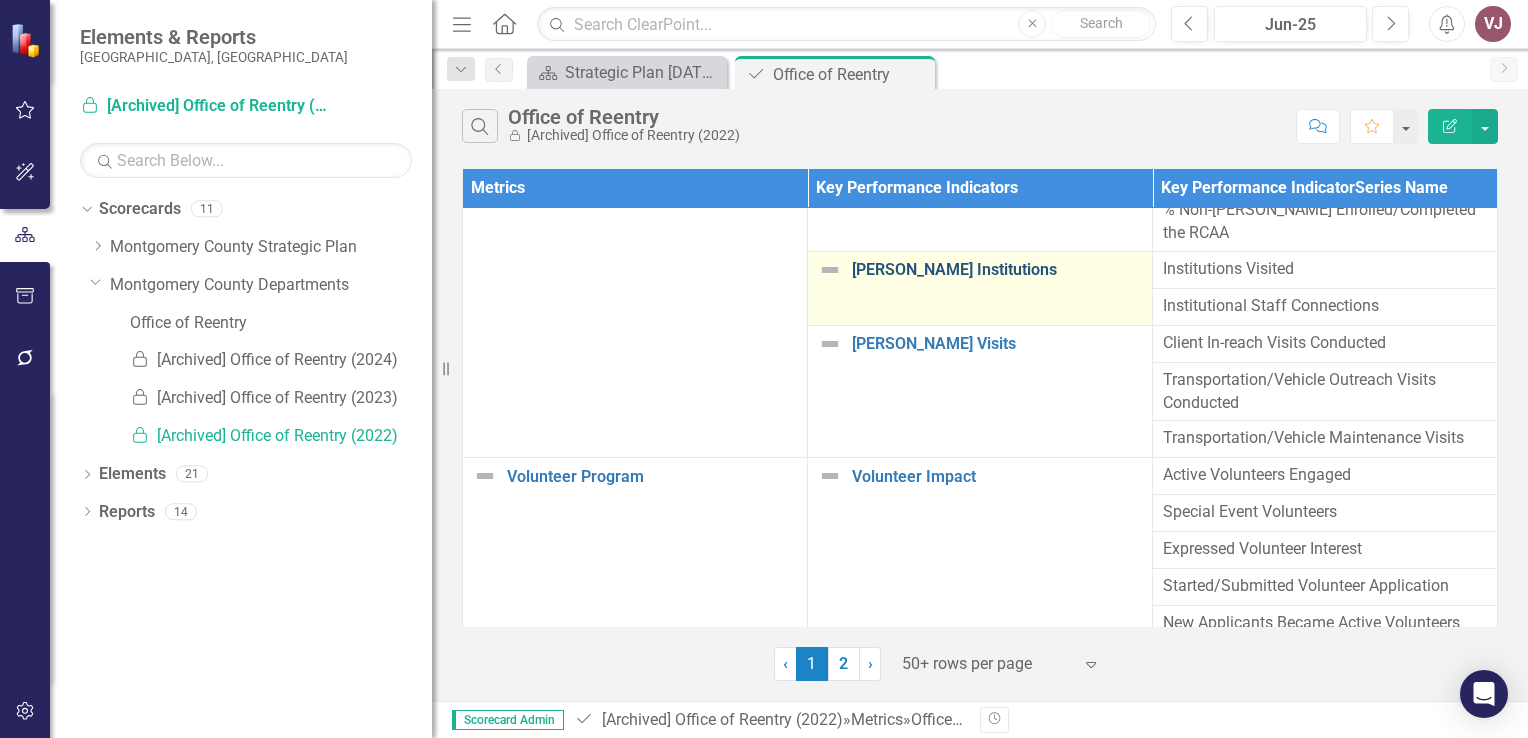 click on "[PERSON_NAME] Institutions" at bounding box center (997, 270) 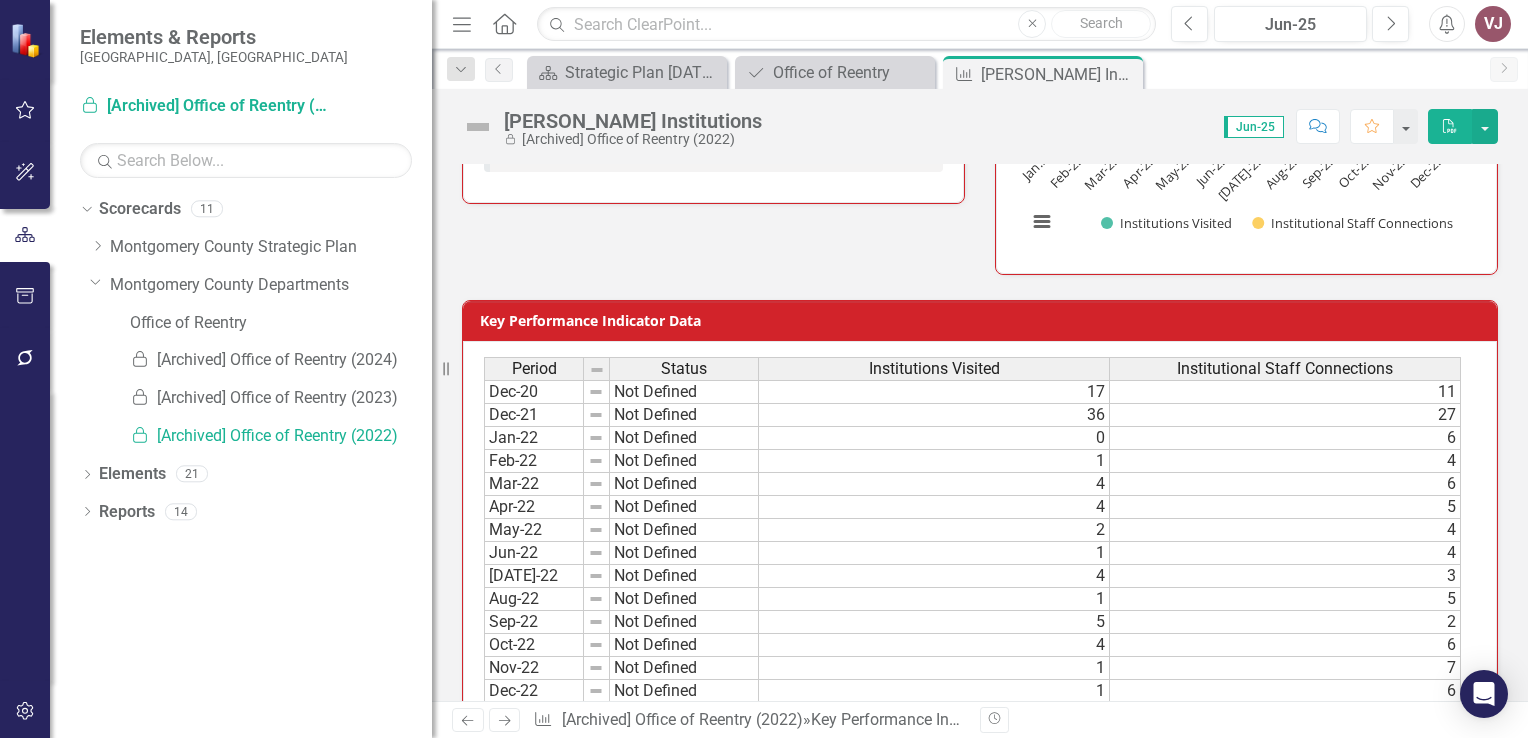 scroll, scrollTop: 0, scrollLeft: 0, axis: both 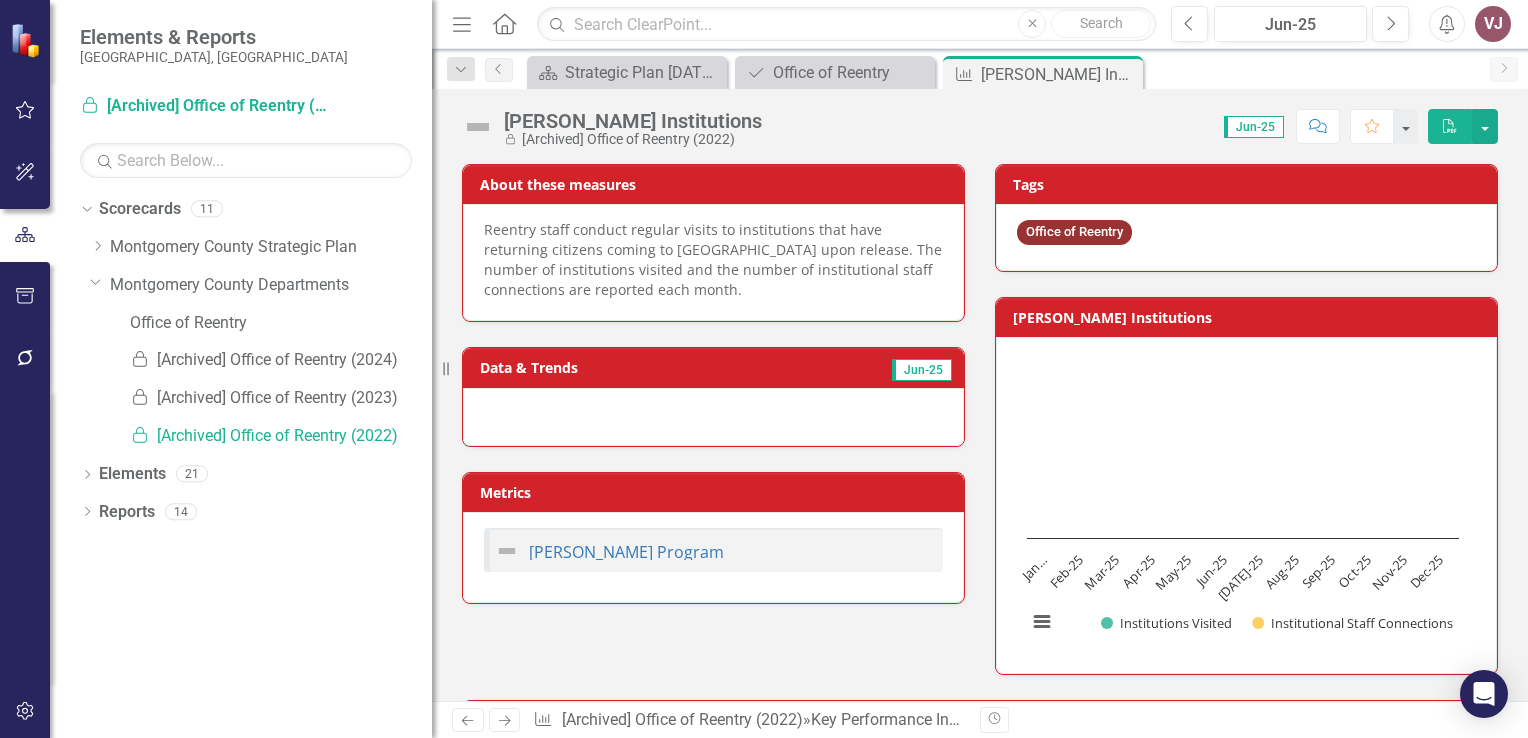 click 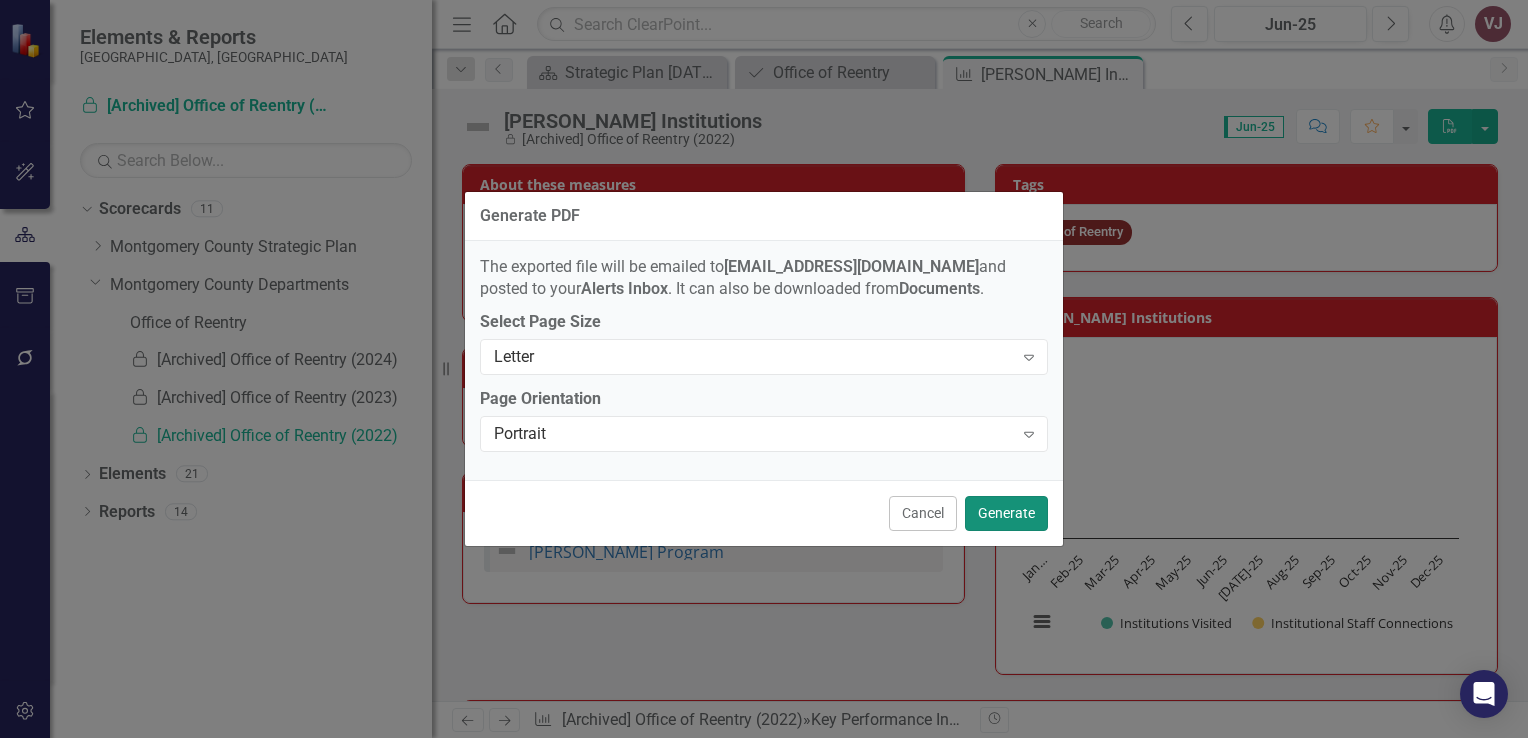 click on "Generate" at bounding box center [1006, 513] 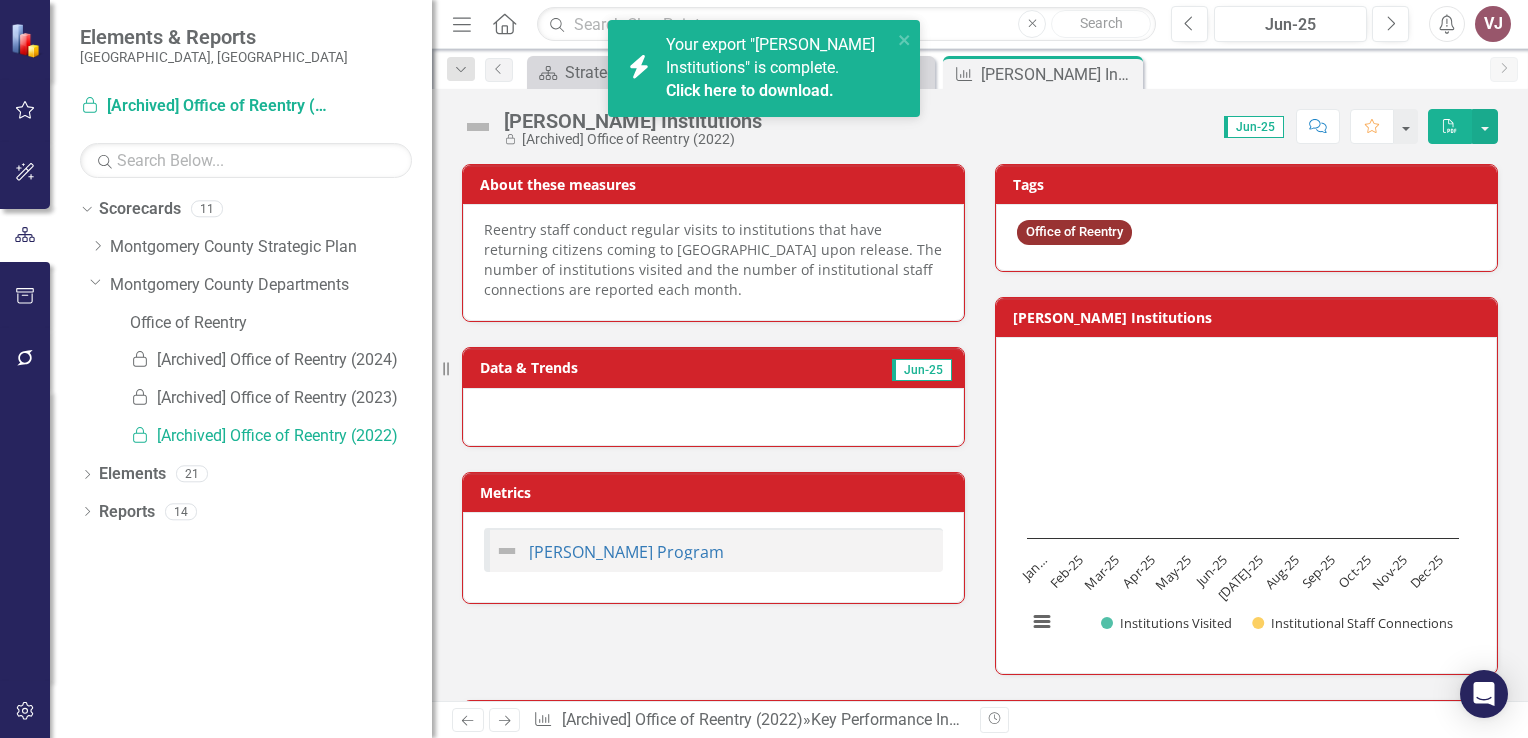 click on "Click here to download." at bounding box center (750, 90) 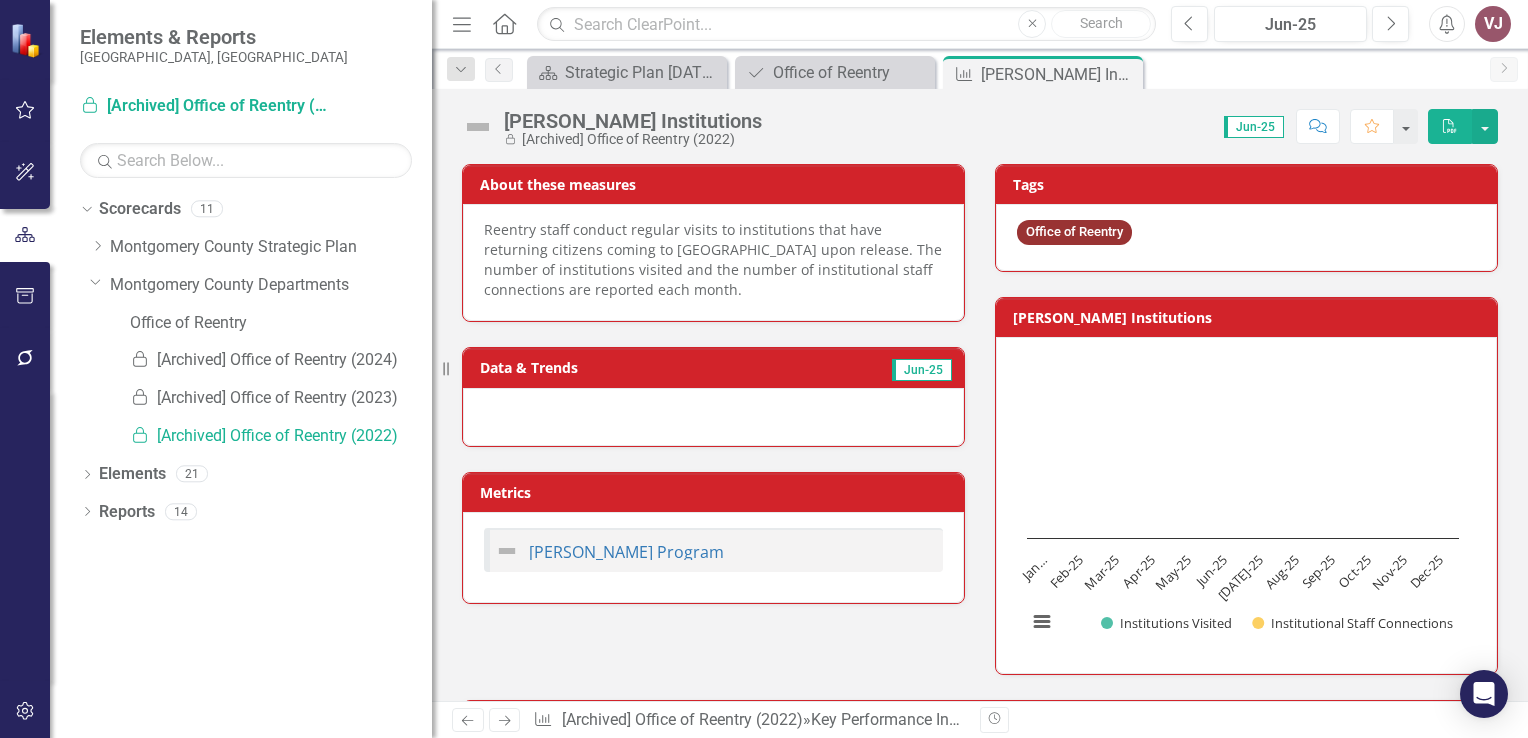 click on "[PERSON_NAME] Institutions Chart Bar chart with 2 data series. The chart has 1 X axis displaying categories.  The chart has 1 Y axis displaying values. Data ranges from 0 to 0. Created with Highcharts 11.4.8 Chart context menu Institutions Visited Institutional Staff Connections Jan-25 Jan… Feb-25 Mar-25 Apr-25 May-25 Jun-25 [DATE]-25 Aug-25 Sep-25 Oct-25 Nov-25 Dec-25 End of interactive chart." at bounding box center [1246, 473] 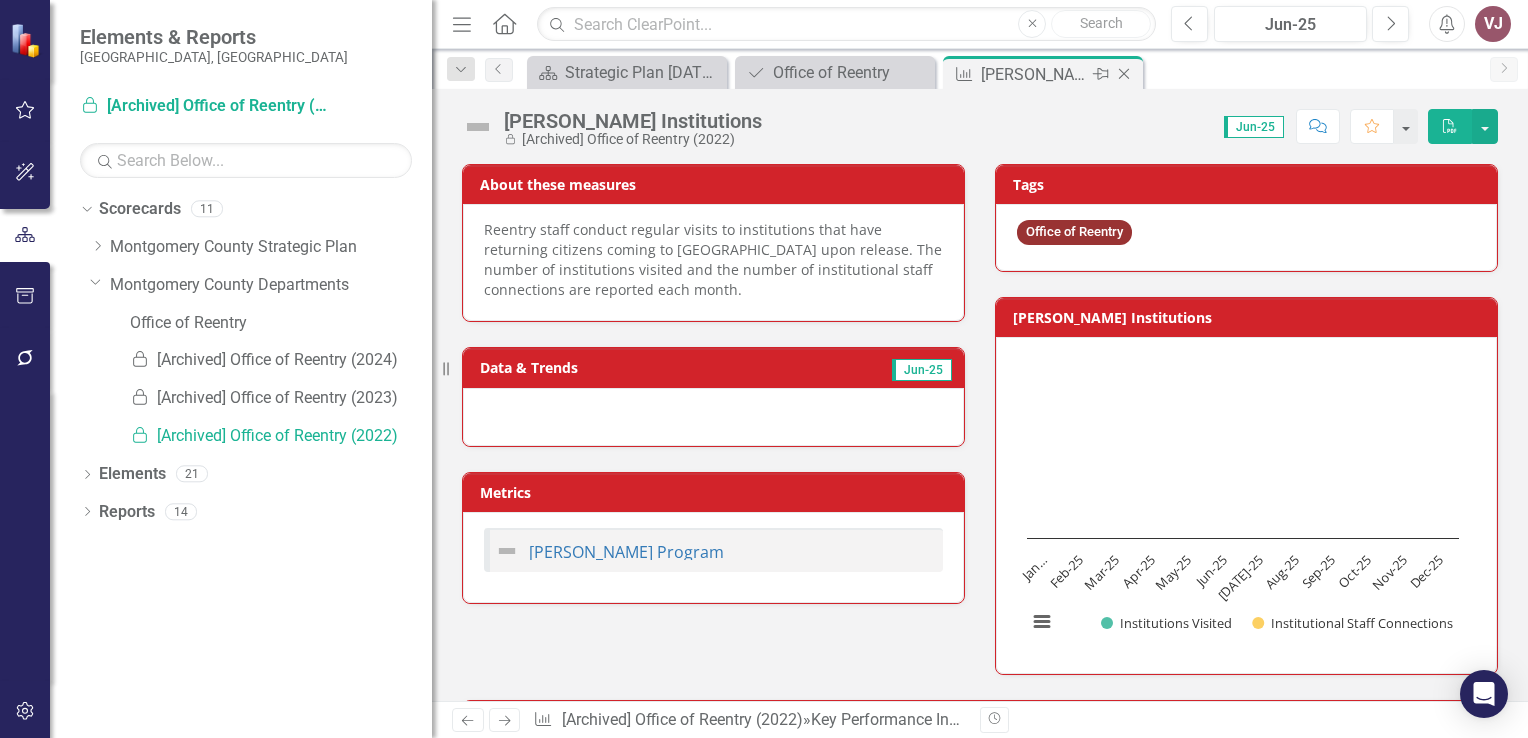 click on "Close" 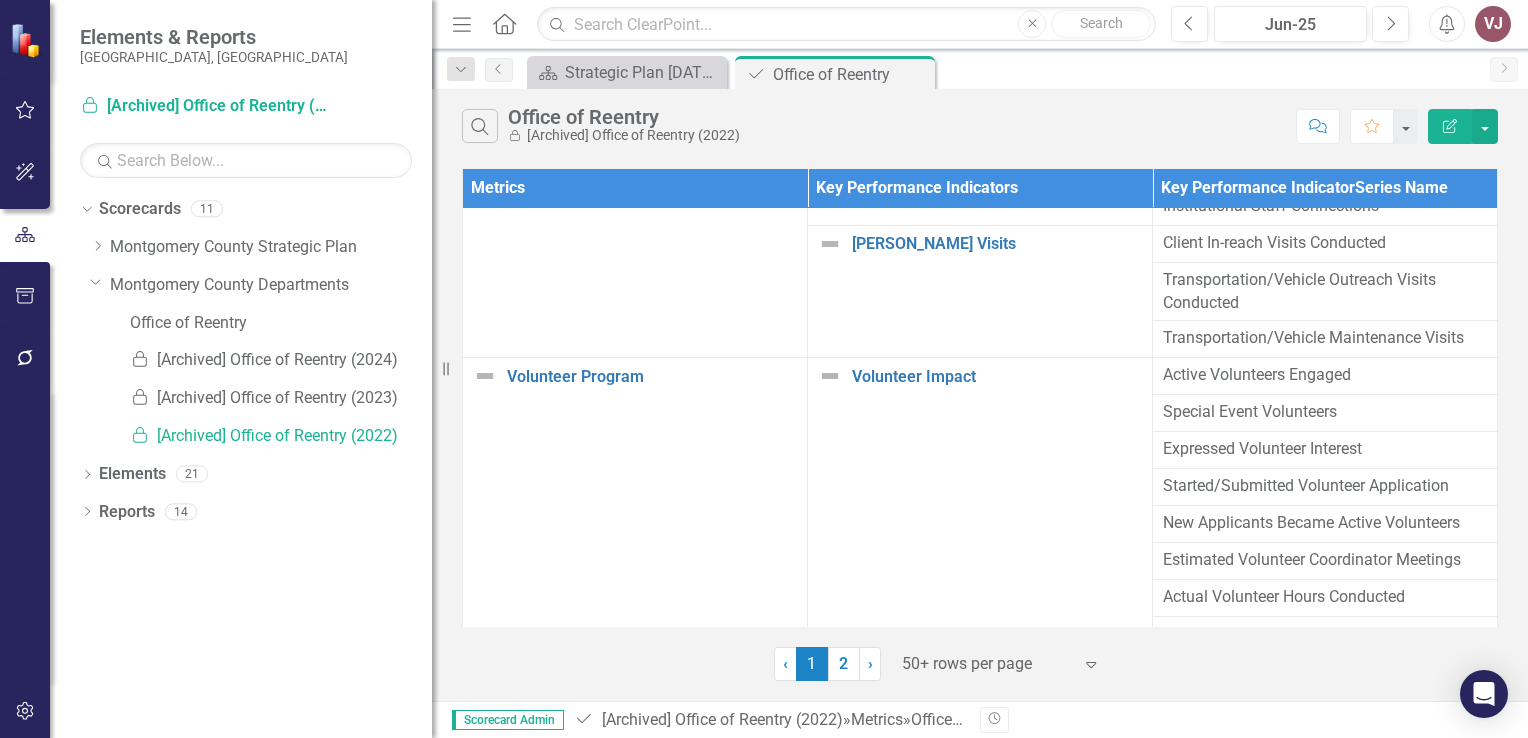 scroll, scrollTop: 1700, scrollLeft: 0, axis: vertical 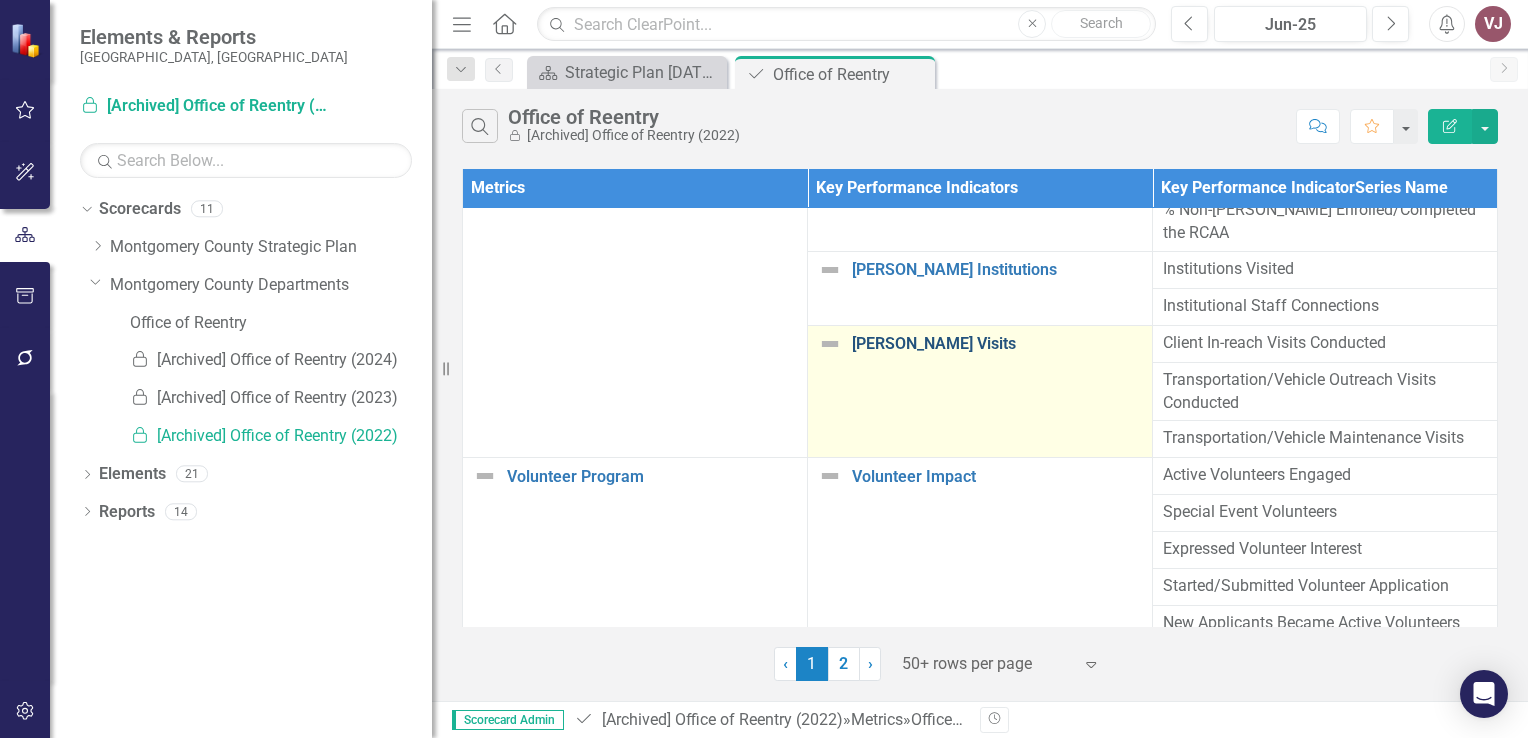 click on "[PERSON_NAME] Visits" at bounding box center (997, 344) 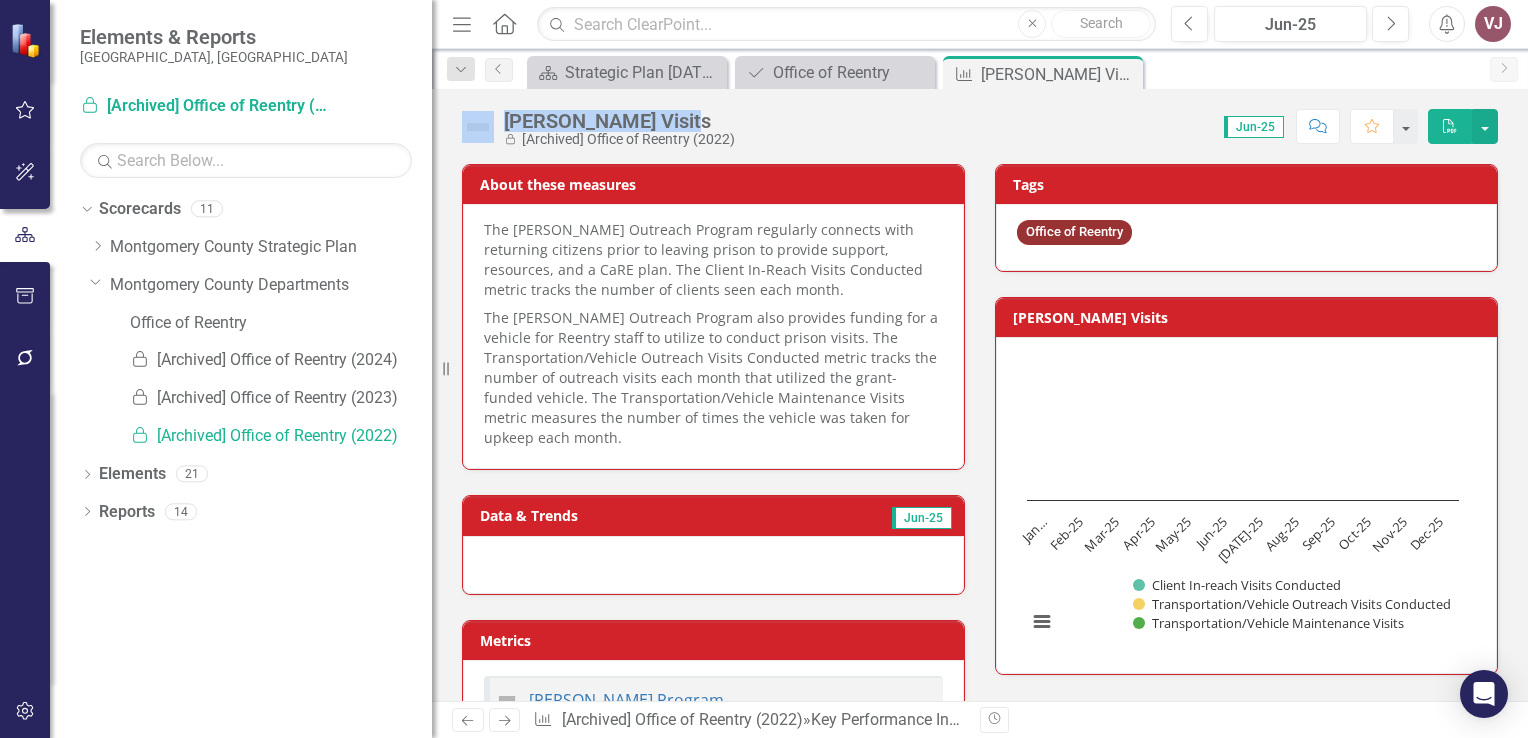 drag, startPoint x: 672, startPoint y: 123, endPoint x: 484, endPoint y: 122, distance: 188.00266 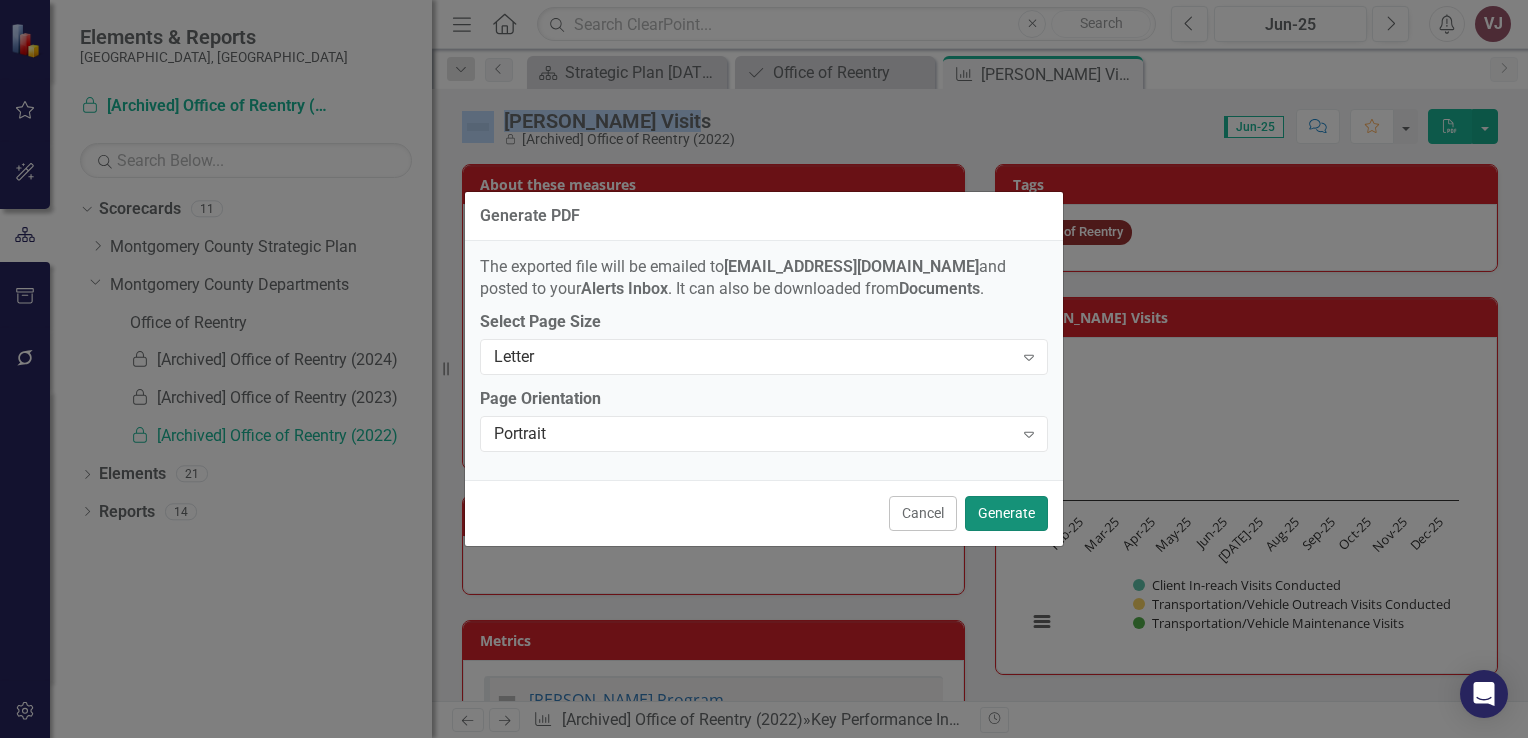 click on "Generate" at bounding box center (1006, 513) 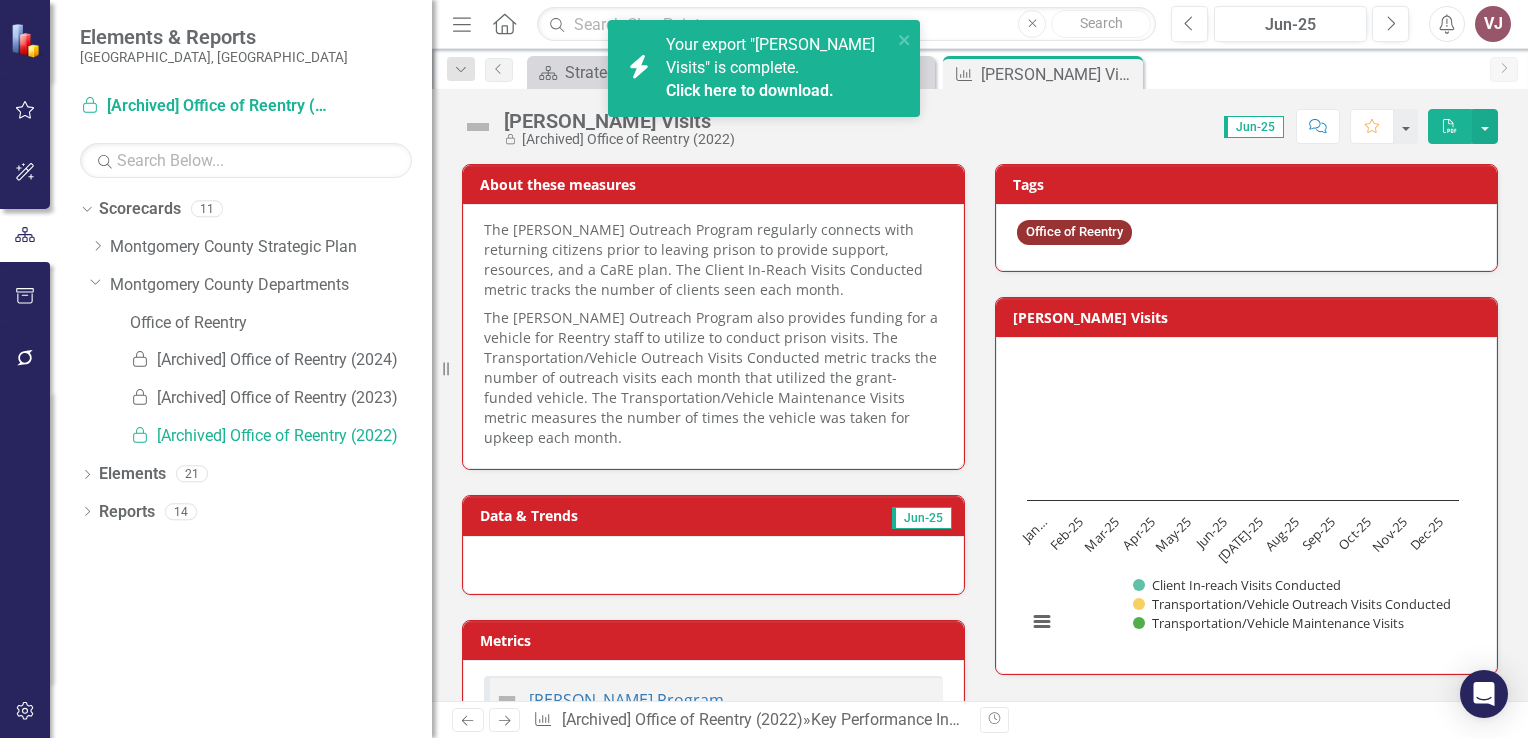 click on "Click here to download." at bounding box center [750, 90] 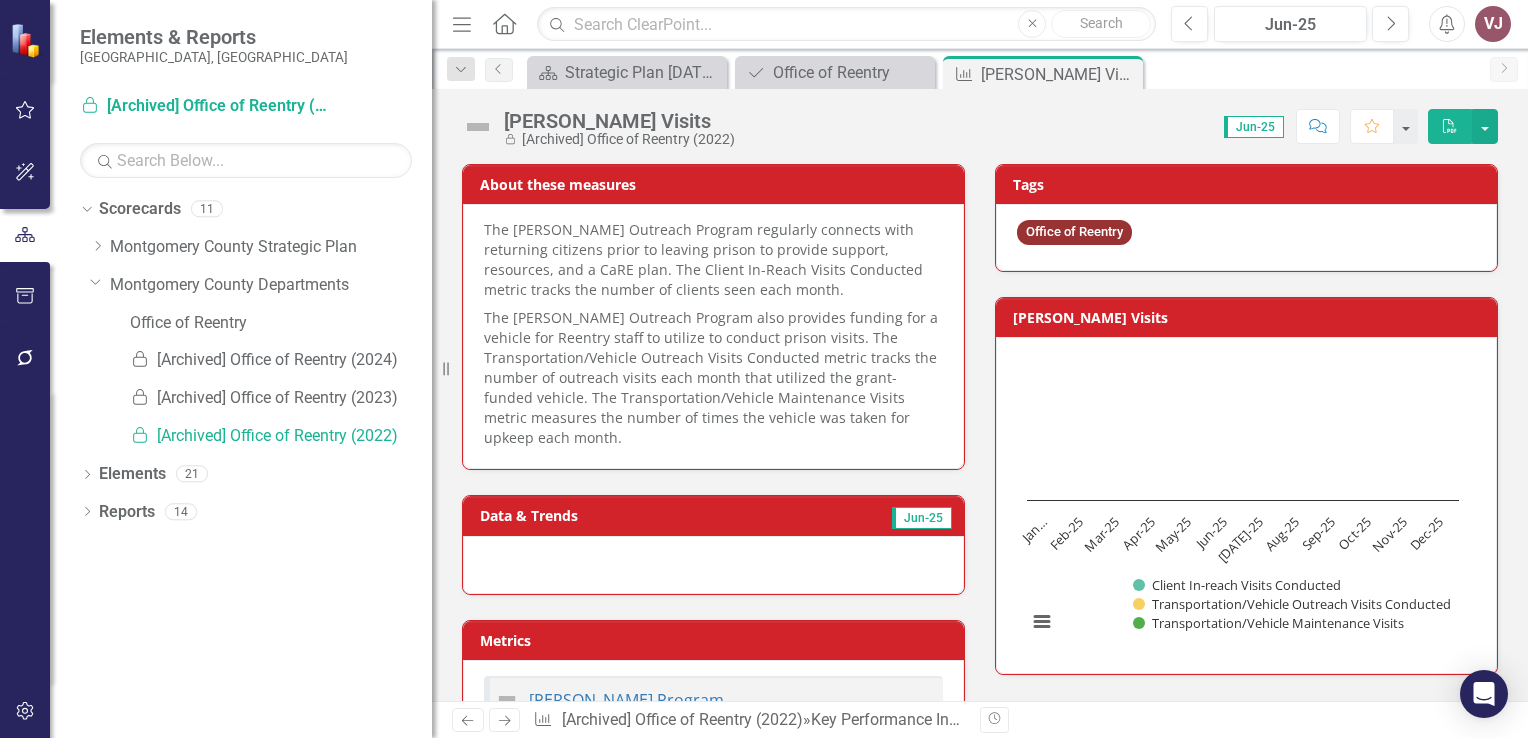 click on "[PERSON_NAME] Visits Locked [Archived] Office of Reentry (2022) Score: 0.00 Jun-25 Completed  Comment Favorite PDF" at bounding box center [980, 119] 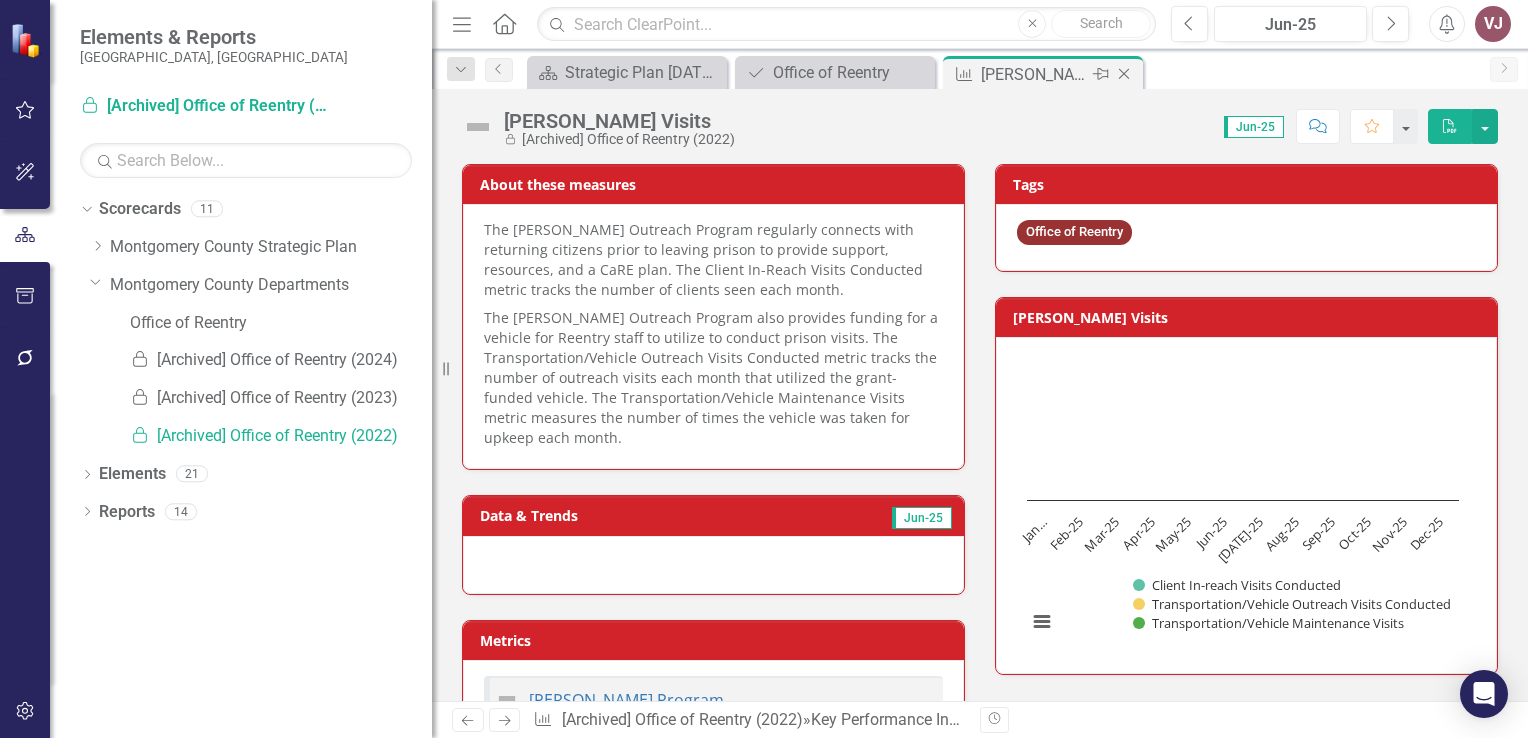 click 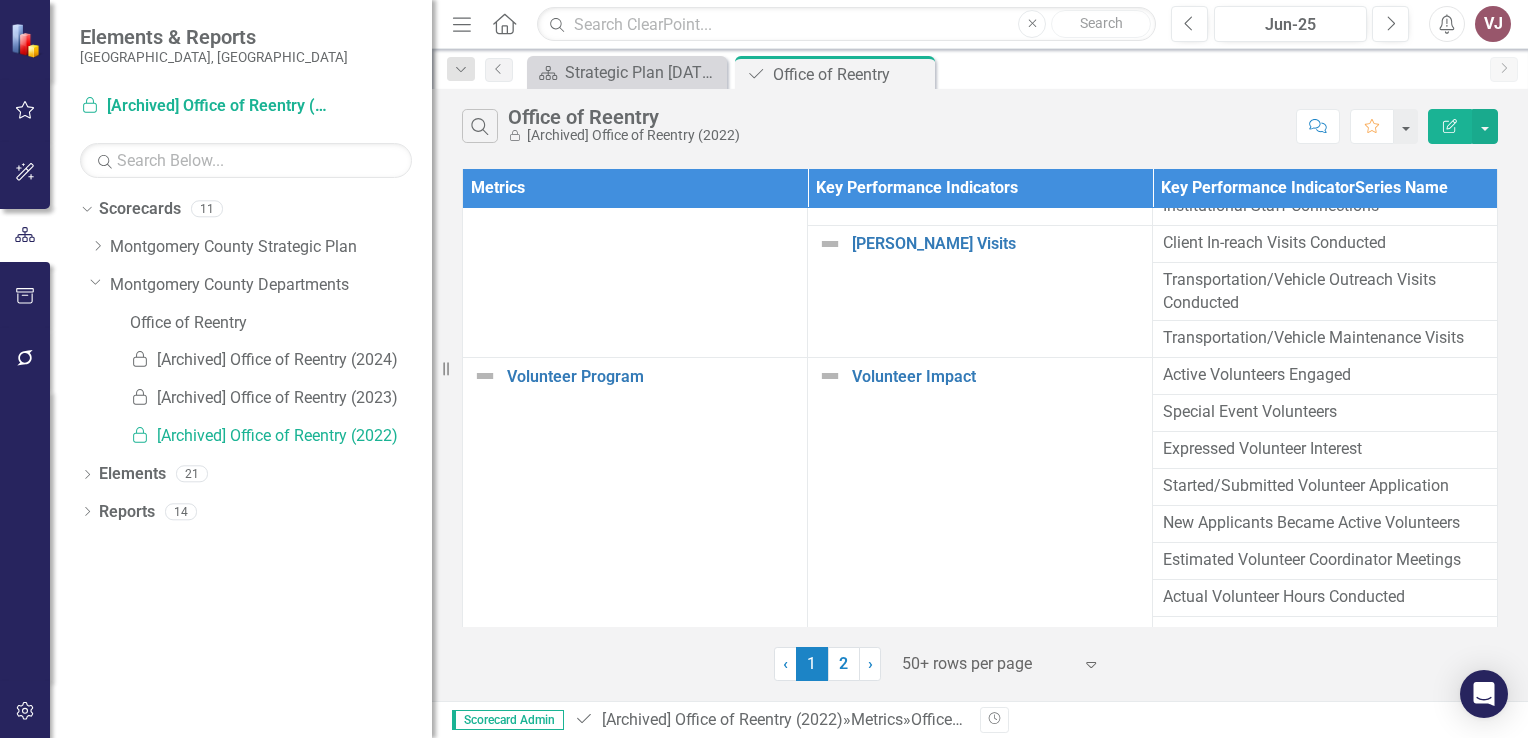 scroll, scrollTop: 1900, scrollLeft: 0, axis: vertical 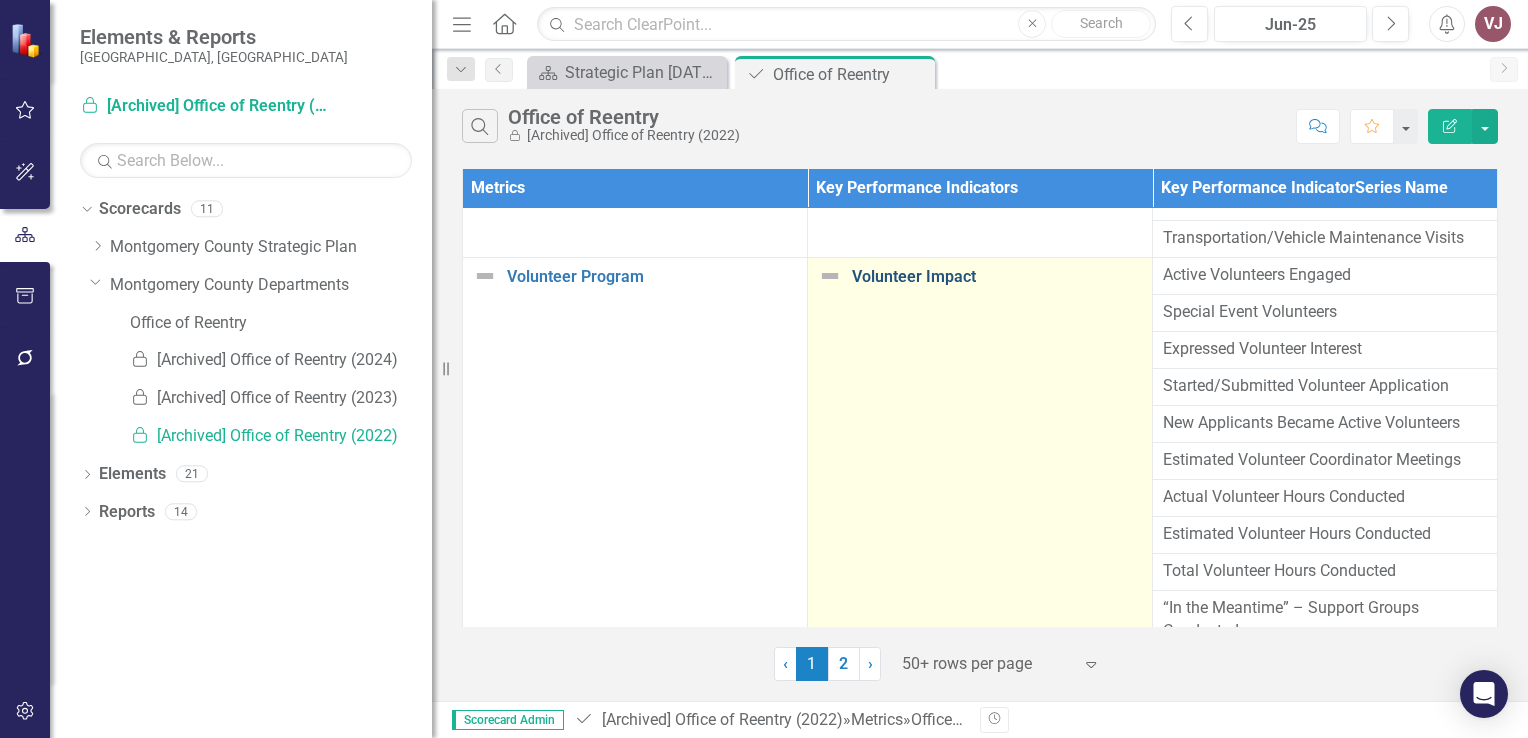 click on "Volunteer Impact" at bounding box center [997, 277] 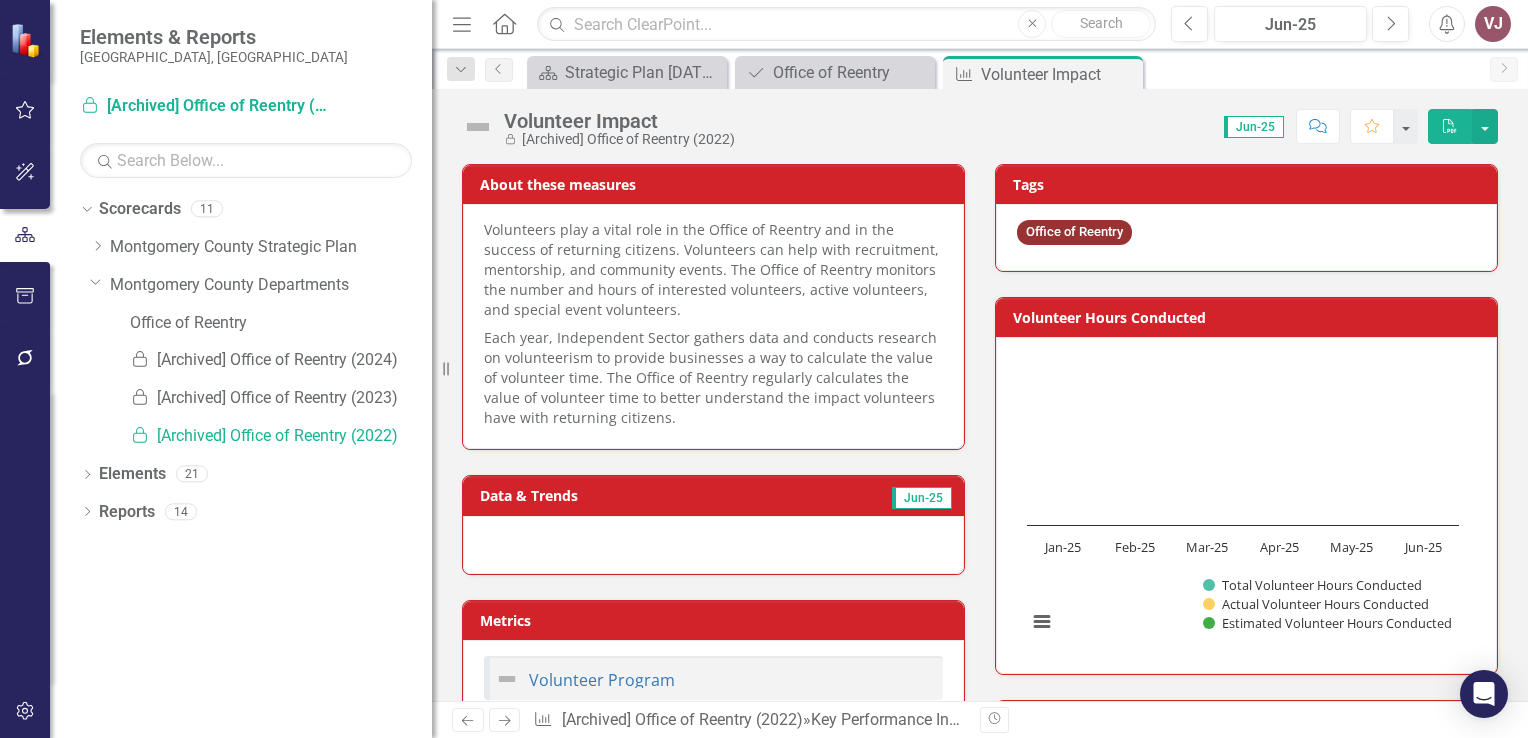 click on "PDF" at bounding box center [1450, 126] 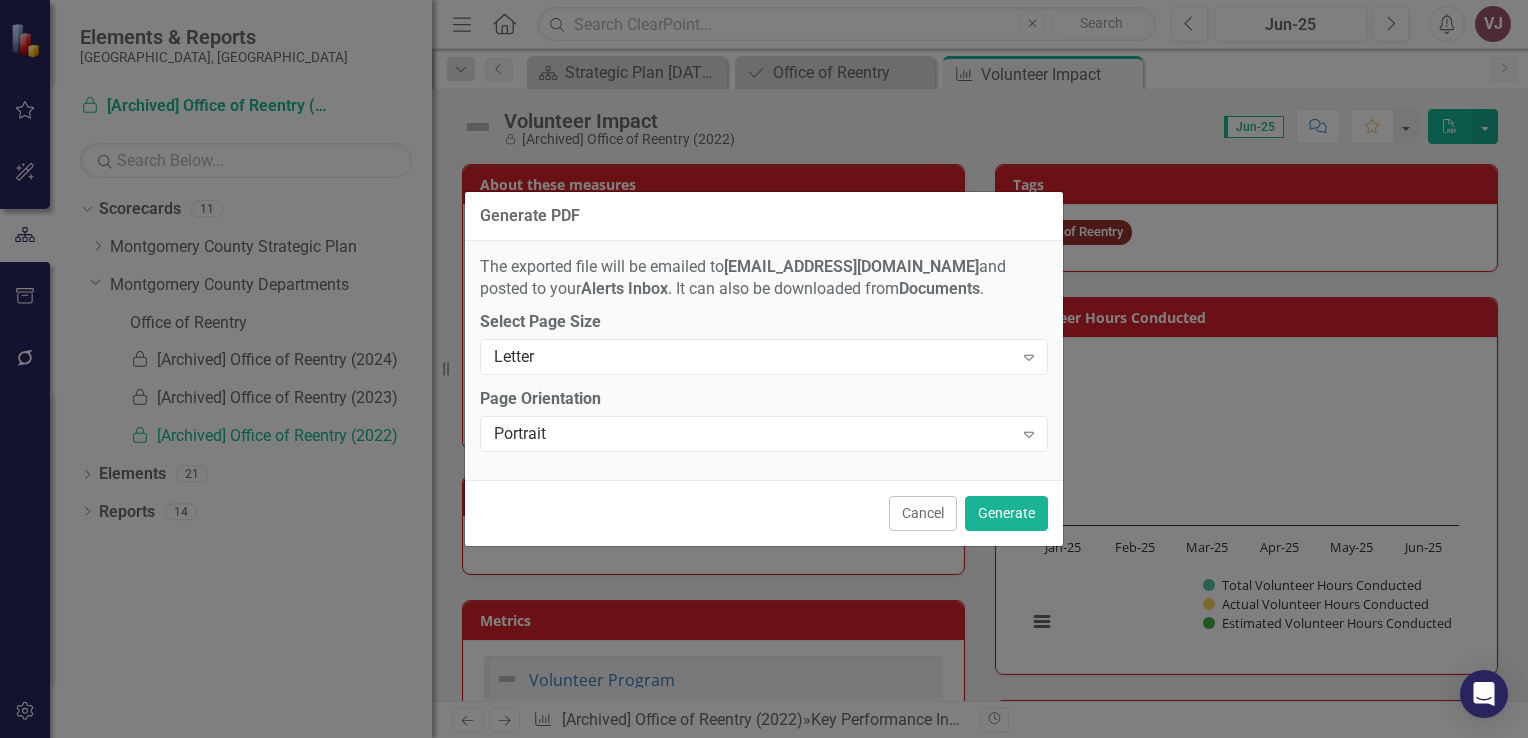 scroll, scrollTop: 0, scrollLeft: 0, axis: both 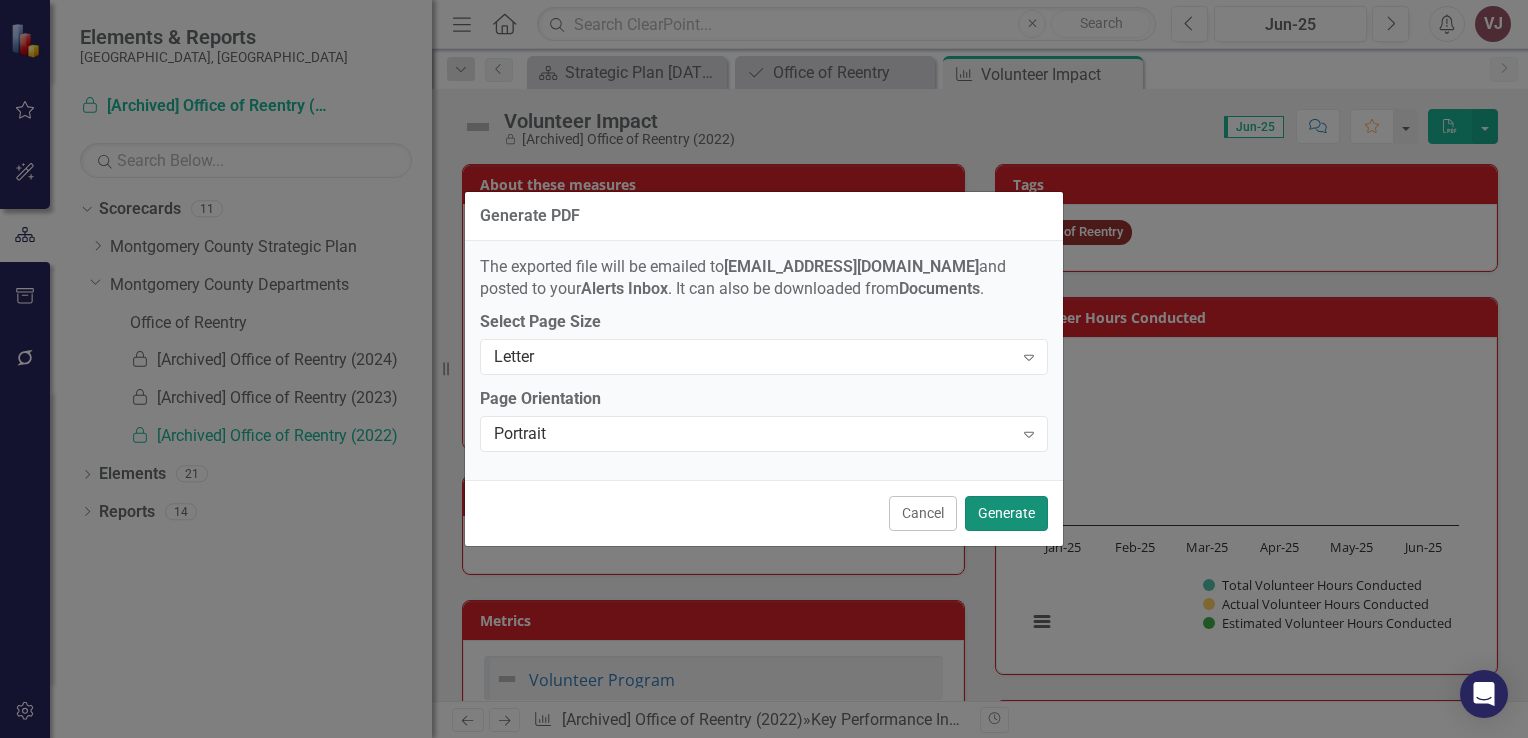 click on "Generate" at bounding box center (1006, 513) 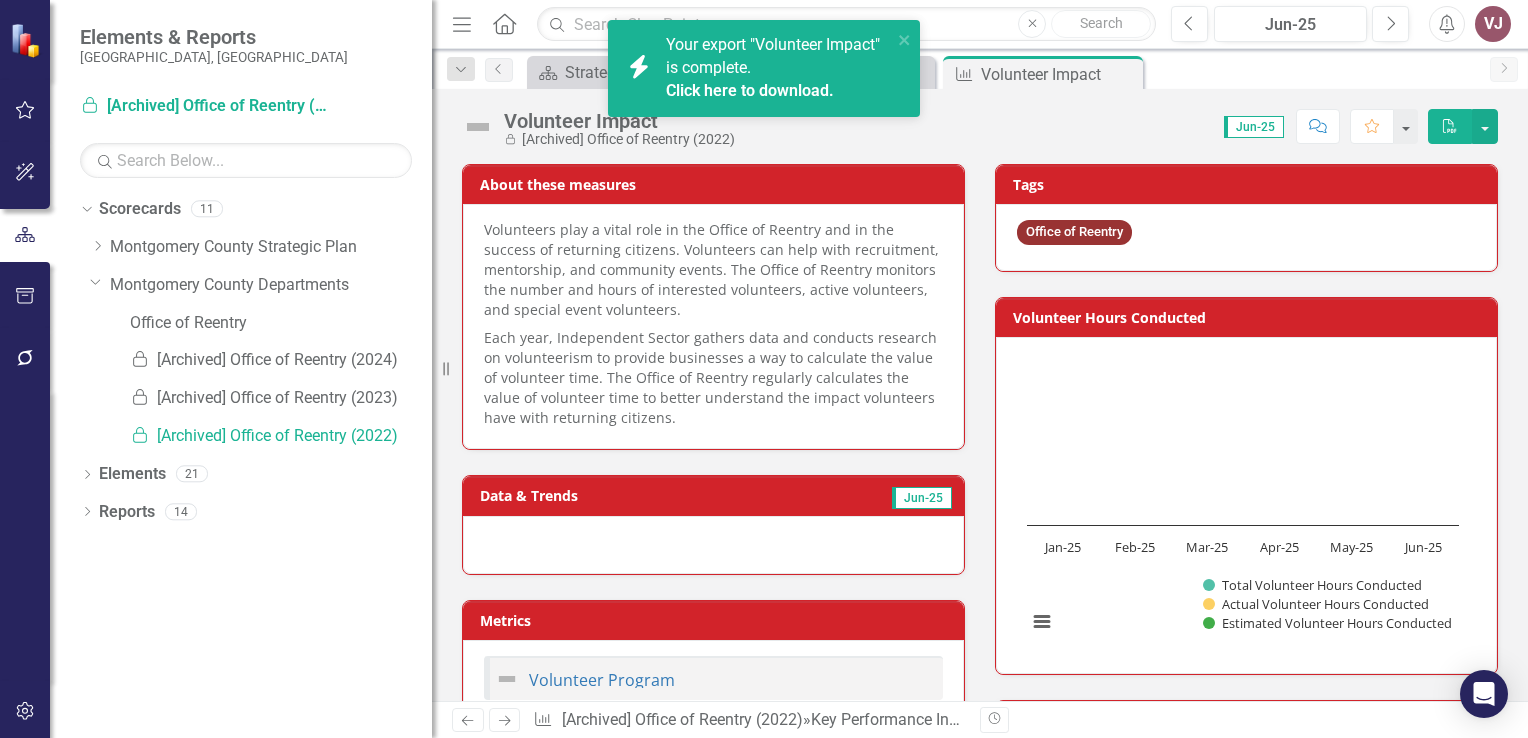 click on "Click here to download." at bounding box center (750, 90) 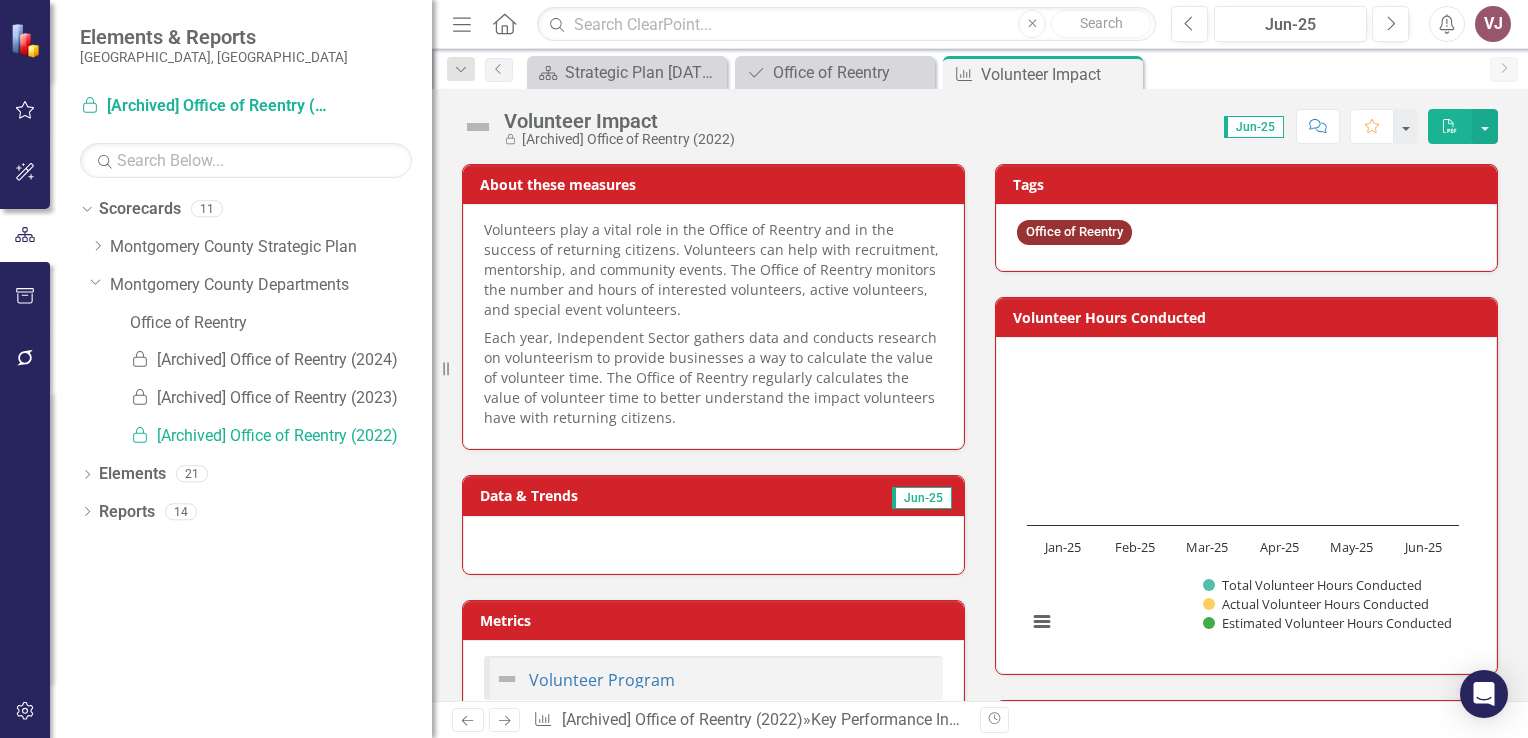 click on "Score: 0.00 Jun-25 Completed  Comment Favorite PDF" at bounding box center [1121, 126] 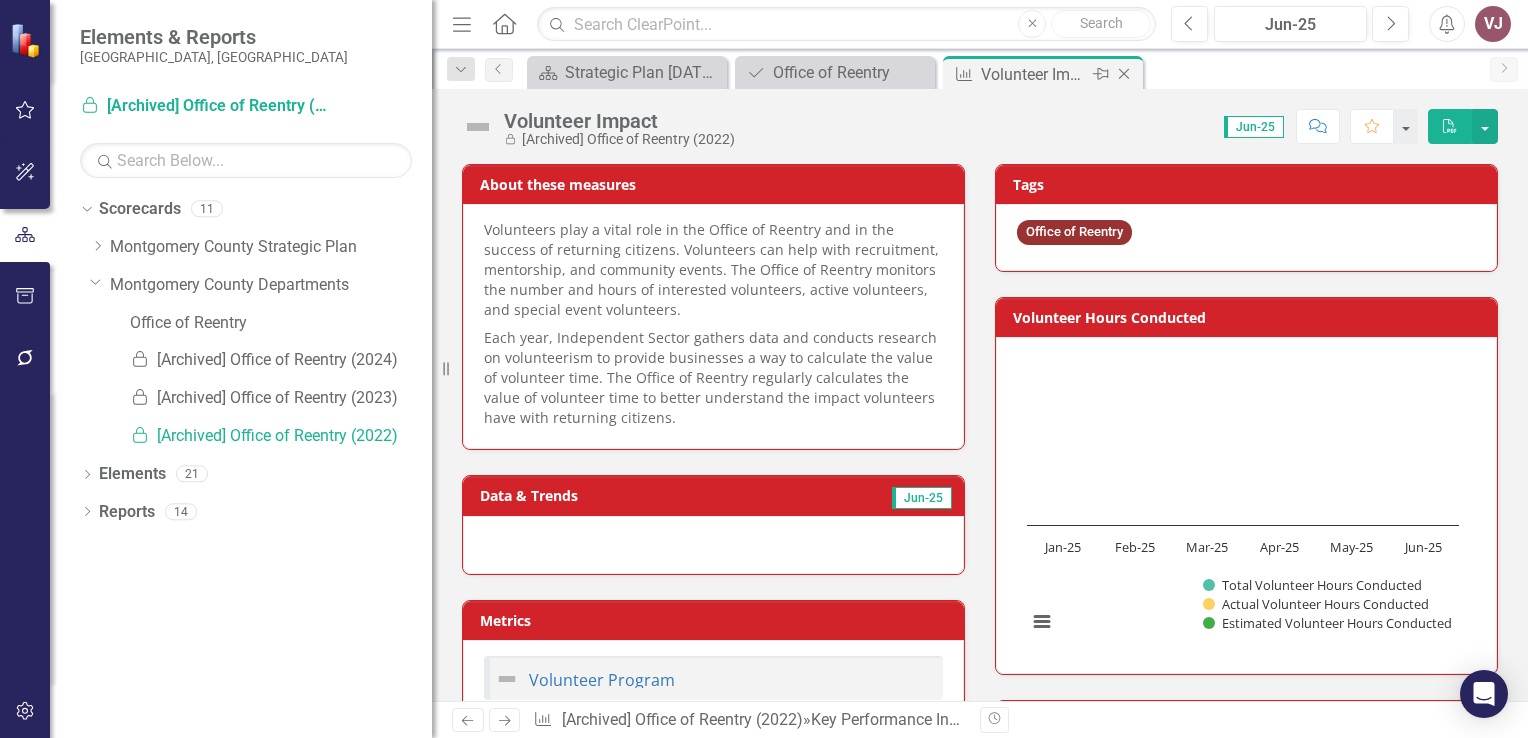 click on "Close" 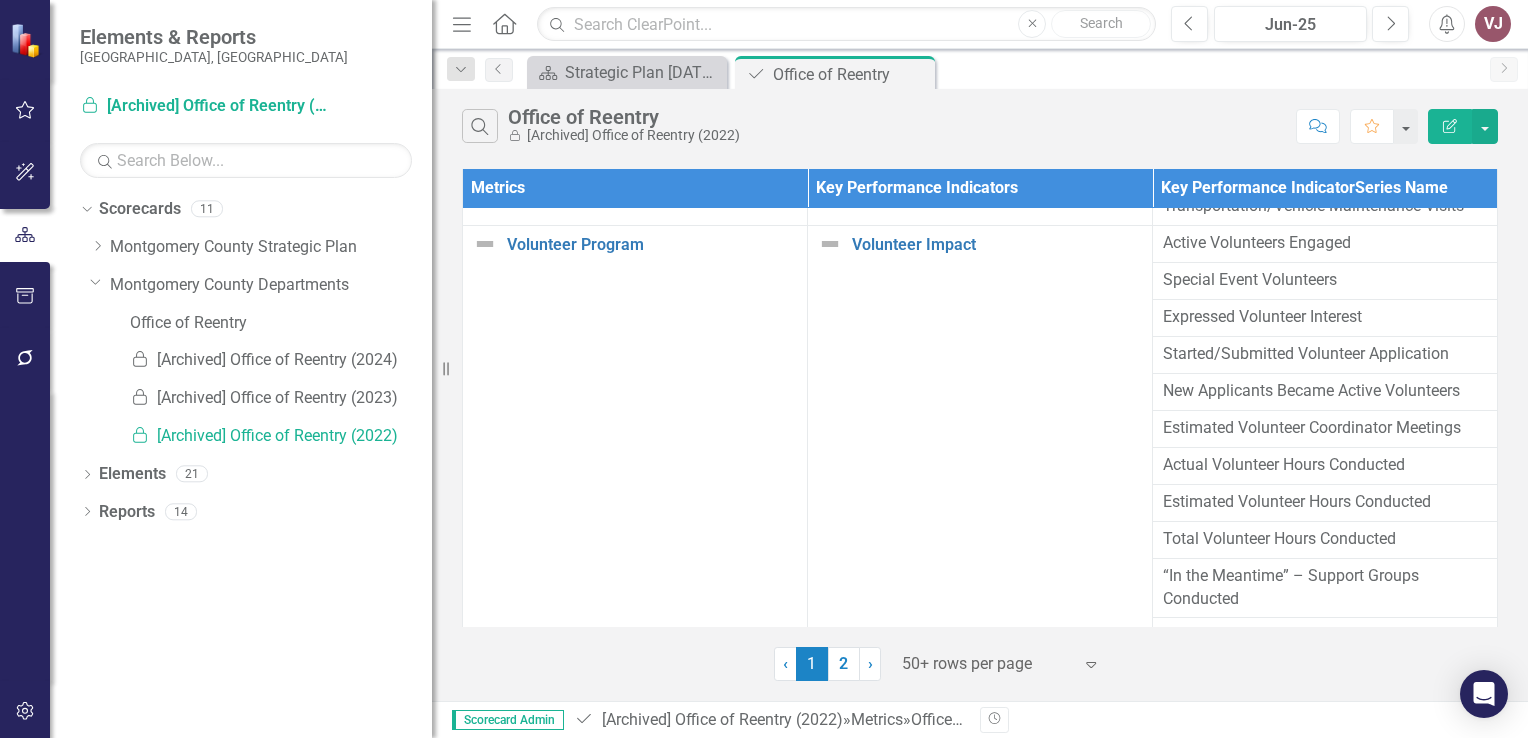 scroll, scrollTop: 1957, scrollLeft: 0, axis: vertical 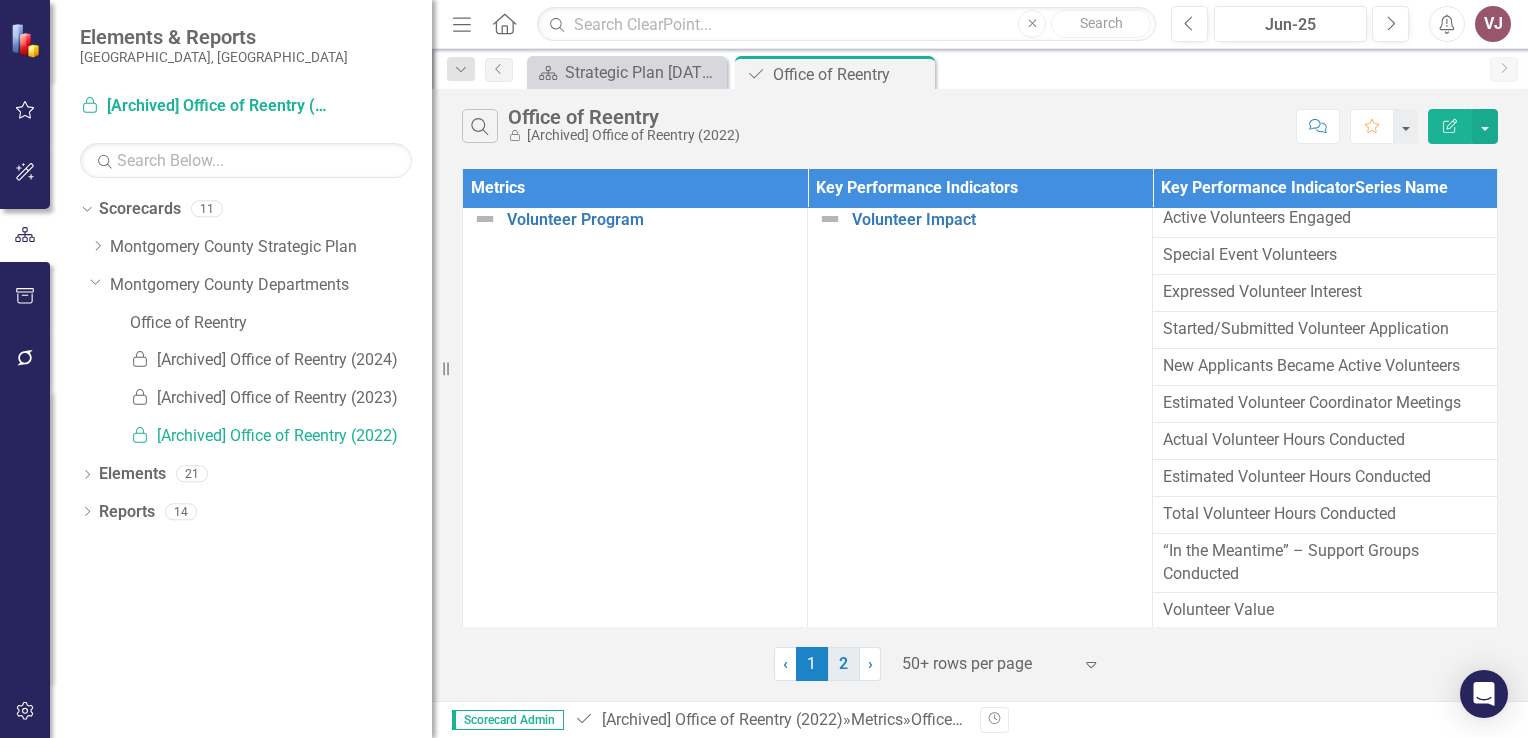 click on "2" at bounding box center [844, 664] 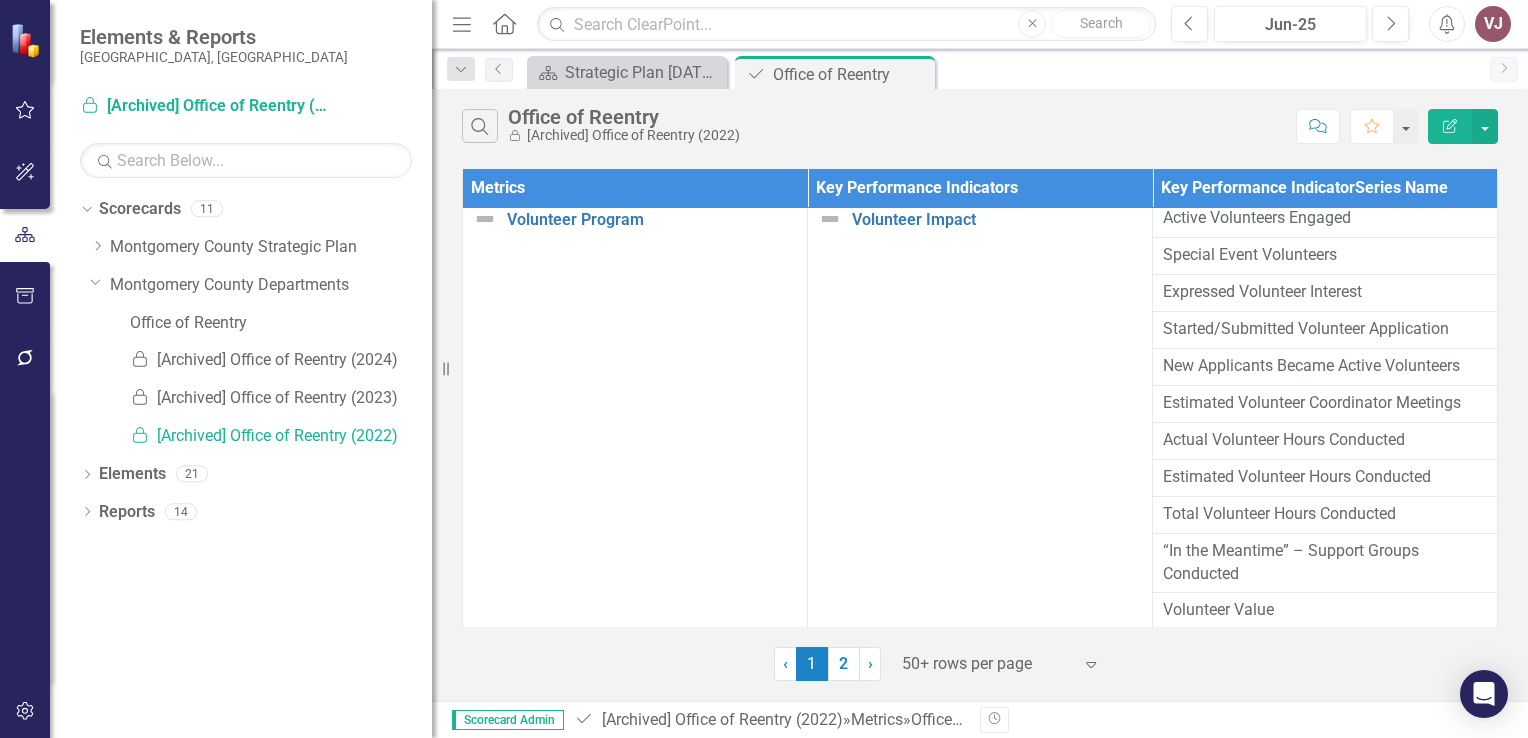 scroll, scrollTop: 0, scrollLeft: 0, axis: both 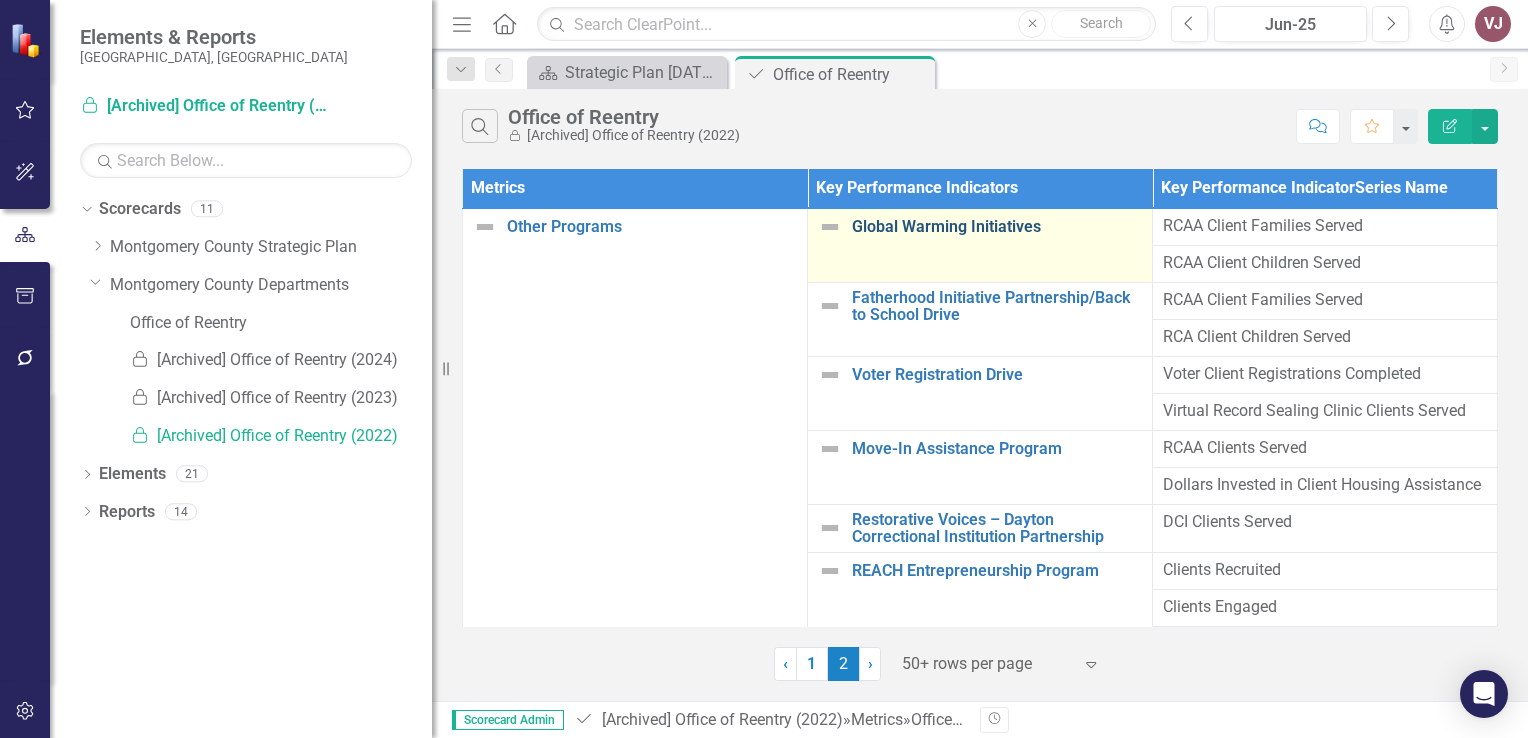 click on "Global Warming Initiatives" at bounding box center (997, 227) 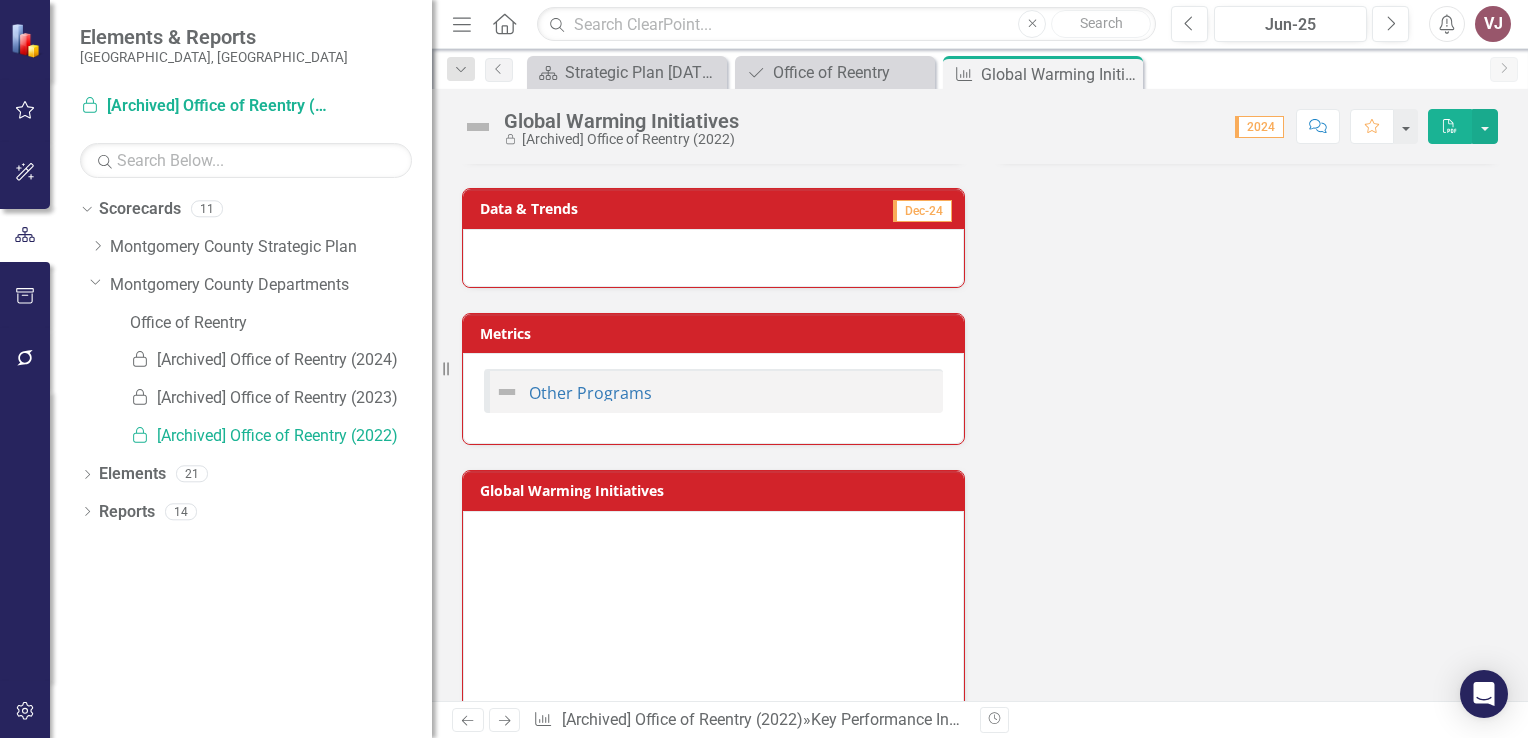 scroll, scrollTop: 0, scrollLeft: 0, axis: both 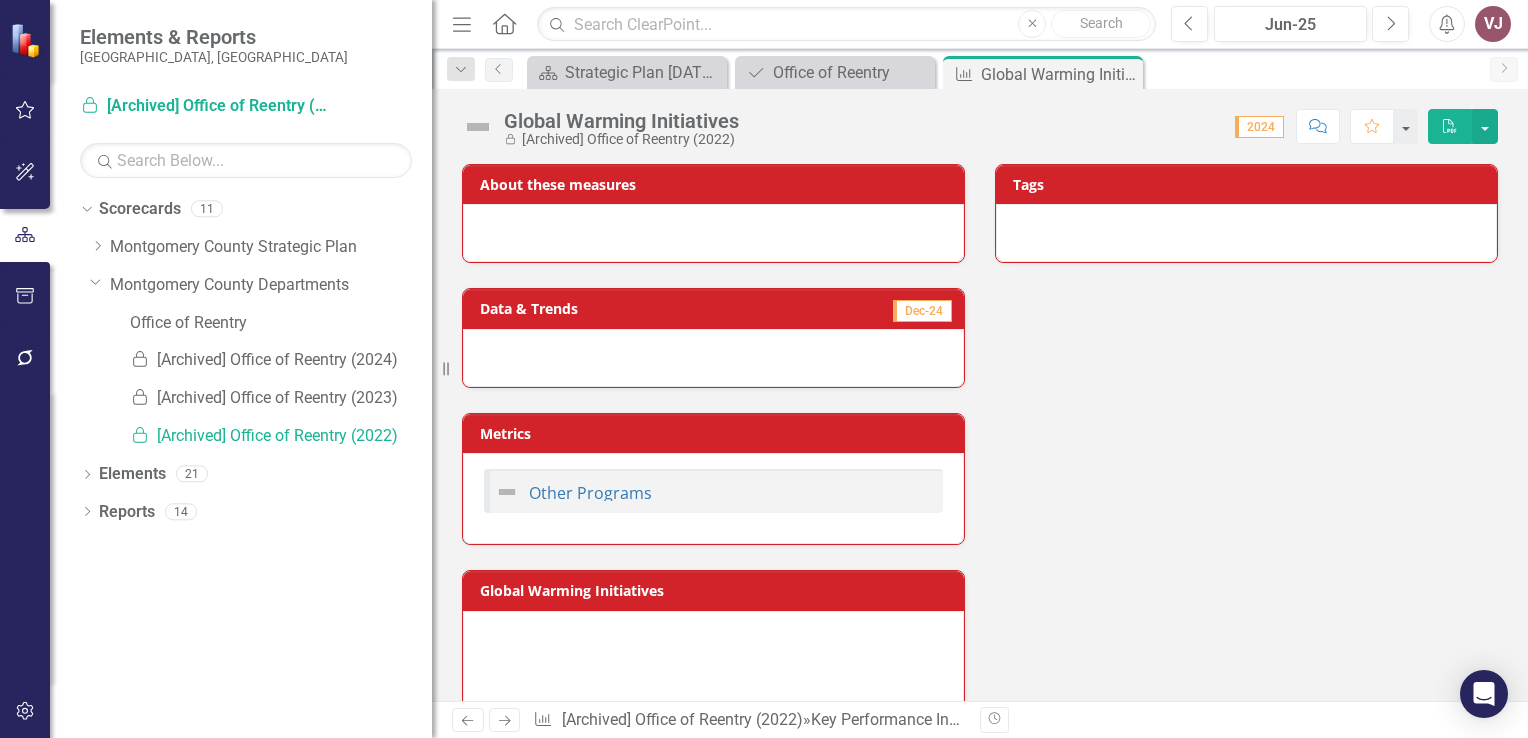 click on "PDF" 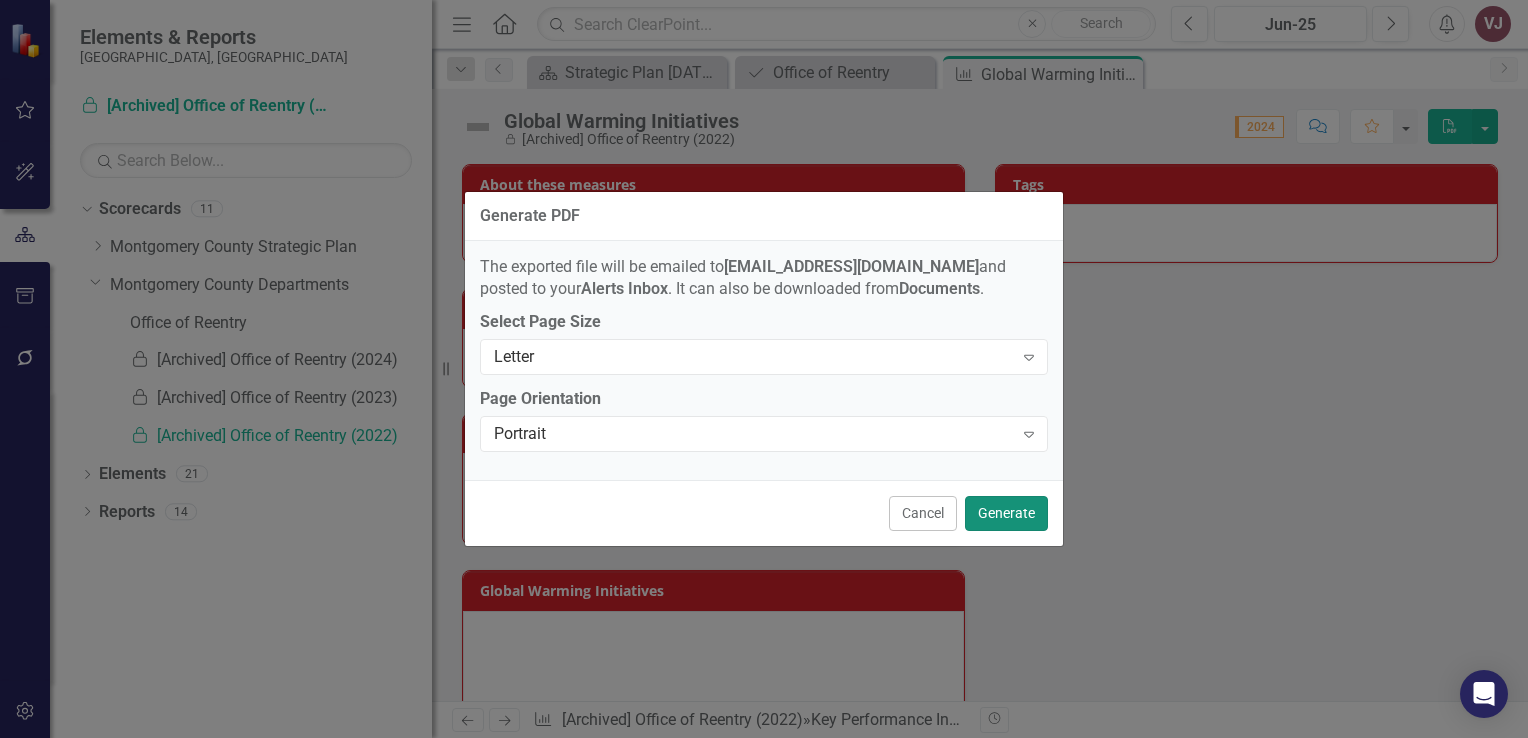 click on "Generate" at bounding box center [1006, 513] 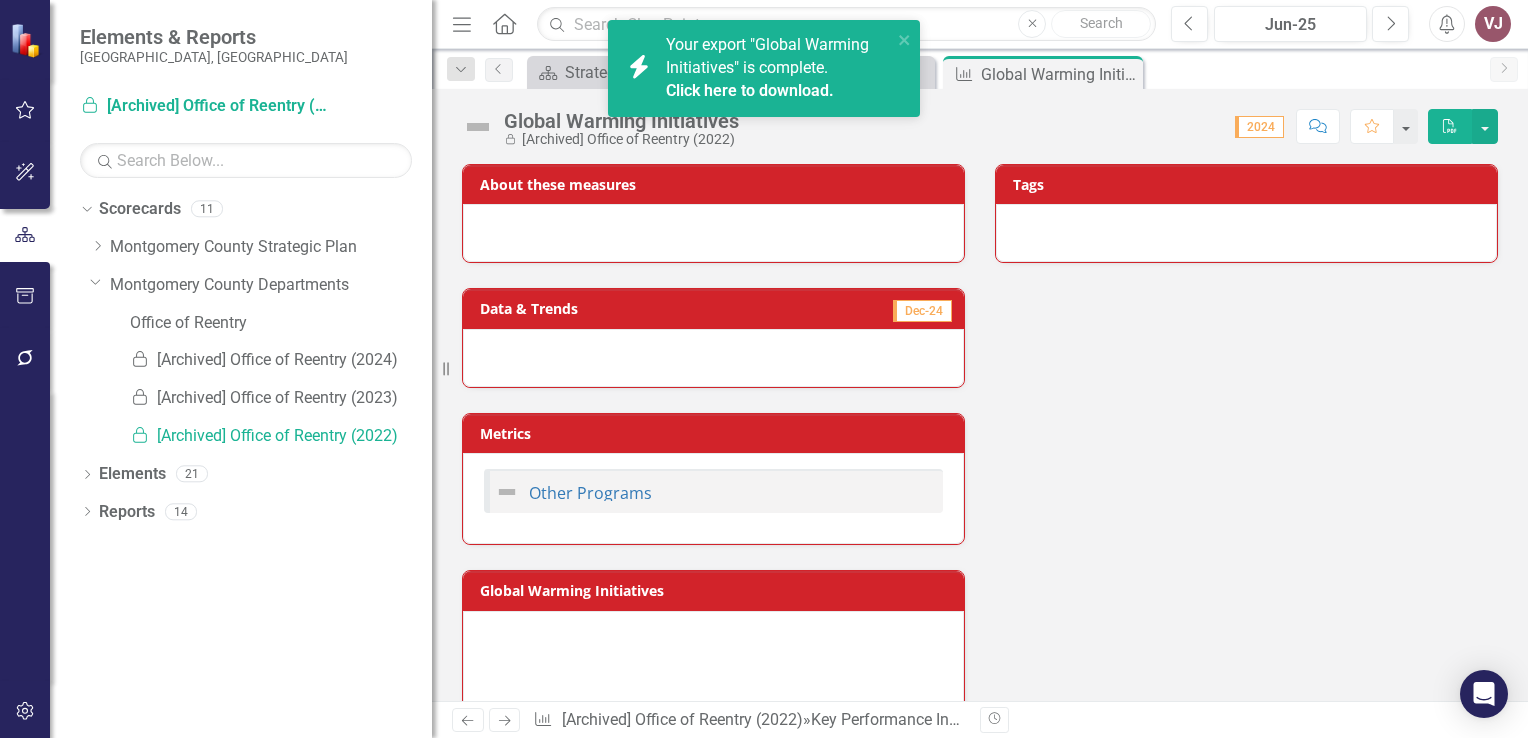 click on "Click here to download." at bounding box center (750, 90) 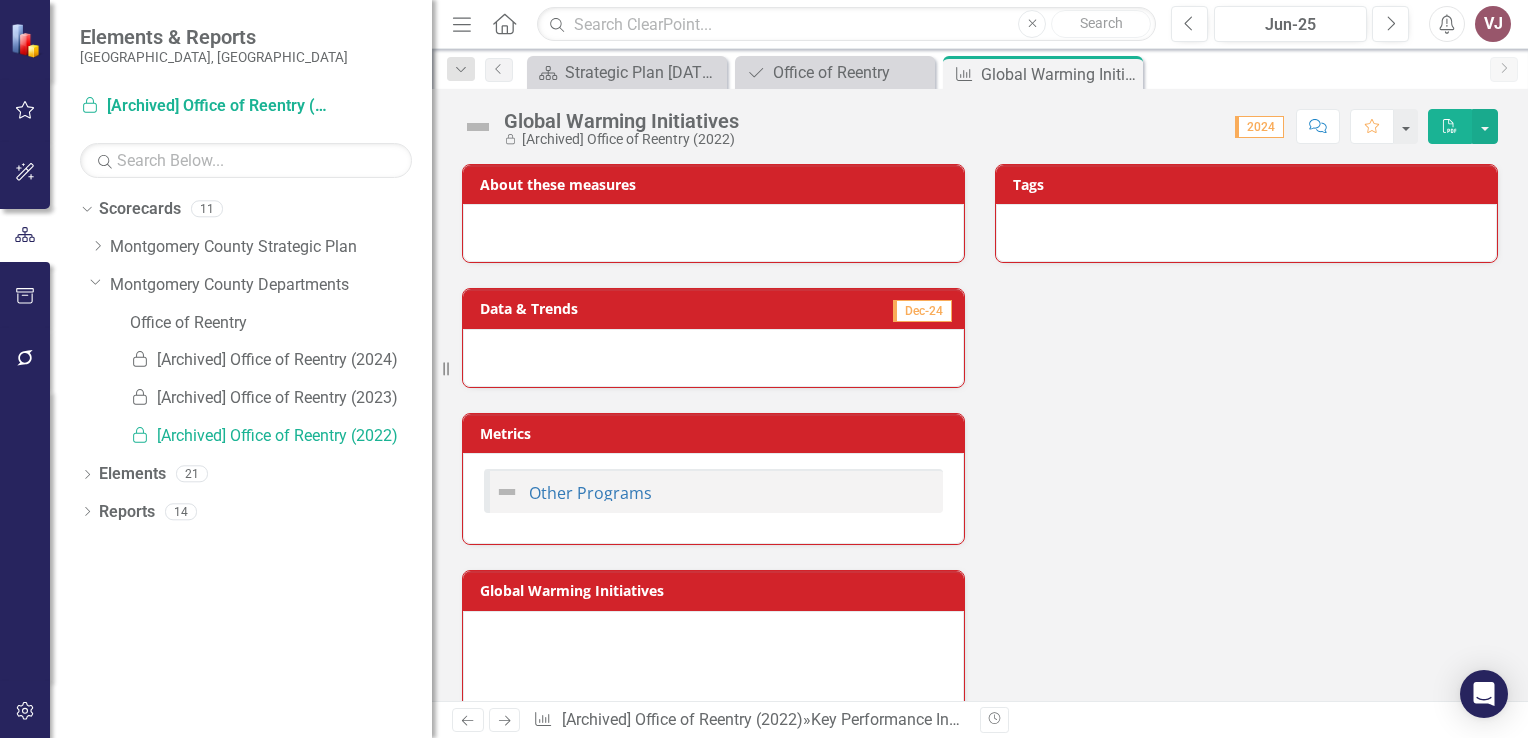 click on "About these measures Data & Trends Dec-24 Metrics Other Programs Global Warming Initiatives Chart Empty chart Global Warming Initiatives (Chart Type: Column Chart)
Plot Bands
2019
2020
2021
2022
2023
2024 Created with Highcharts 11.4.8 Chart context menu End of interactive chart. Tags" at bounding box center [980, 544] 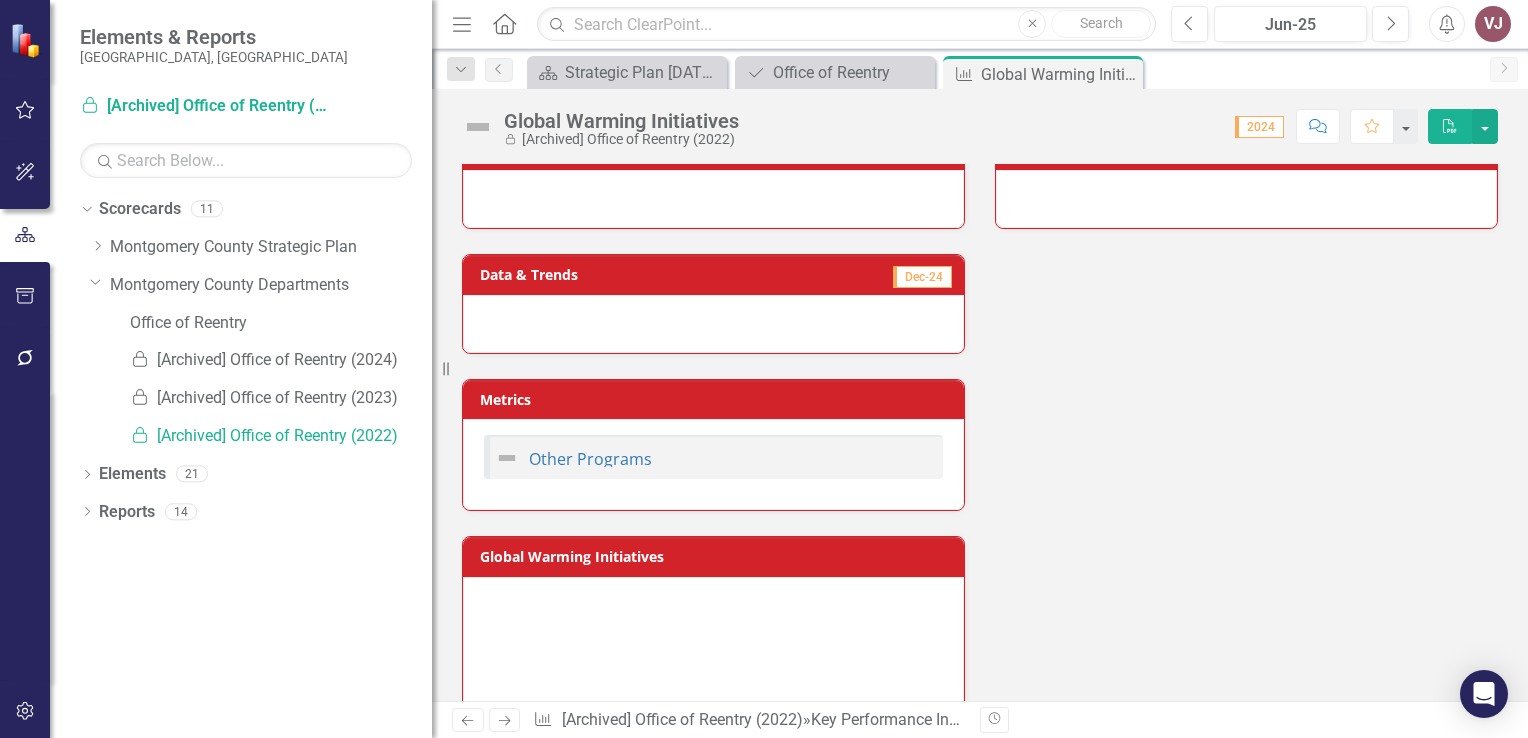 scroll, scrollTop: 0, scrollLeft: 0, axis: both 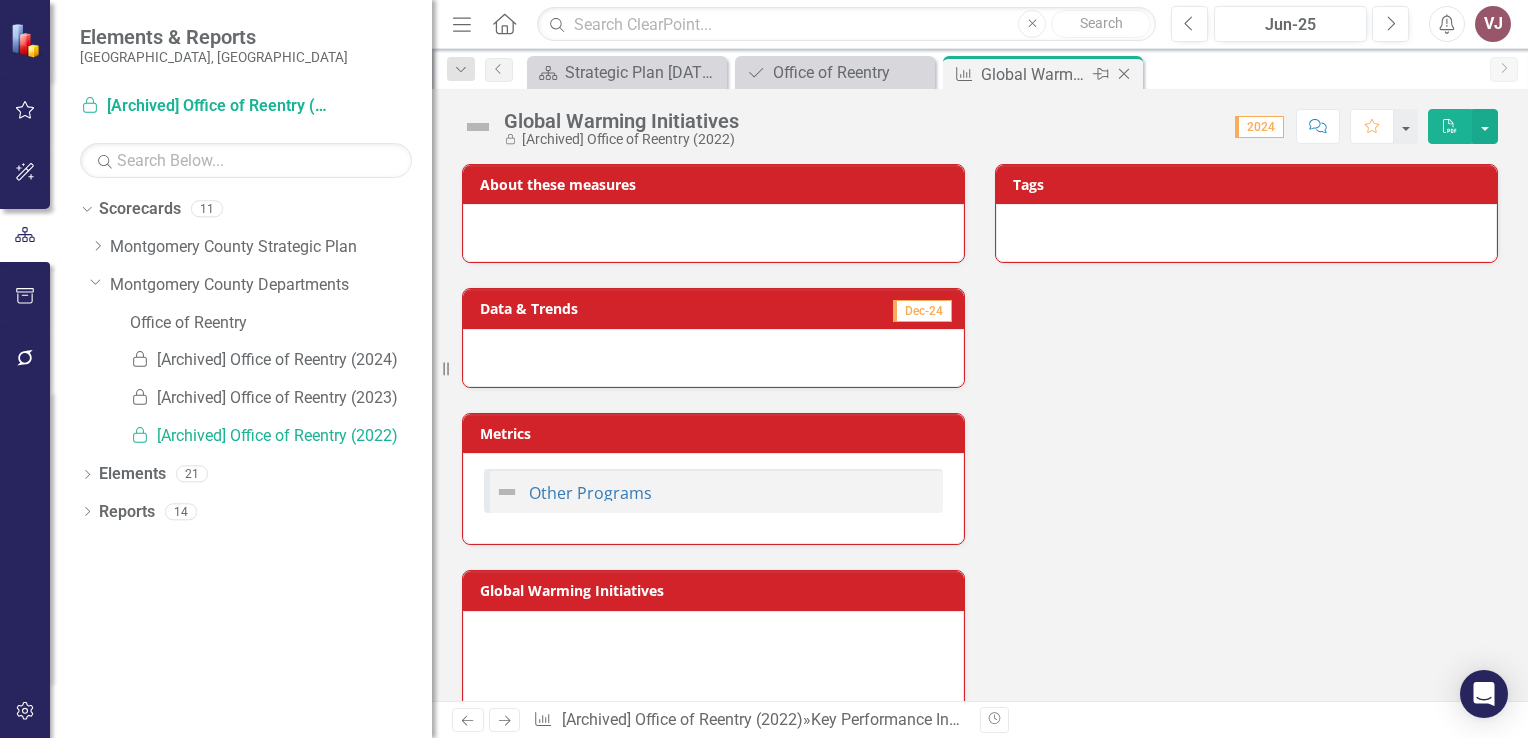 click on "Close" 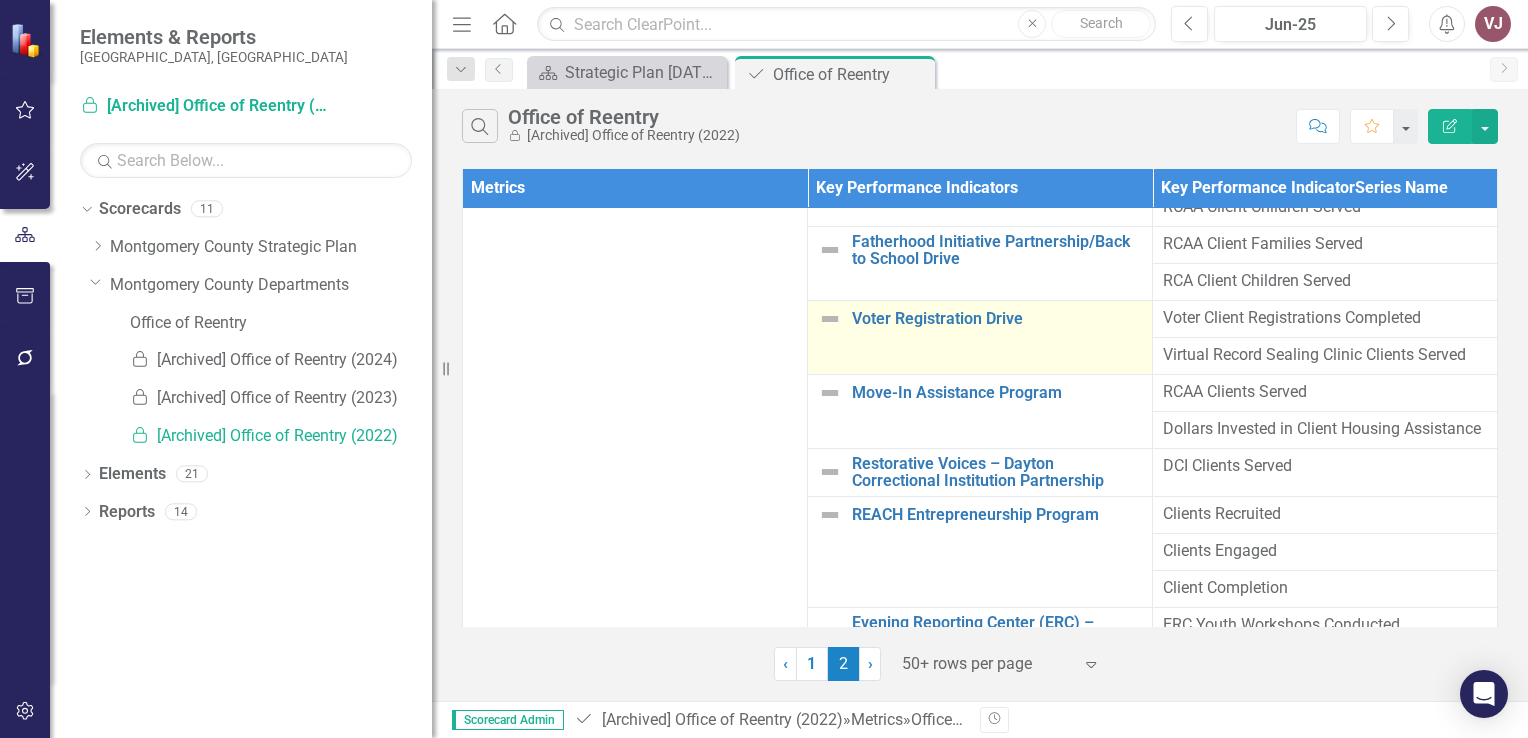 scroll, scrollTop: 0, scrollLeft: 0, axis: both 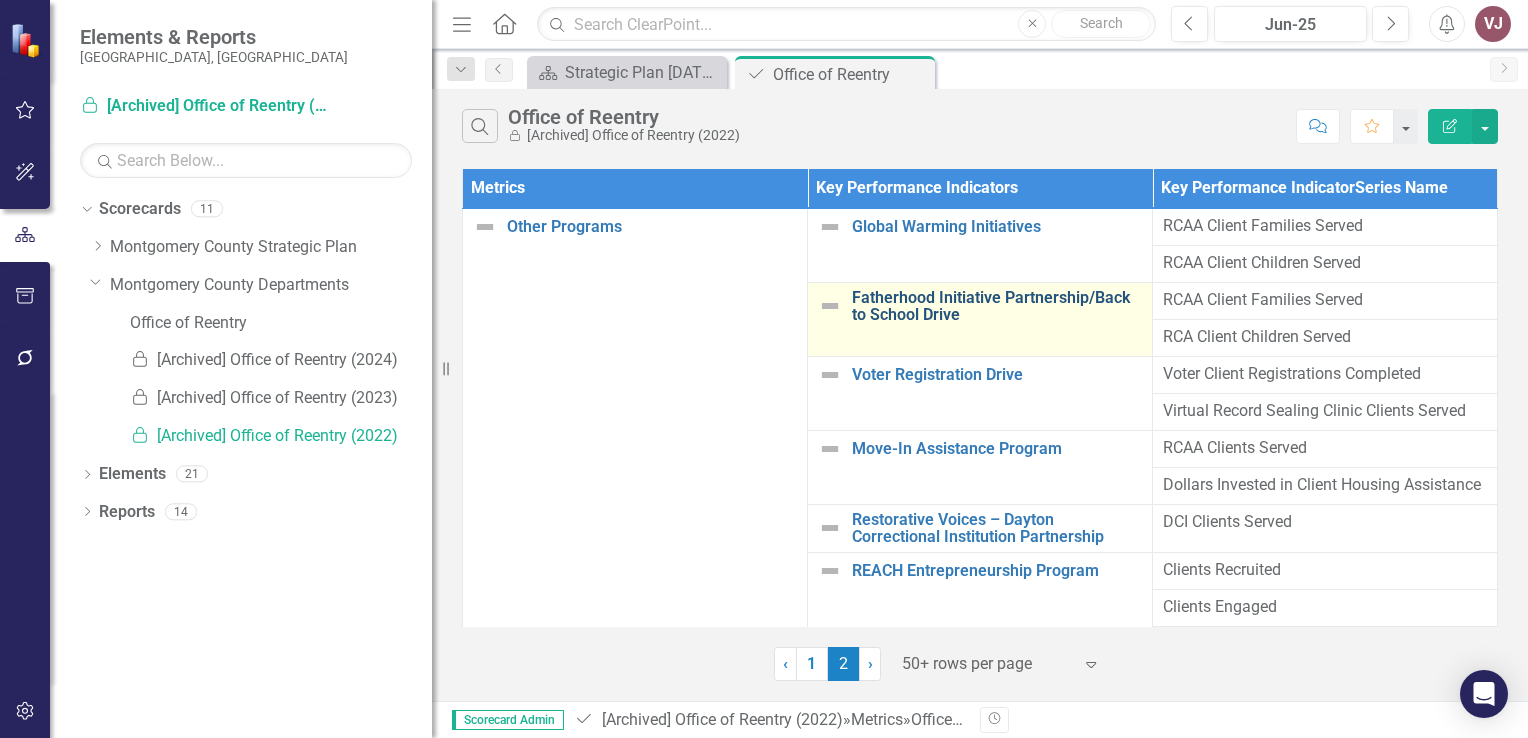 click on "Fatherhood Initiative Partnership/Back to School Drive" at bounding box center (997, 306) 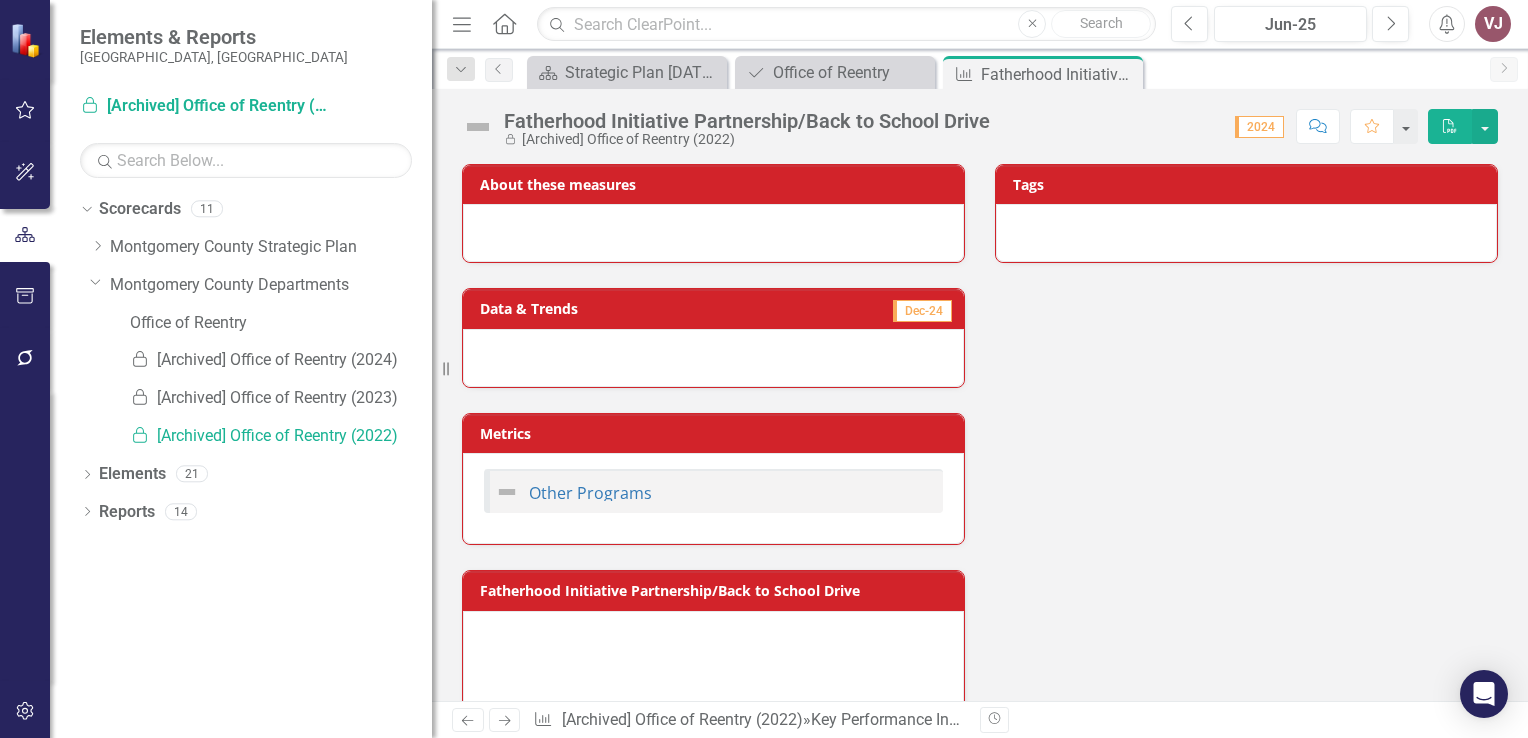 click on "PDF" at bounding box center [1450, 126] 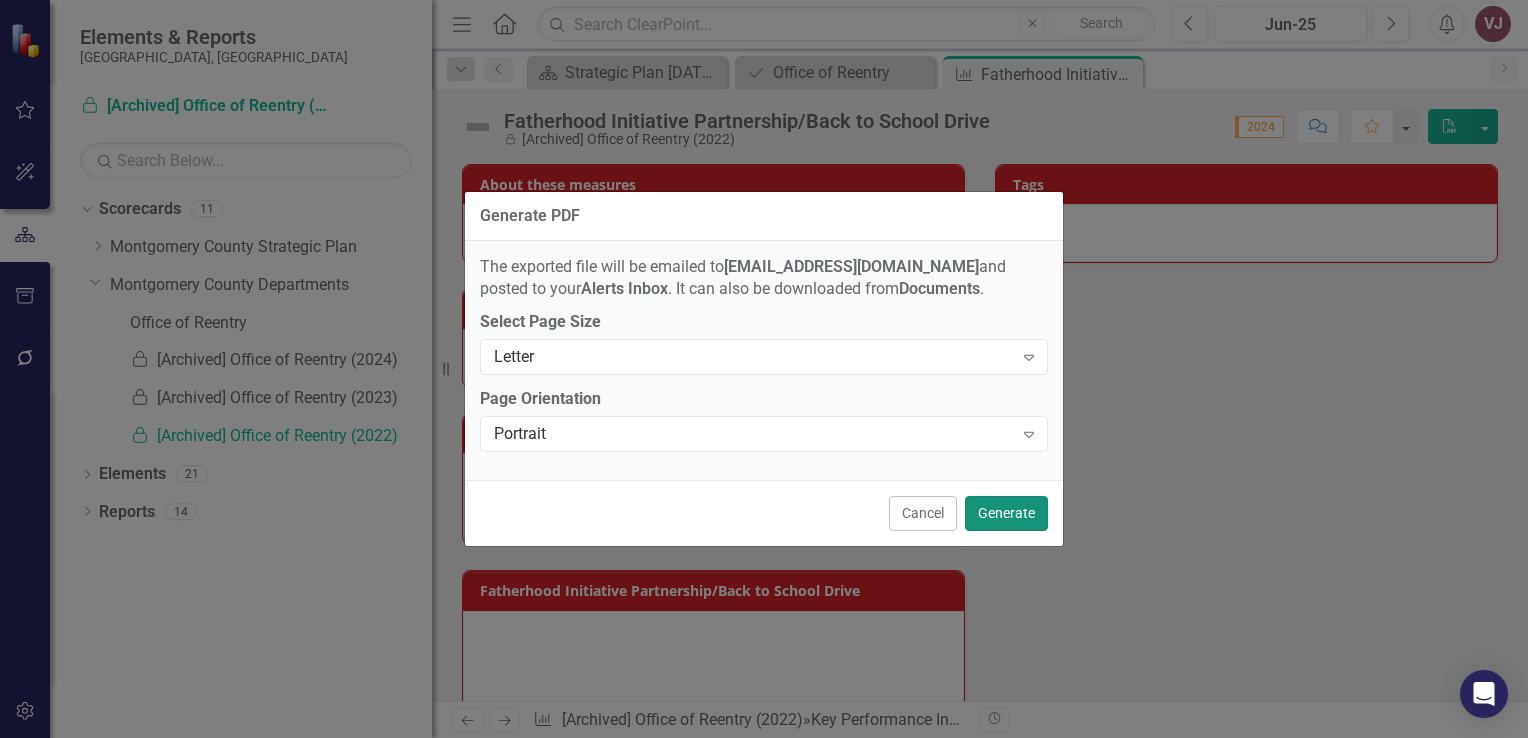 click on "Generate" at bounding box center (1006, 513) 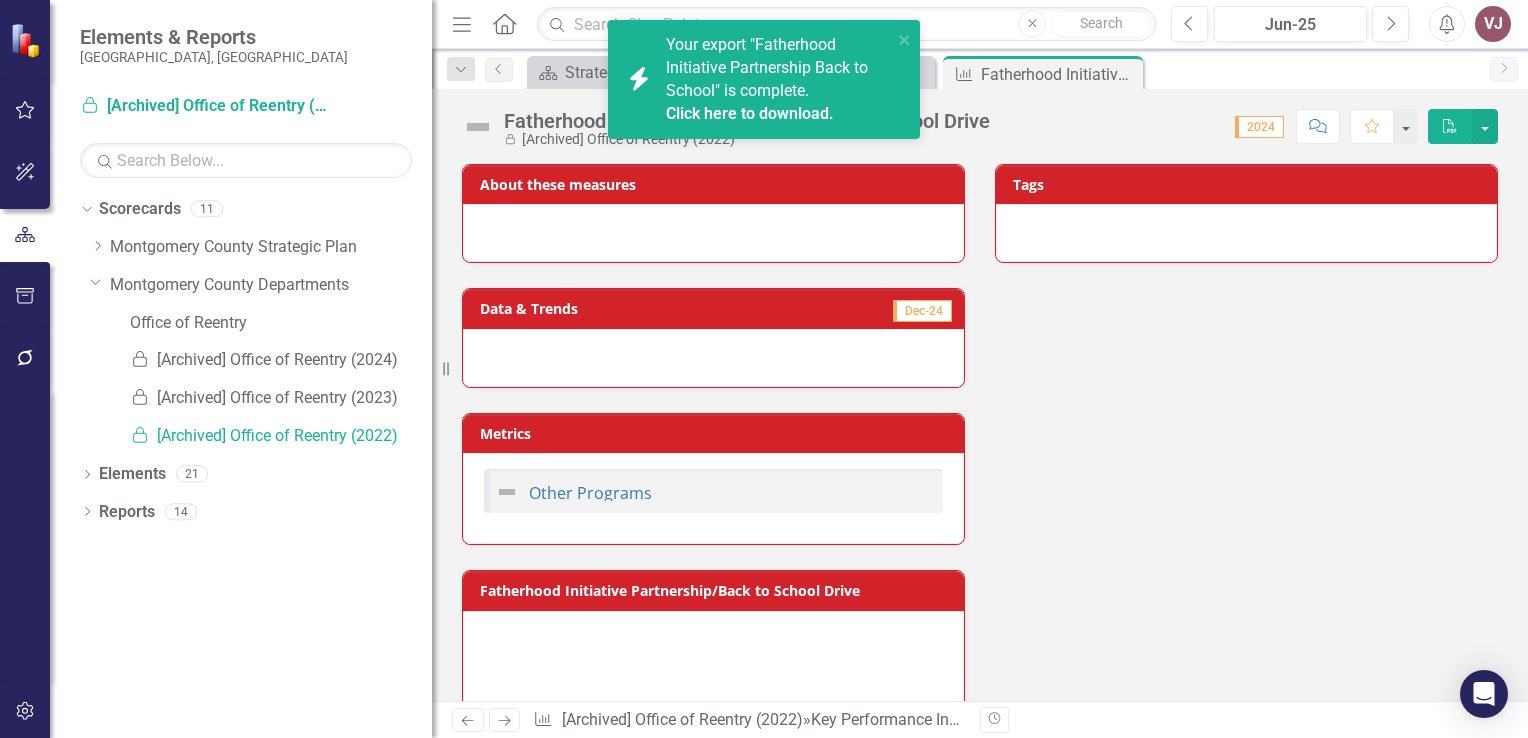 click on "Click here to download." at bounding box center [750, 113] 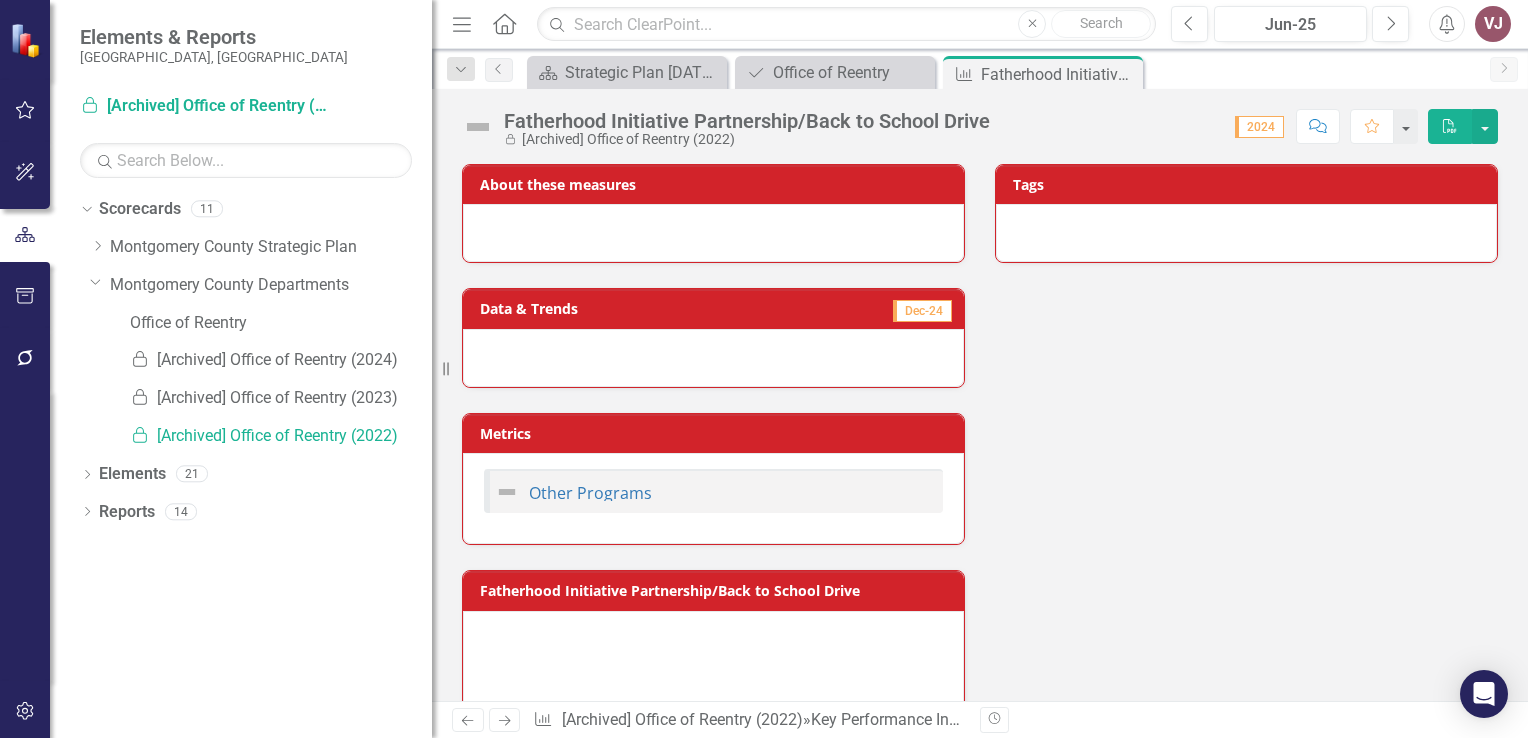 click on "Locked [Archived] Office of Reentry (2022)" at bounding box center [747, 139] 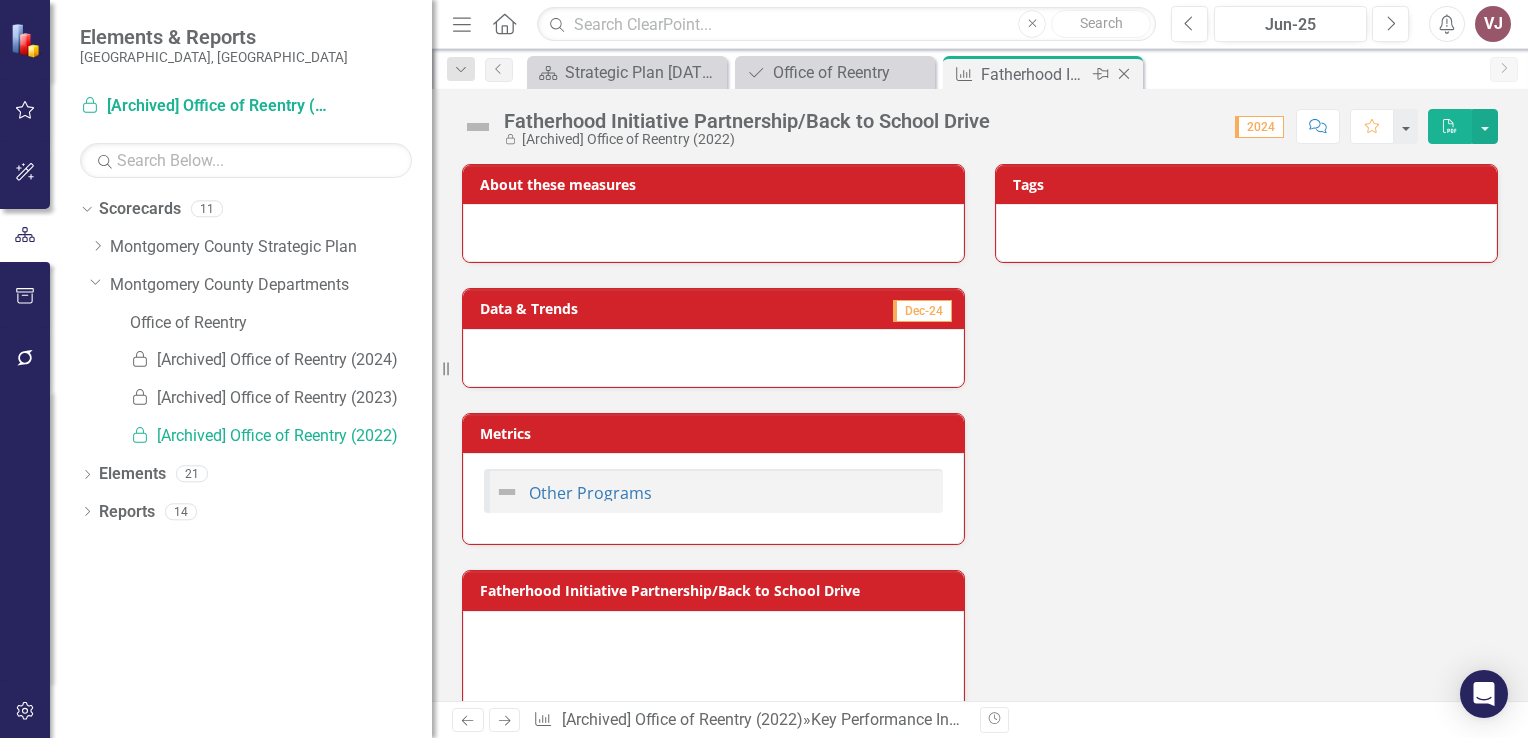 click on "Close" 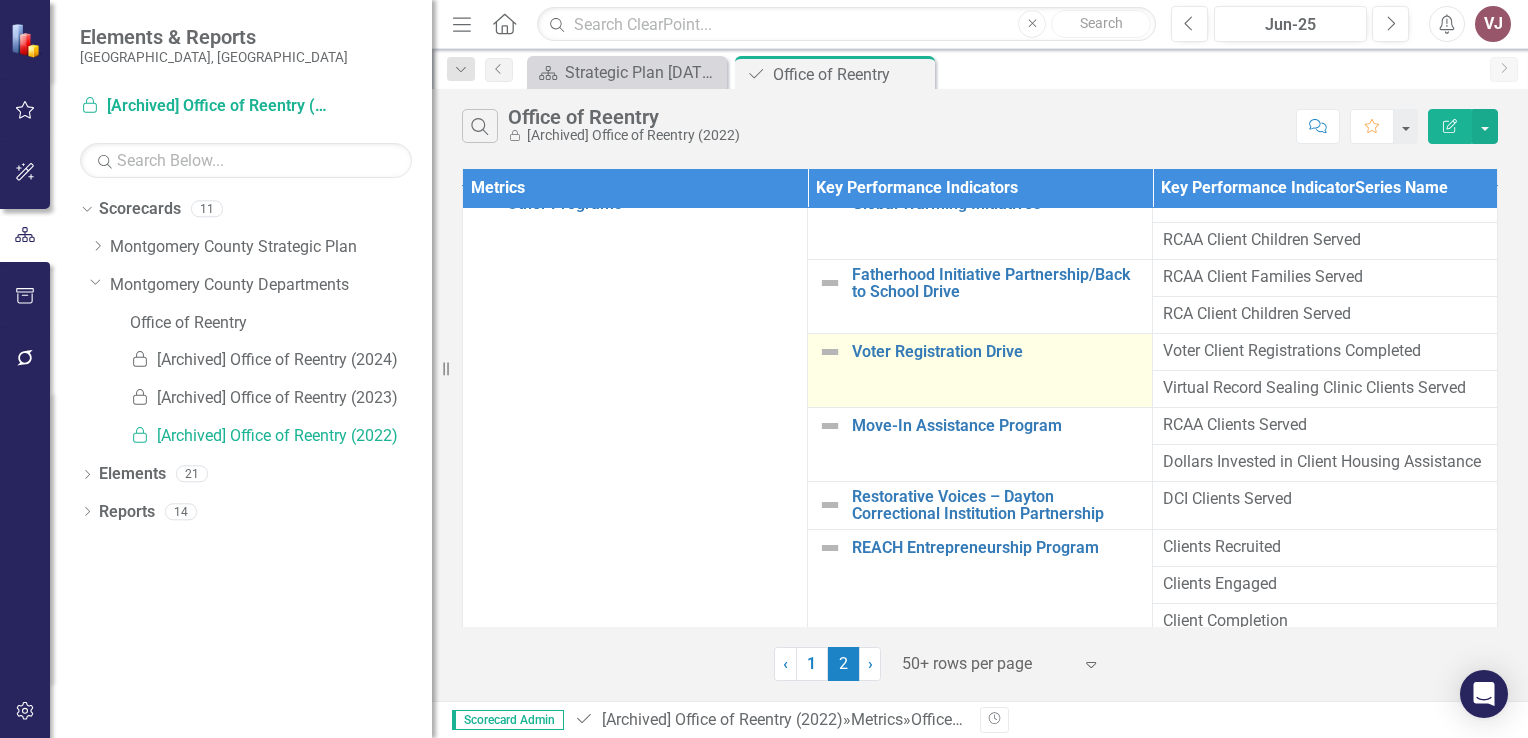 scroll, scrollTop: 123, scrollLeft: 0, axis: vertical 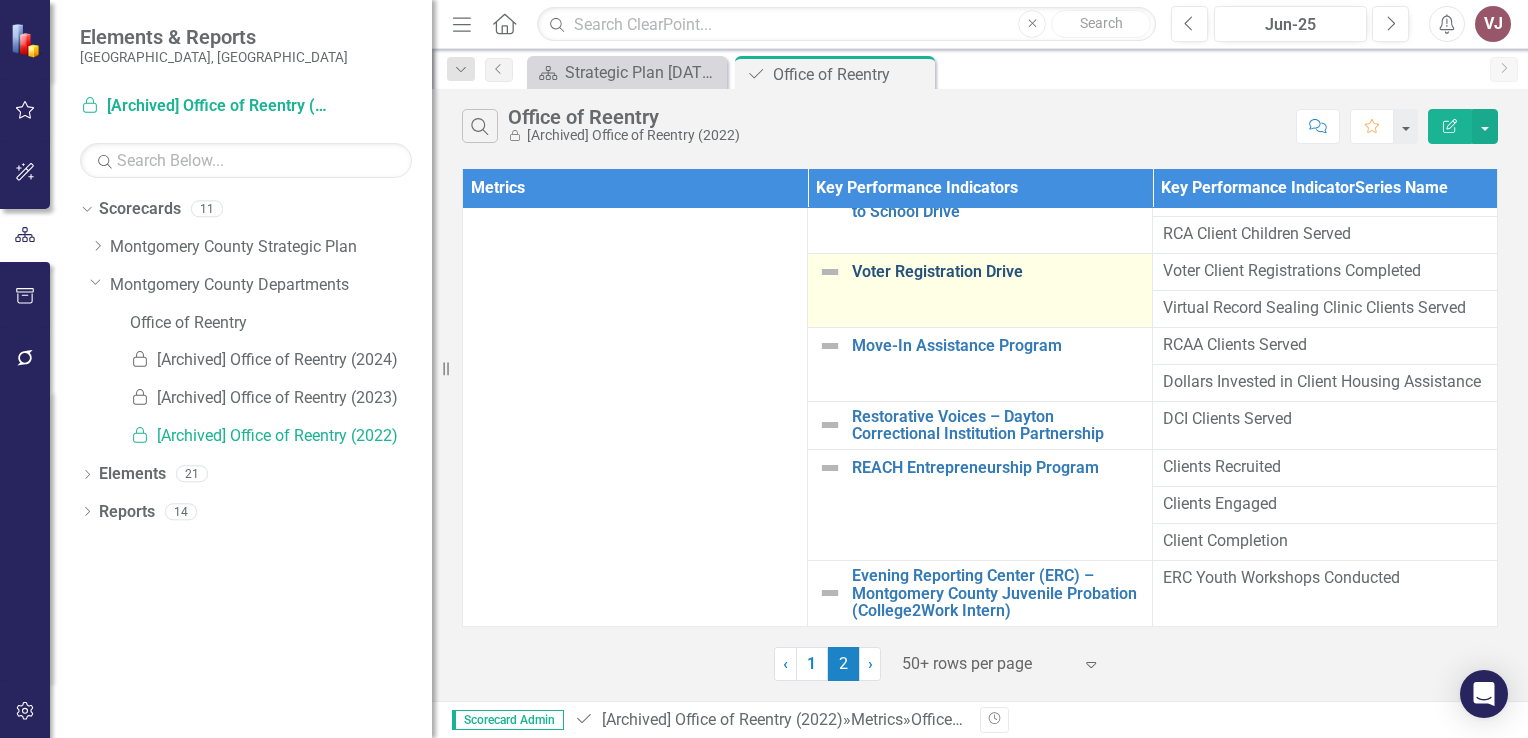 click on "Voter Registration Drive" at bounding box center [997, 272] 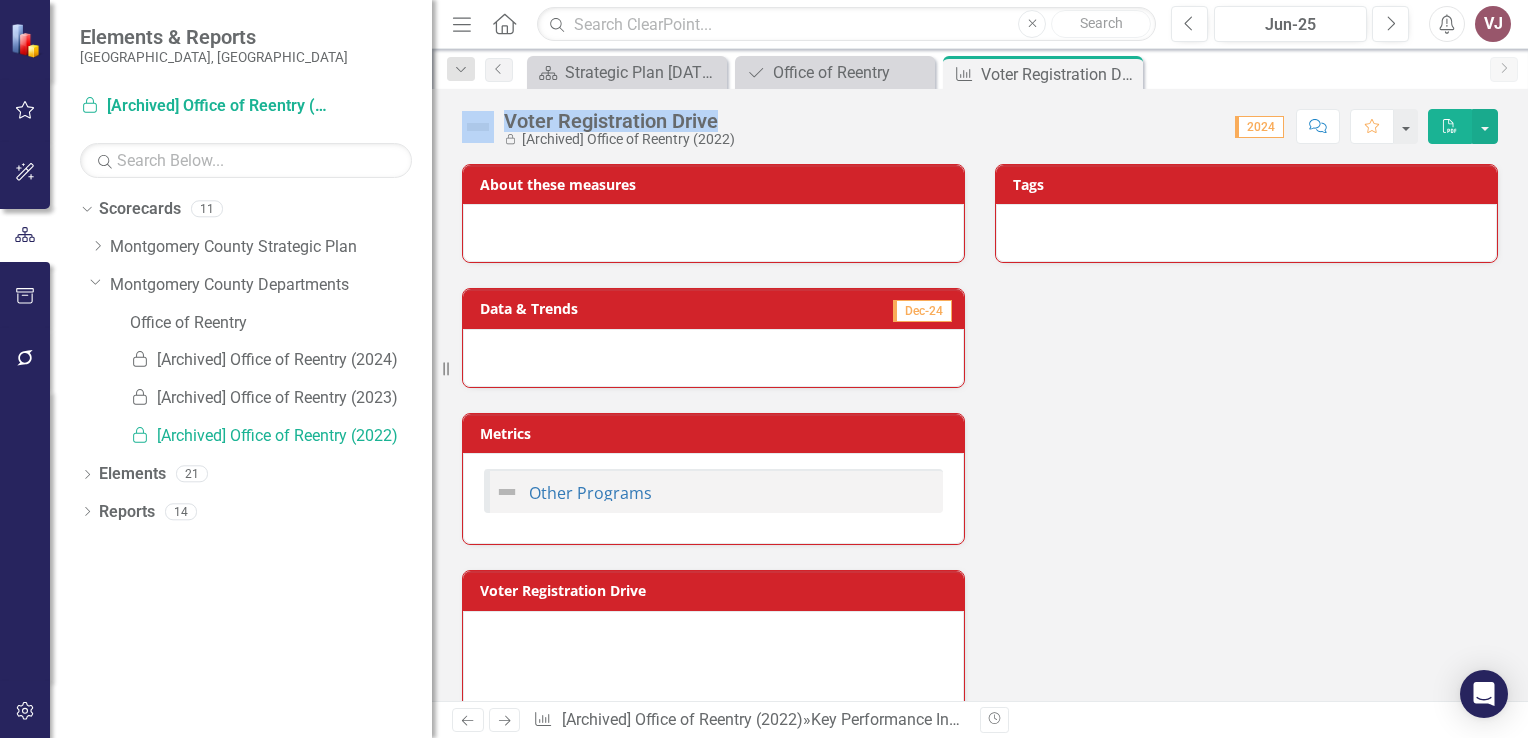 drag, startPoint x: 722, startPoint y: 119, endPoint x: 490, endPoint y: 118, distance: 232.00215 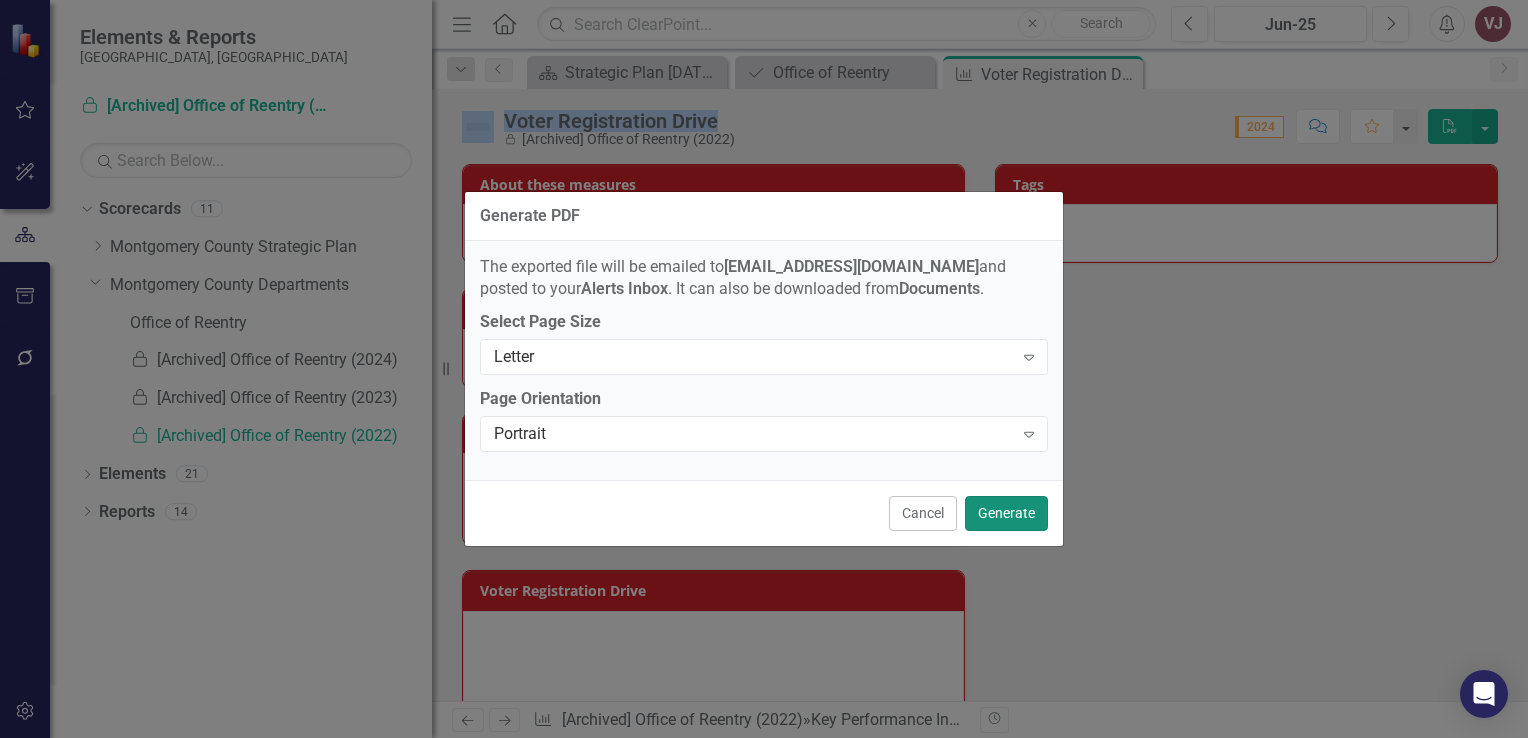 click on "Generate" at bounding box center [1006, 513] 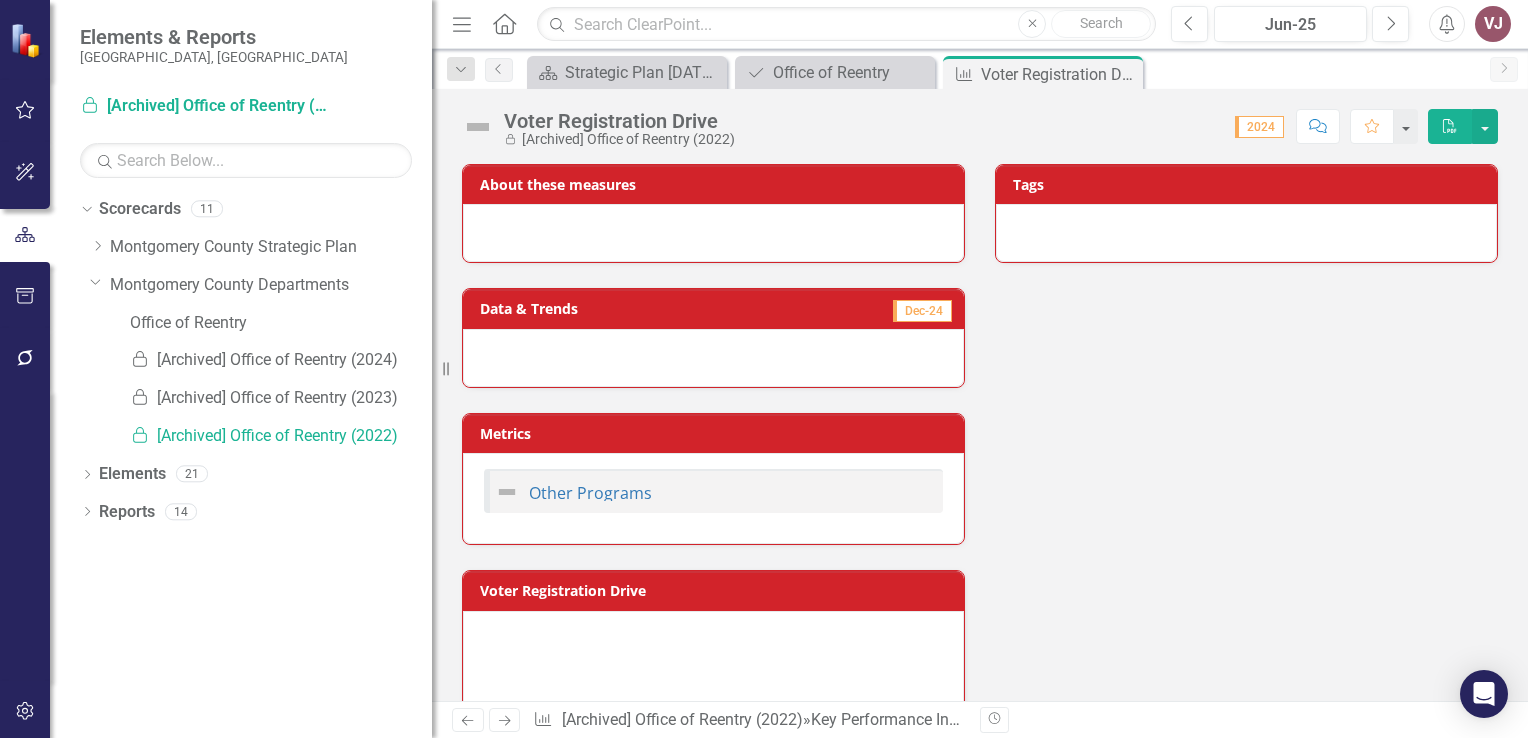 click 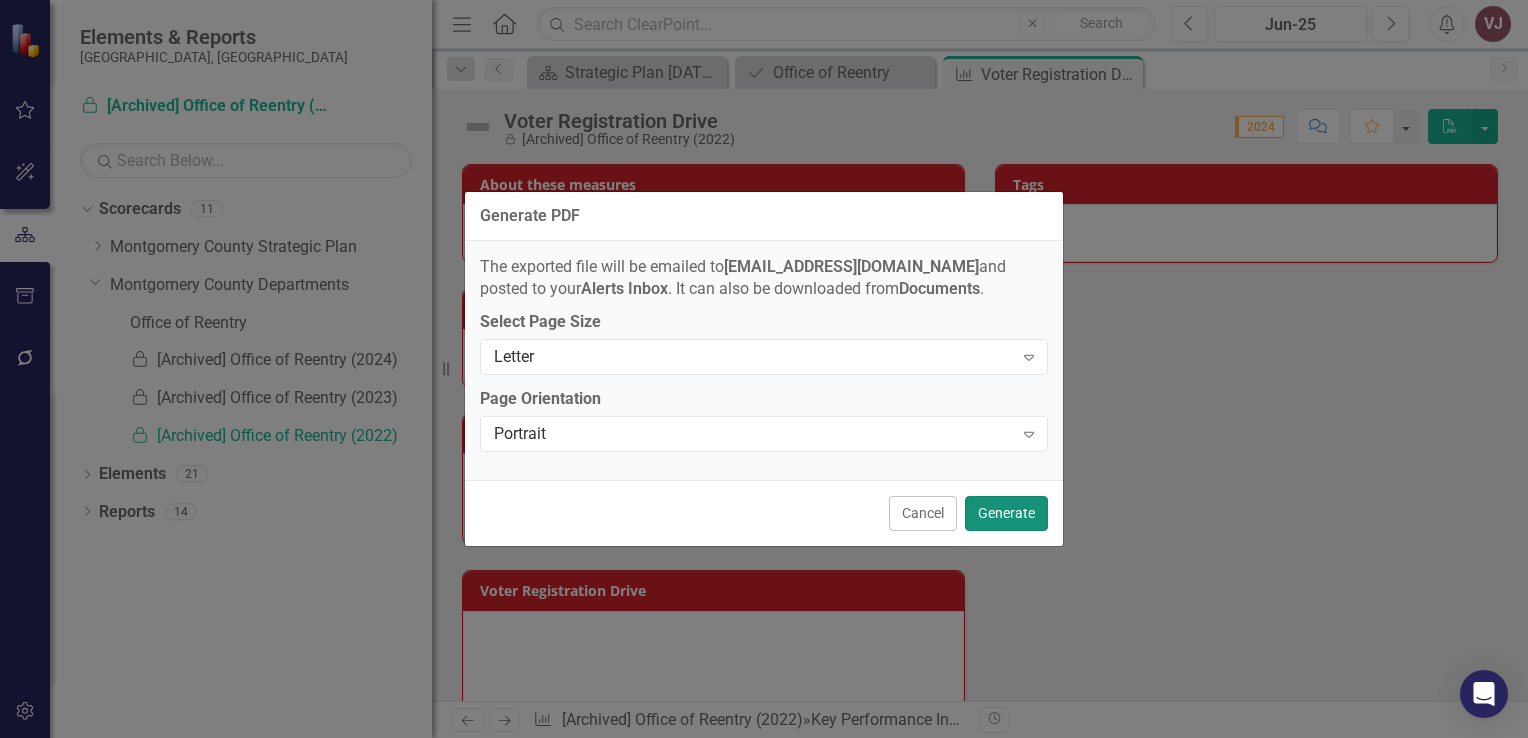click on "Generate" at bounding box center (1006, 513) 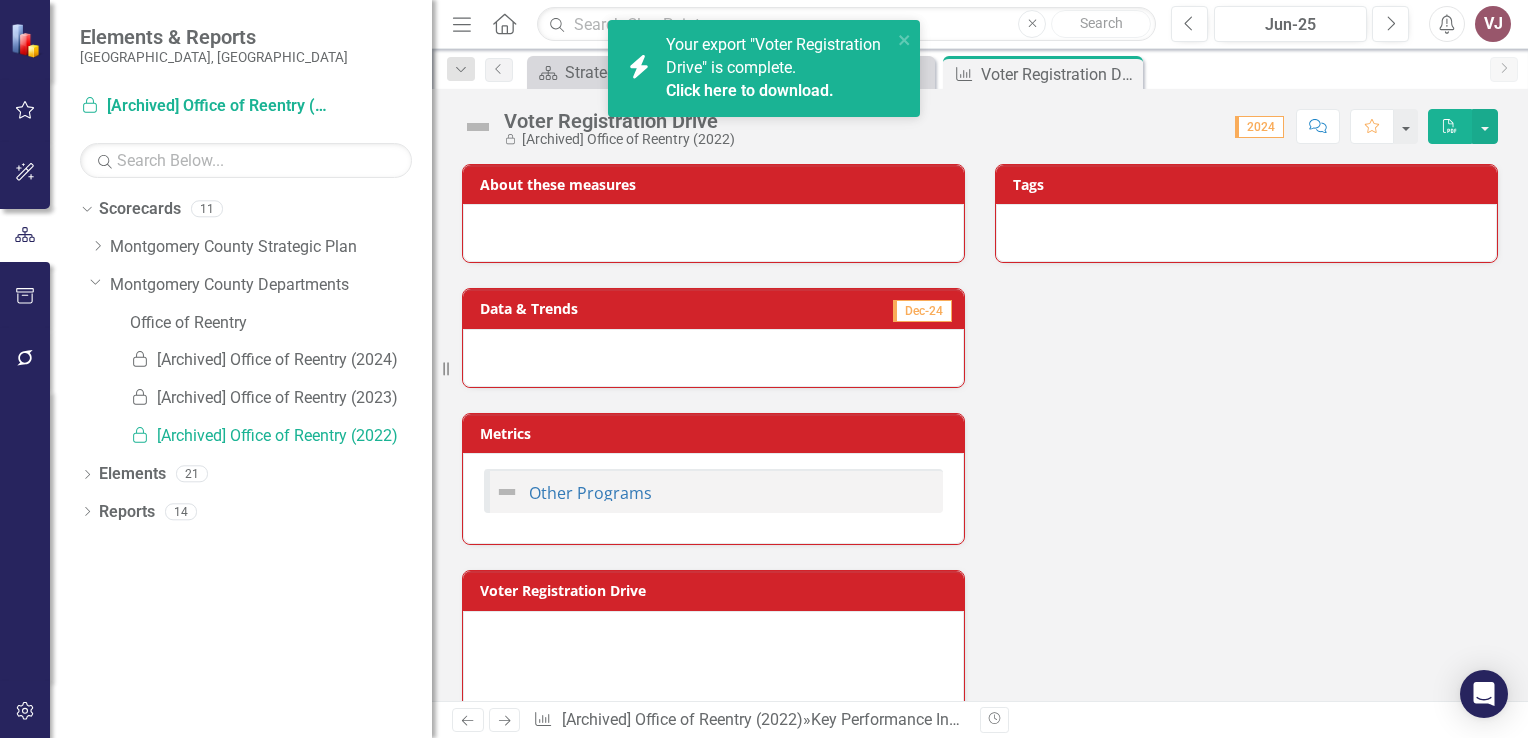 click on "Click here to download." at bounding box center (750, 90) 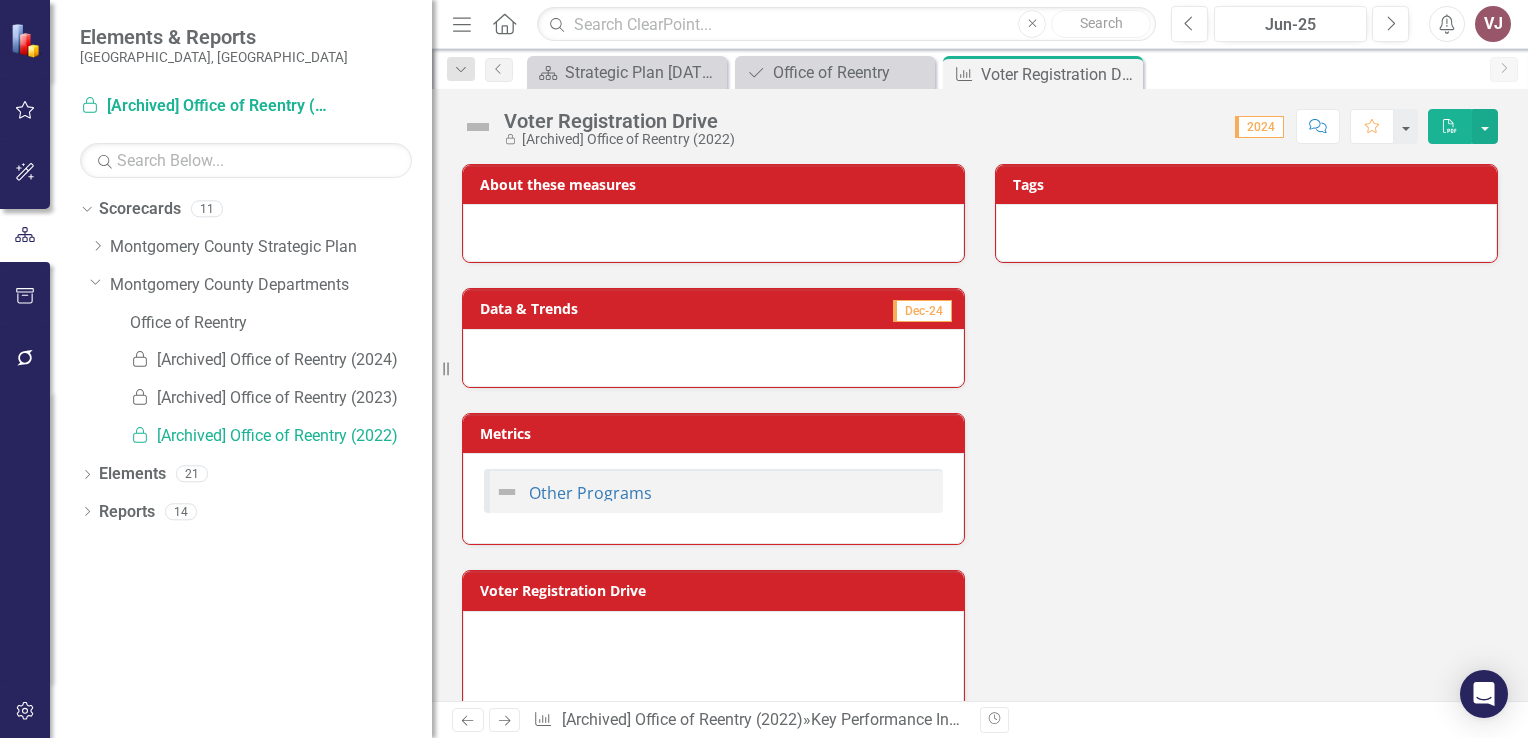 click on "Score: 0.00 2024 Completed  Comment Favorite PDF" at bounding box center [1121, 126] 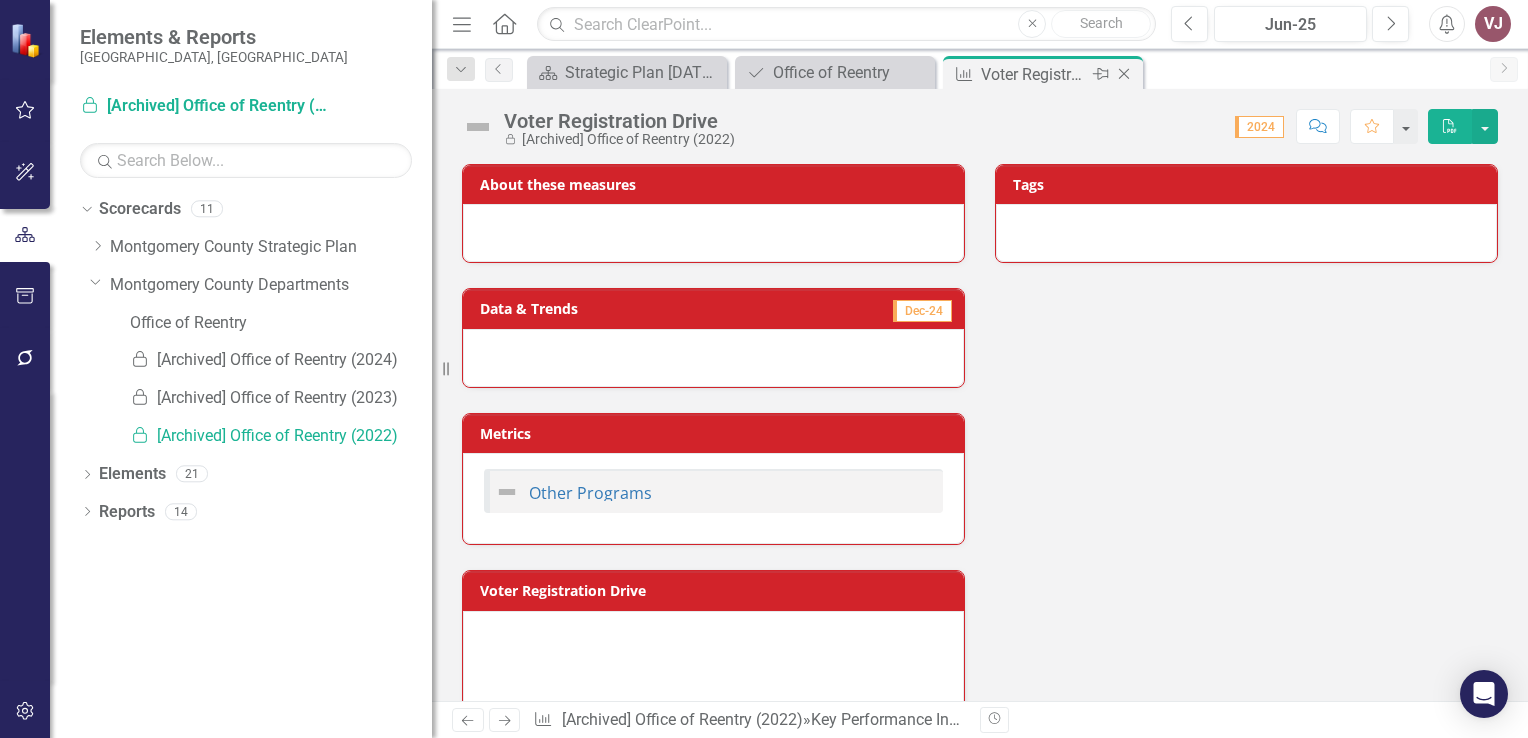 click 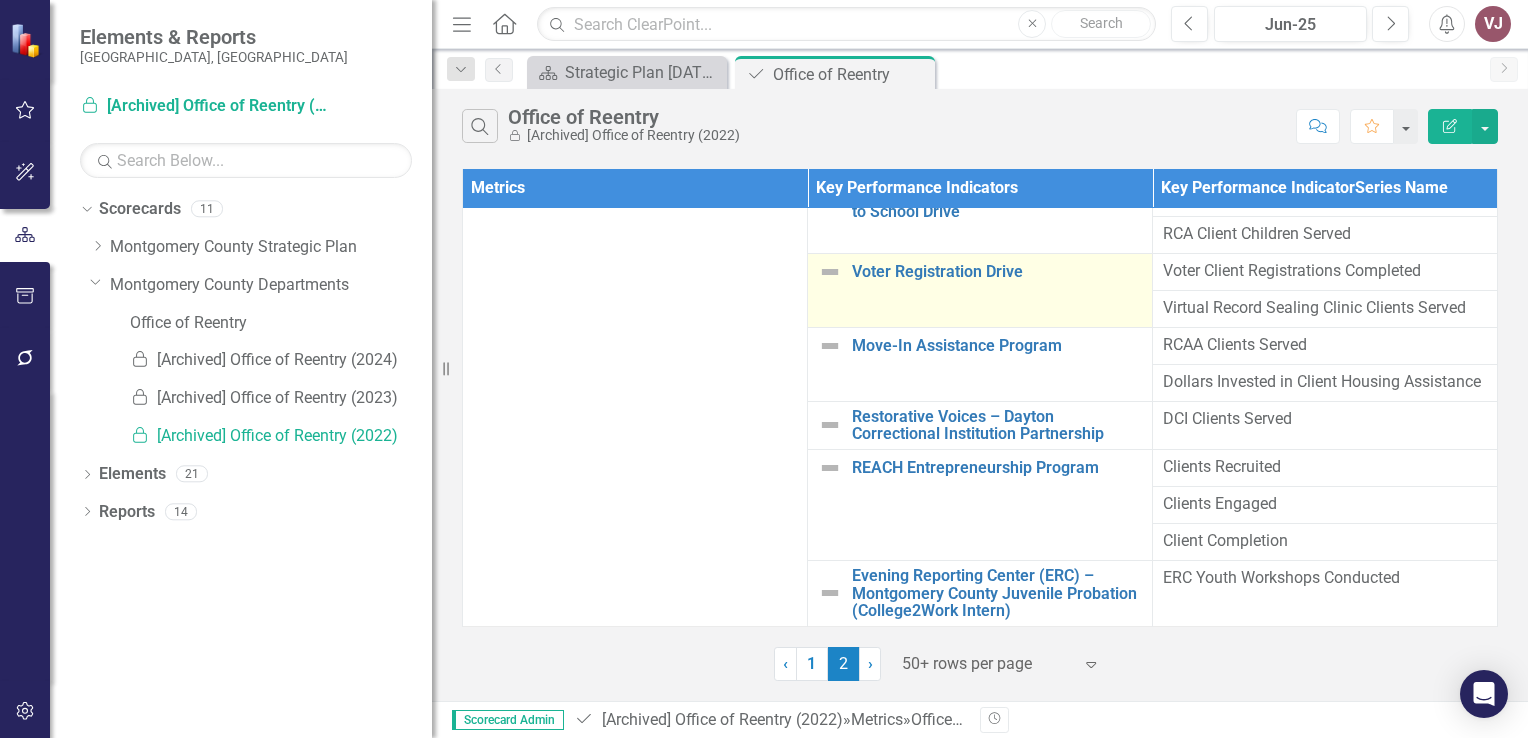 scroll, scrollTop: 123, scrollLeft: 0, axis: vertical 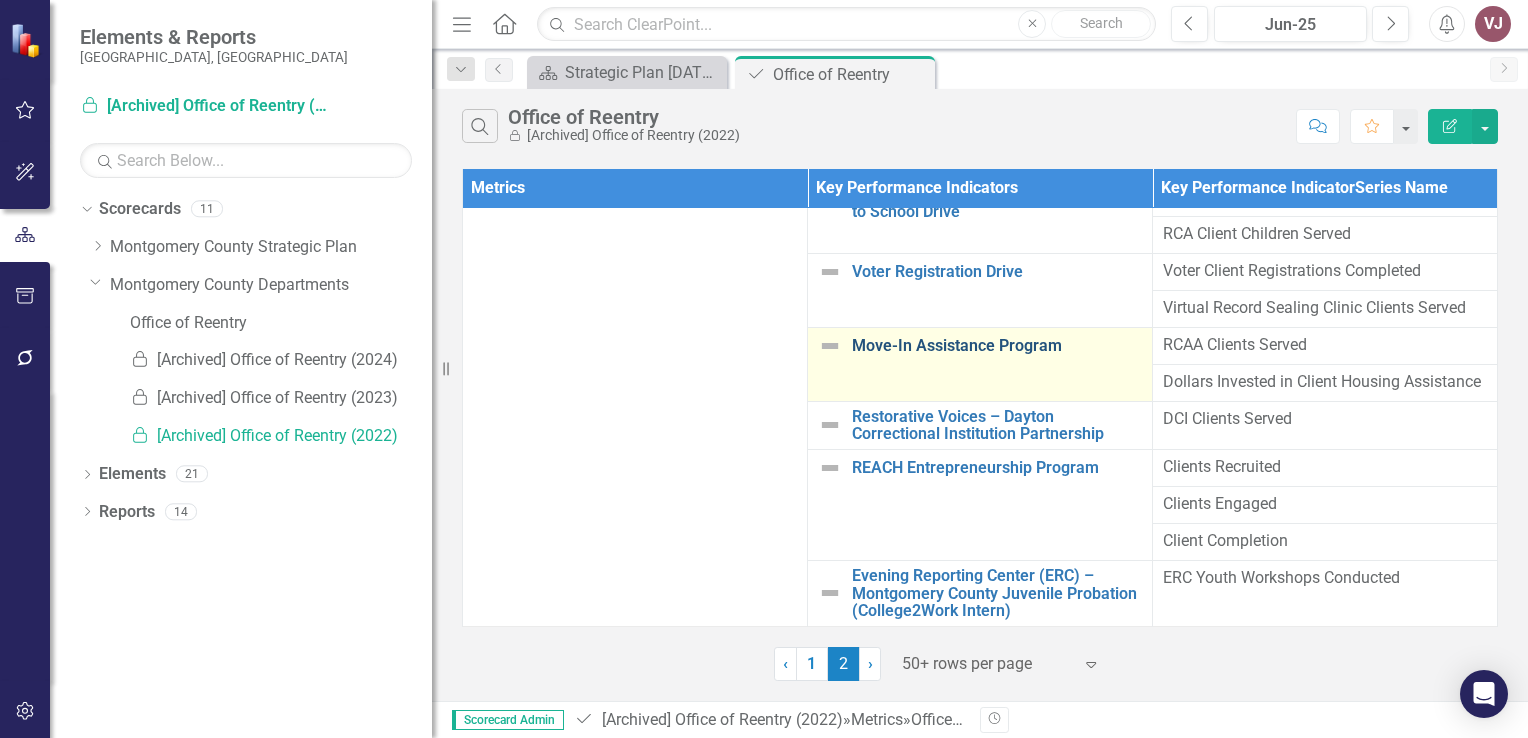 click on "Move-In Assistance Program" at bounding box center (997, 346) 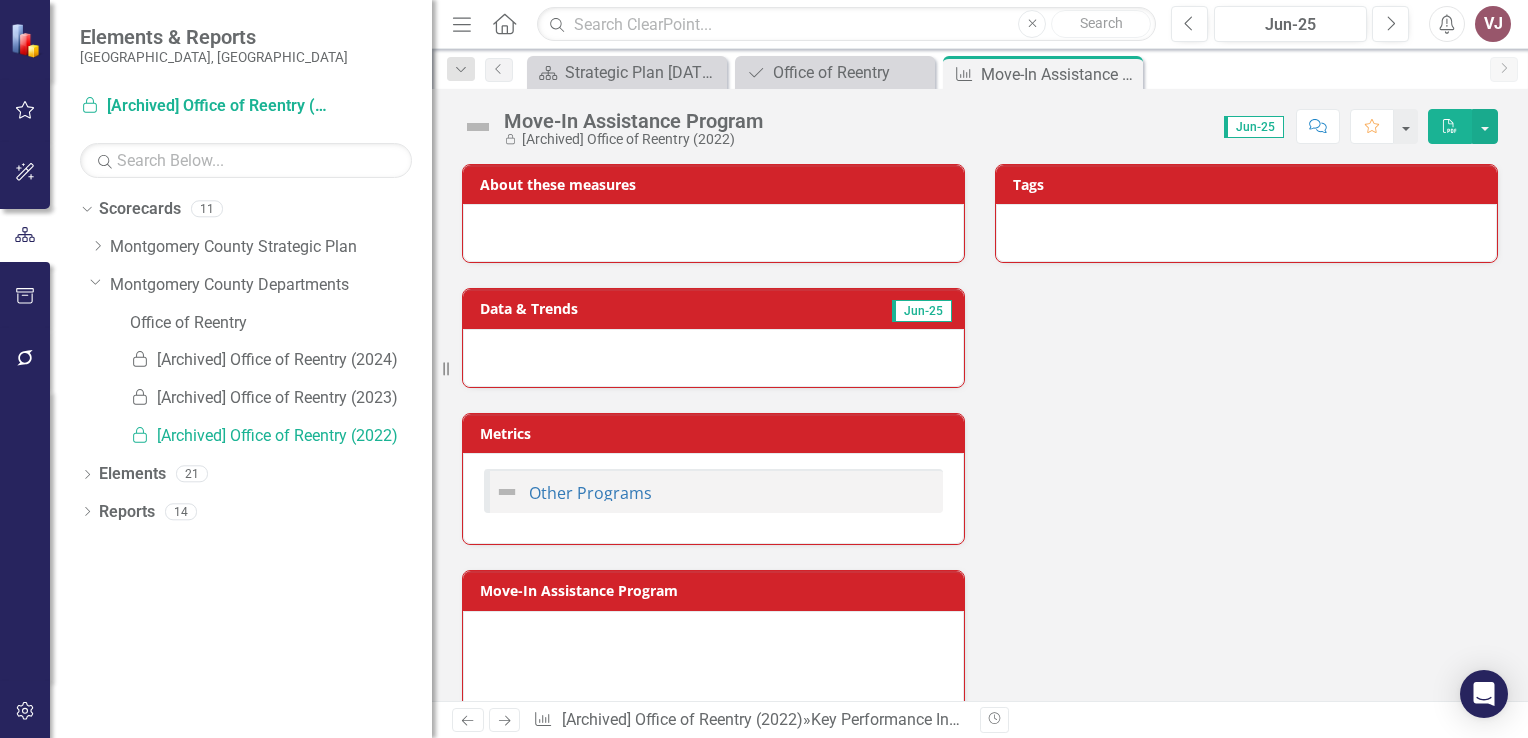 click on "Jun-25" at bounding box center (922, 311) 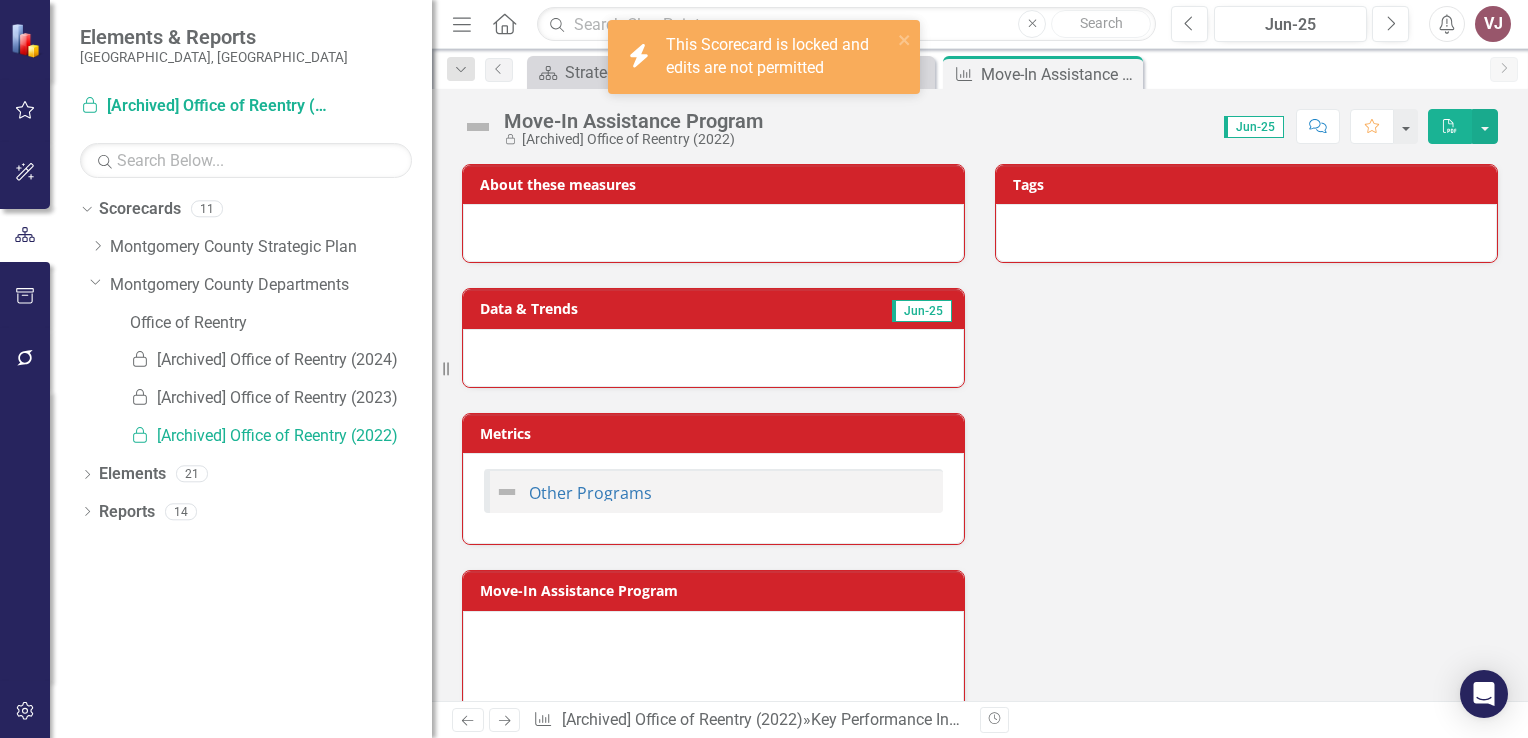 click on "About these measures Data & Trends Jun-25 Metrics Other Programs Move-In Assistance Program Chart Empty chart Move-In Assistance Program (Chart Type: Column Chart)
Plot Bands
Jan-18
Feb-18
Mar-18
Apr-18
May-18
Jun-18
Jul-18
Aug-18
Sep-18
Oct-18
Nov-18
Dec-18
Jan-19
Feb-19
Mar-19
Apr-19
May-19
Jun-19
Jul-19
Aug-19
Sep-19
Oct-19
Nov-19
Dec-19
Dec-20
Dec-21
Jan-22
Feb-22
Mar-22
Apr-22
May-22
Jun-22
Jul-22
Aug-22
Sep-22
Oct-22
Nov-22
Dec-22
Jan-23
Feb-23
Mar-23
Apr-23
May-23
Jun-23
Jul-23
Aug-23
Sep-23
Oct-23
Nov-23
Dec-23
Jan-24
Feb-24
Mar-24
Apr-24
May-24
Jun-24
Jul-24
Aug-24
Sep-24
Oct-24
Nov-24
Dec-24
Jan-25
Feb-25
Mar-25
Apr-25
May-25
Jun-25
Jul-25
Aug-25
Sep-25
Oct-25
Nov-25
Dec-25
Jan-26
Feb-26
Mar-26
Apr-26
May-26
Jun-26
Jul-26
Aug-26
Sep-26
Oct-26
Nov-26
Dec-26 Created with Highcharts 11.4.8 Chart context menu End of interactive chart. Tags" at bounding box center (980, 544) 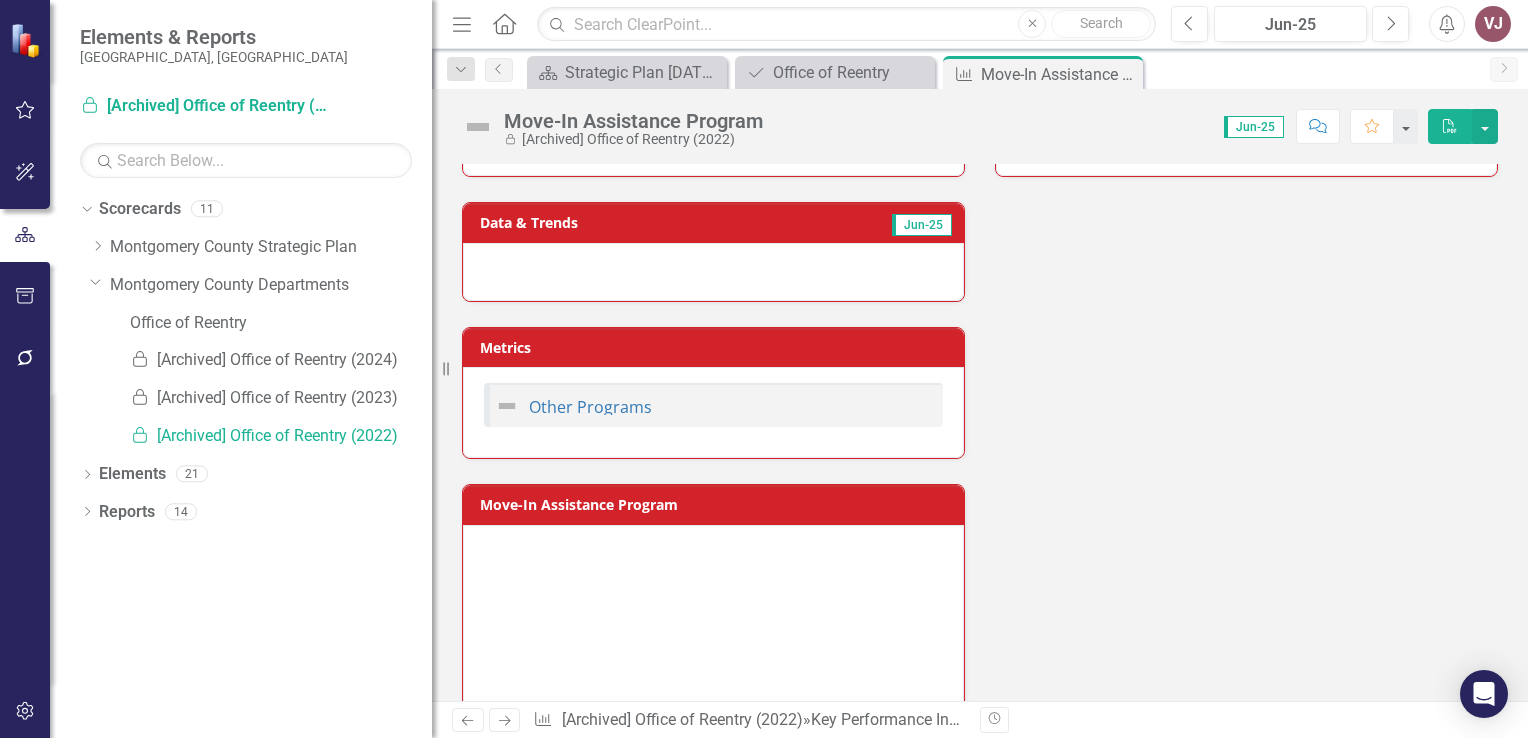 scroll, scrollTop: 0, scrollLeft: 0, axis: both 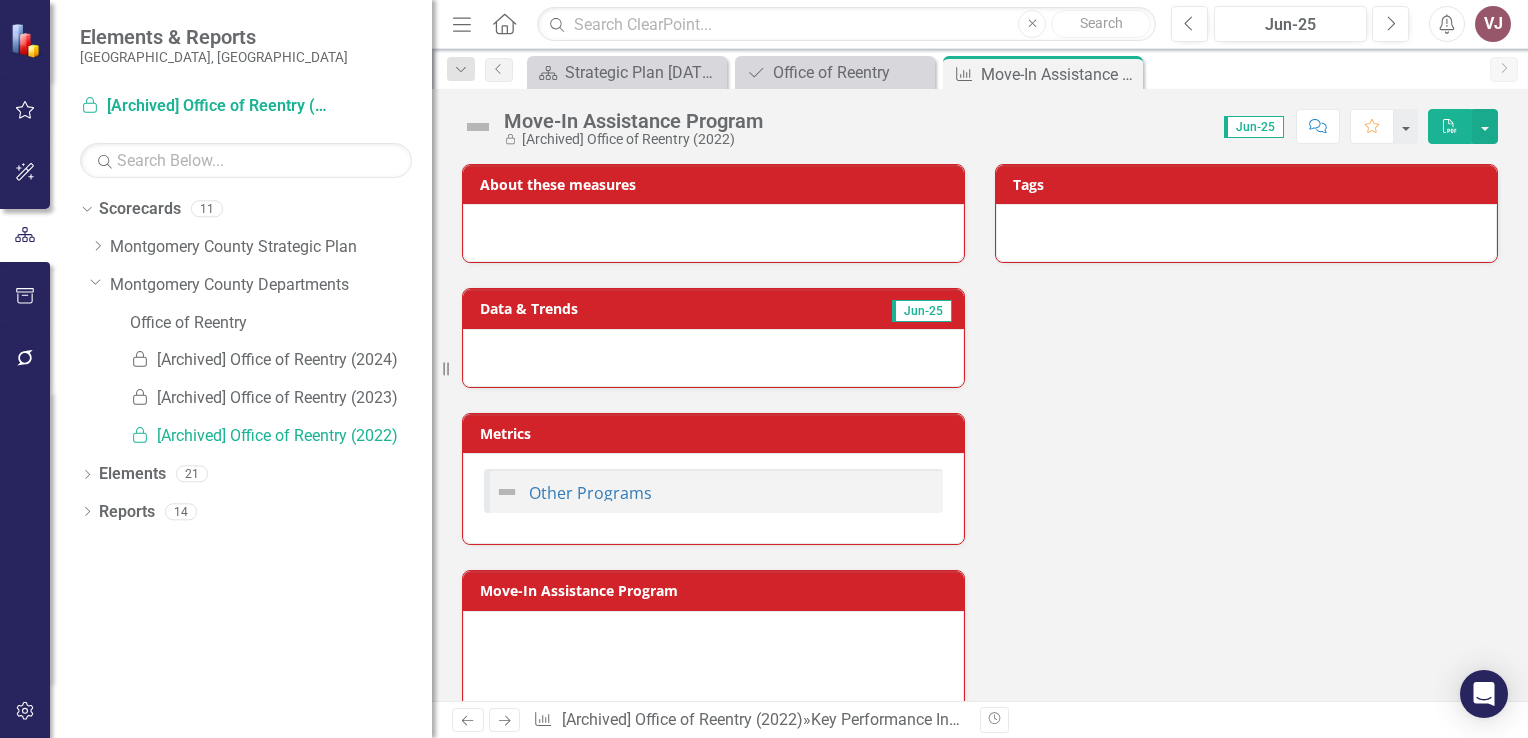 click 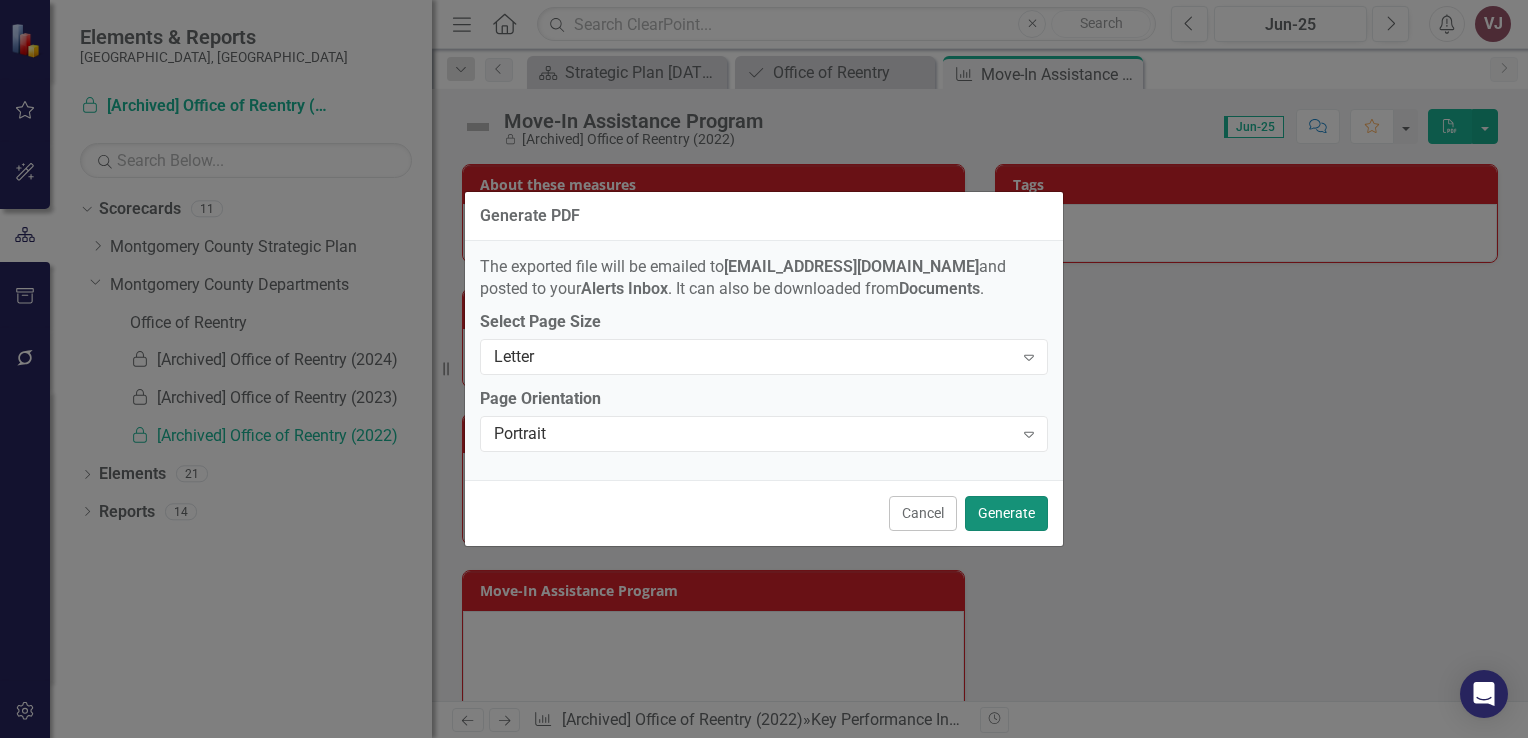 click on "Generate" at bounding box center [1006, 513] 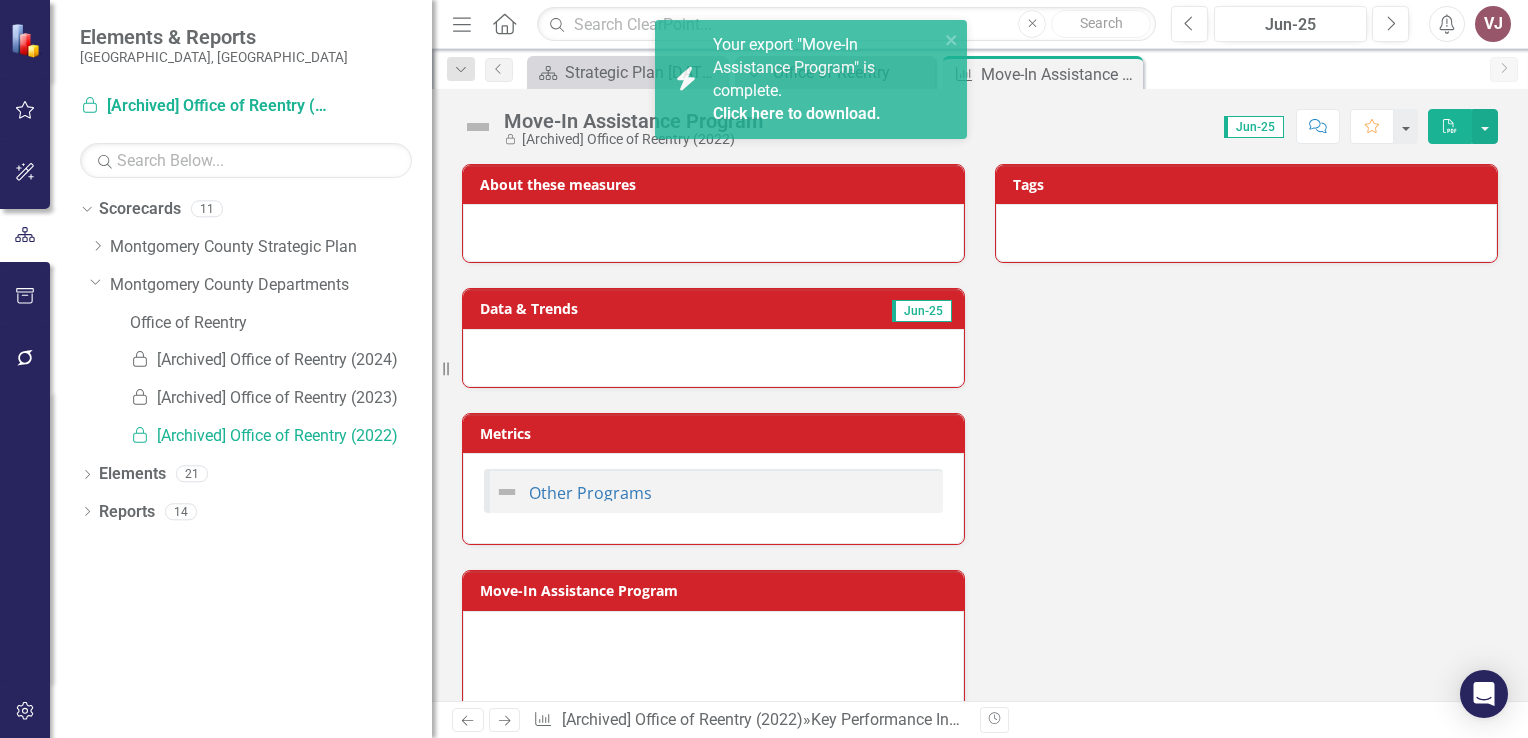 click on "Your export "Move-In Assistance Program" is complete.  Click here to download." at bounding box center [826, 79] 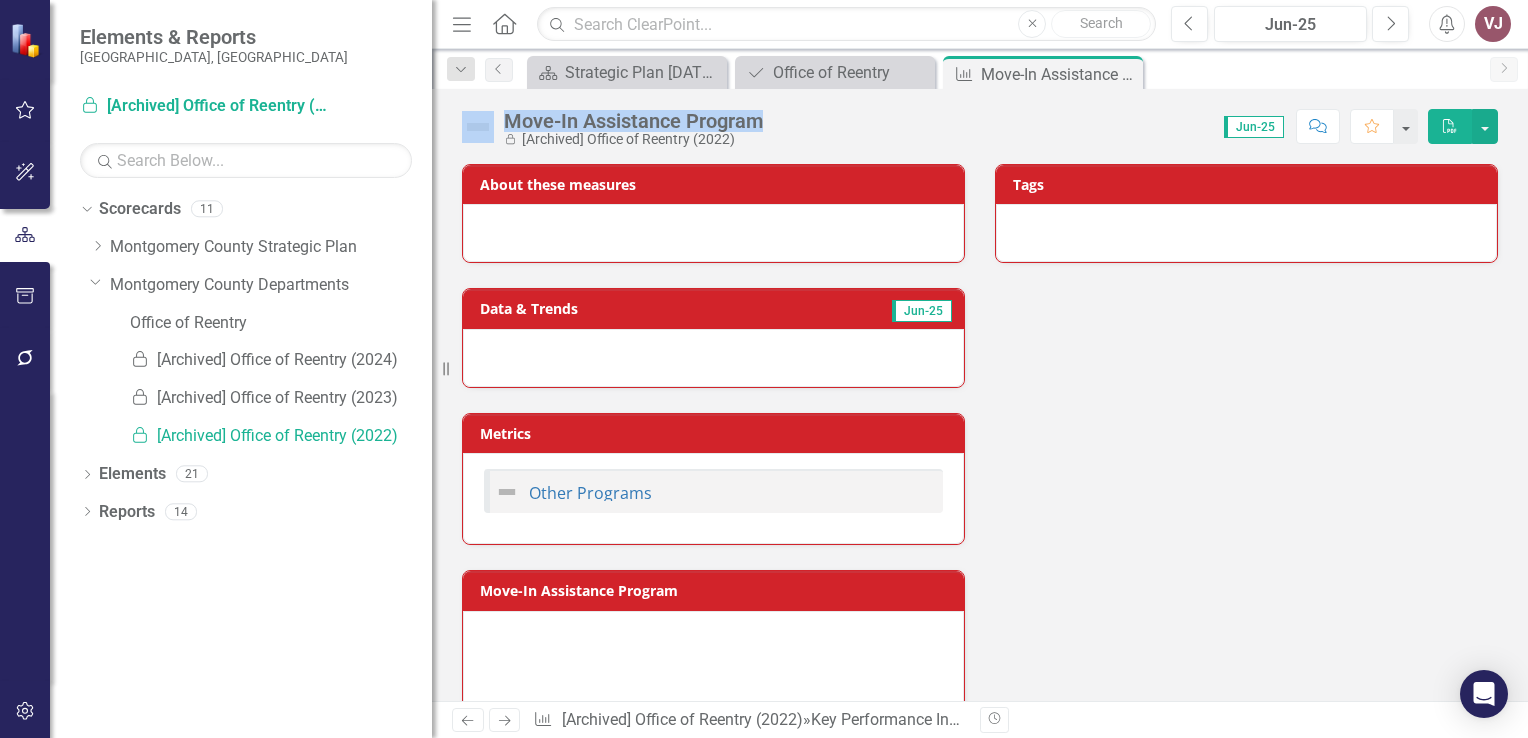drag, startPoint x: 765, startPoint y: 121, endPoint x: 480, endPoint y: 123, distance: 285.00702 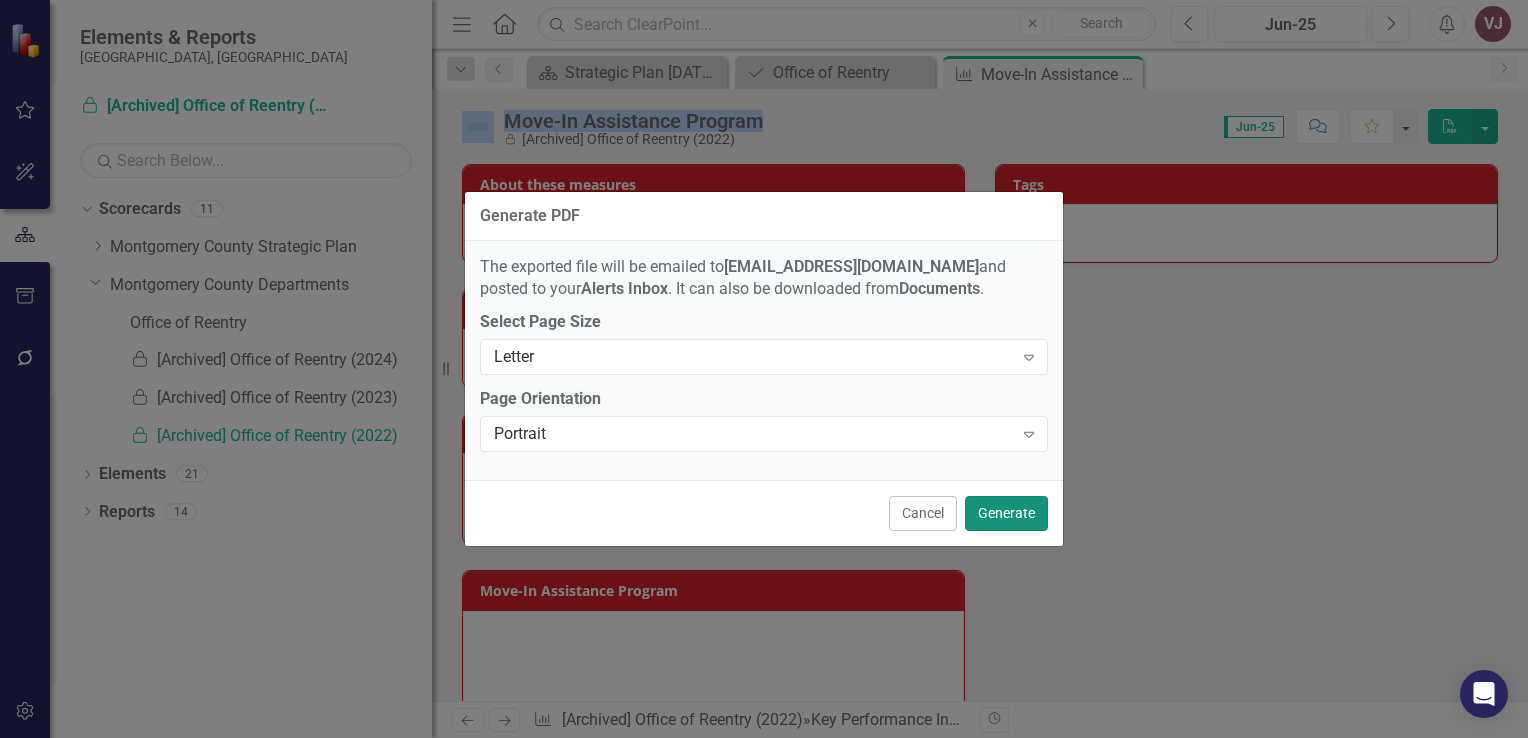 click on "Generate" at bounding box center [1006, 513] 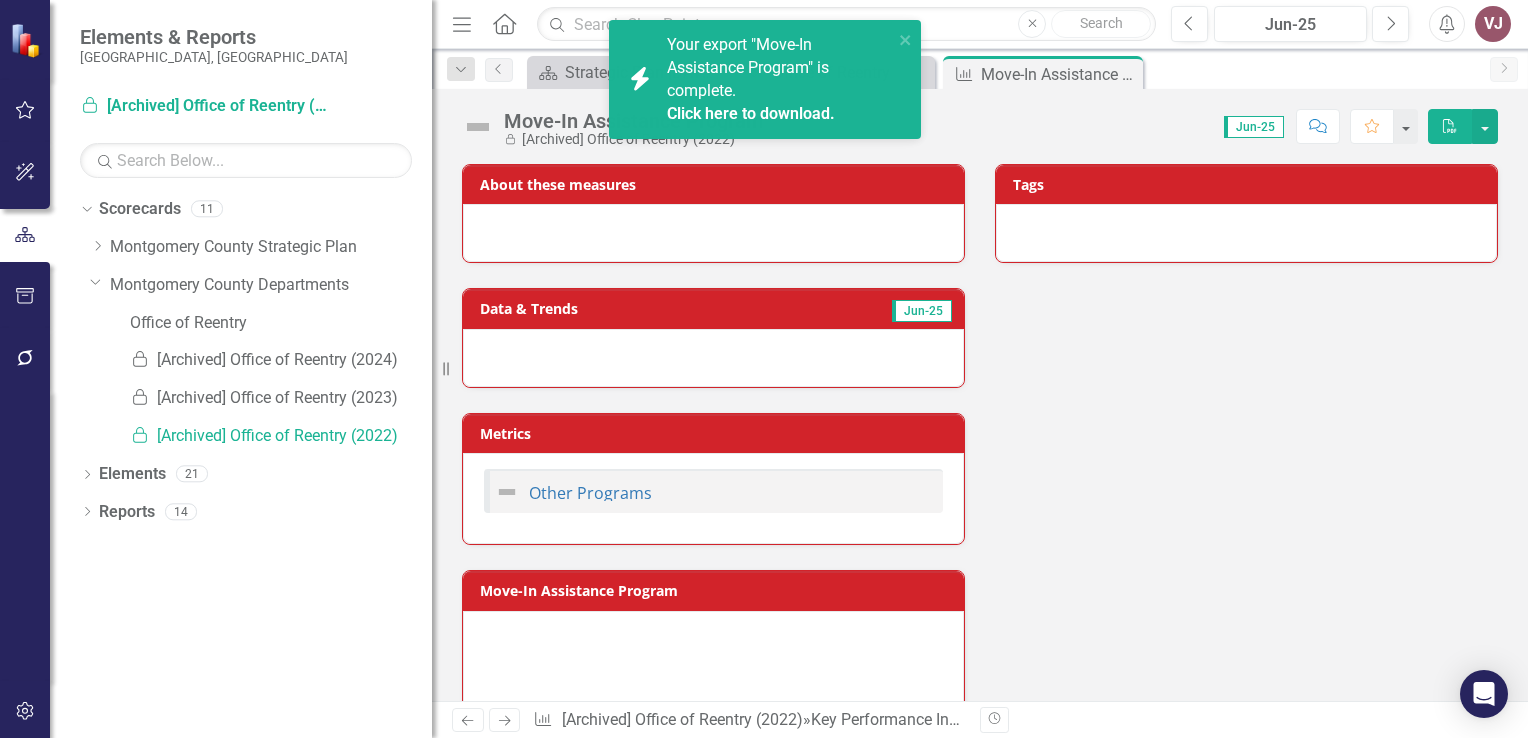 click on "Click here to download." at bounding box center [751, 113] 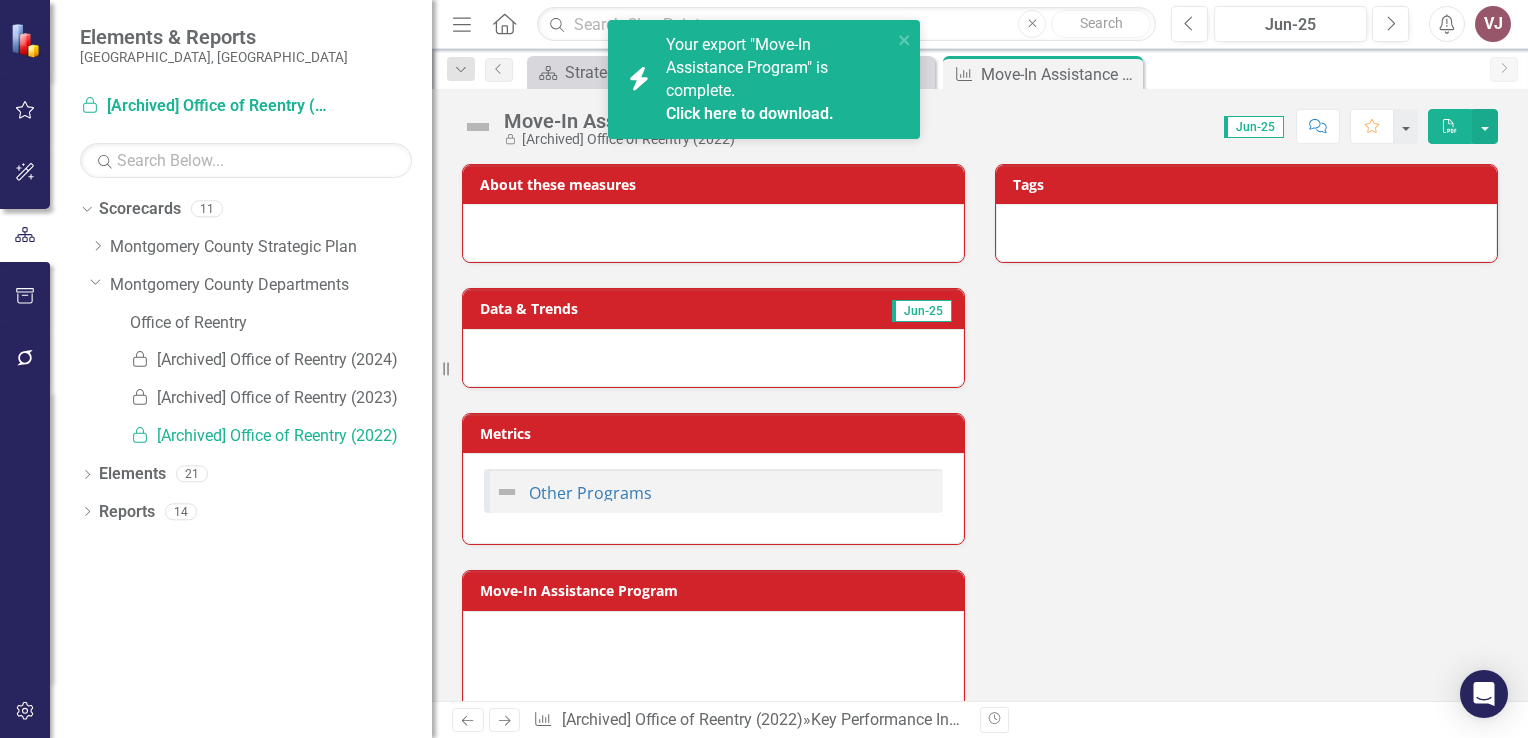 click on "Score: 0.00 Jun-25 Completed  Comment Favorite PDF" at bounding box center (1135, 126) 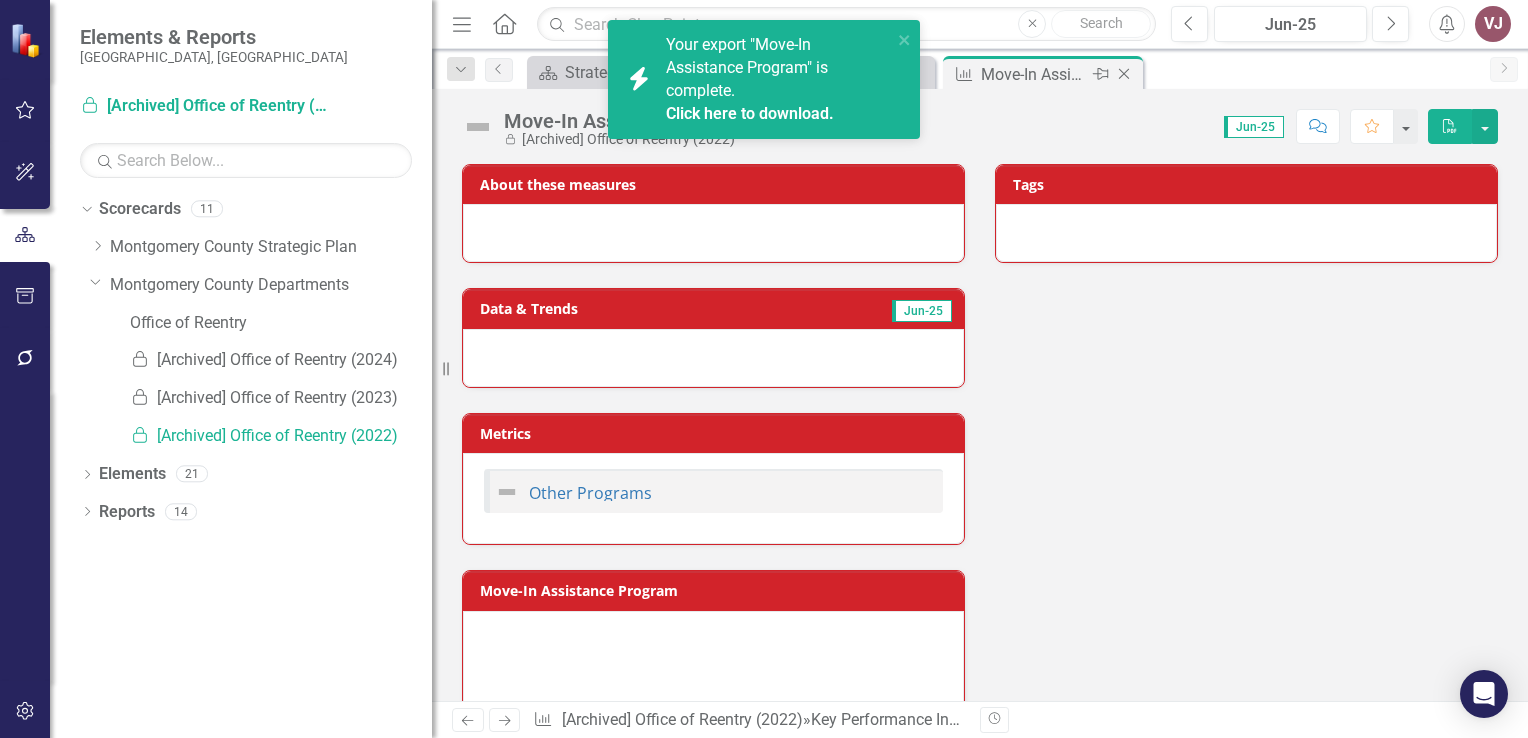 click on "Close" 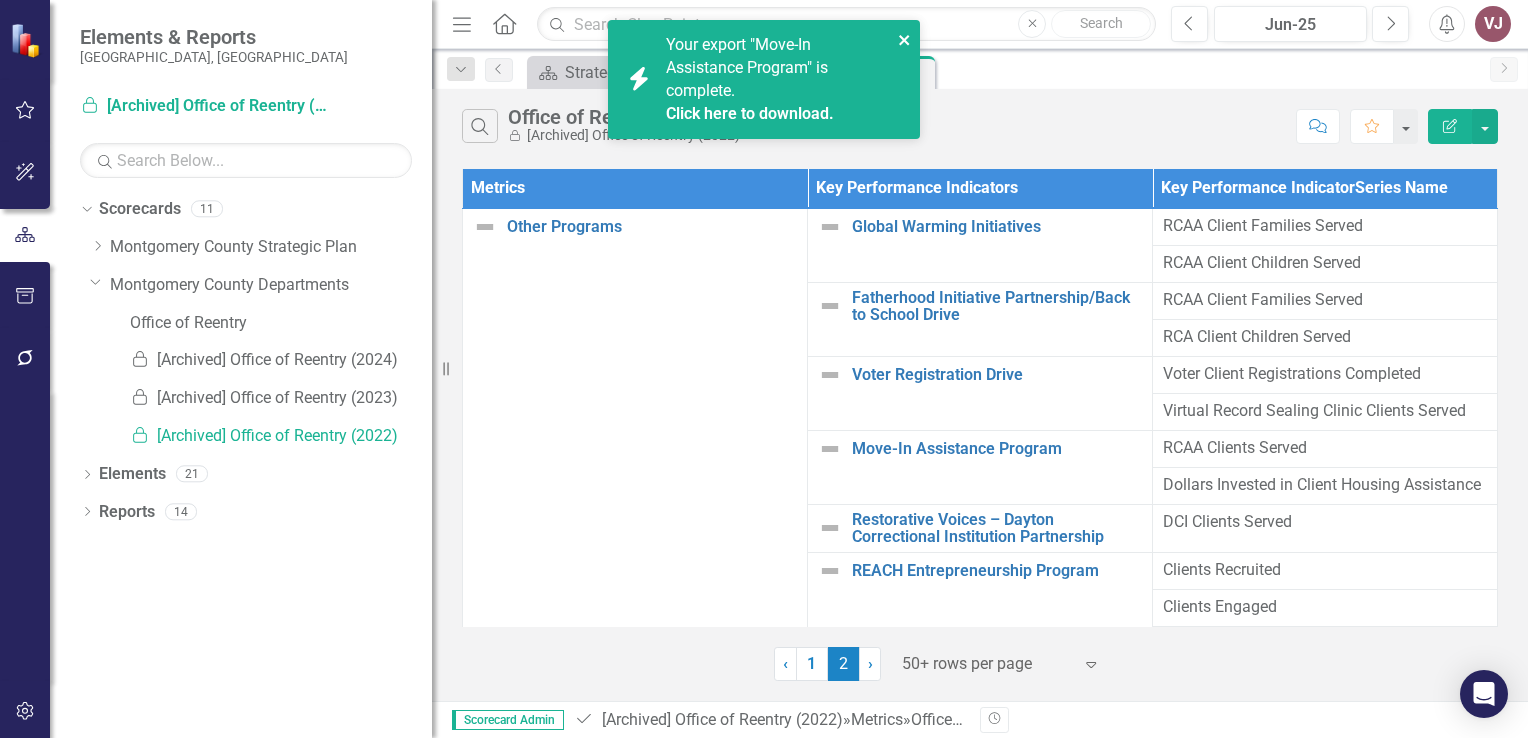 click 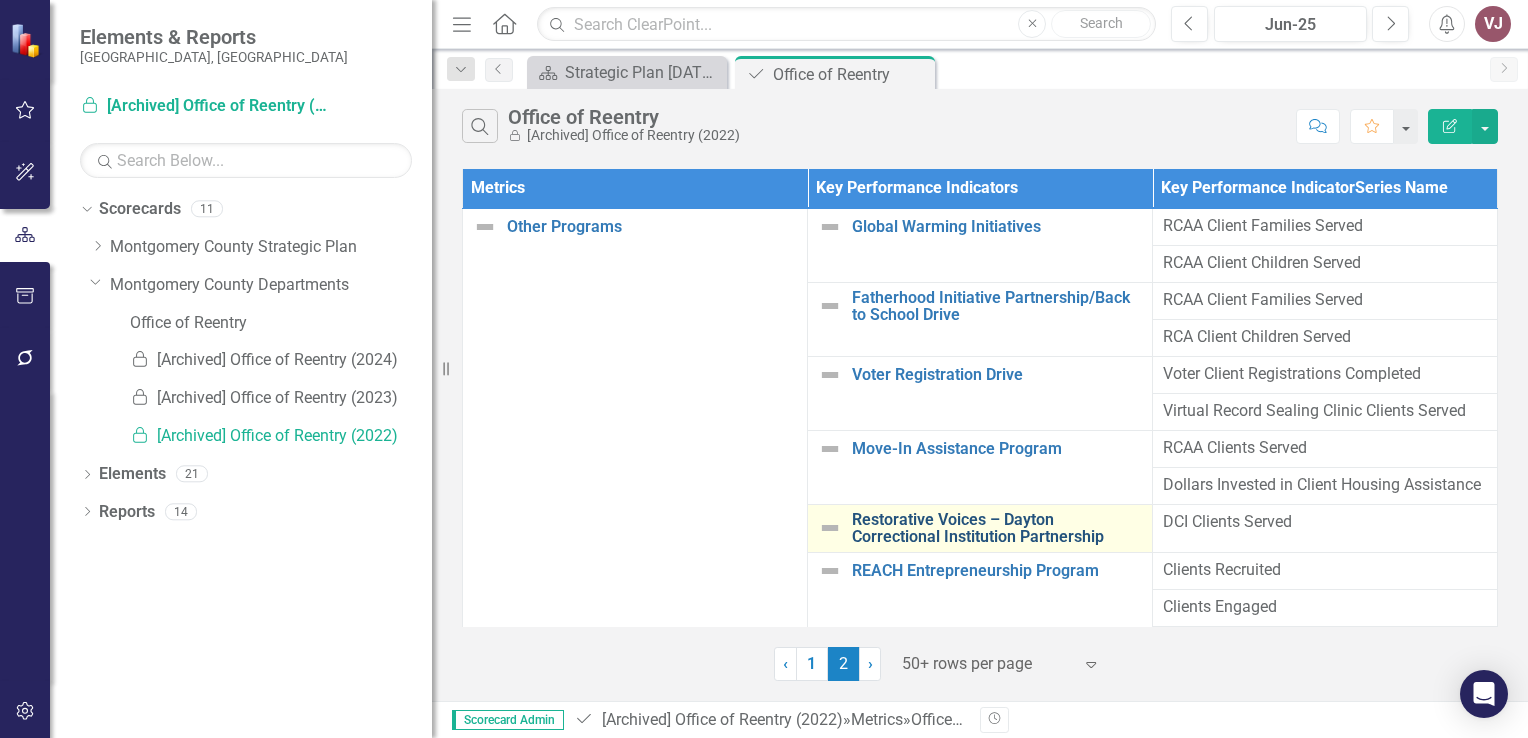 scroll, scrollTop: 123, scrollLeft: 0, axis: vertical 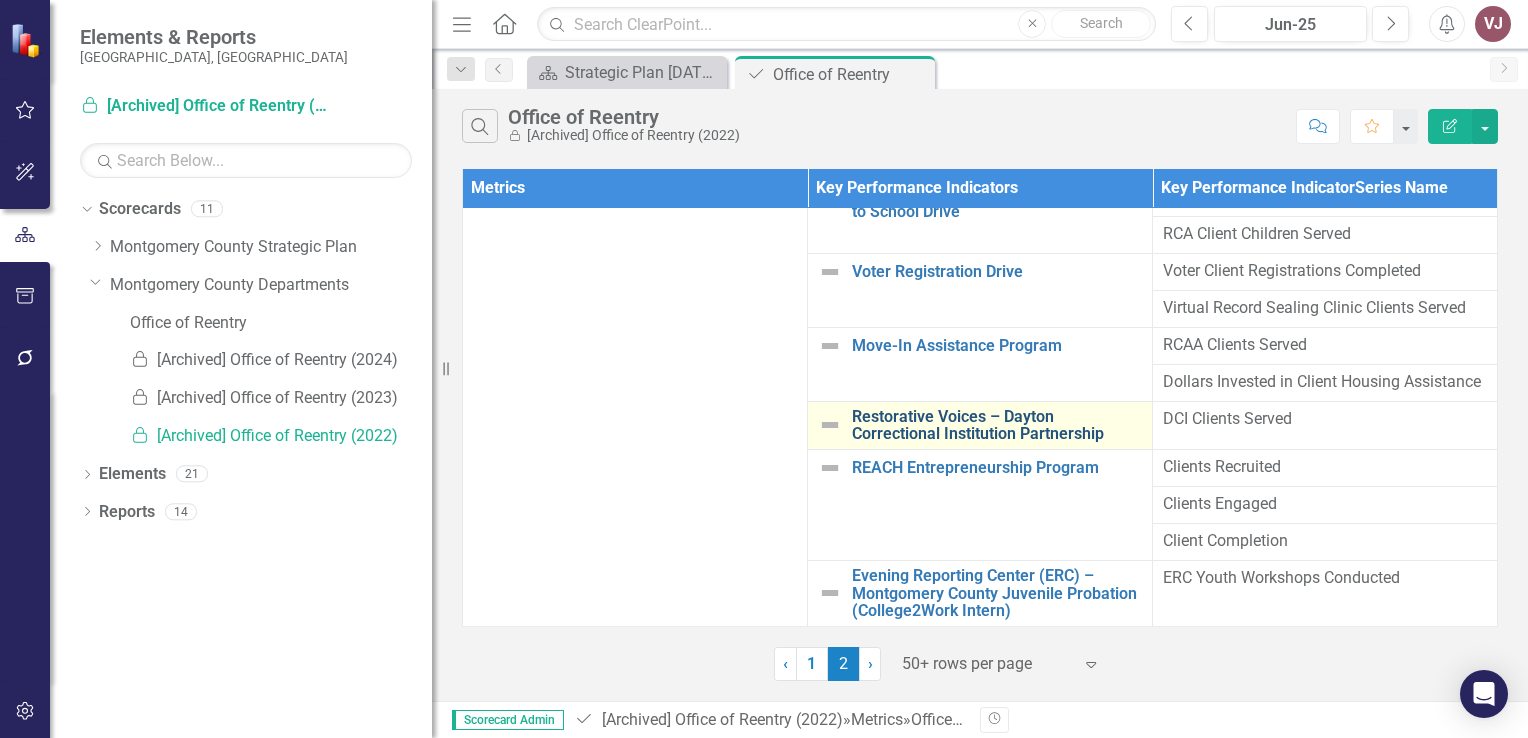 click on "Restorative Voices – Dayton Correctional Institution Partnership" at bounding box center (997, 425) 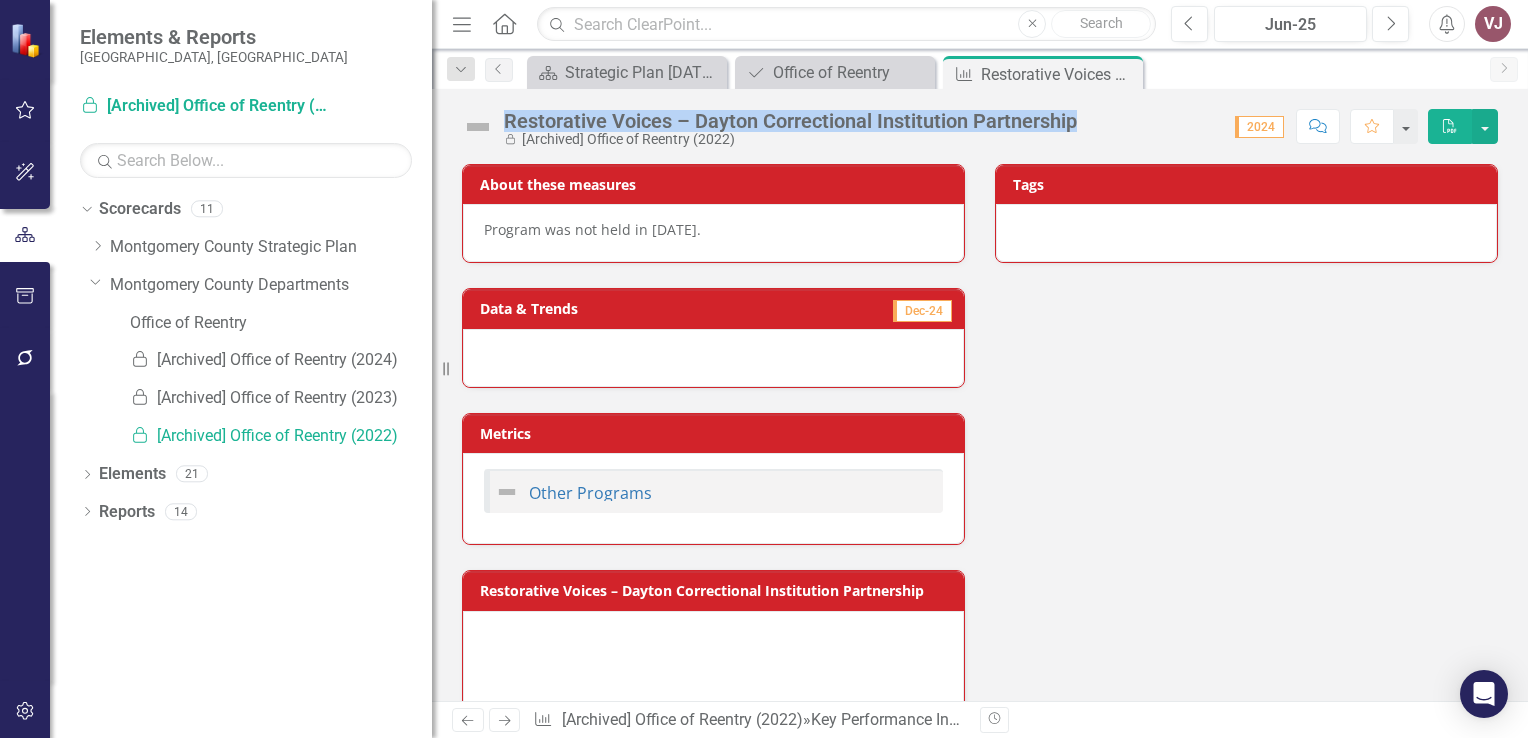 drag, startPoint x: 1076, startPoint y: 118, endPoint x: 509, endPoint y: 128, distance: 567.0882 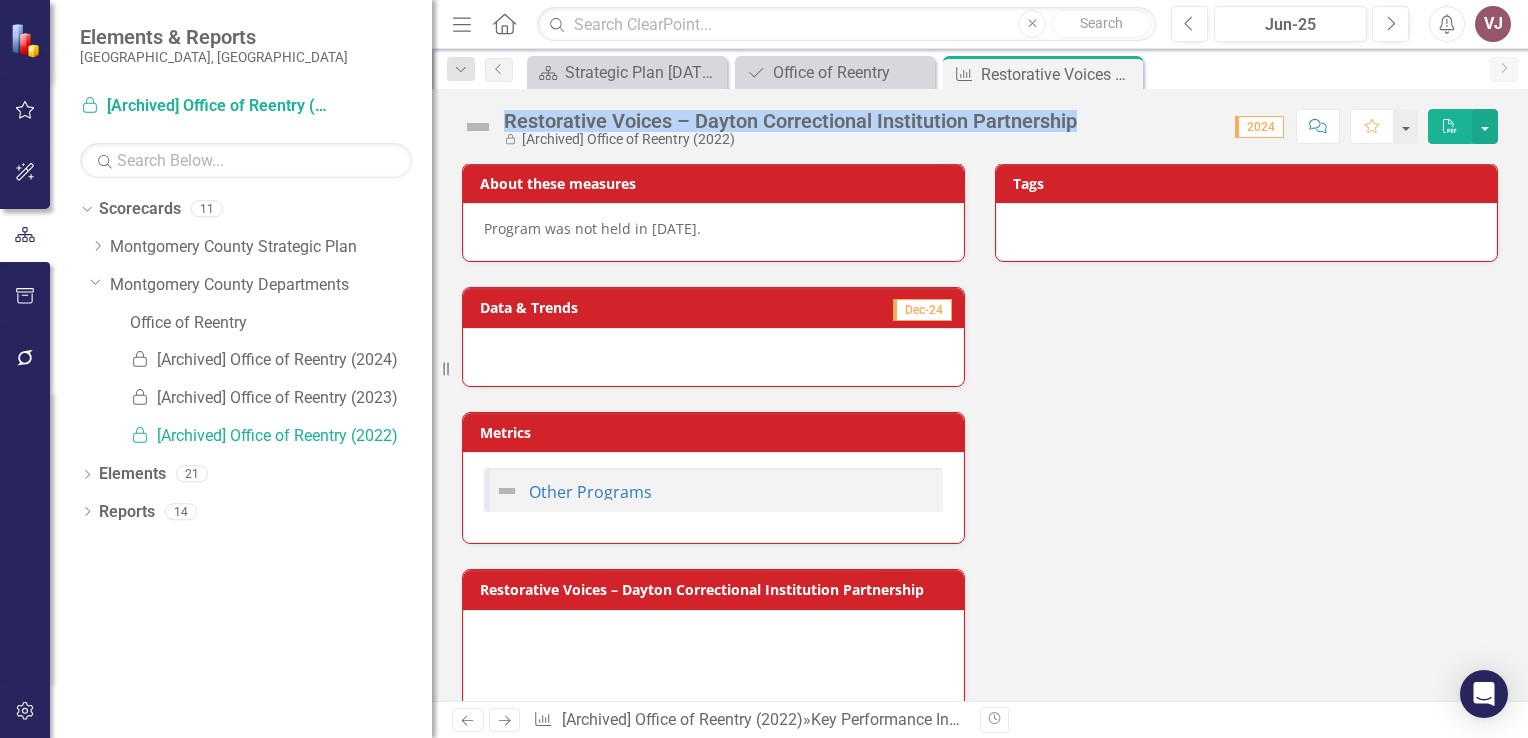 scroll, scrollTop: 0, scrollLeft: 0, axis: both 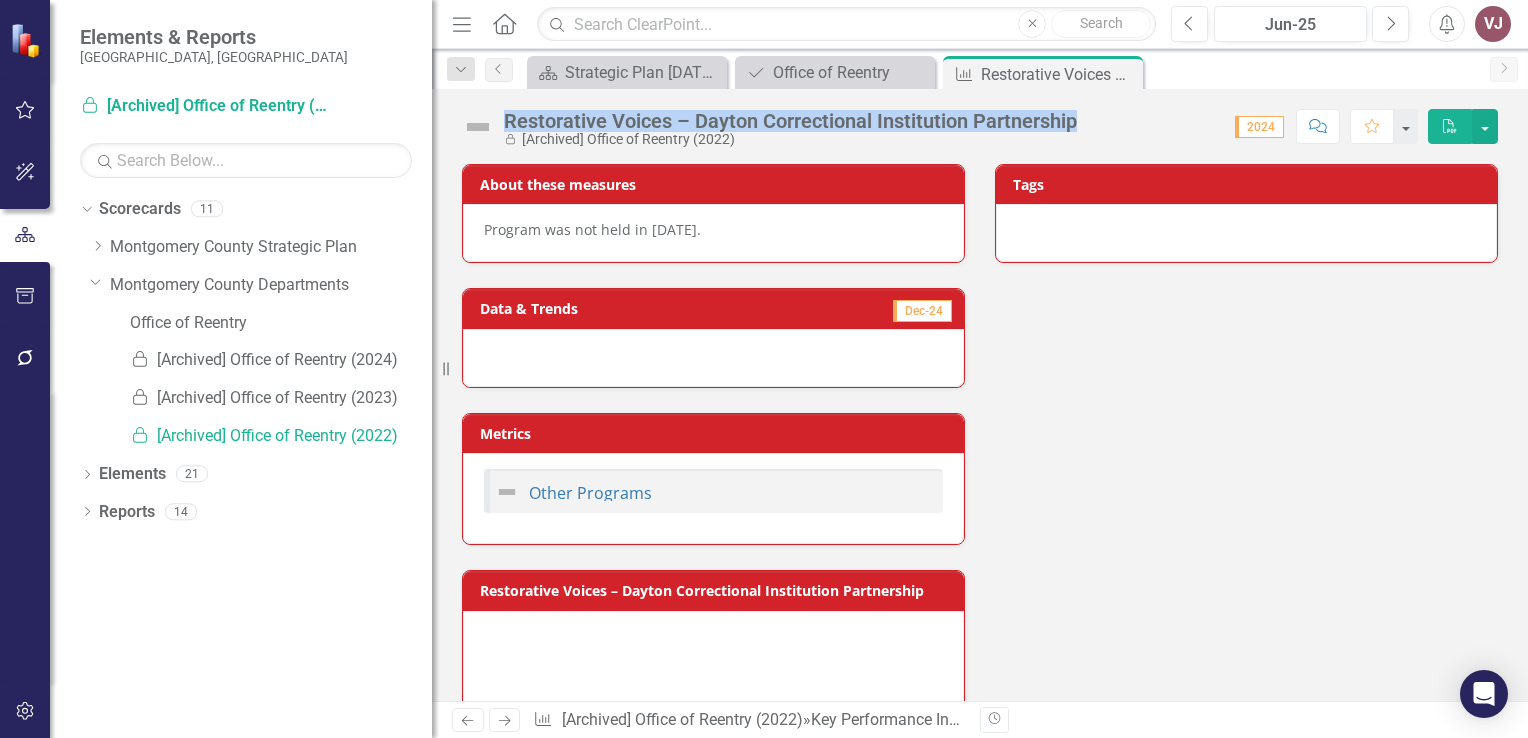 click on "PDF" at bounding box center (1450, 126) 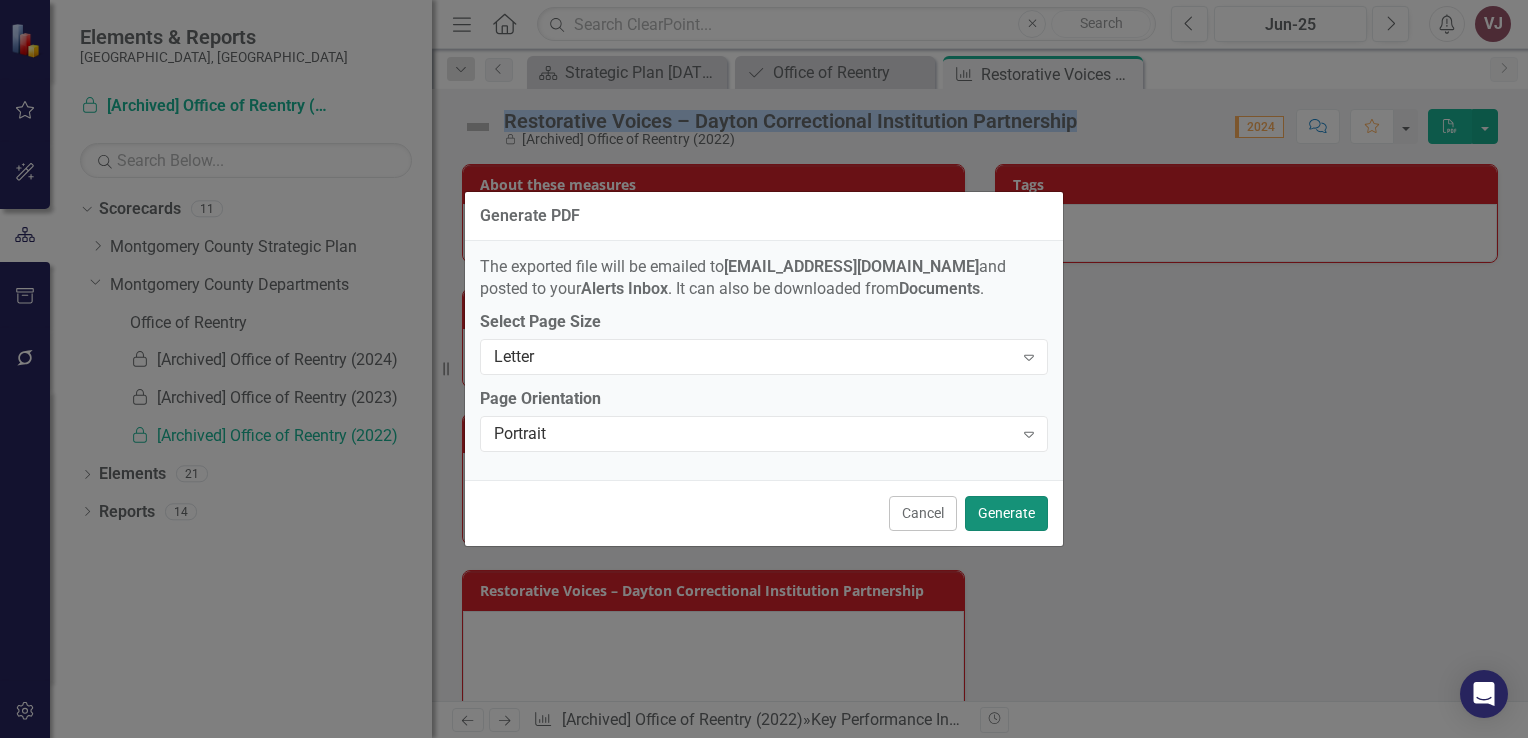 click on "Generate" at bounding box center [1006, 513] 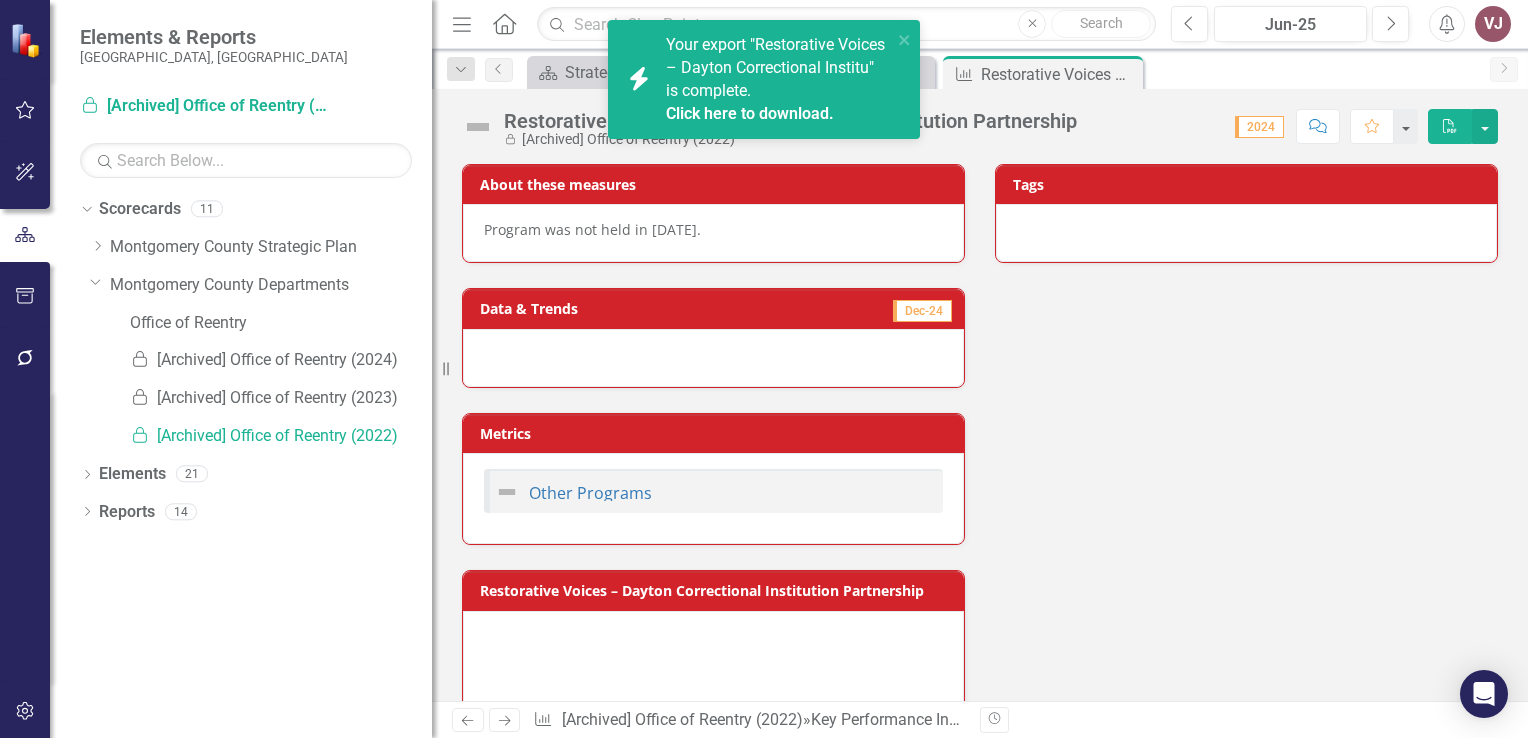 click on "Click here to download." at bounding box center (750, 113) 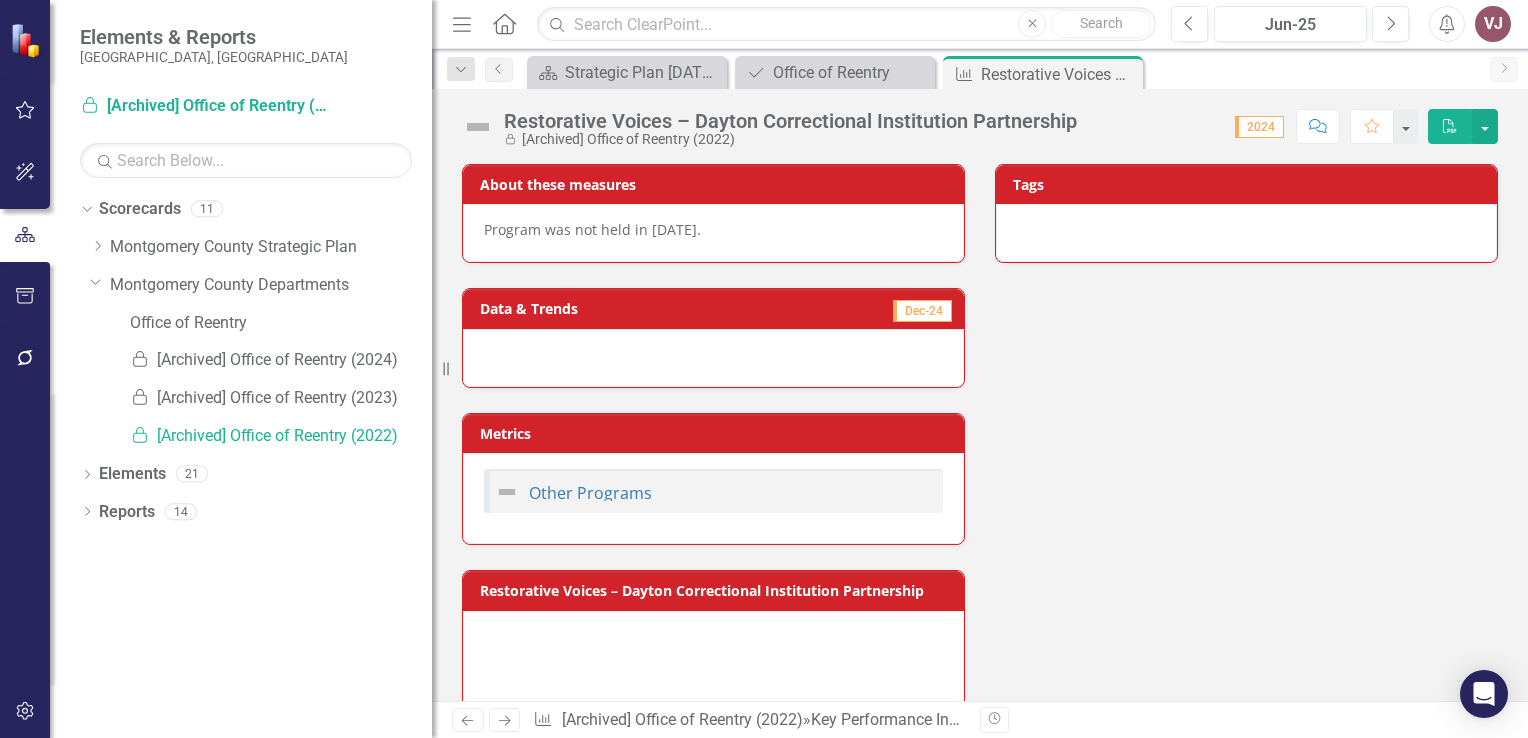 click on "Locked [Archived] Office of Reentry (2022)" at bounding box center (790, 139) 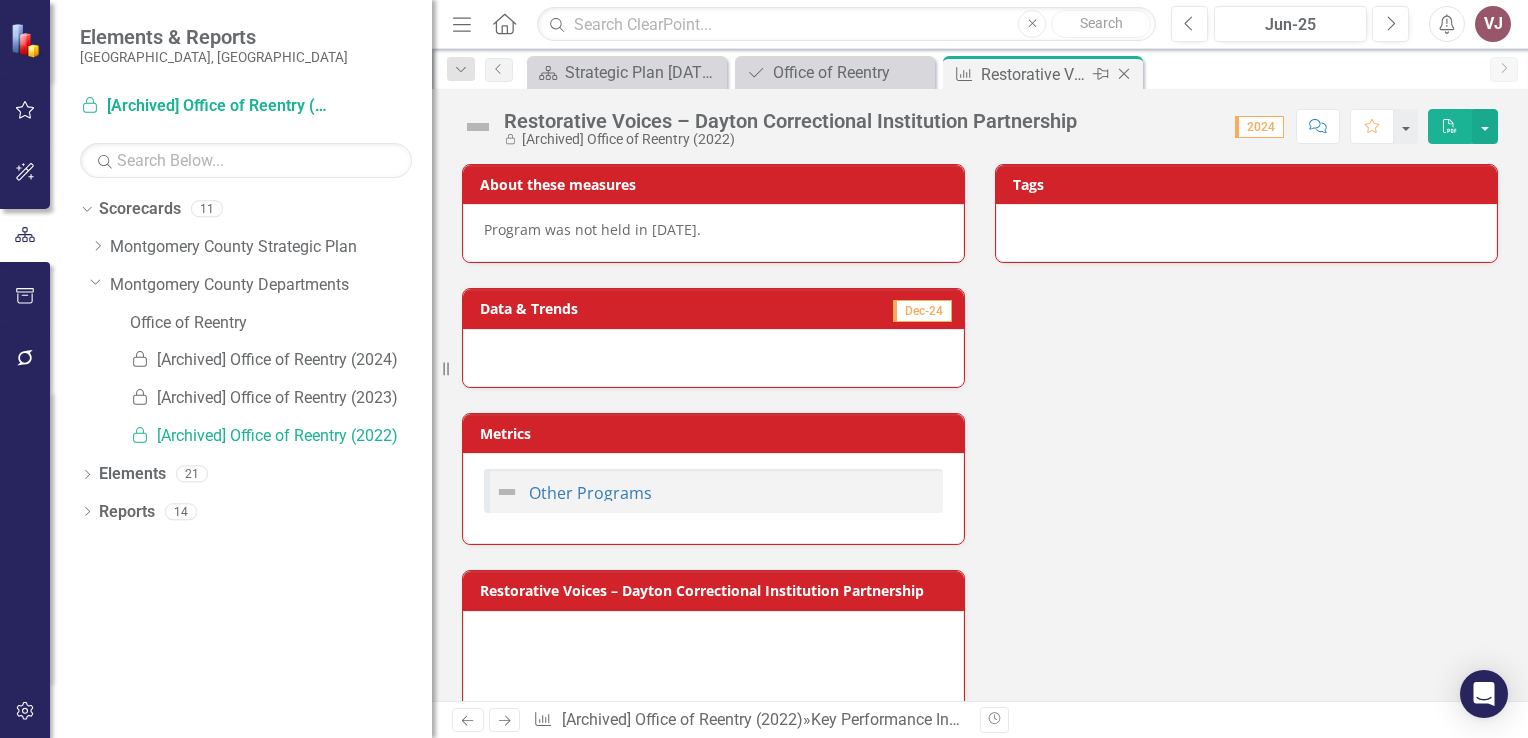 click on "Close" 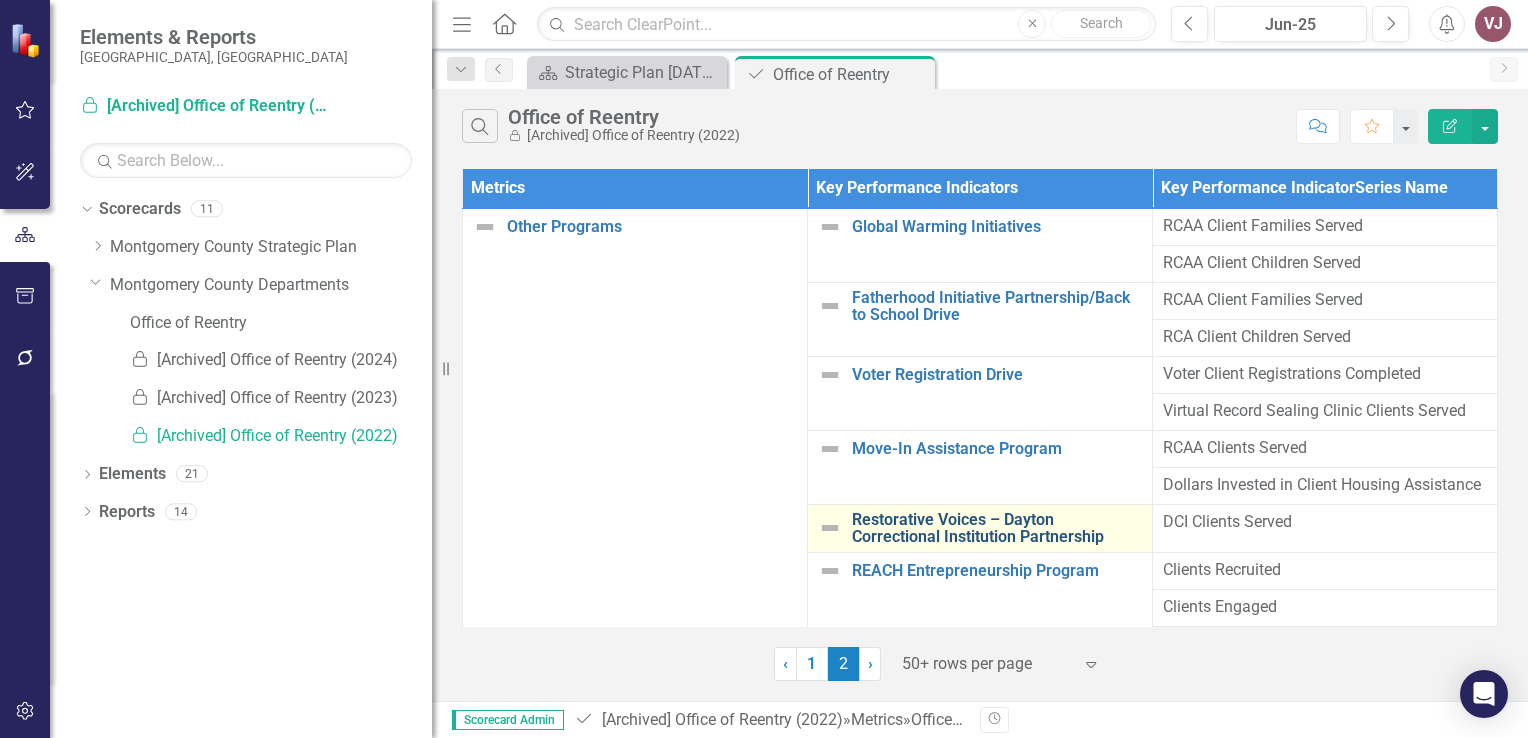 scroll, scrollTop: 123, scrollLeft: 0, axis: vertical 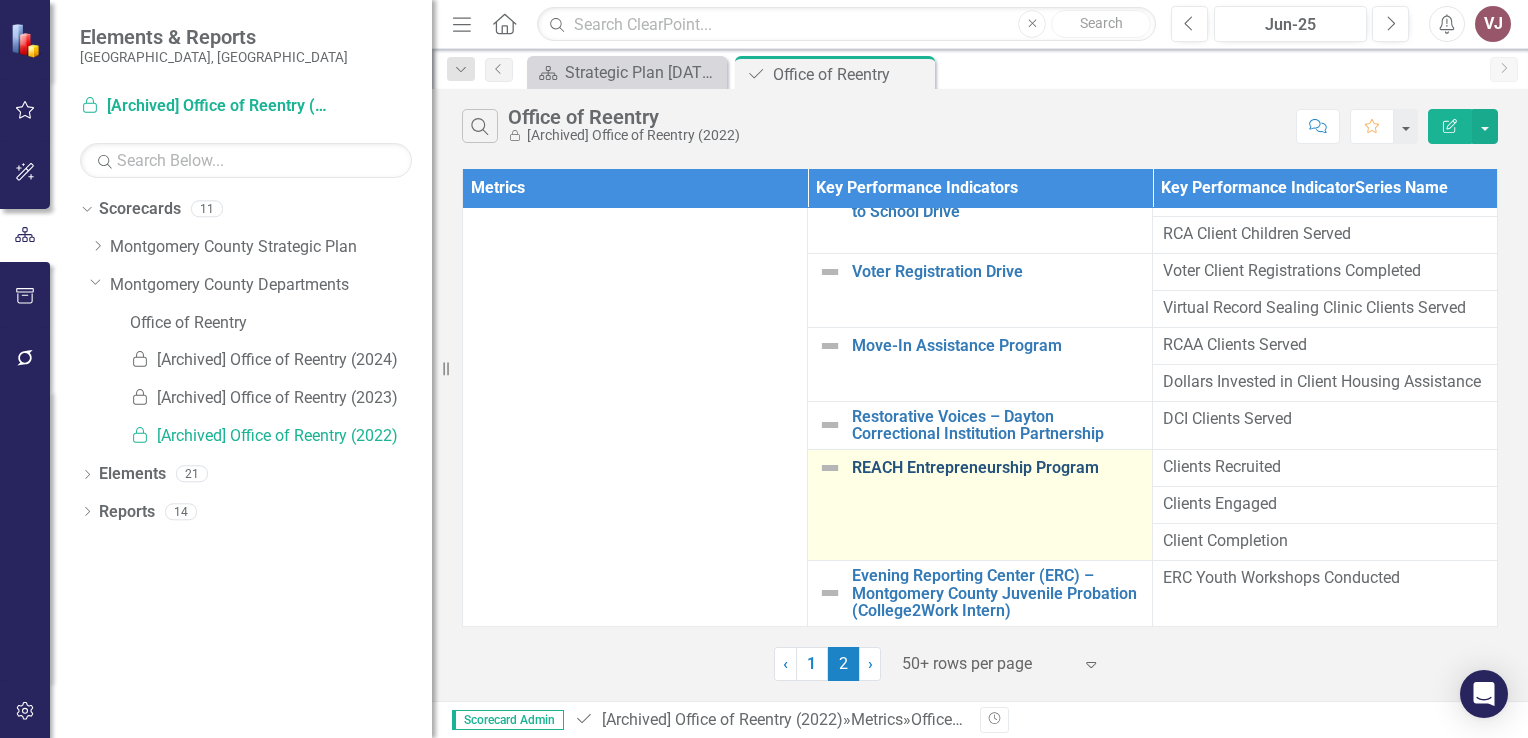 click on "REACH Entrepreneurship Program" at bounding box center (997, 468) 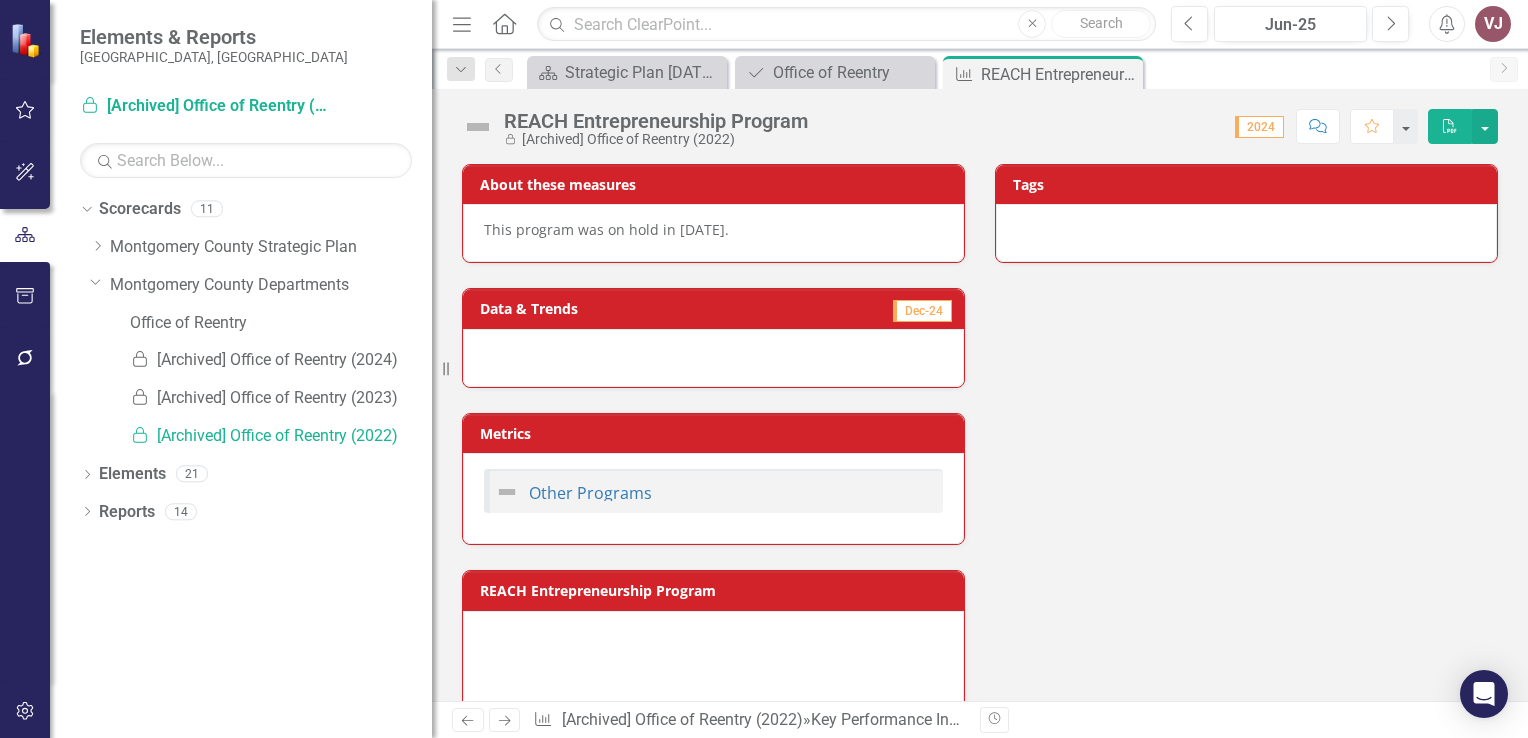click on "PDF" 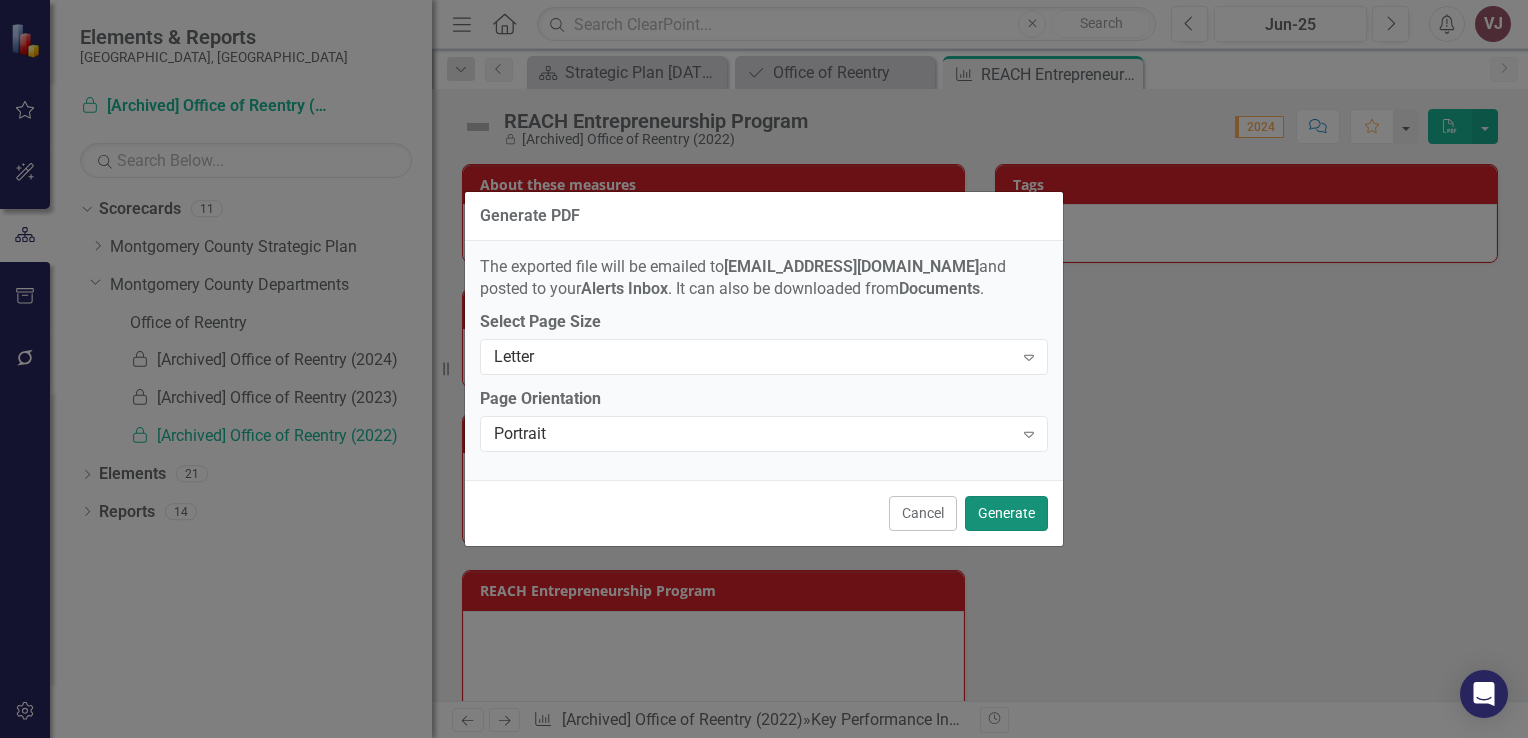 click on "Generate" at bounding box center [1006, 513] 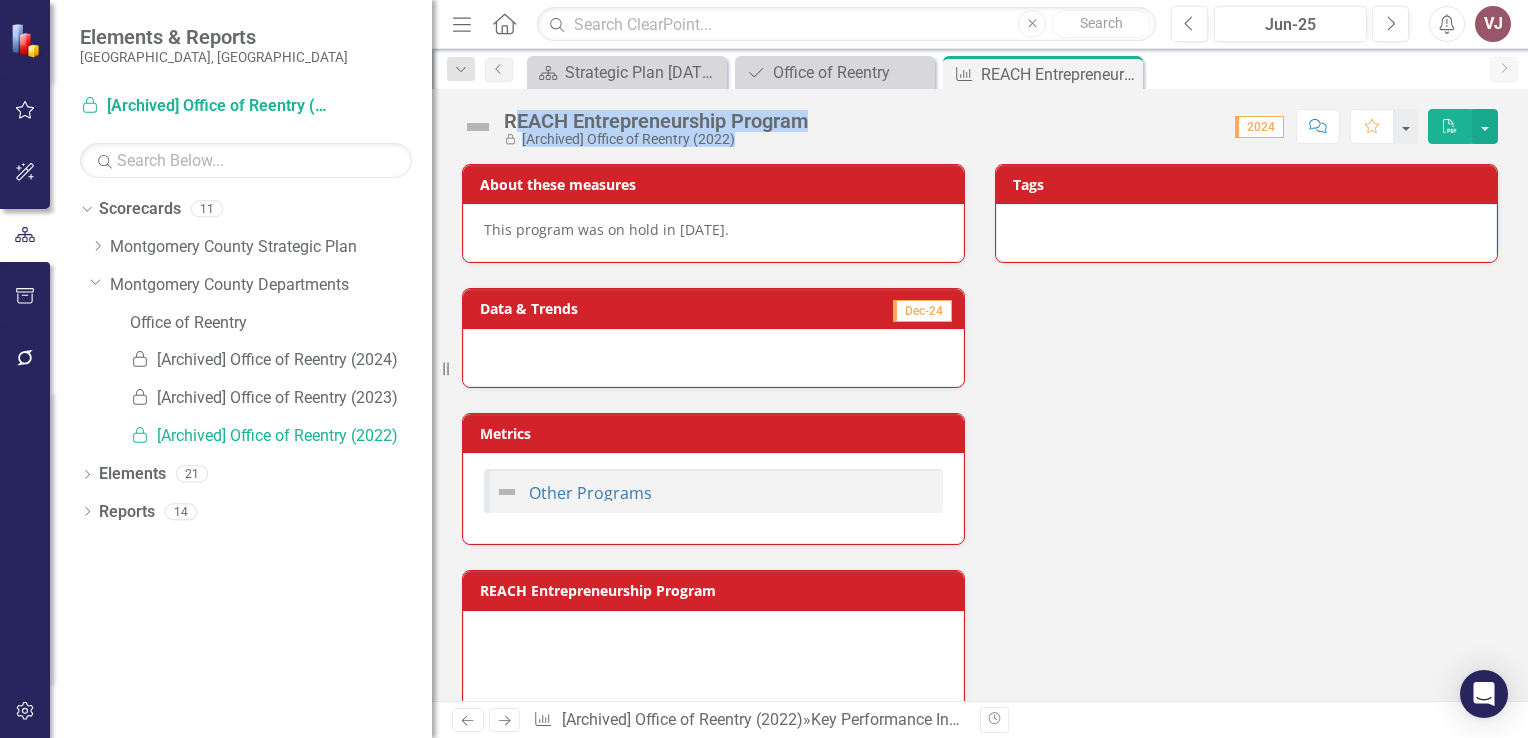 drag, startPoint x: 822, startPoint y: 118, endPoint x: 512, endPoint y: 130, distance: 310.23218 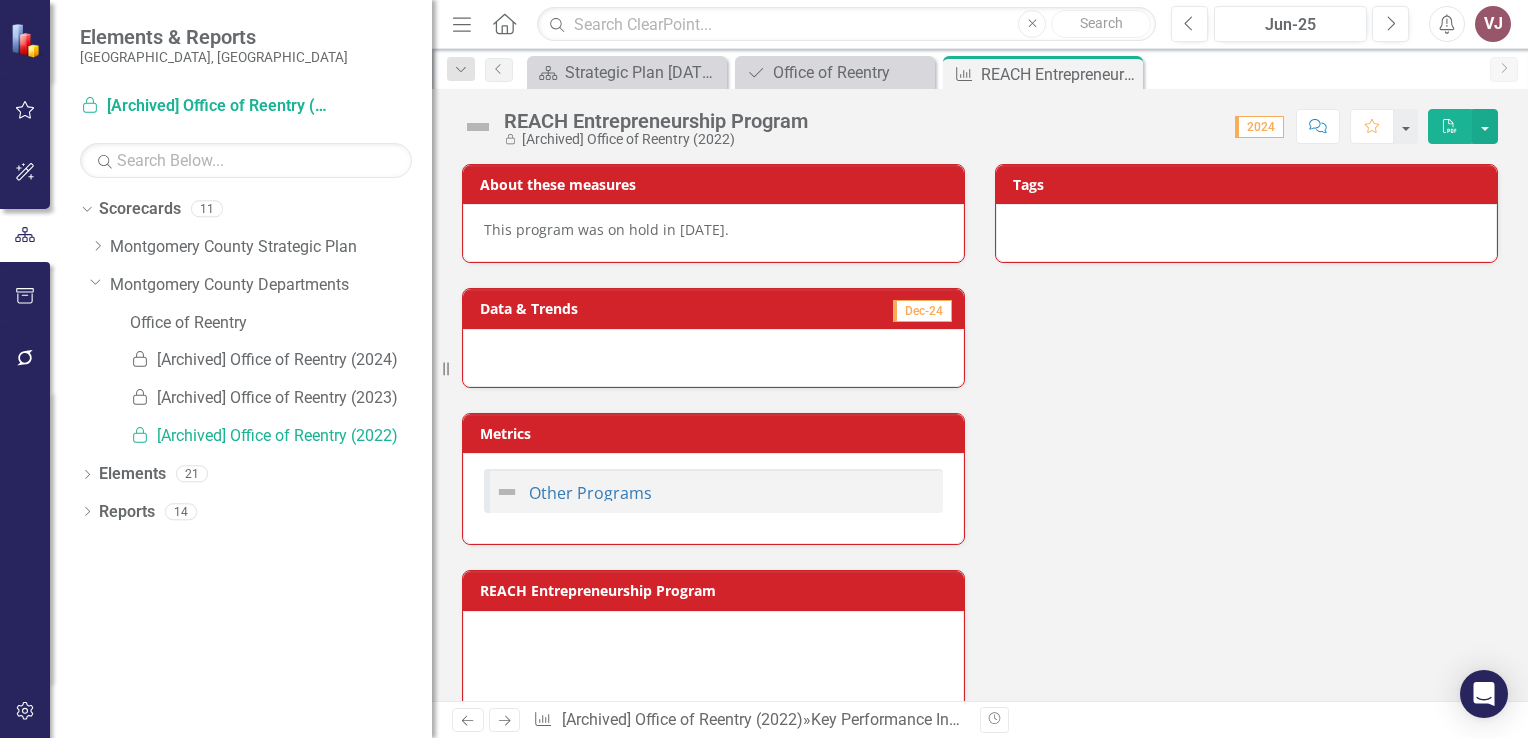drag, startPoint x: 512, startPoint y: 130, endPoint x: 505, endPoint y: 120, distance: 12.206555 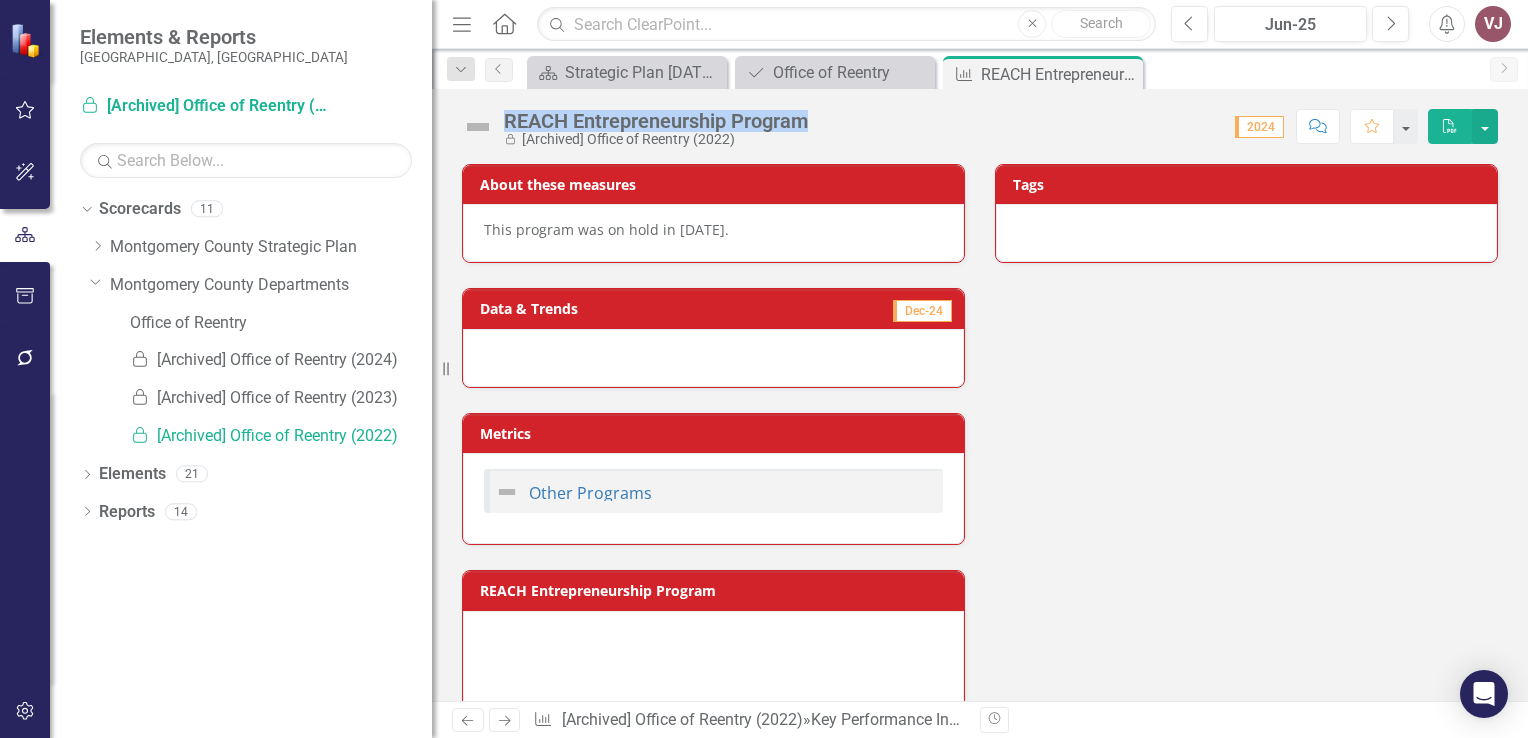 drag, startPoint x: 505, startPoint y: 115, endPoint x: 818, endPoint y: 126, distance: 313.19324 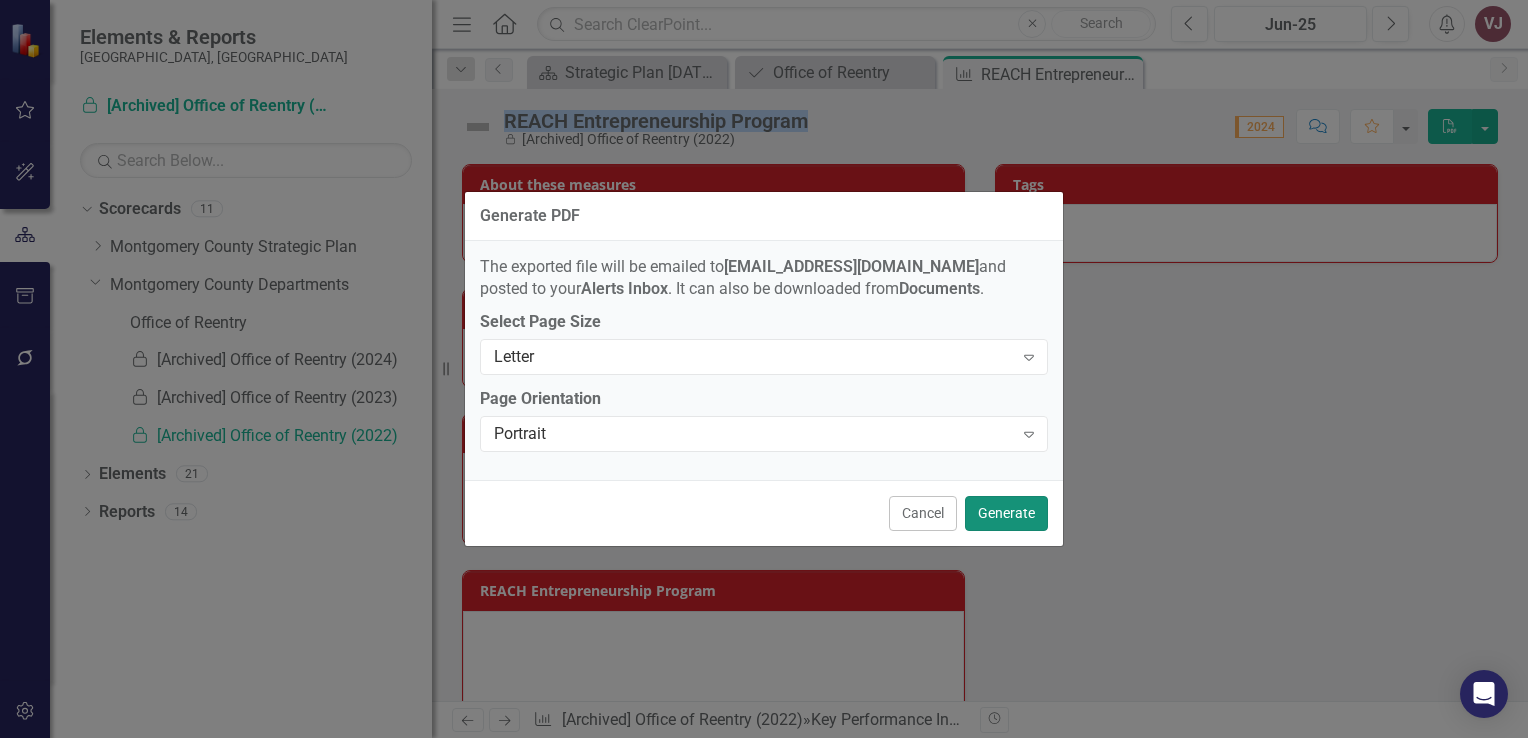 click on "Generate" at bounding box center [1006, 513] 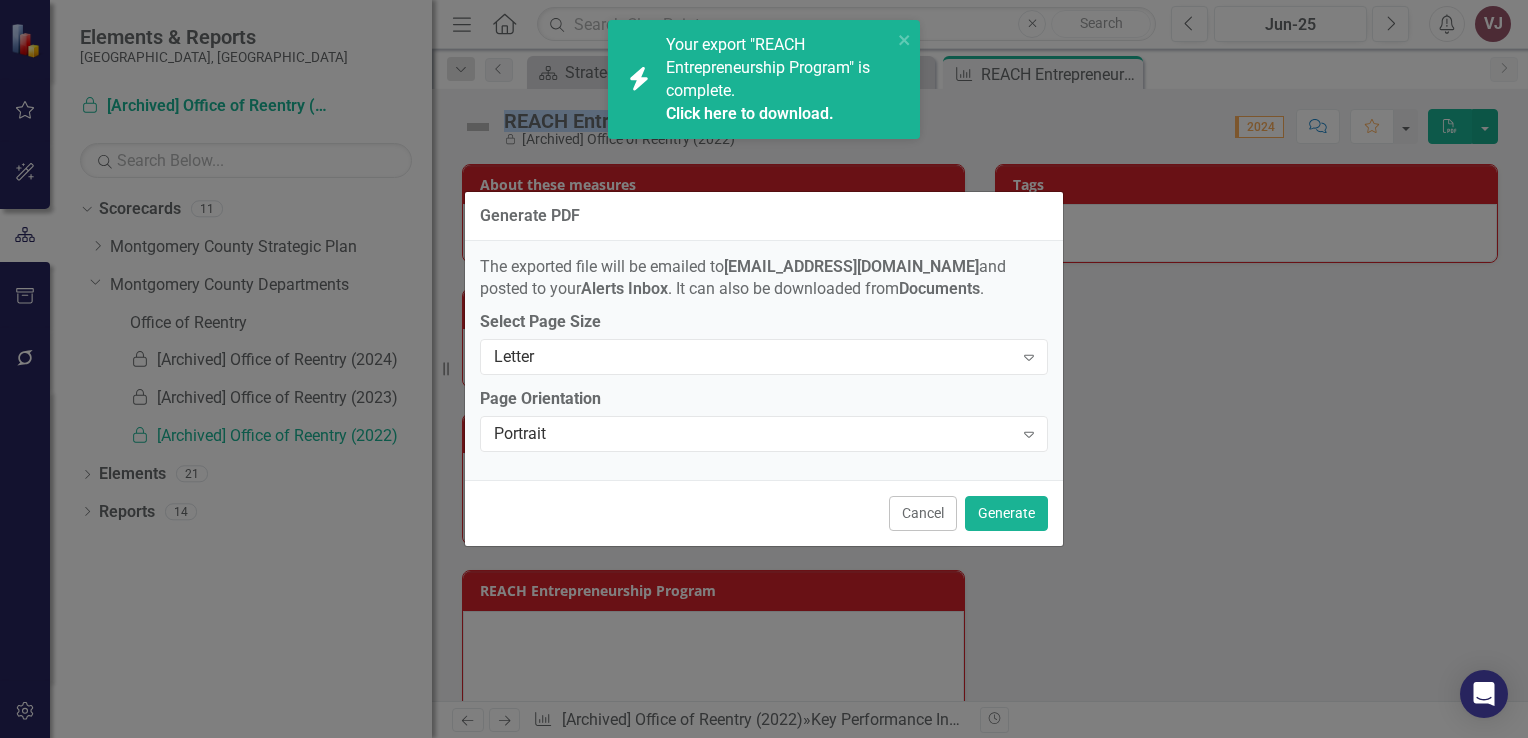 click on "Click here to download." at bounding box center (750, 113) 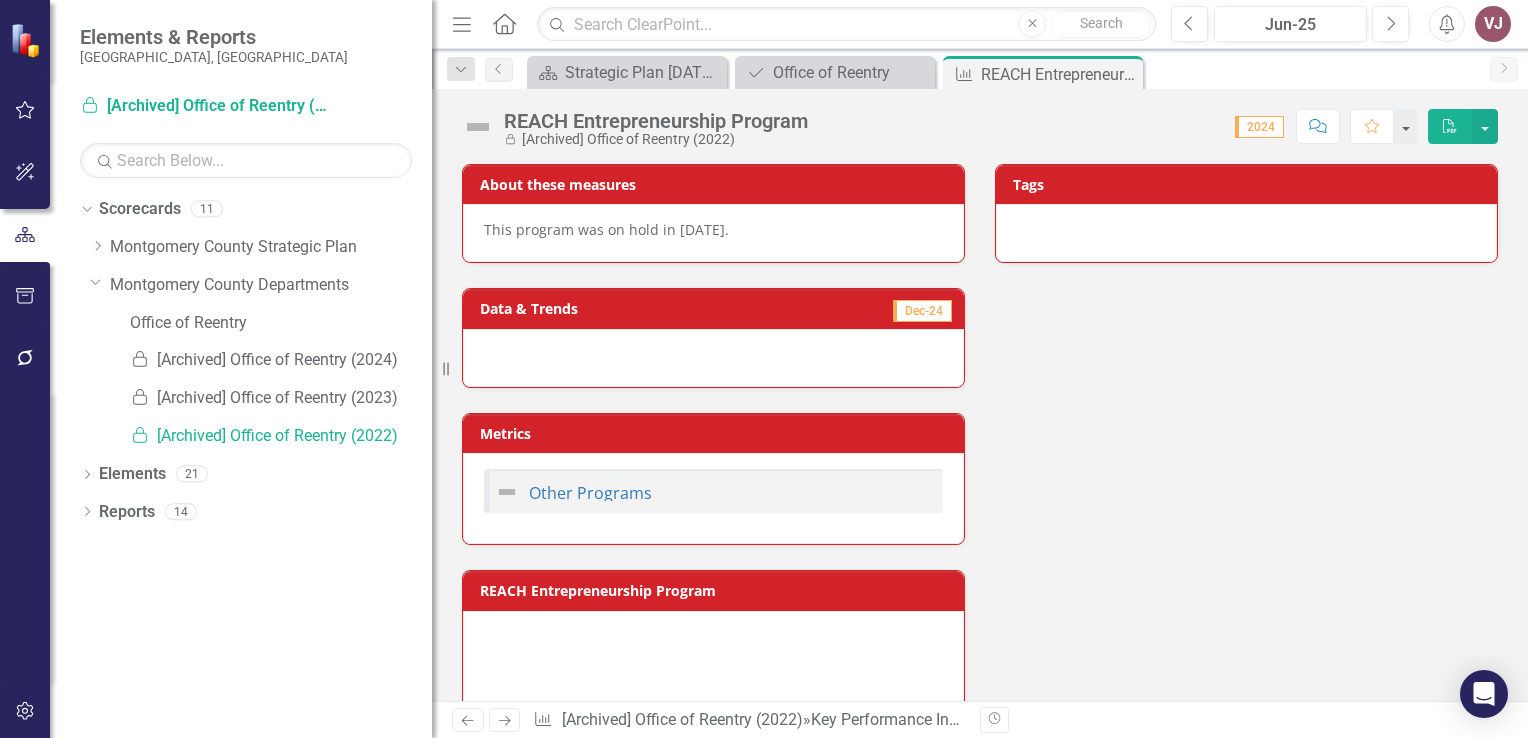 click on "About these measures This program was on hold in 2022. Data & Trends Dec-24 Metrics Other Programs REACH Entrepreneurship Program Chart Empty chart REACH Entrepreneurship Program (Chart Type: Column Chart)
Plot Bands
2019
2020
2021
2022
2023
2024 REACH Entrepreneurship Program (Chart Type: Column Chart)
Plot Bands
2019
2020
2021
2022
2023
2024 Chart context menu End of interactive chart. Tags" at bounding box center (980, 544) 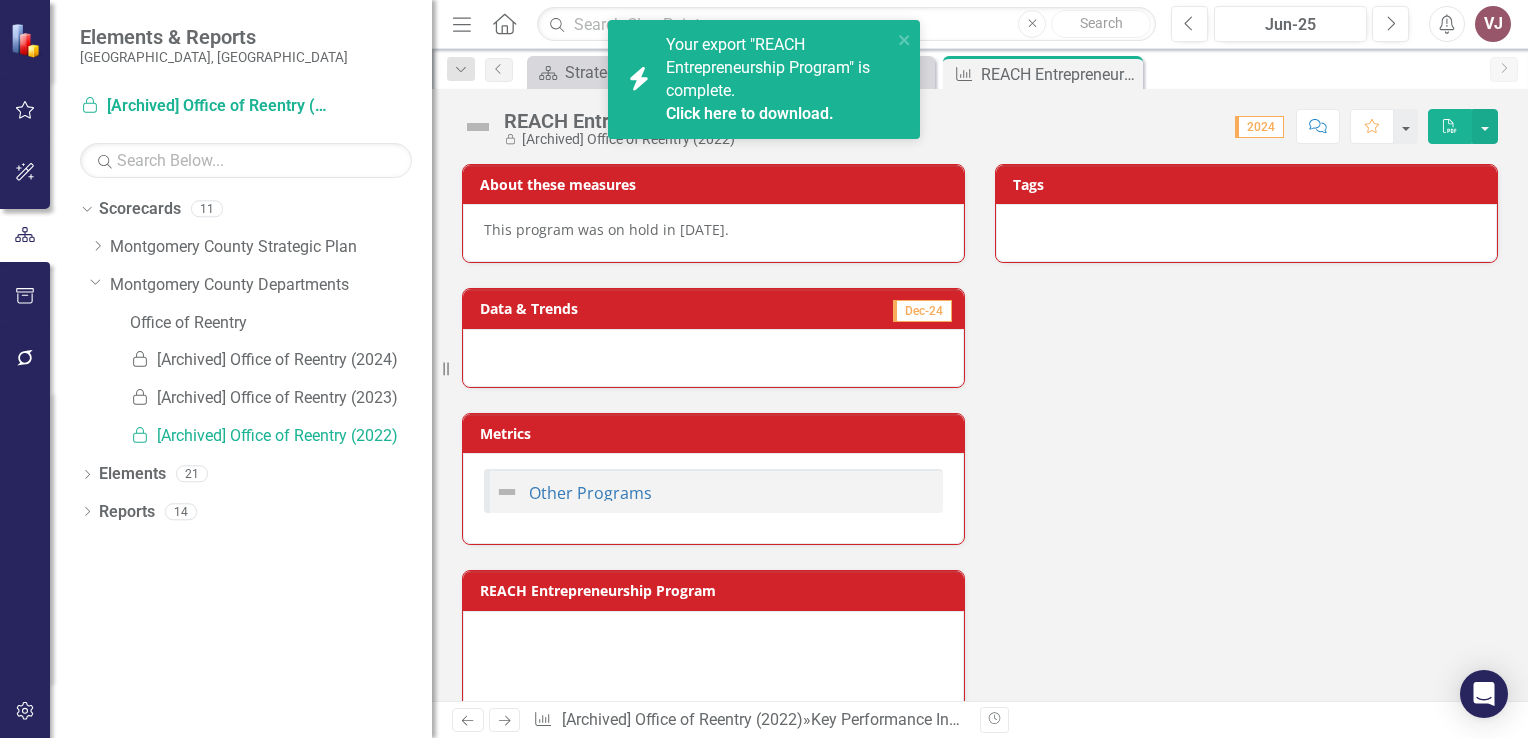 click at bounding box center [1246, 233] 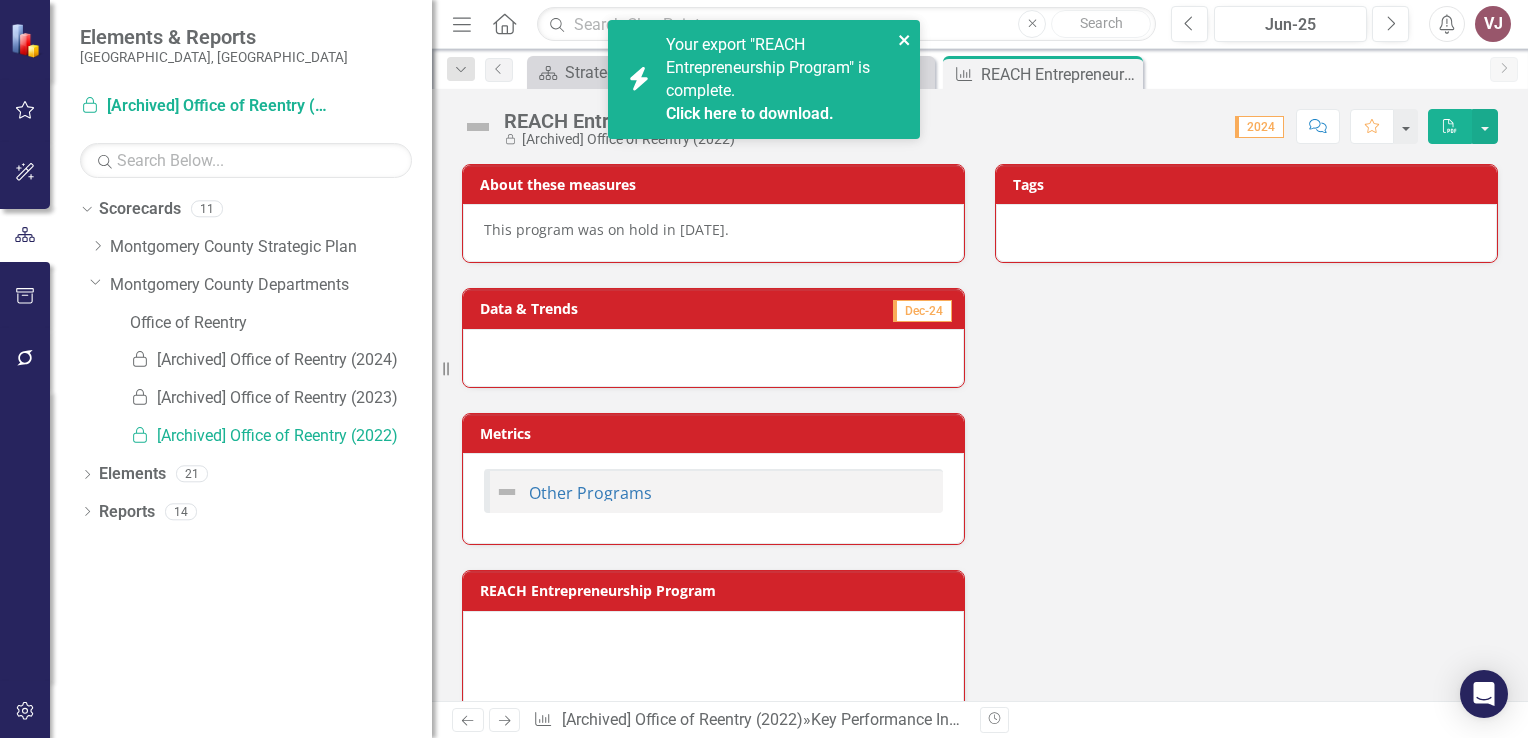 click 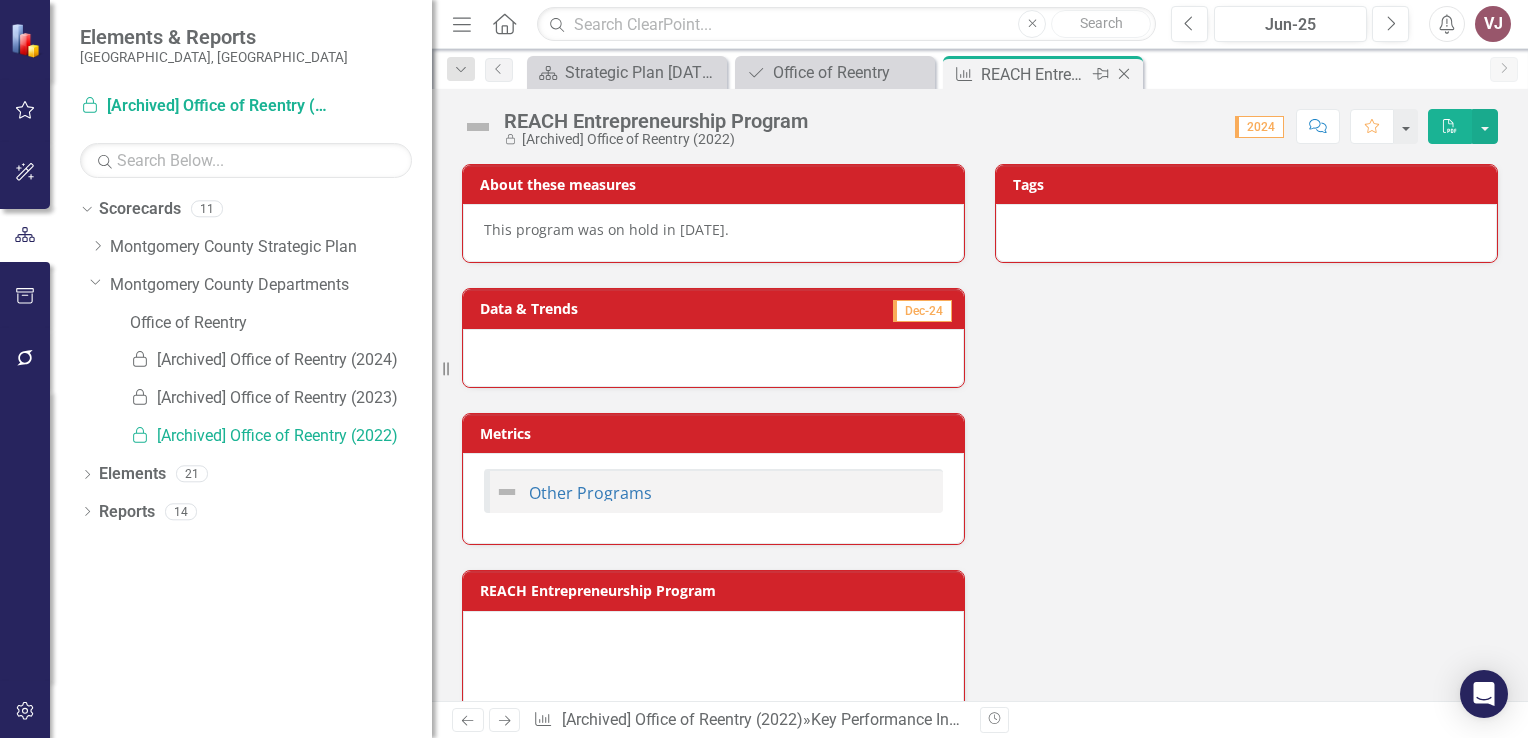 click on "Close" 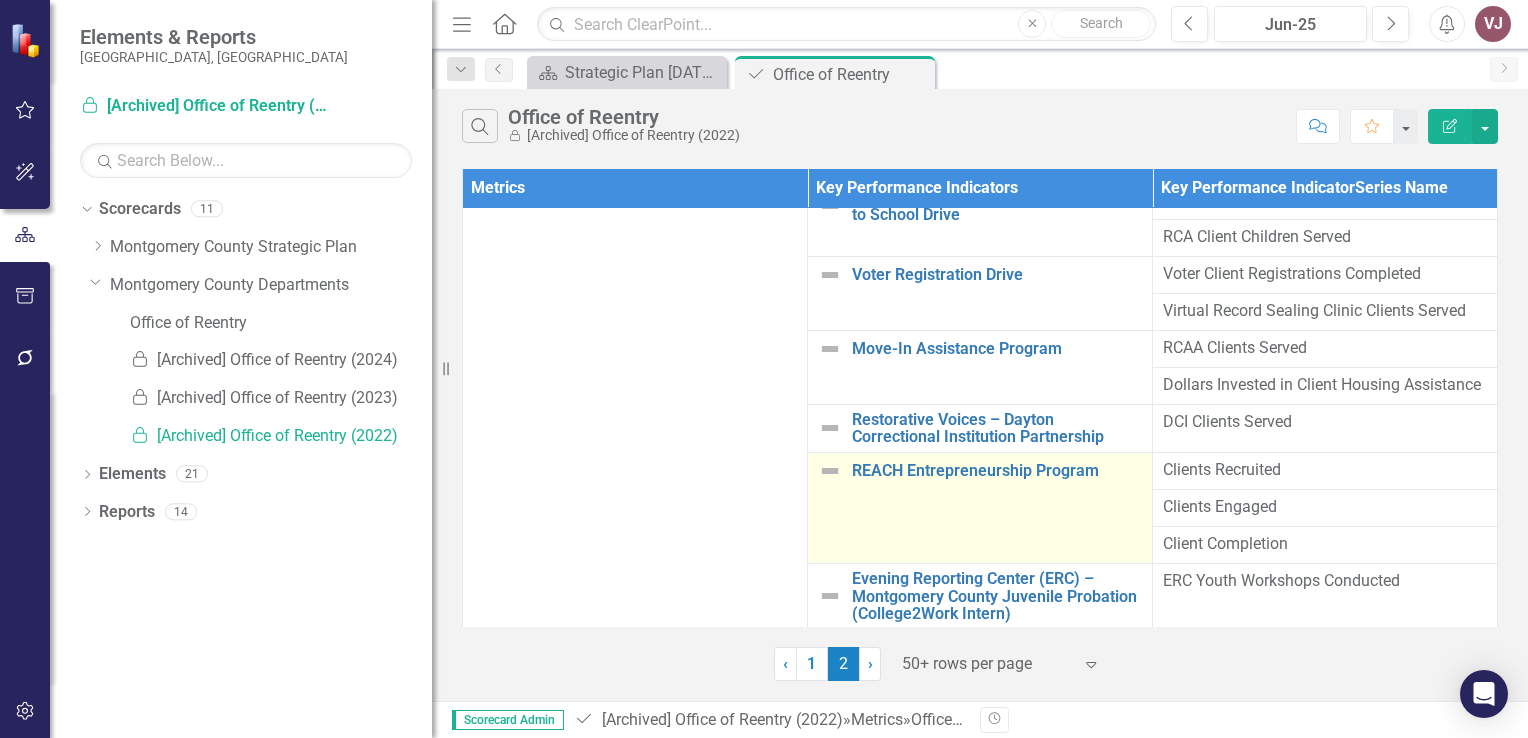 scroll, scrollTop: 123, scrollLeft: 0, axis: vertical 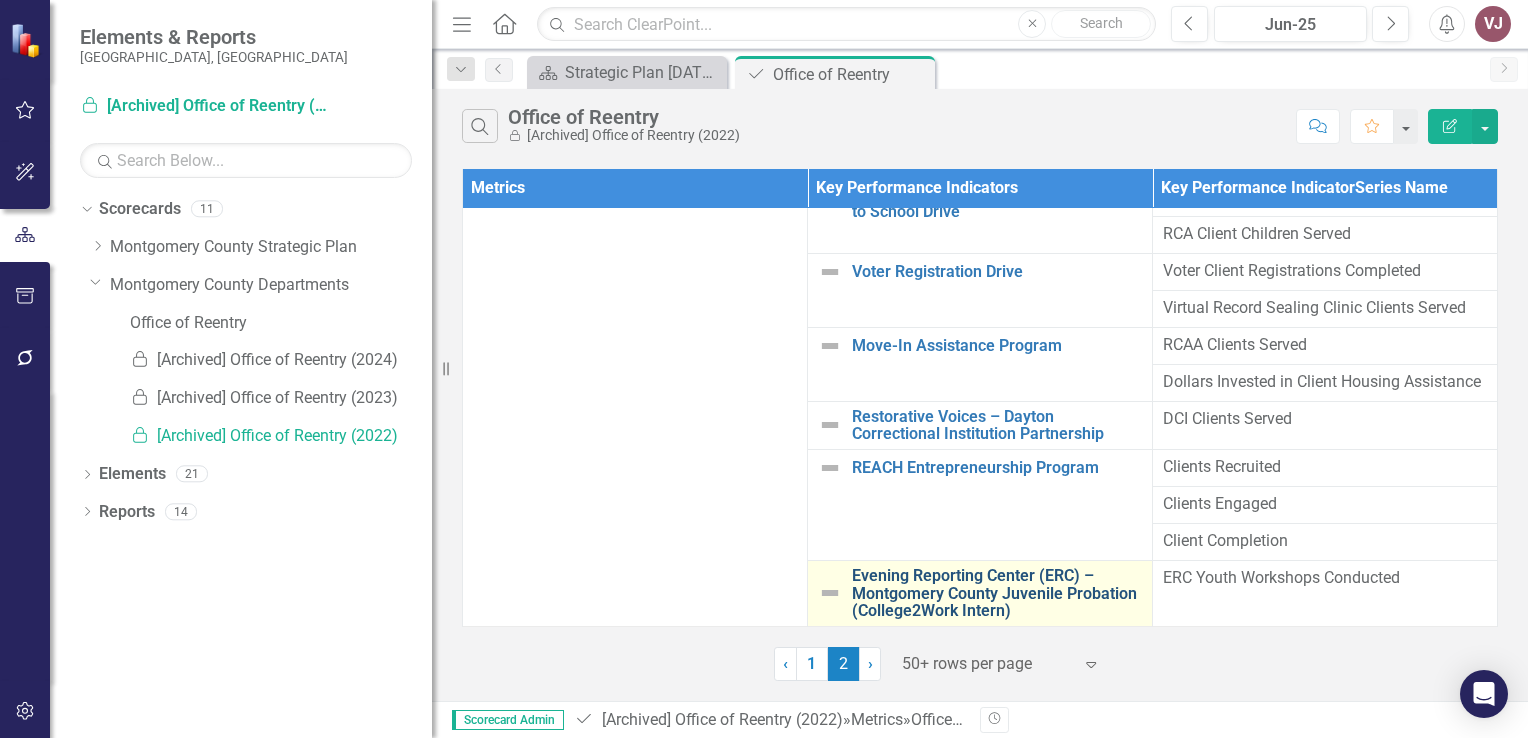 click on "Evening Reporting Center (ERC) – Montgomery County Juvenile Probation (College2Work Intern)" at bounding box center (997, 593) 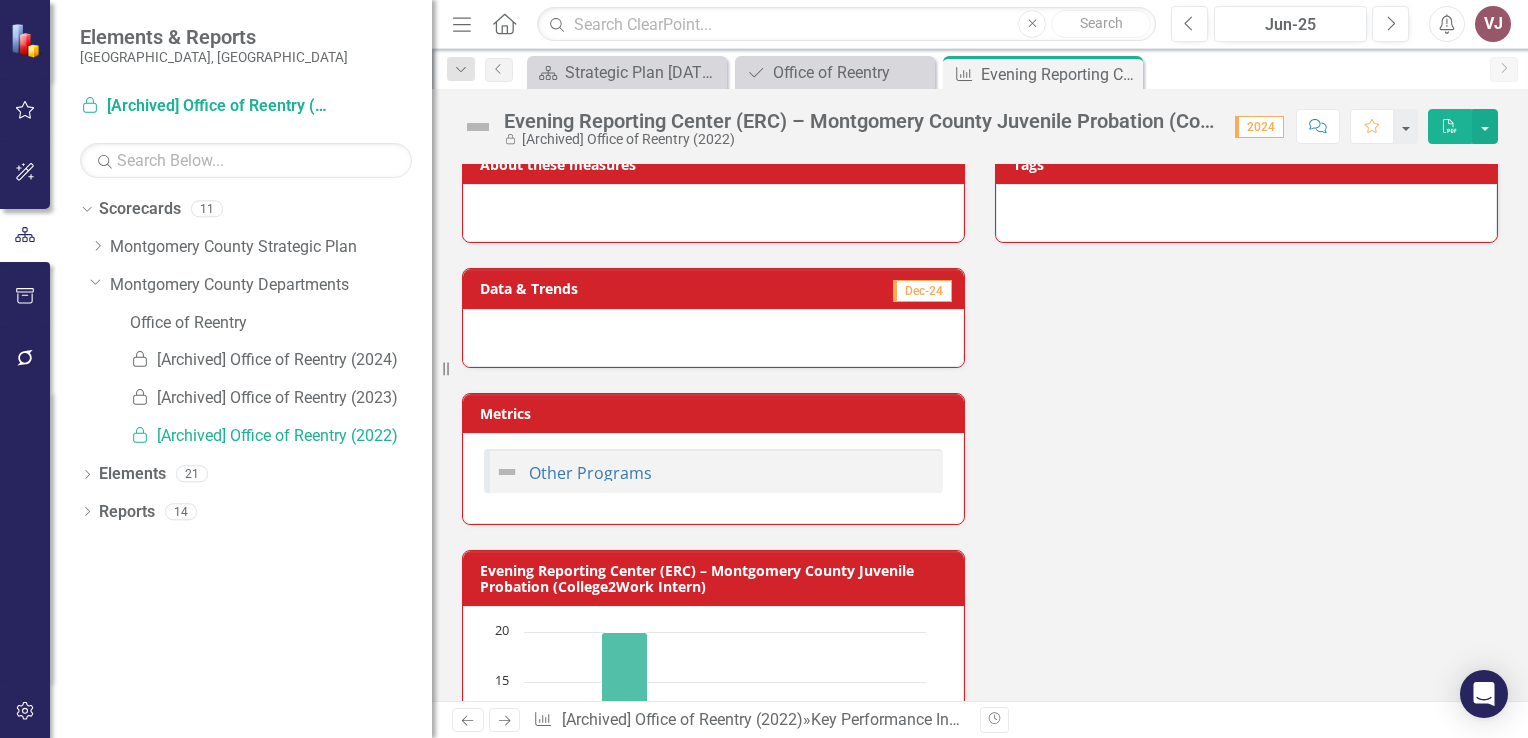 scroll, scrollTop: 0, scrollLeft: 0, axis: both 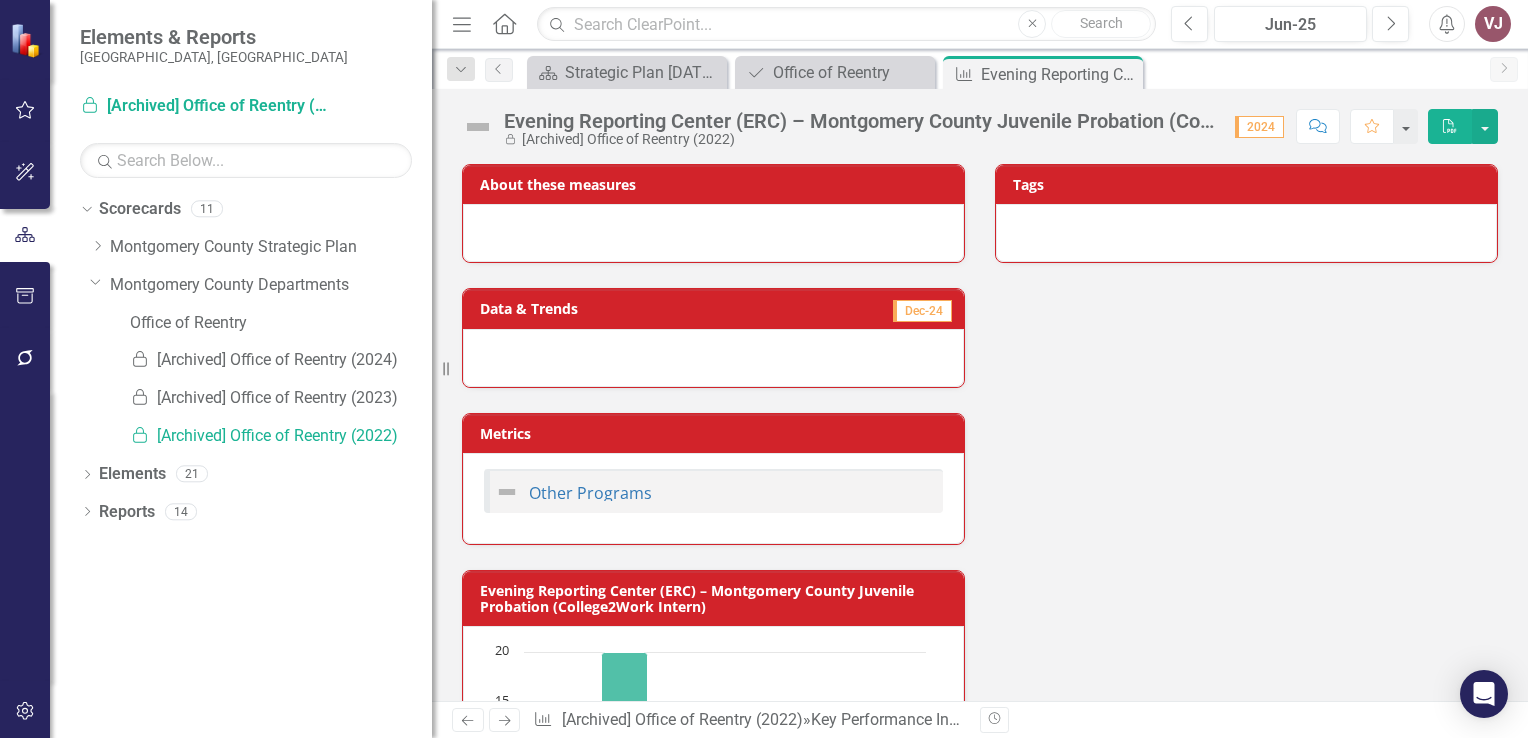 click on "PDF" 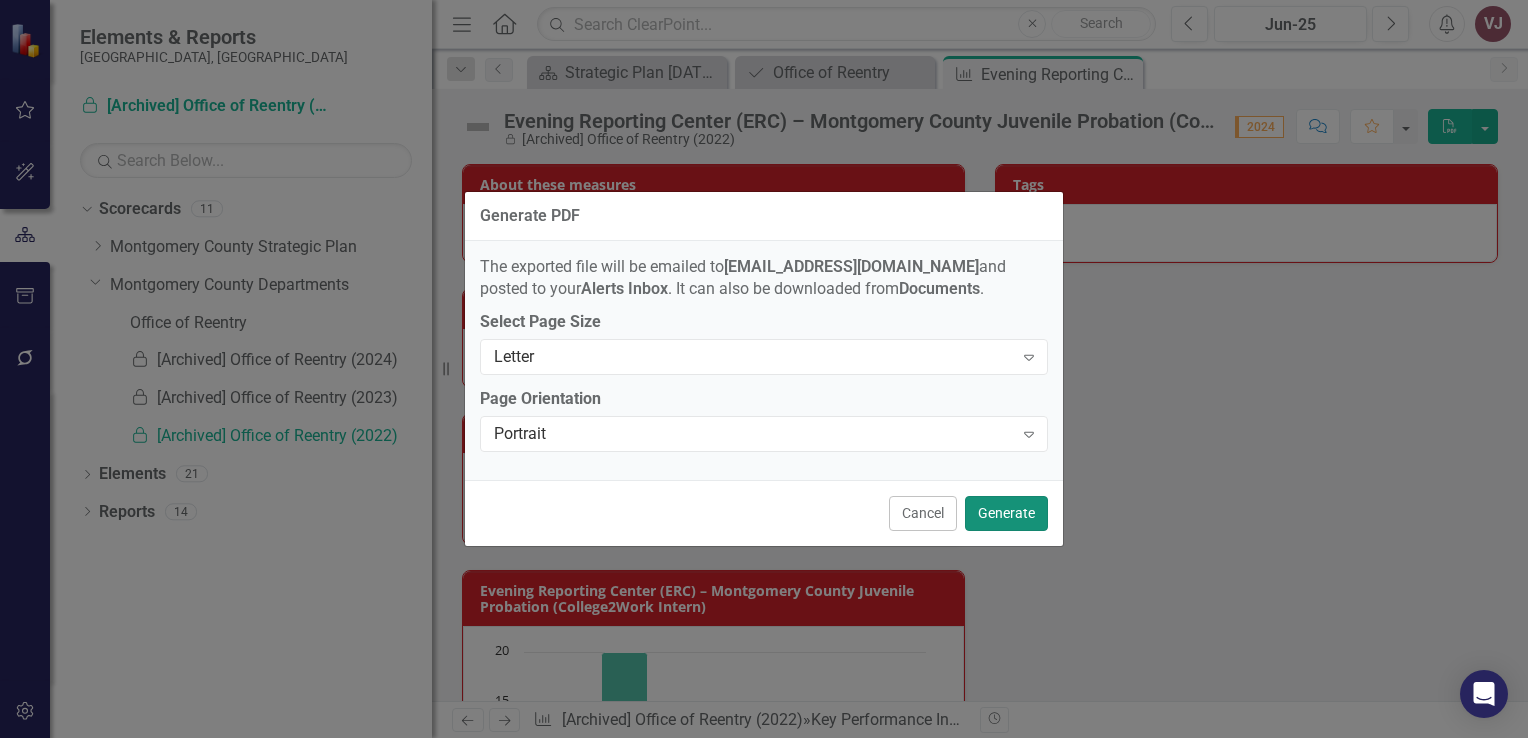 click on "Generate" at bounding box center (1006, 513) 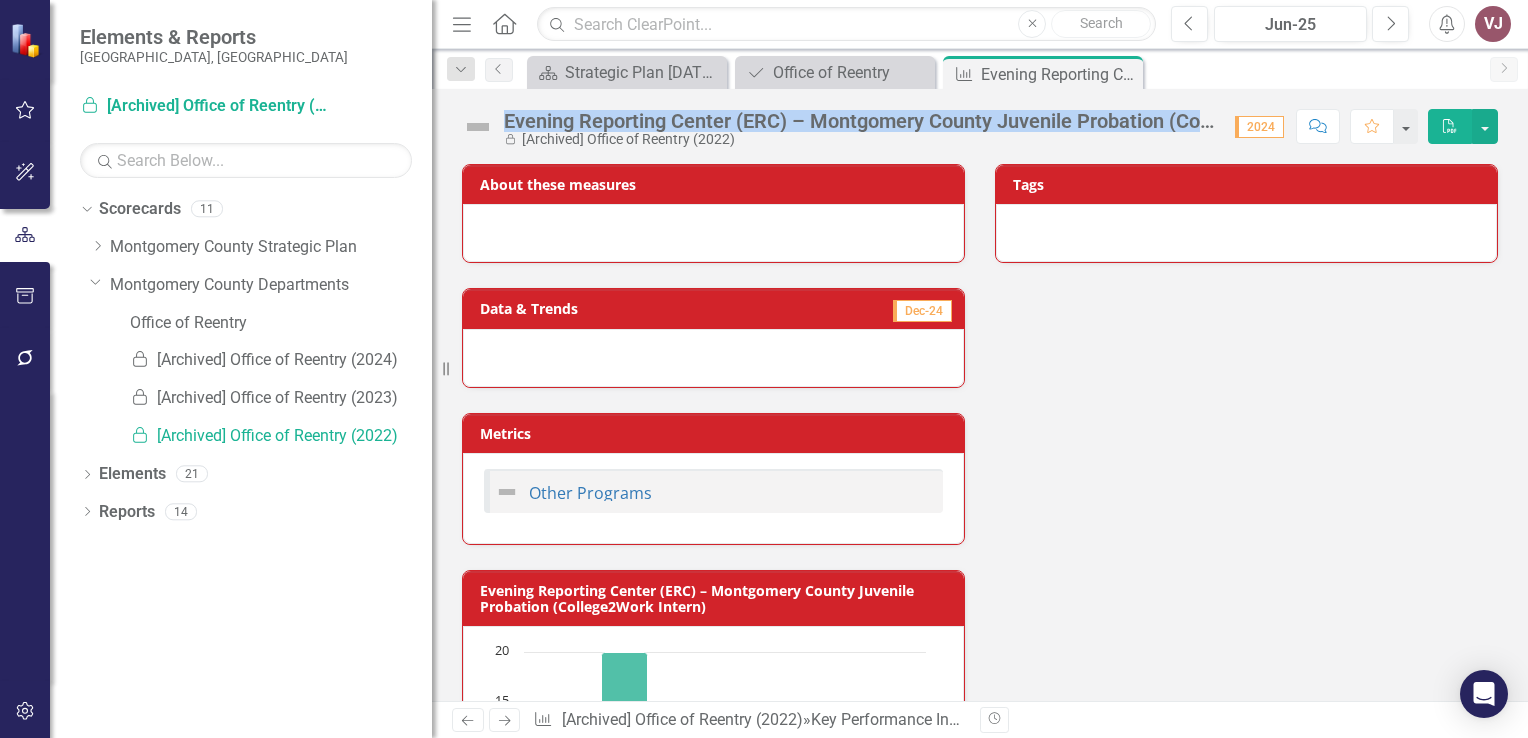 drag, startPoint x: 505, startPoint y: 116, endPoint x: 1216, endPoint y: 124, distance: 711.045 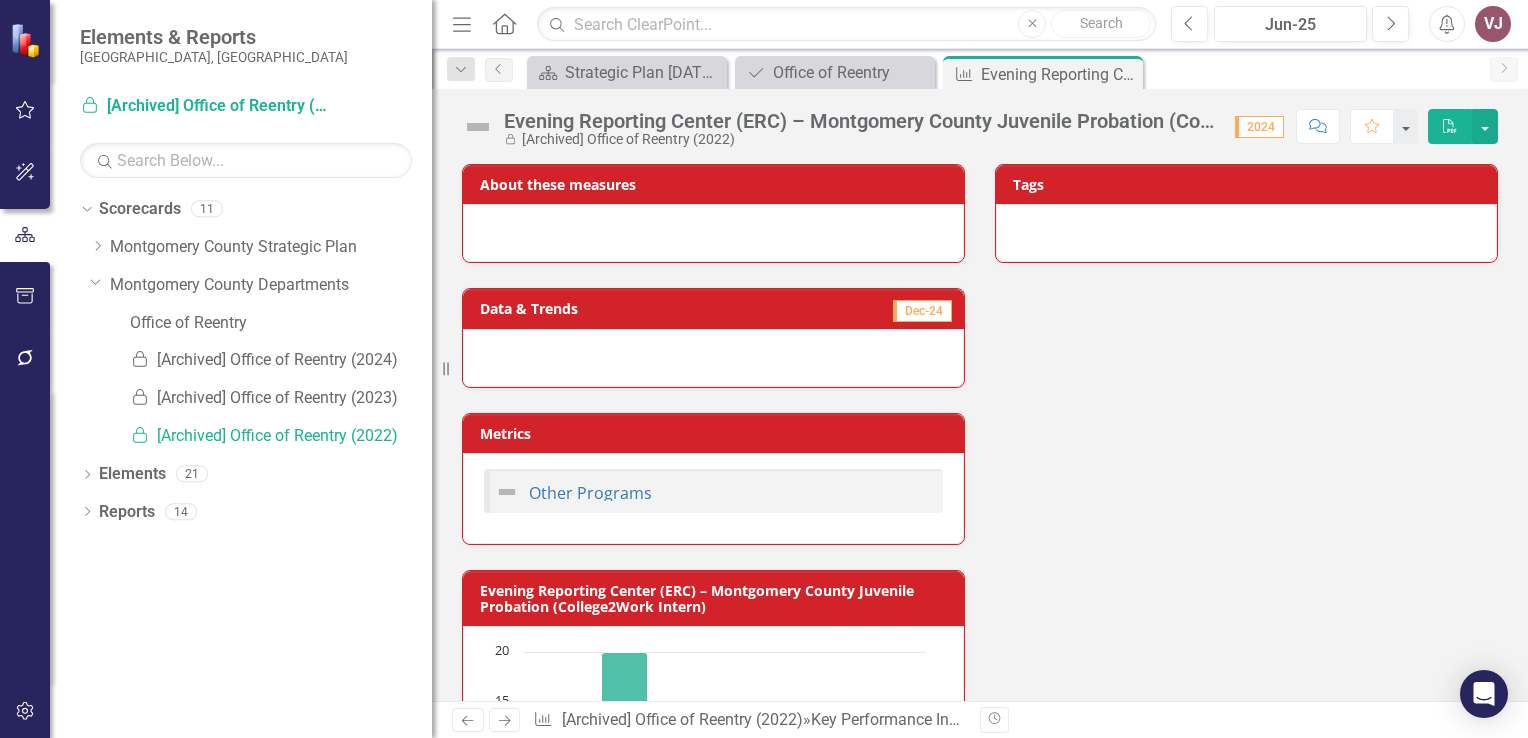 drag, startPoint x: 1144, startPoint y: 124, endPoint x: 1102, endPoint y: 139, distance: 44.598206 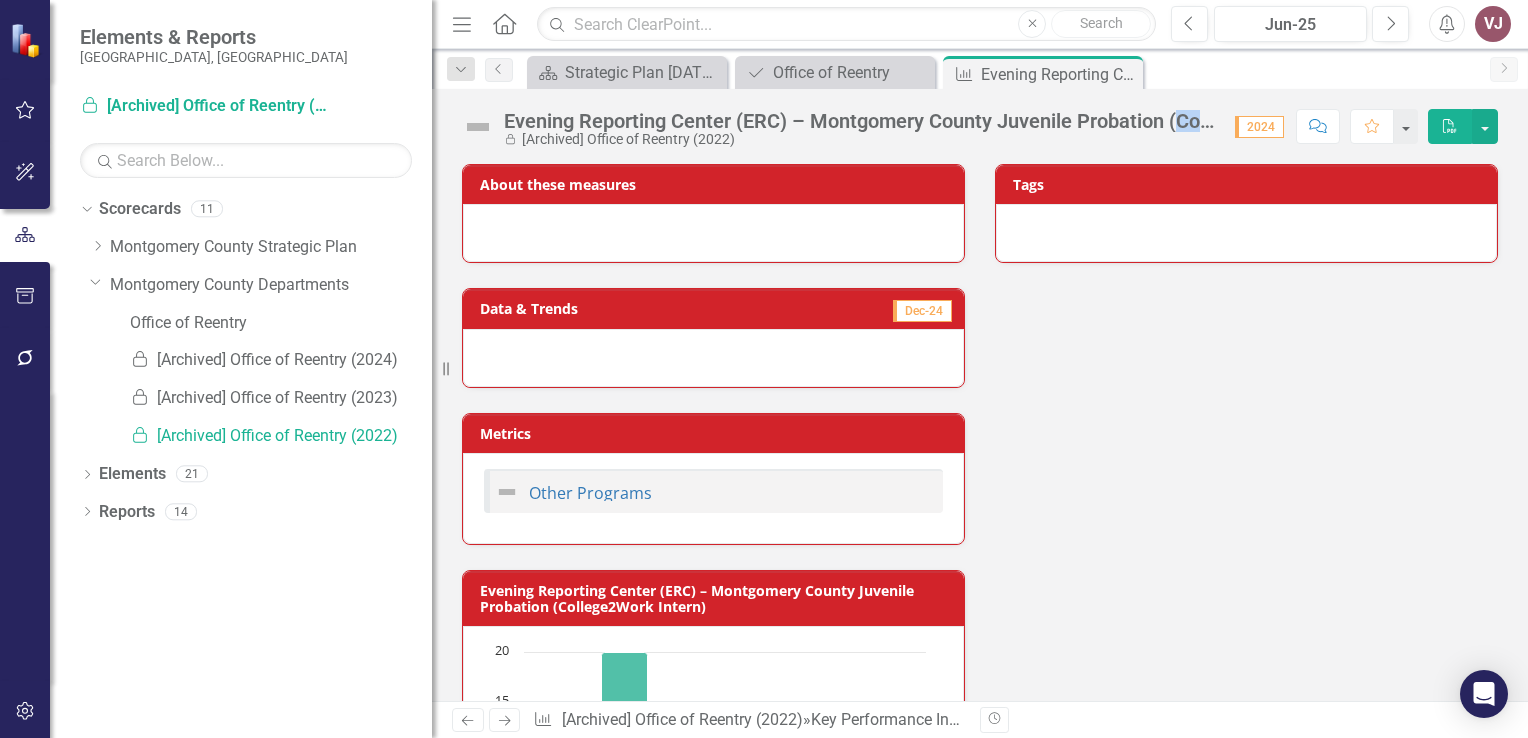 click on "Evening Reporting Center (ERC) – Montgomery County Juvenile Probation (College2Work Intern)" at bounding box center [859, 121] 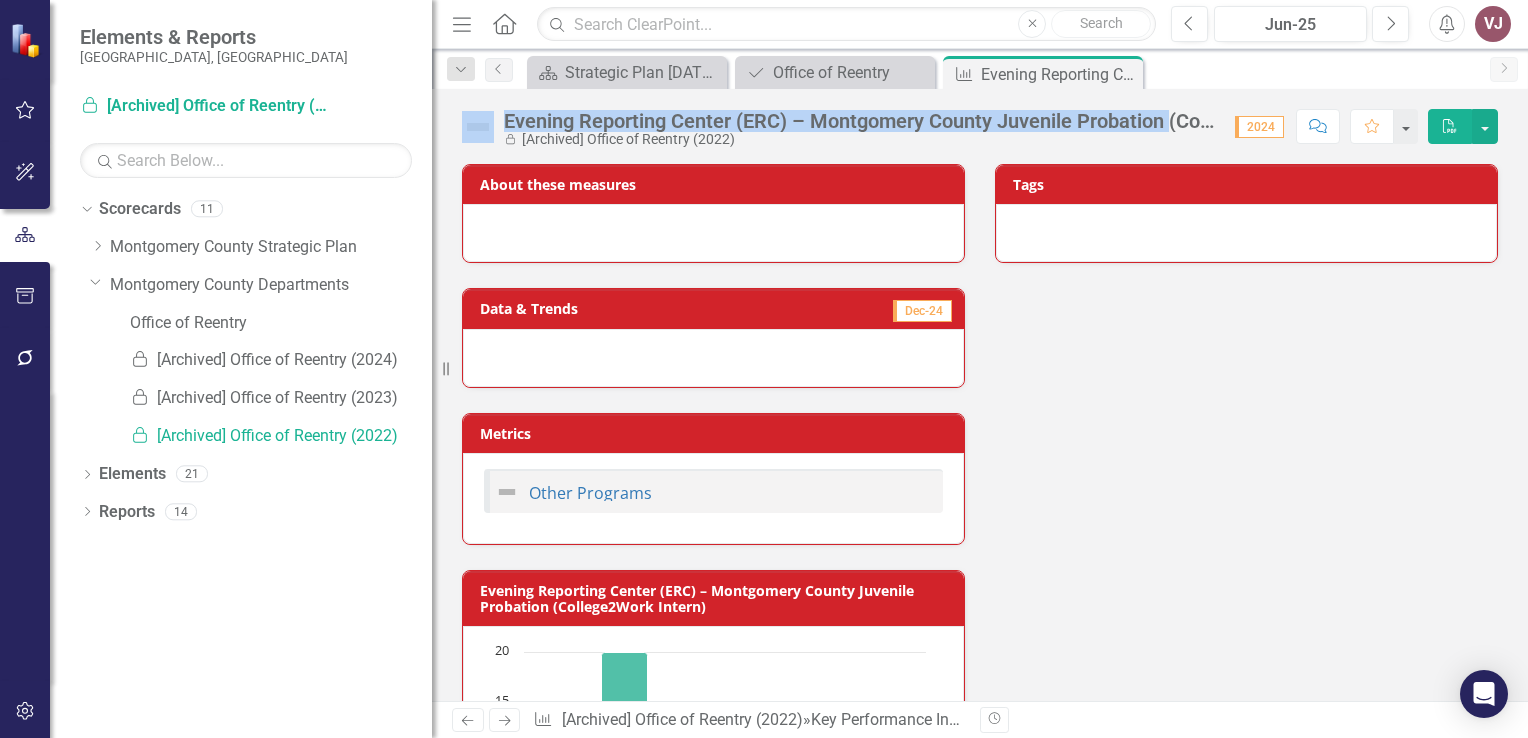 drag, startPoint x: 1171, startPoint y: 123, endPoint x: 485, endPoint y: 120, distance: 686.00653 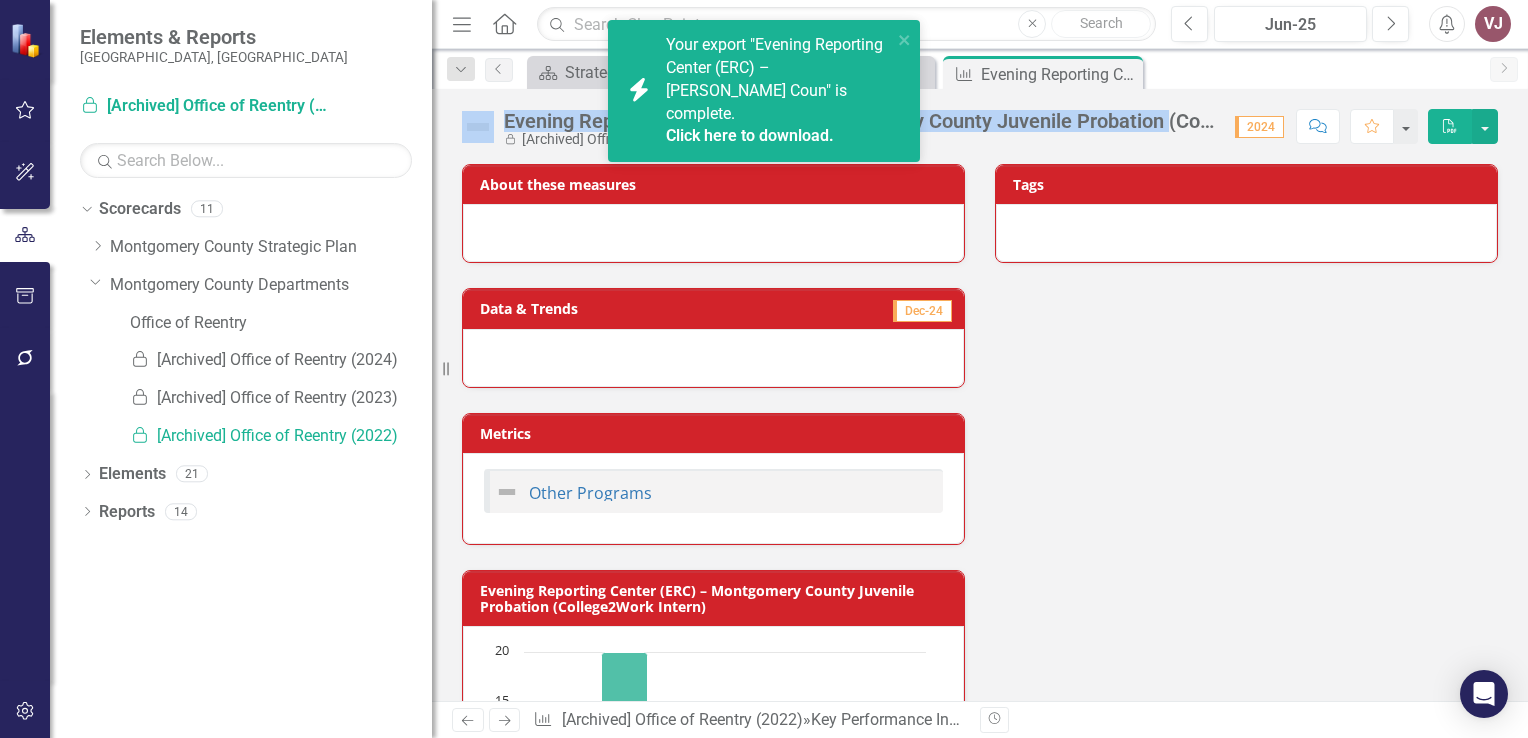 click on "Click here to download." at bounding box center (750, 135) 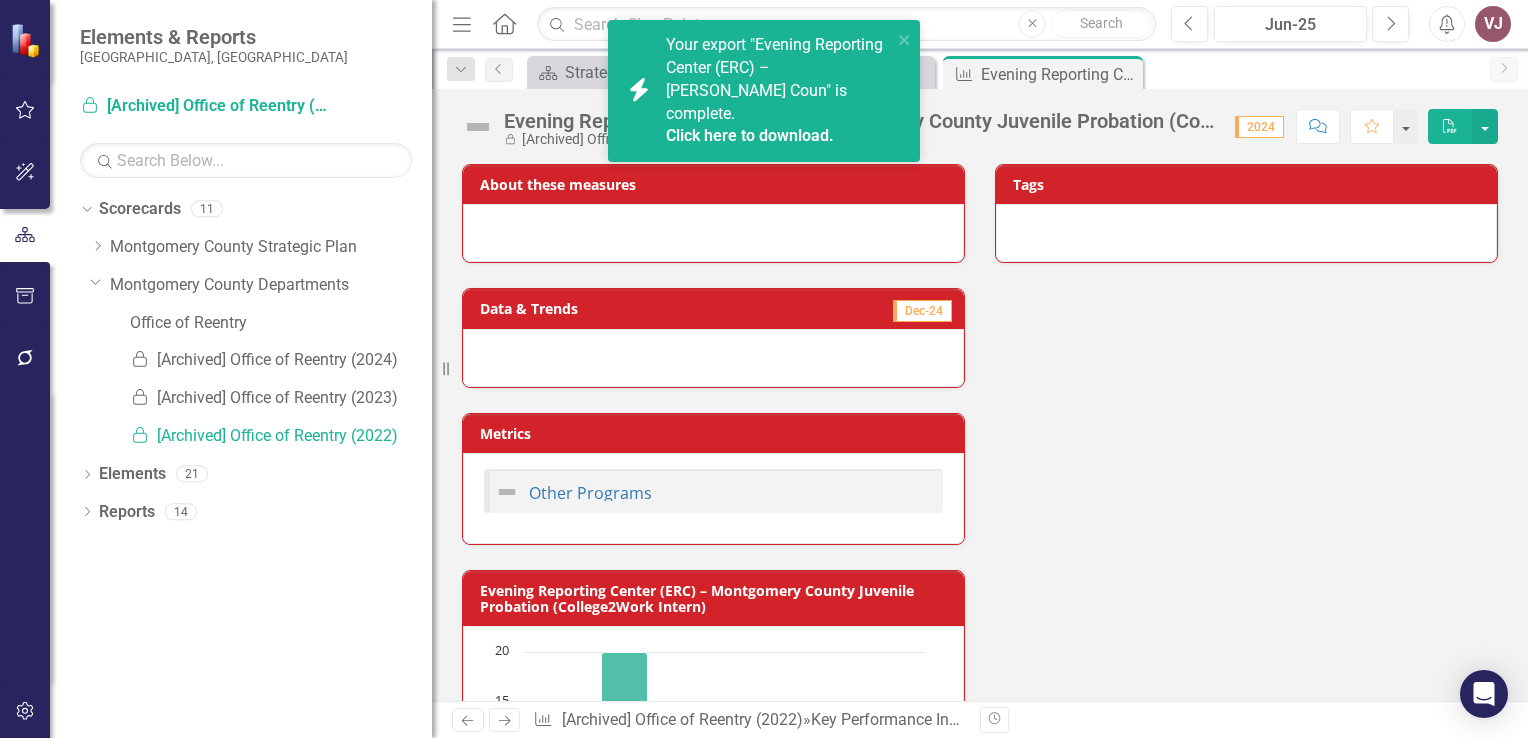 click on "About these measures Data & Trends Dec-24 Metrics Other Programs Evening Reporting Center (ERC) – Montgomery County Juvenile Probation (College2Work Intern) Chart Bar chart with 6 bars. Evening Reporting Center (ERC) – Montgomery County Juvenile Probation (College2Work Intern) (Chart Type: Column Chart)
Plot Bands
ERC Youth Workshops Conducted
2019: No Value
2020: 20
2021: No Value
2022: No Value
2023: No Value
2024: No Value The chart has 1 X axis displaying categories.  The chart has 1 Y axis displaying values. Data ranges from 20 to 20. Created with Highcharts 11.4.8 Chart context menu ERC Youth Workshops Conducted 2019 2020 2021 2022 2023 2024 0 5 10 15 20 End of interactive chart. Tags" at bounding box center [980, 551] 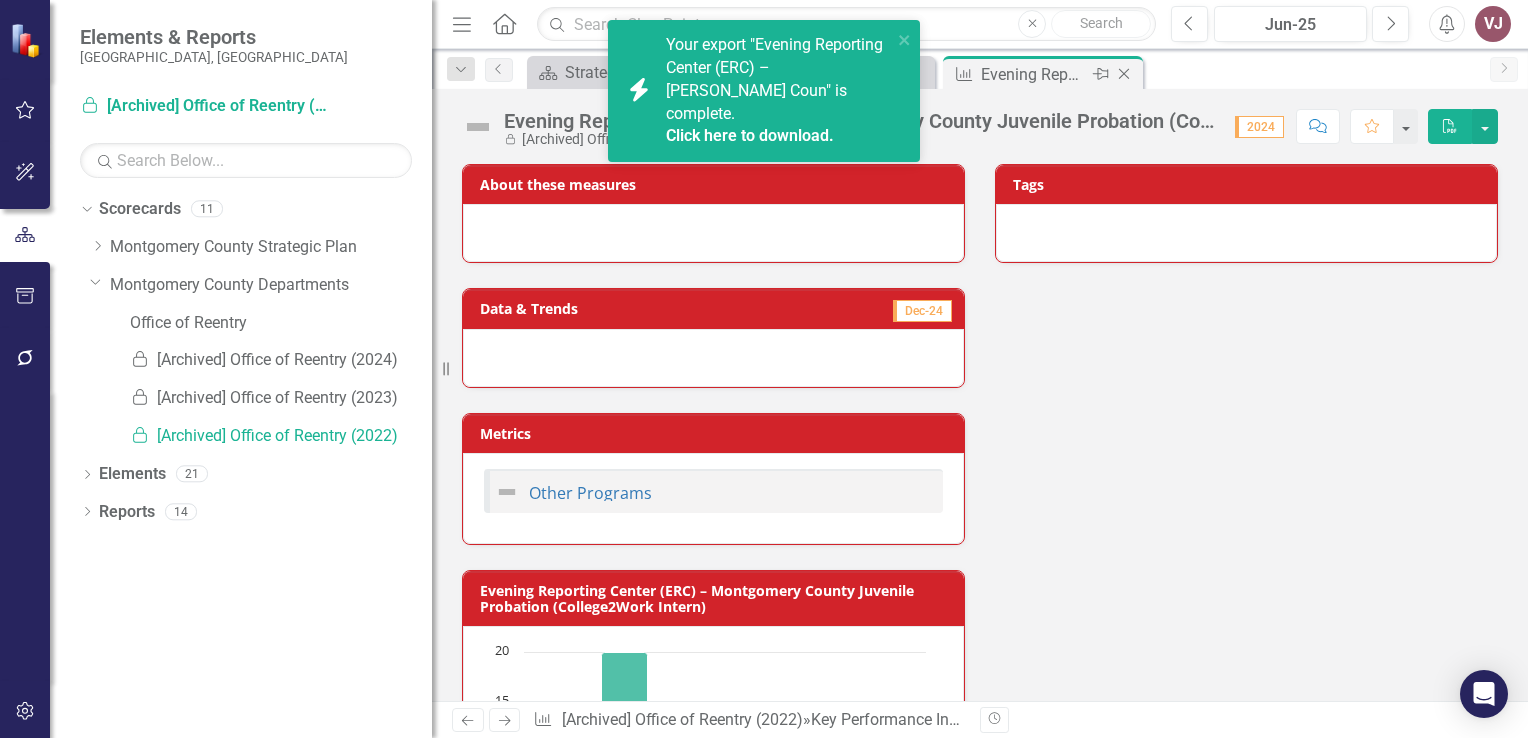 click on "Close" 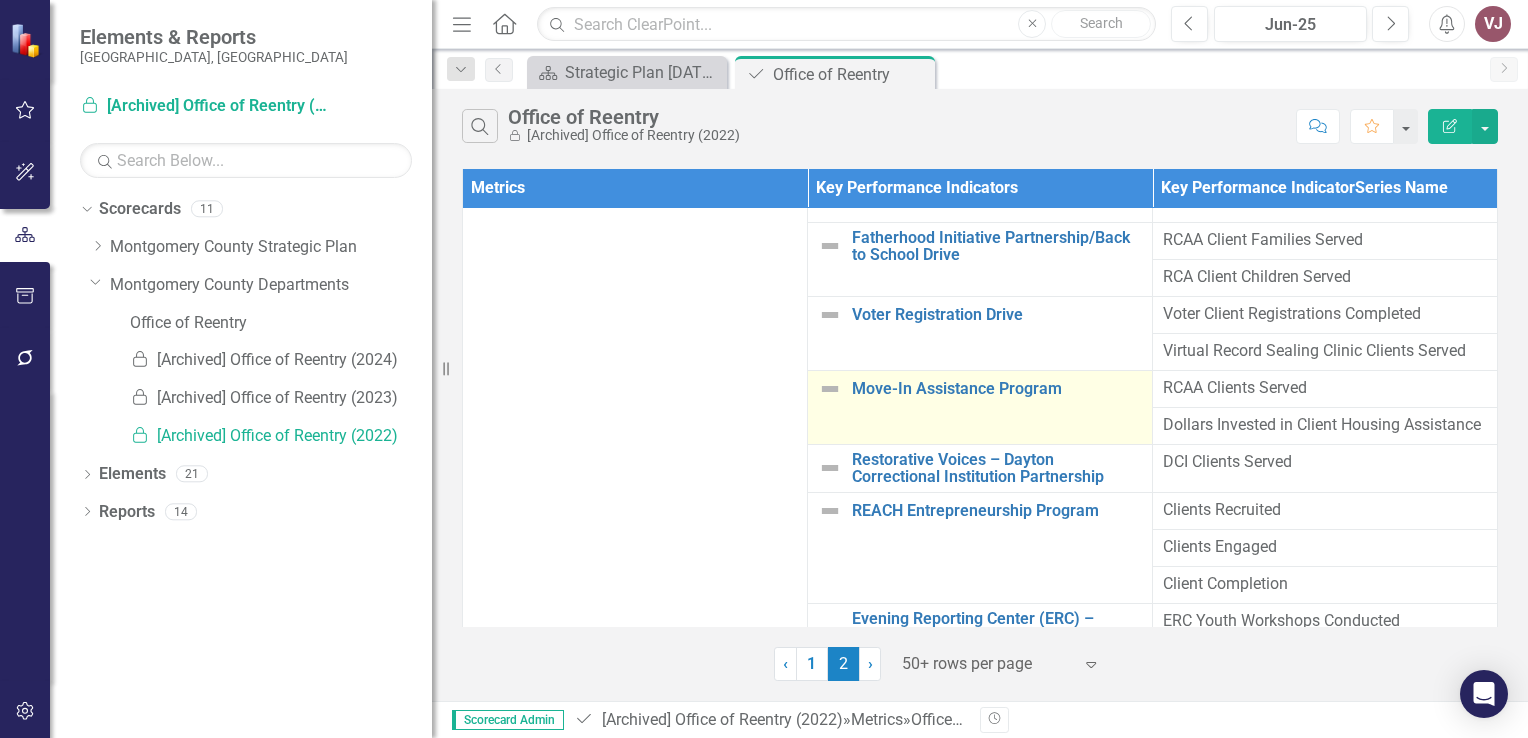 scroll, scrollTop: 0, scrollLeft: 0, axis: both 